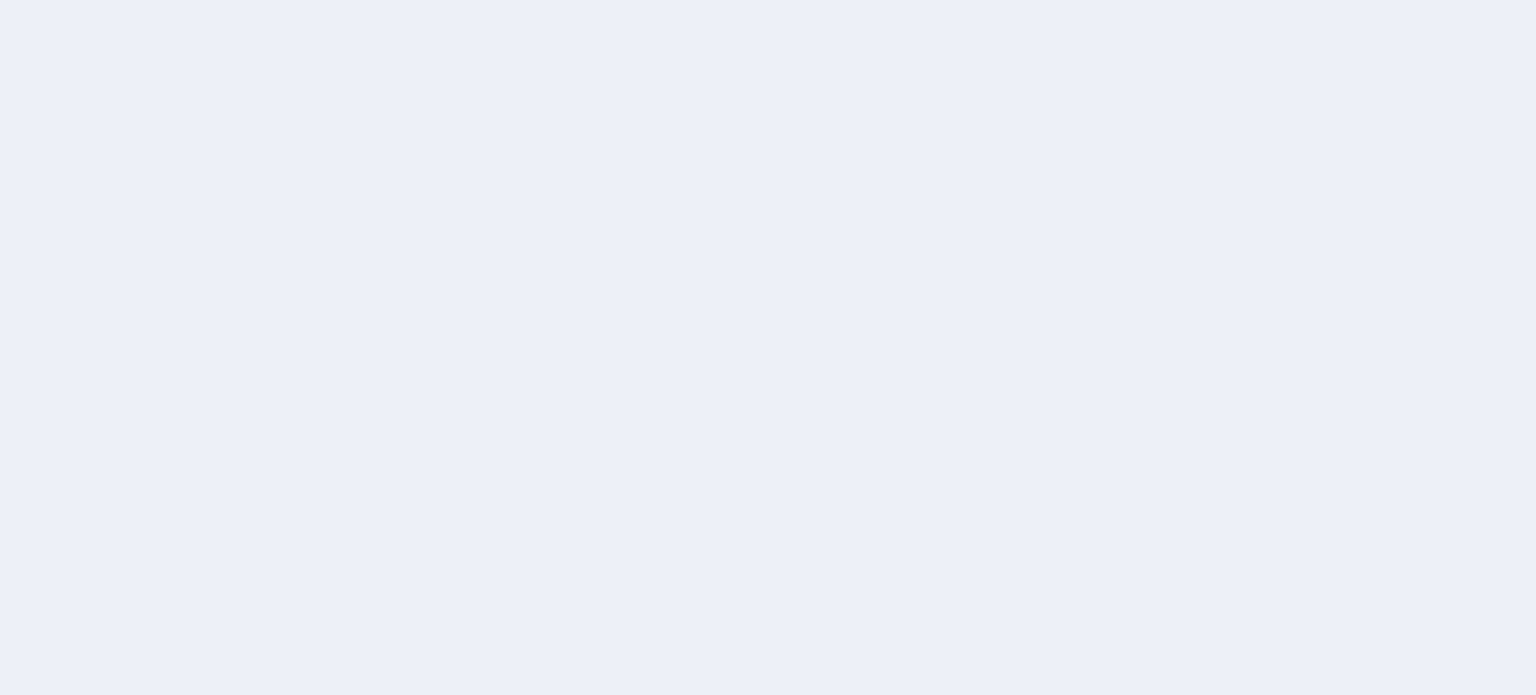 scroll, scrollTop: 0, scrollLeft: 0, axis: both 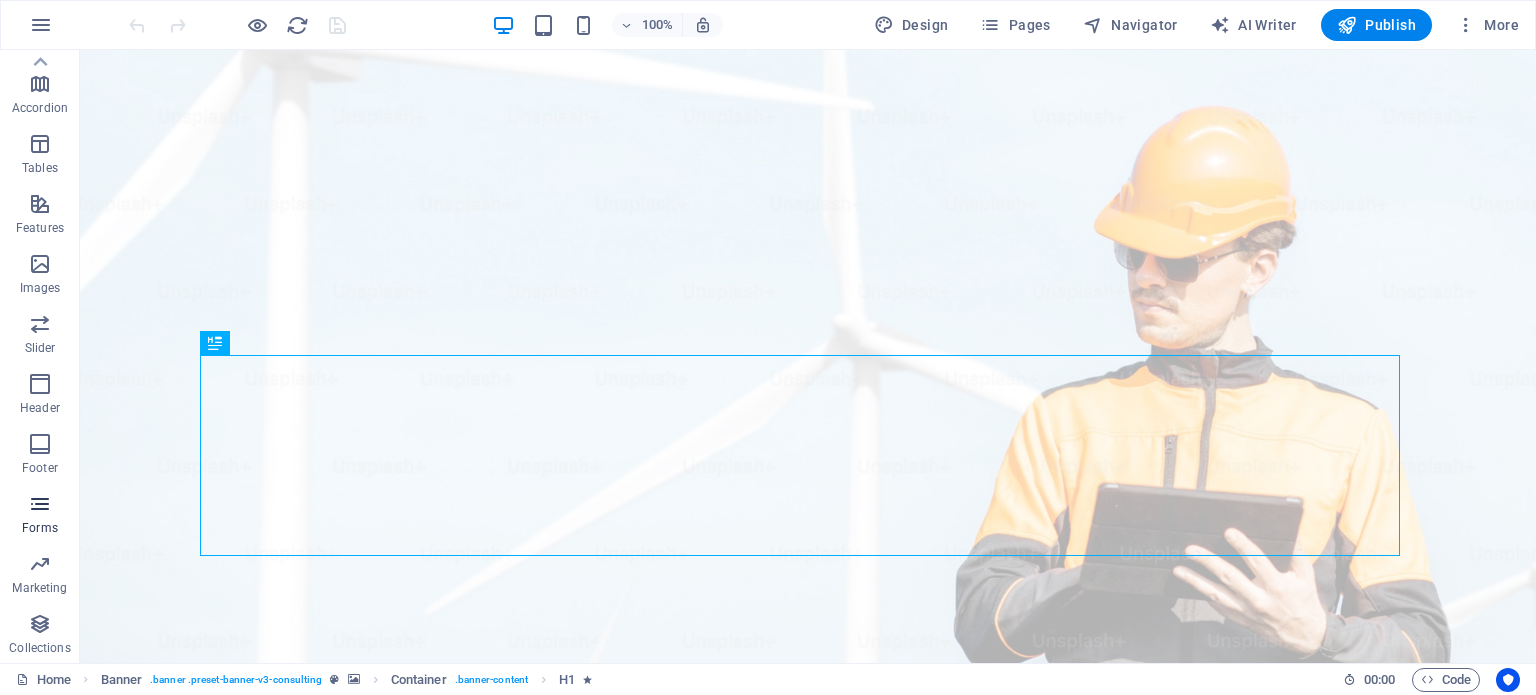 click at bounding box center [40, 504] 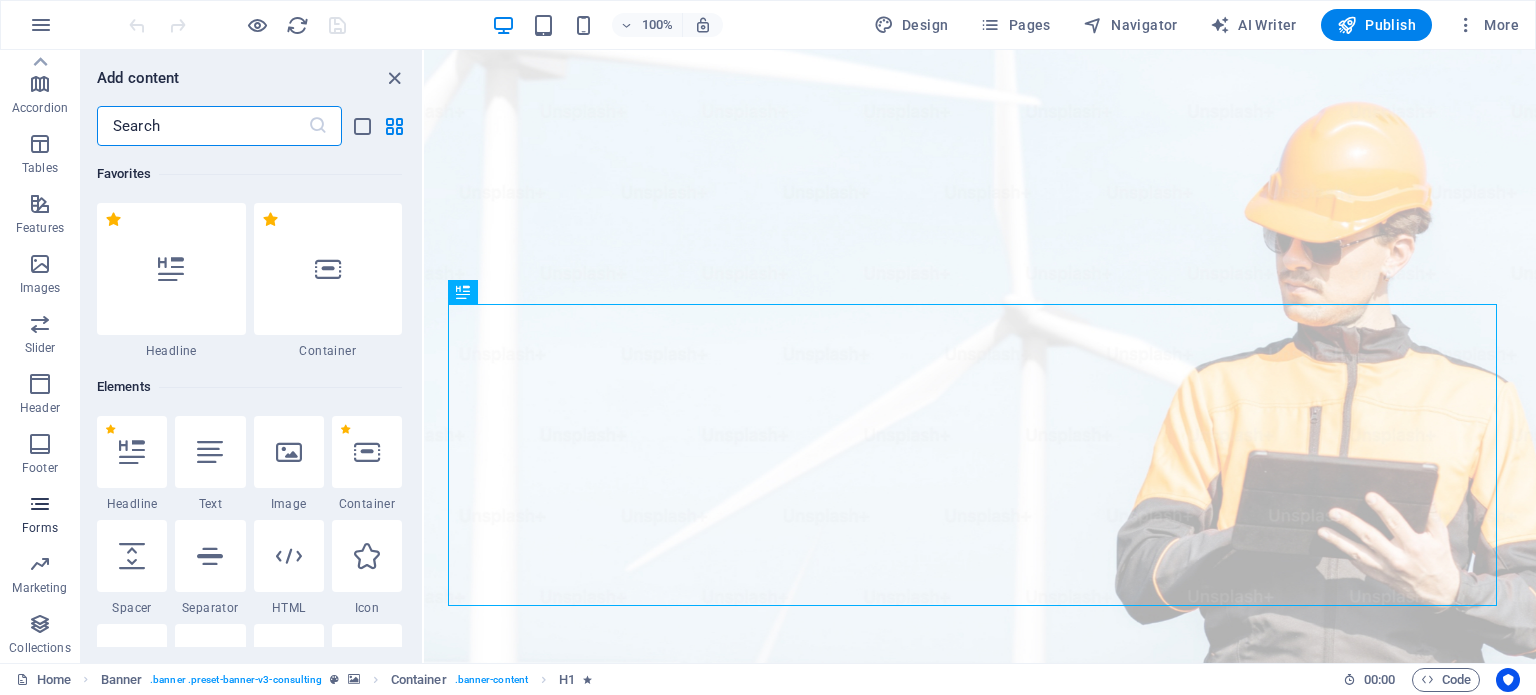 scroll, scrollTop: 14600, scrollLeft: 0, axis: vertical 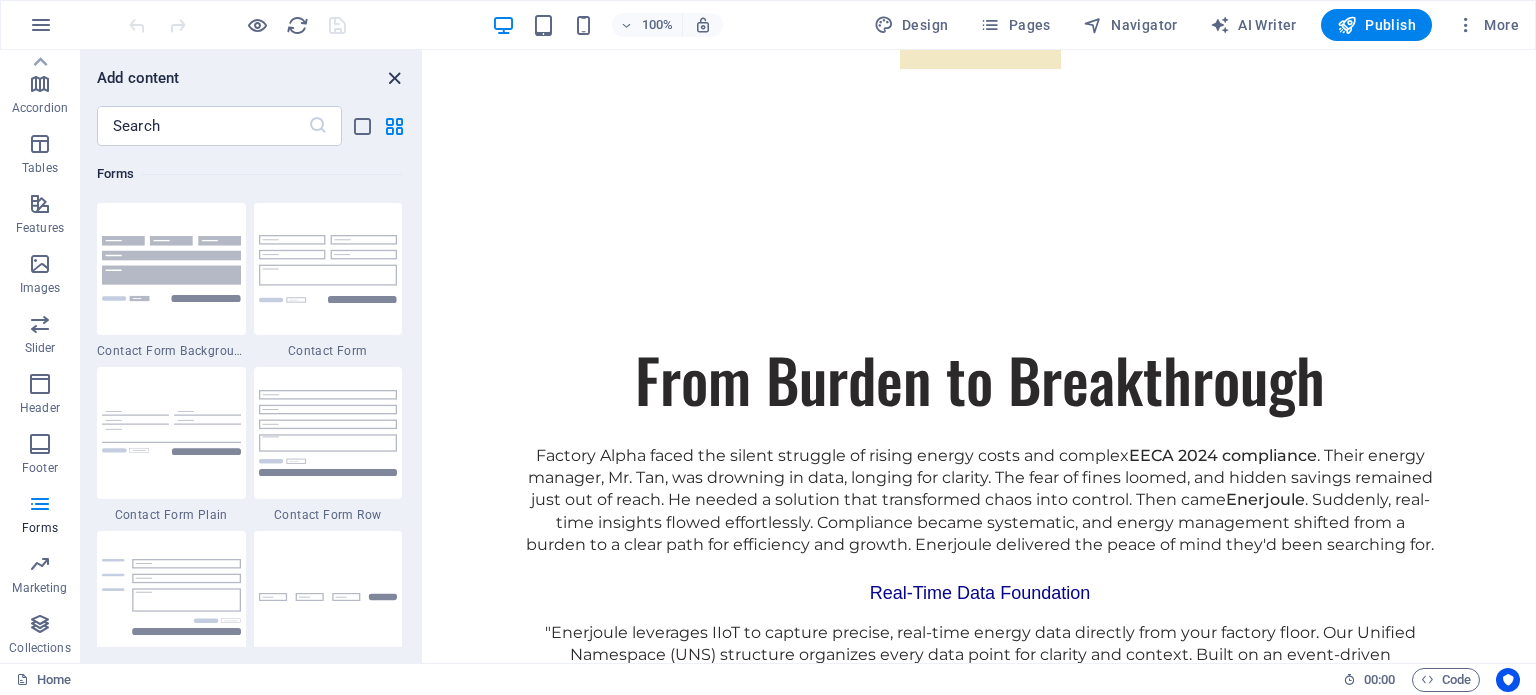 click at bounding box center (394, 78) 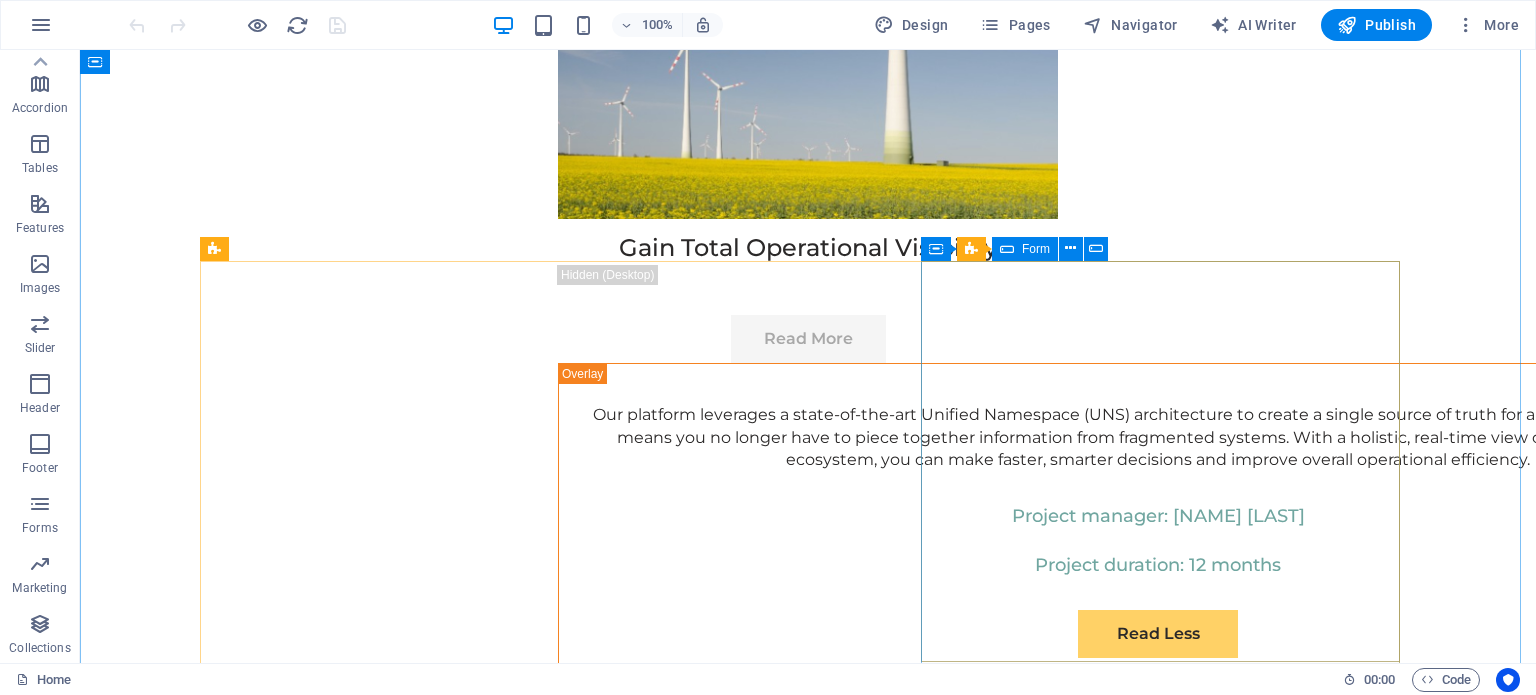scroll, scrollTop: 11600, scrollLeft: 0, axis: vertical 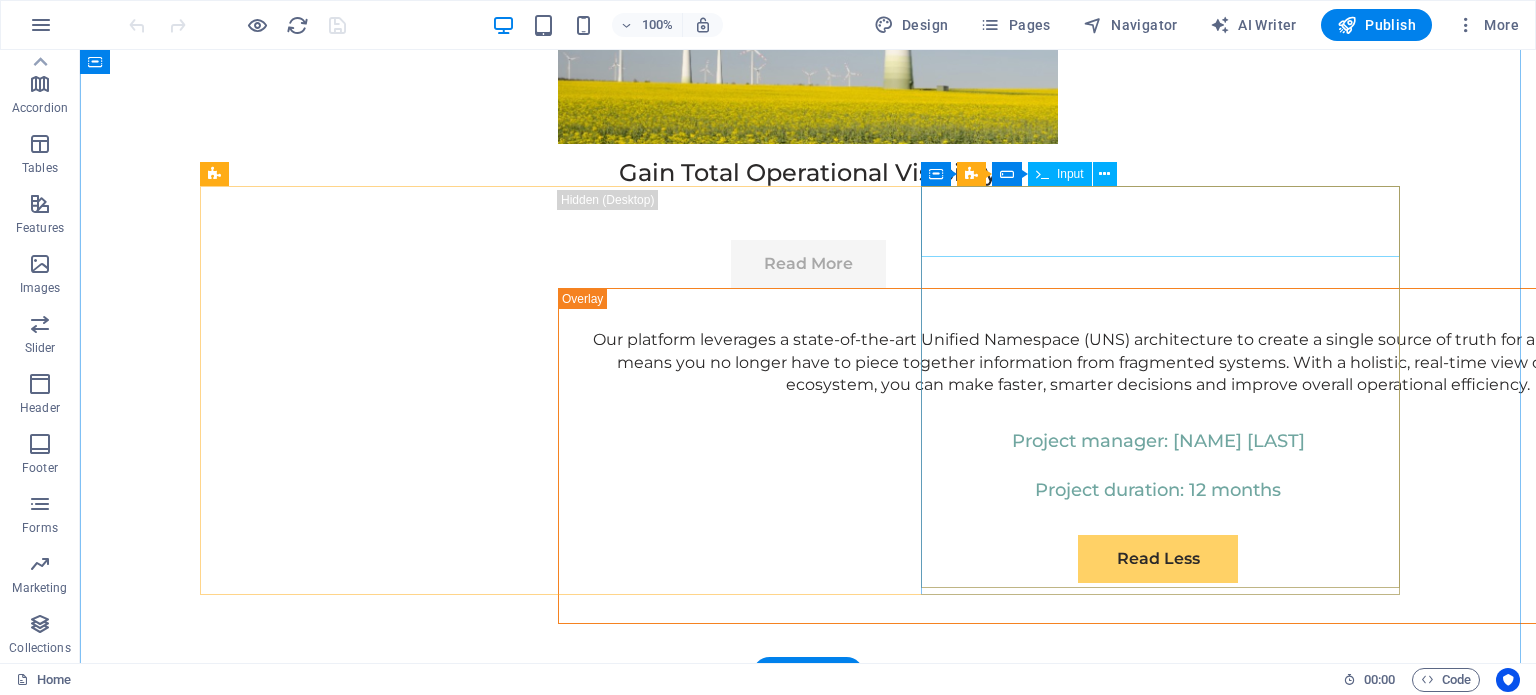 click on "Full Name" at bounding box center [808, 7661] 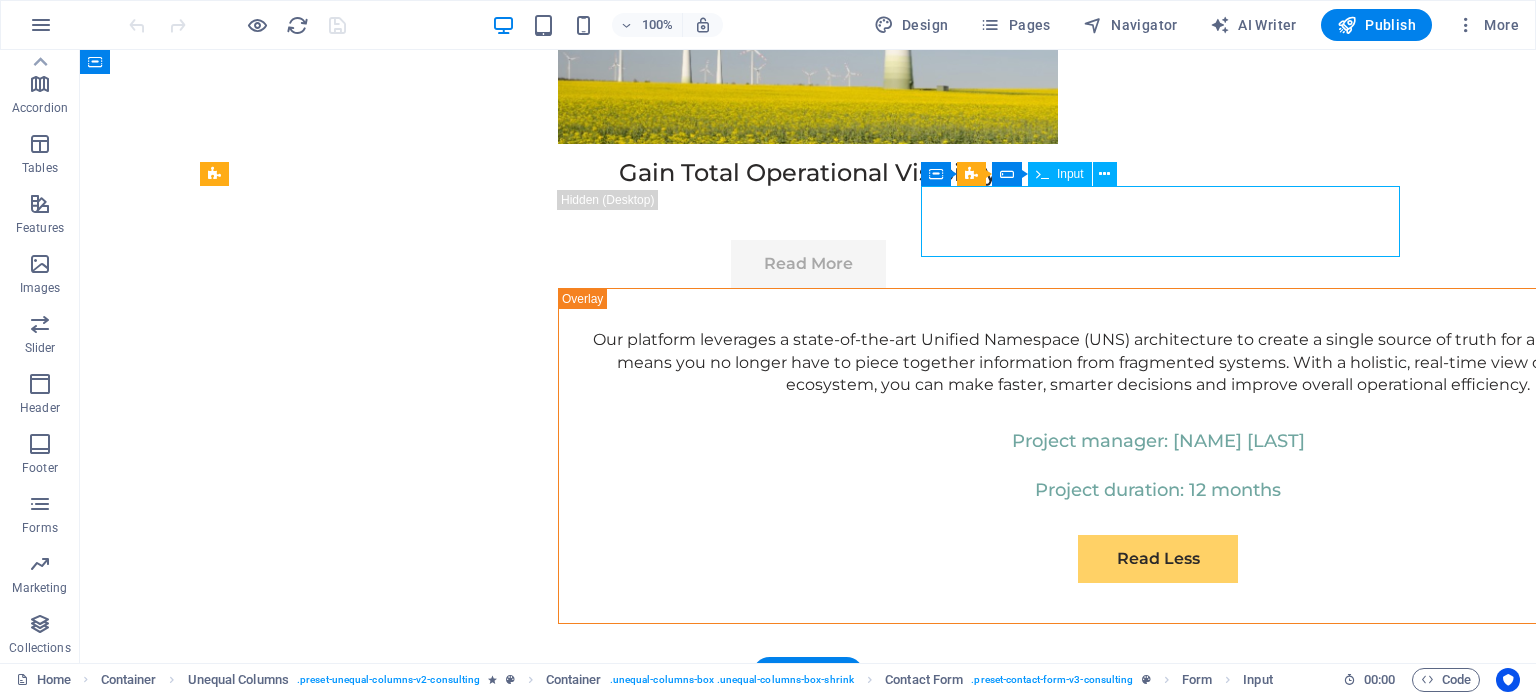click on "Full Name" at bounding box center [808, 7661] 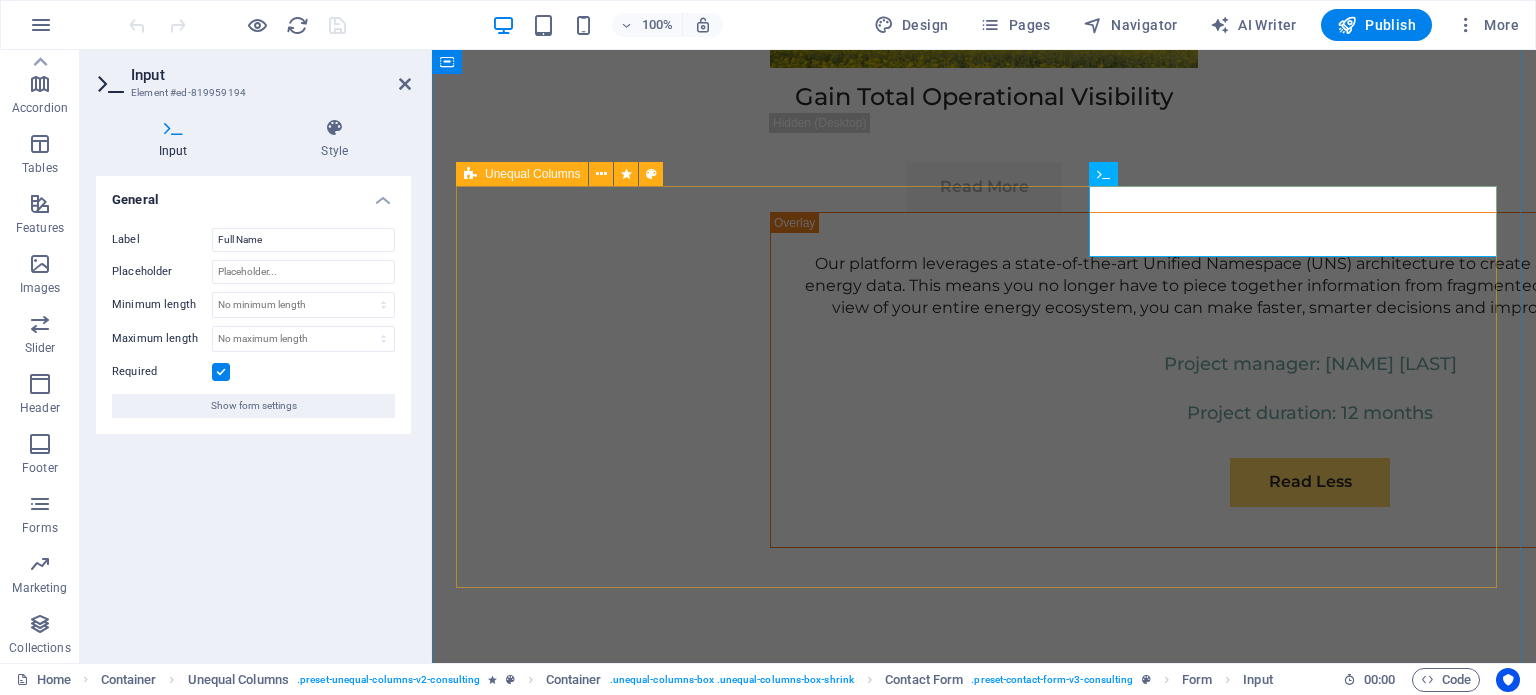 scroll, scrollTop: 11953, scrollLeft: 0, axis: vertical 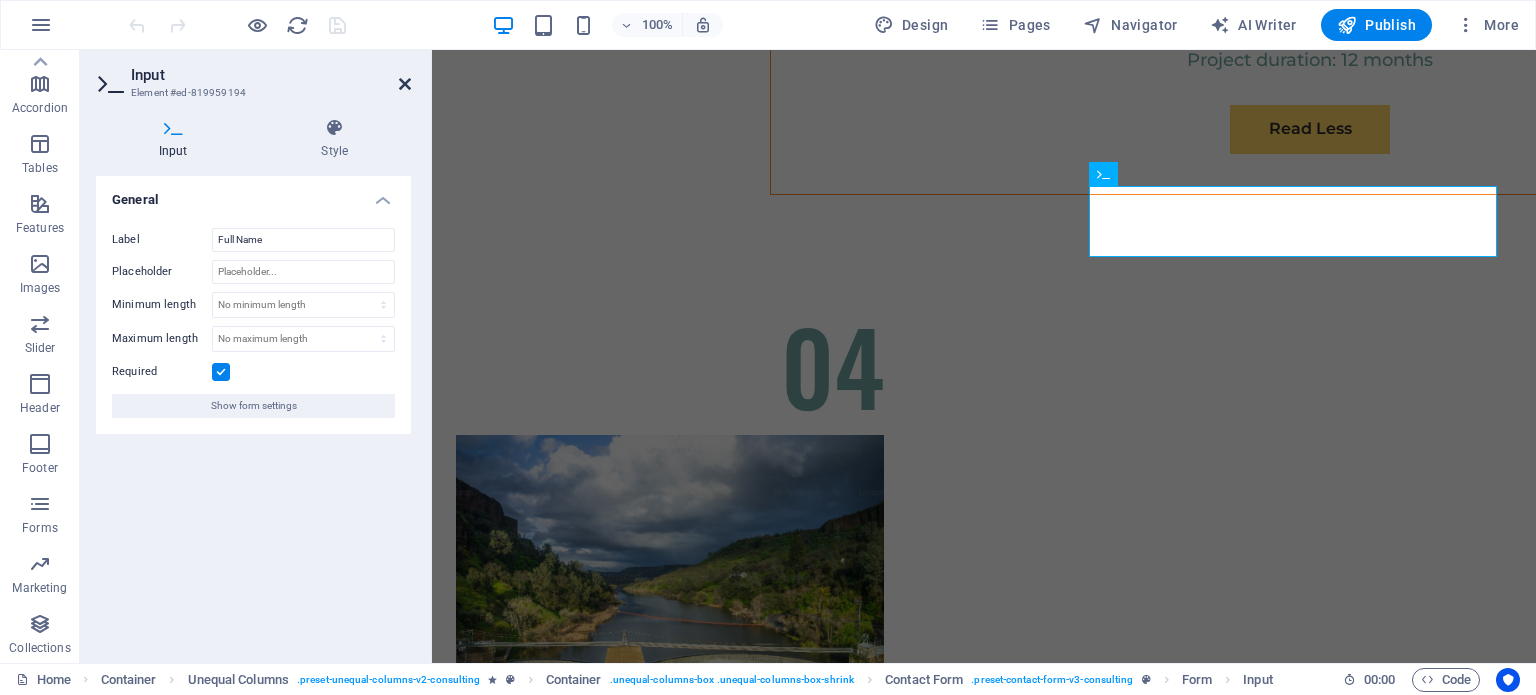 click at bounding box center (405, 84) 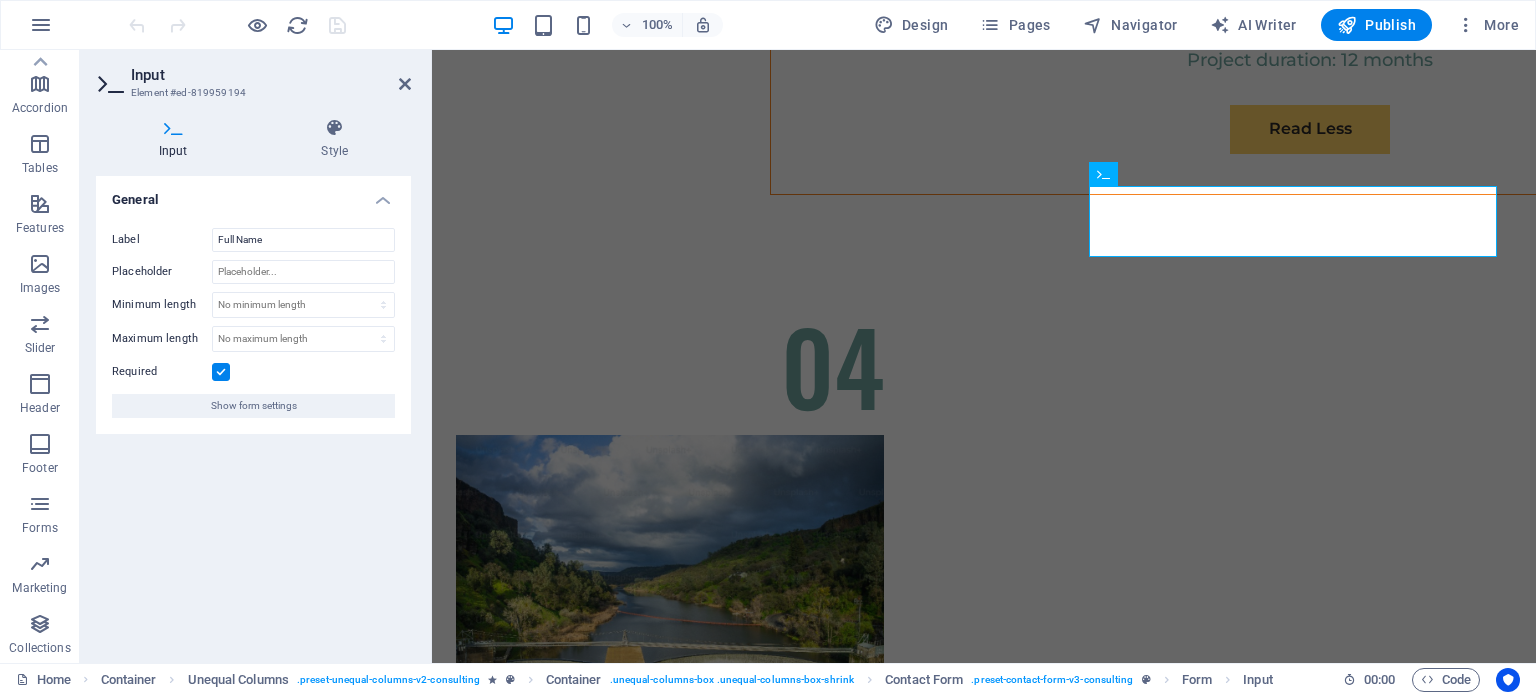 scroll, scrollTop: 11600, scrollLeft: 0, axis: vertical 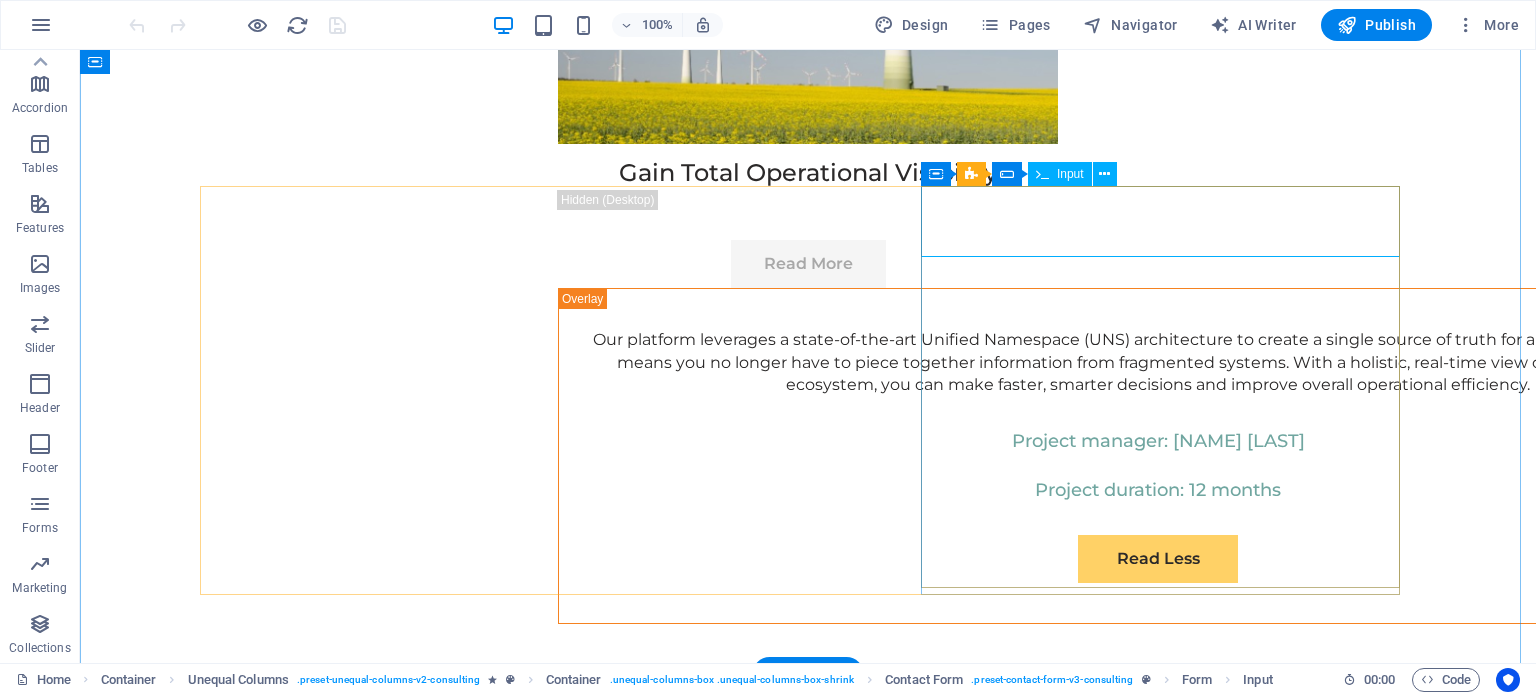 click on "Full Name" at bounding box center [808, 7661] 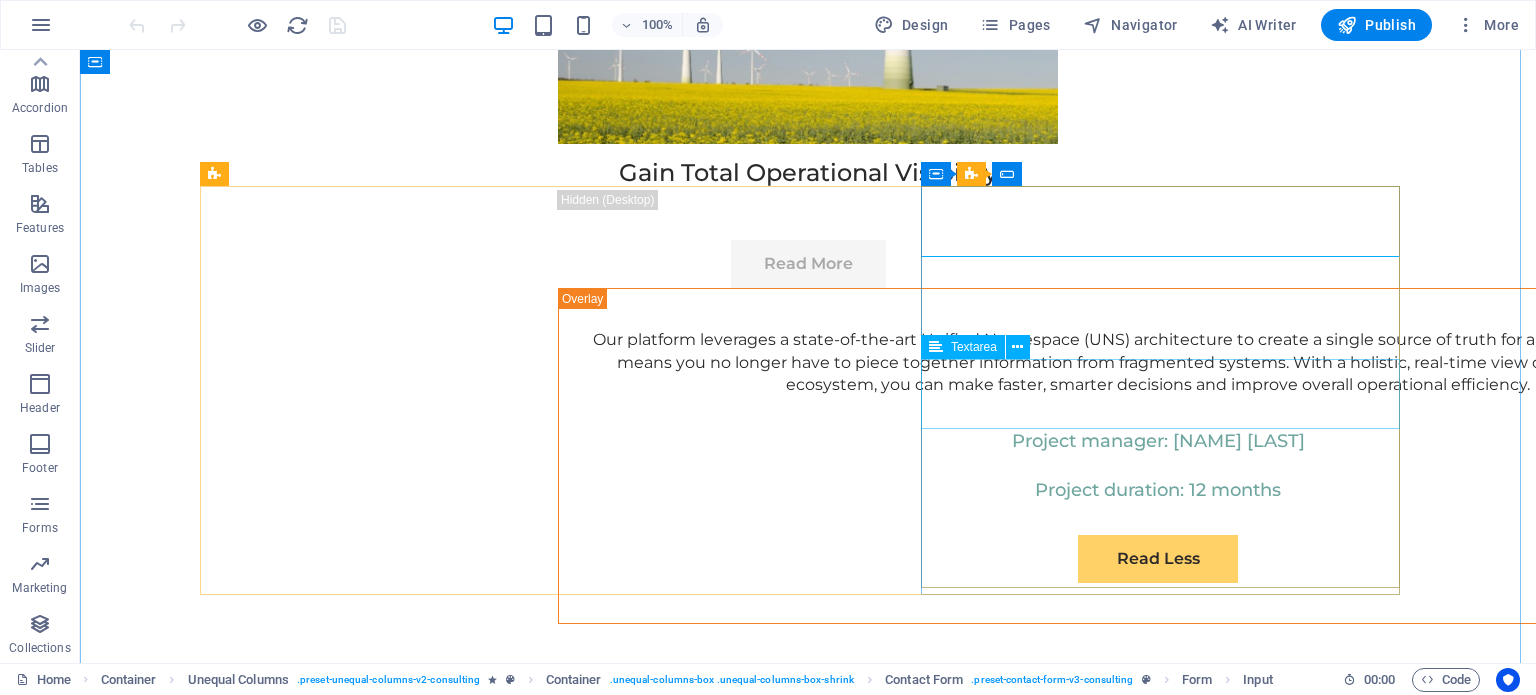 click on "Textarea" at bounding box center [963, 347] 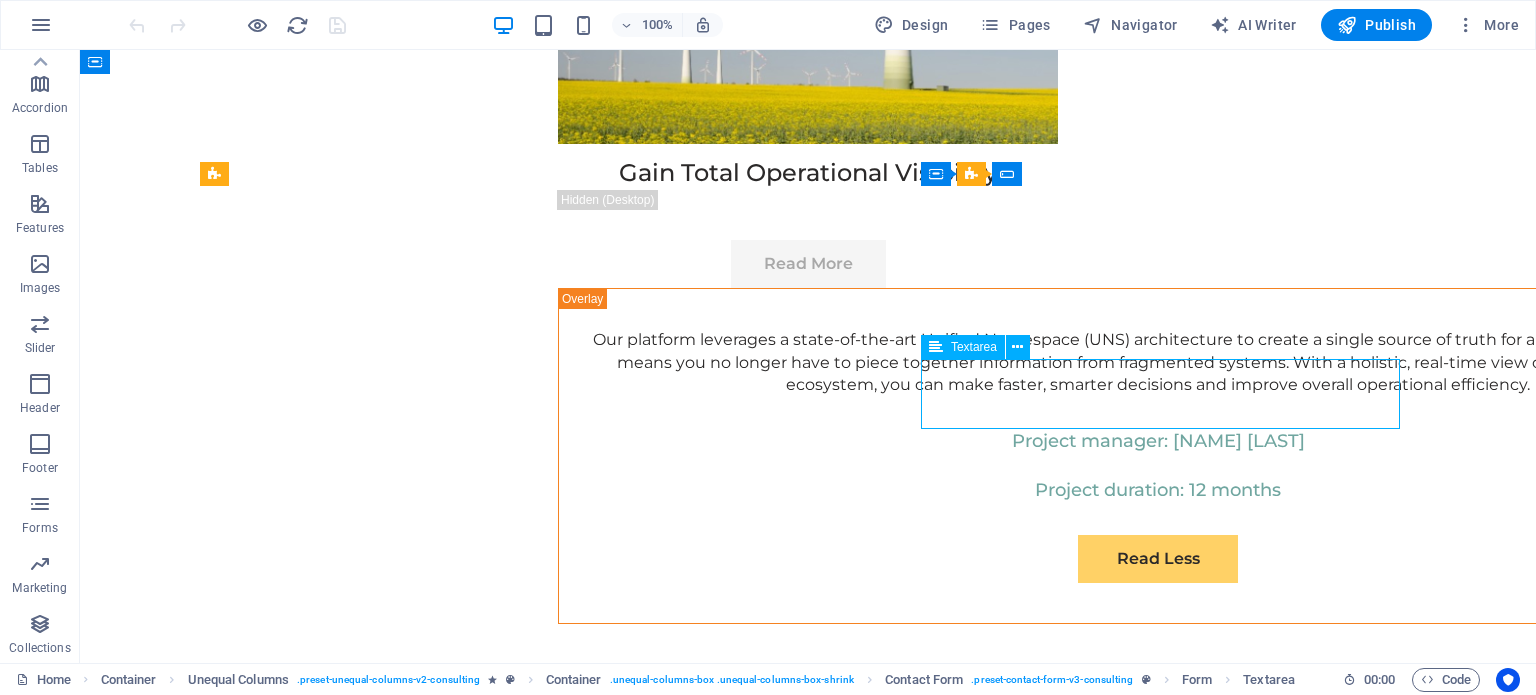 click on "Textarea" at bounding box center (963, 347) 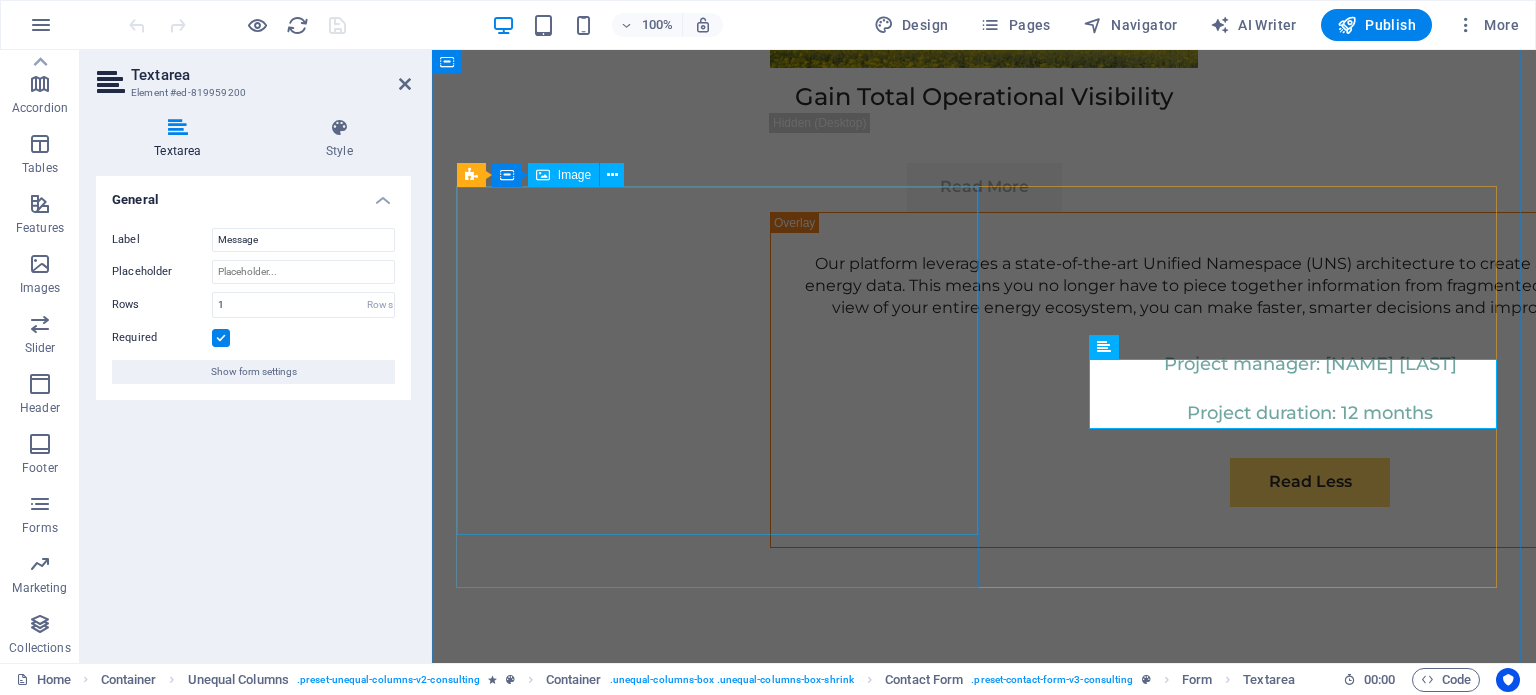 scroll, scrollTop: 11953, scrollLeft: 0, axis: vertical 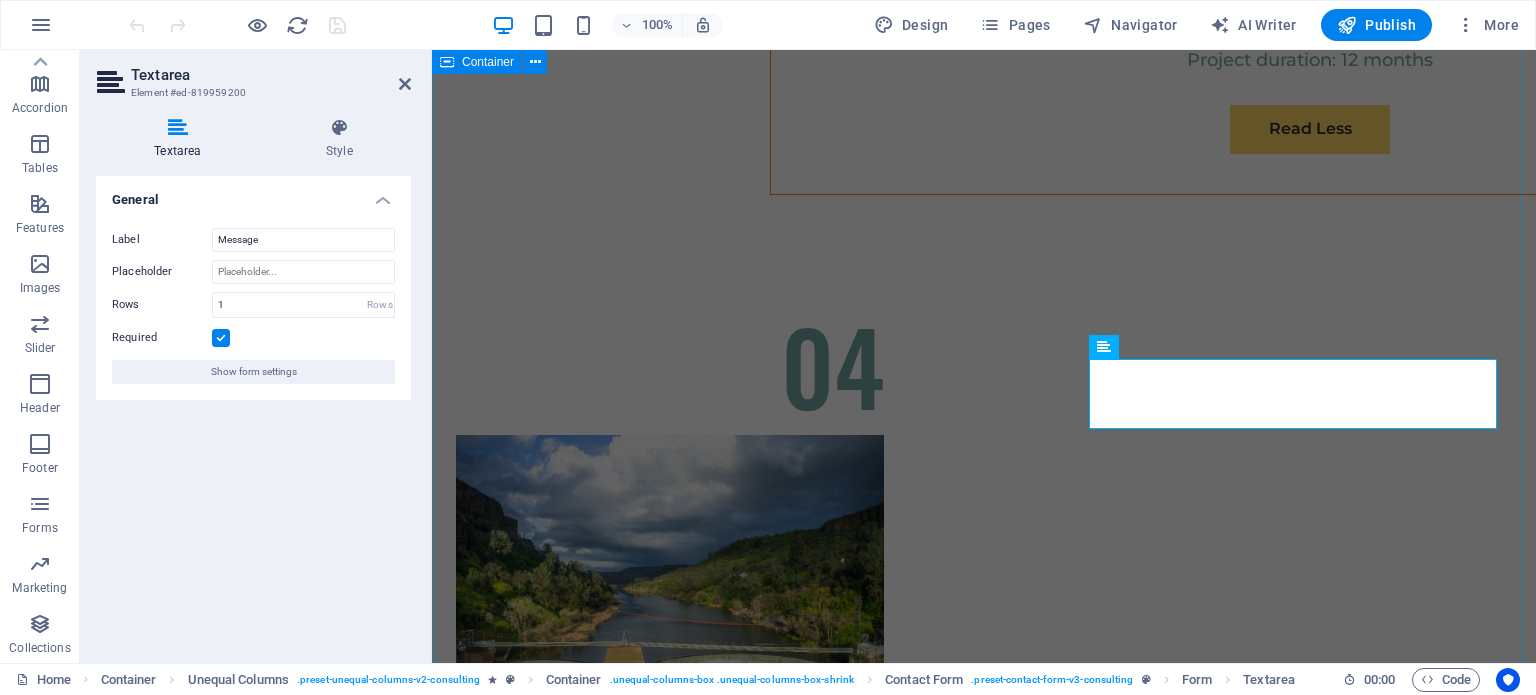 click on "Get In Touch Ready to embark on your journey towards sustainable success? Contact us today to schedule a consultation. Full Name E-mail Message   I have read and understand the privacy policy. Unreadable? Load new Submit" at bounding box center [984, 6867] 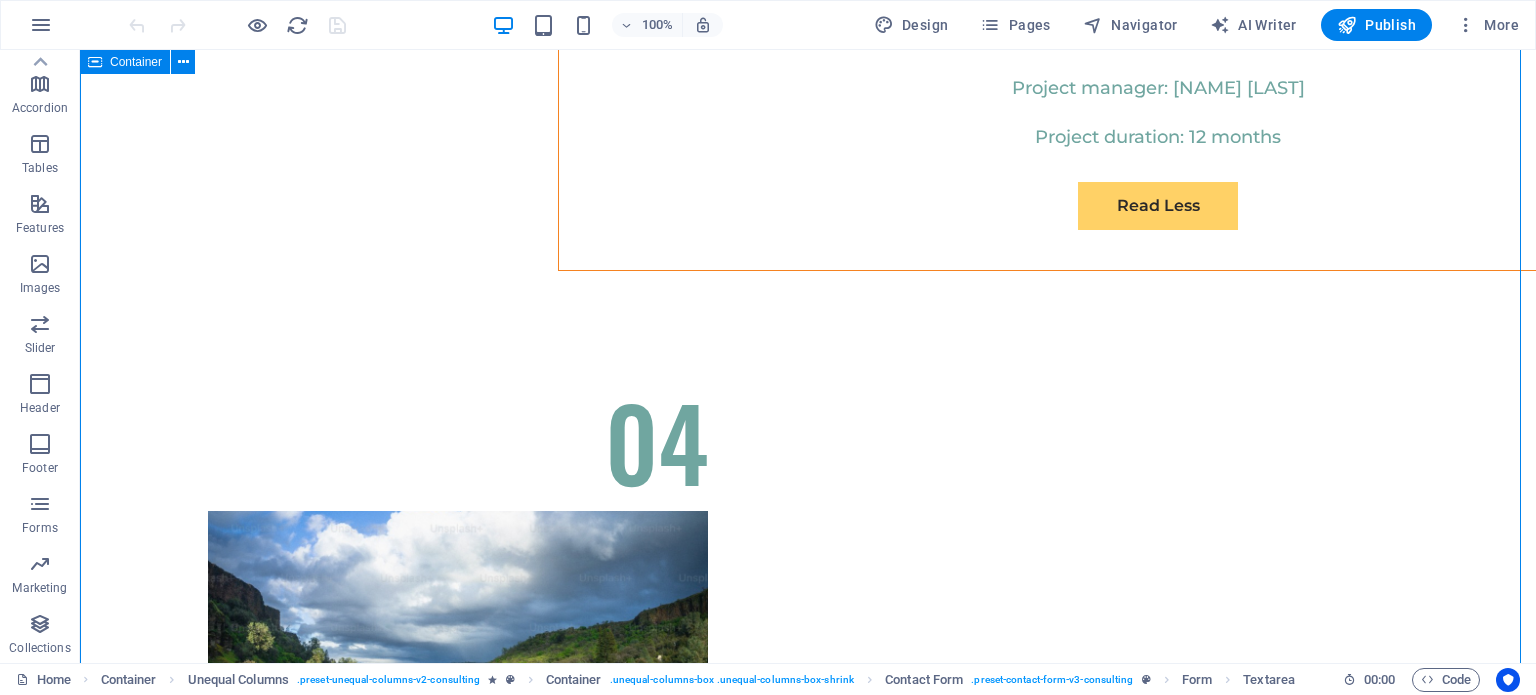 scroll, scrollTop: 11600, scrollLeft: 0, axis: vertical 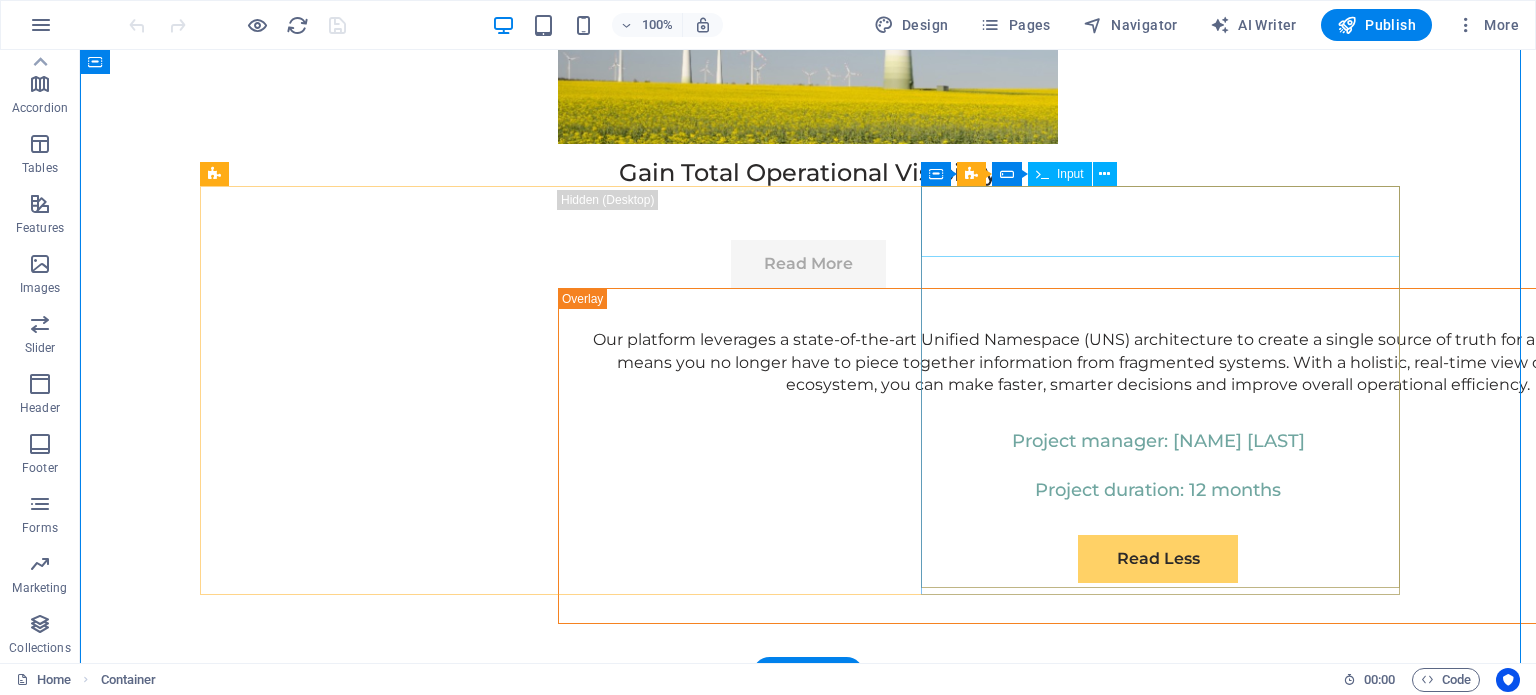 click on "Full Name" at bounding box center (808, 7661) 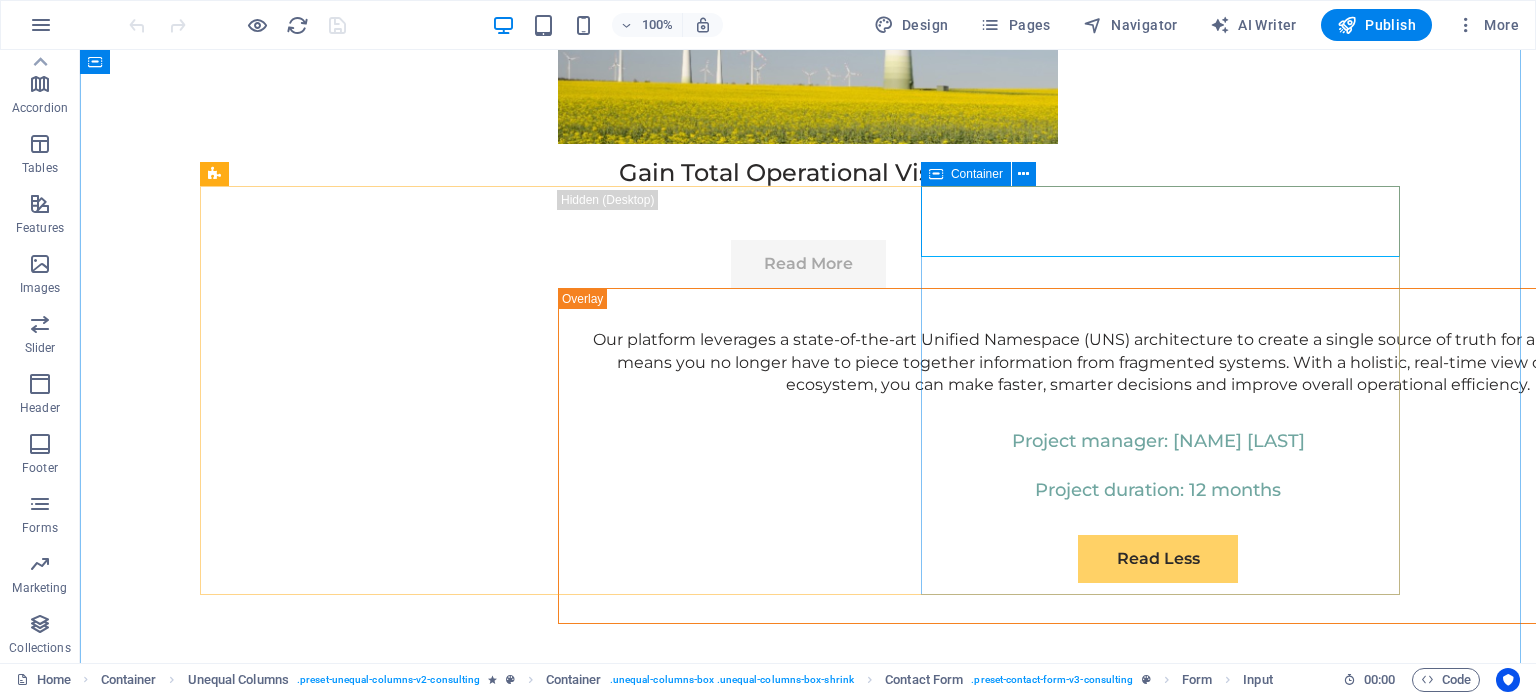 click at bounding box center [936, 174] 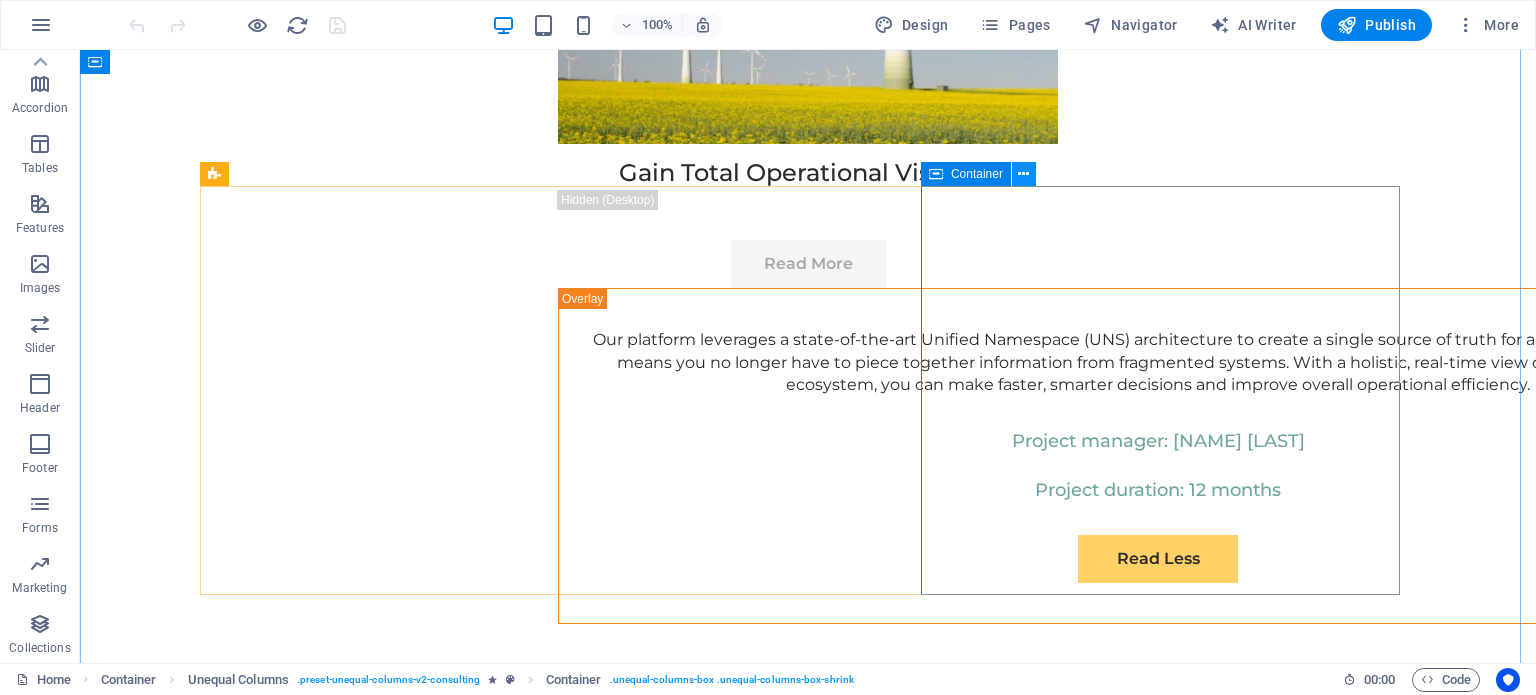 click at bounding box center (1023, 174) 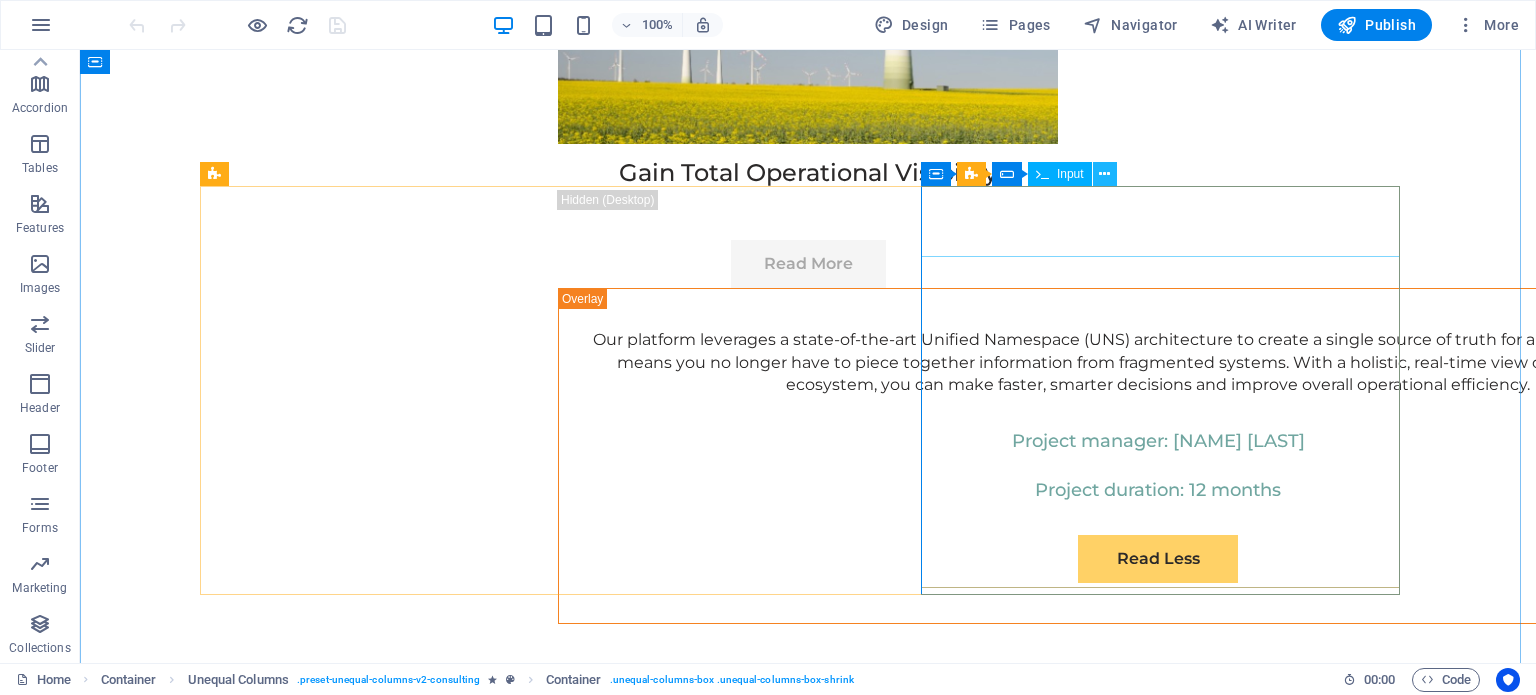 click at bounding box center (1104, 174) 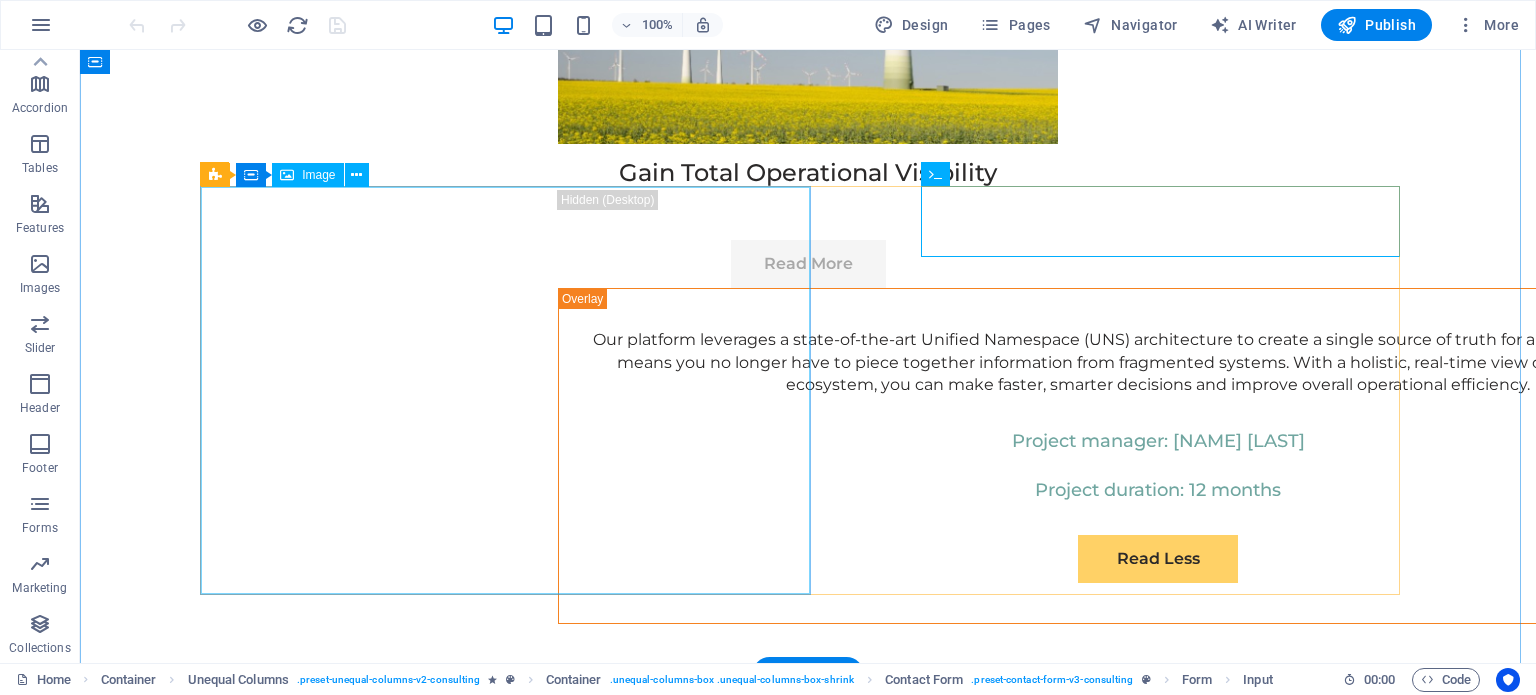 click at bounding box center [808, 7185] 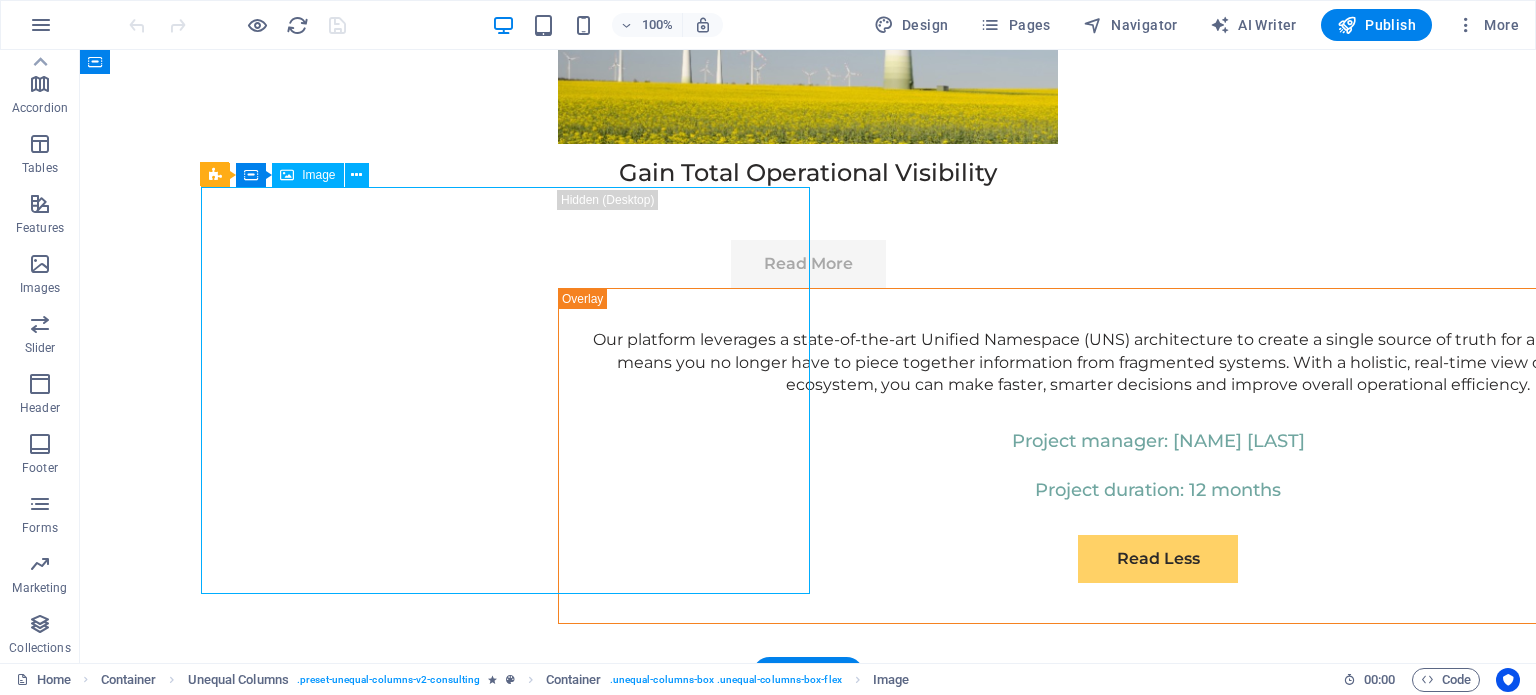 click at bounding box center [808, 7185] 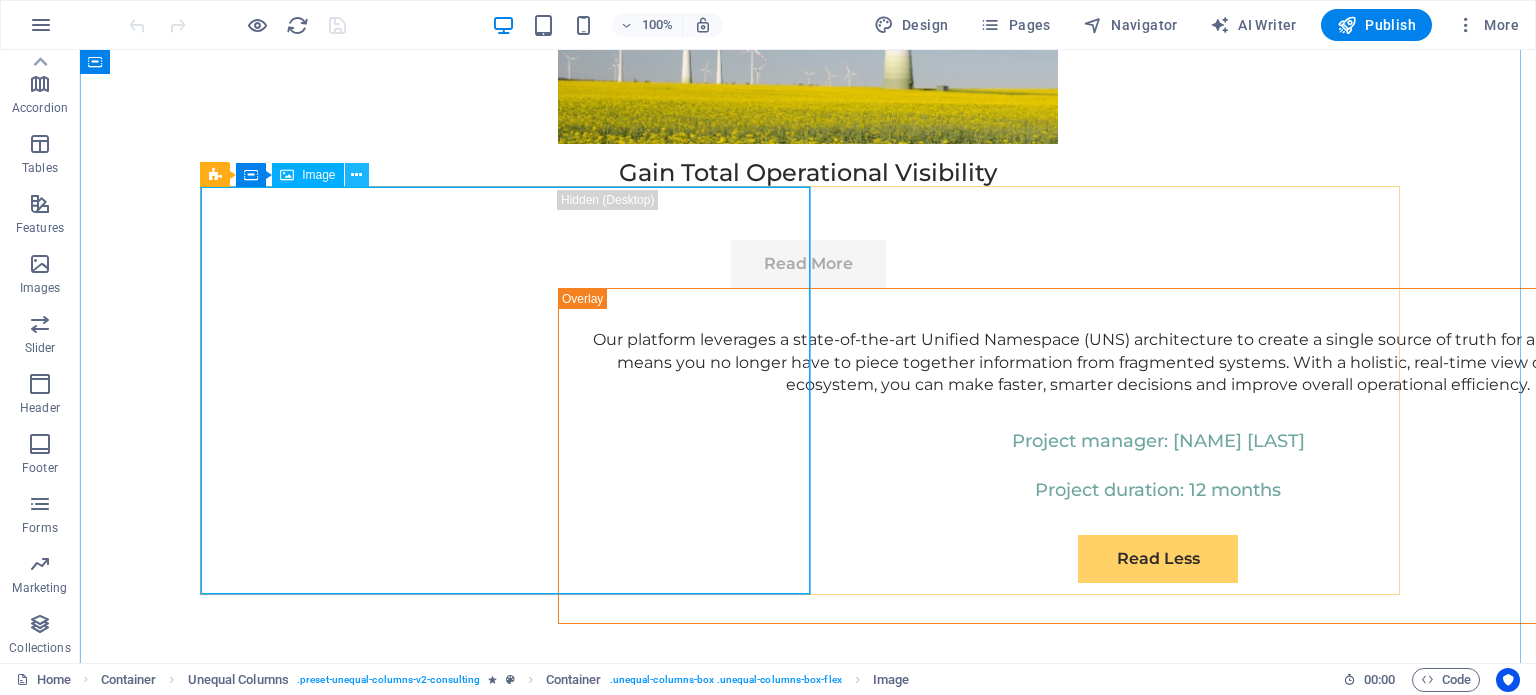 click at bounding box center (356, 175) 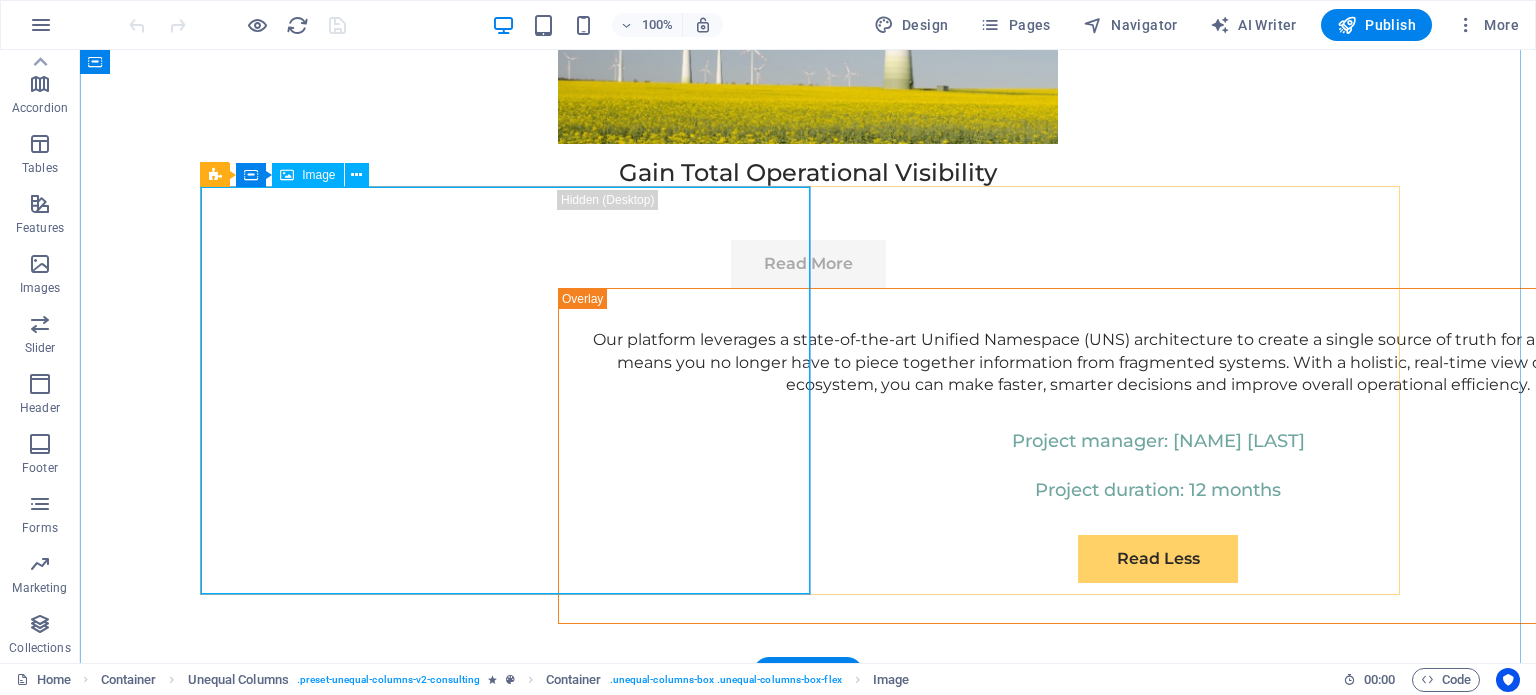 click at bounding box center (808, 7185) 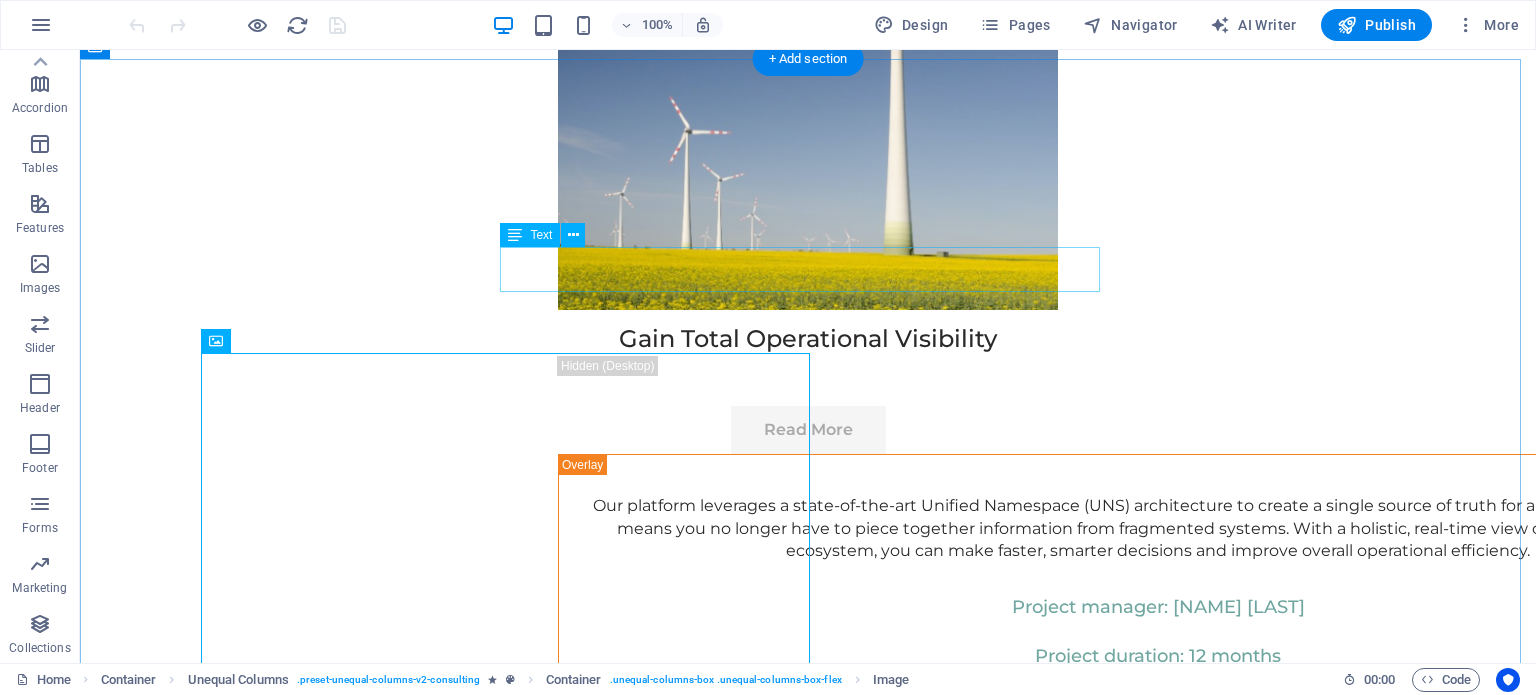 scroll, scrollTop: 11400, scrollLeft: 0, axis: vertical 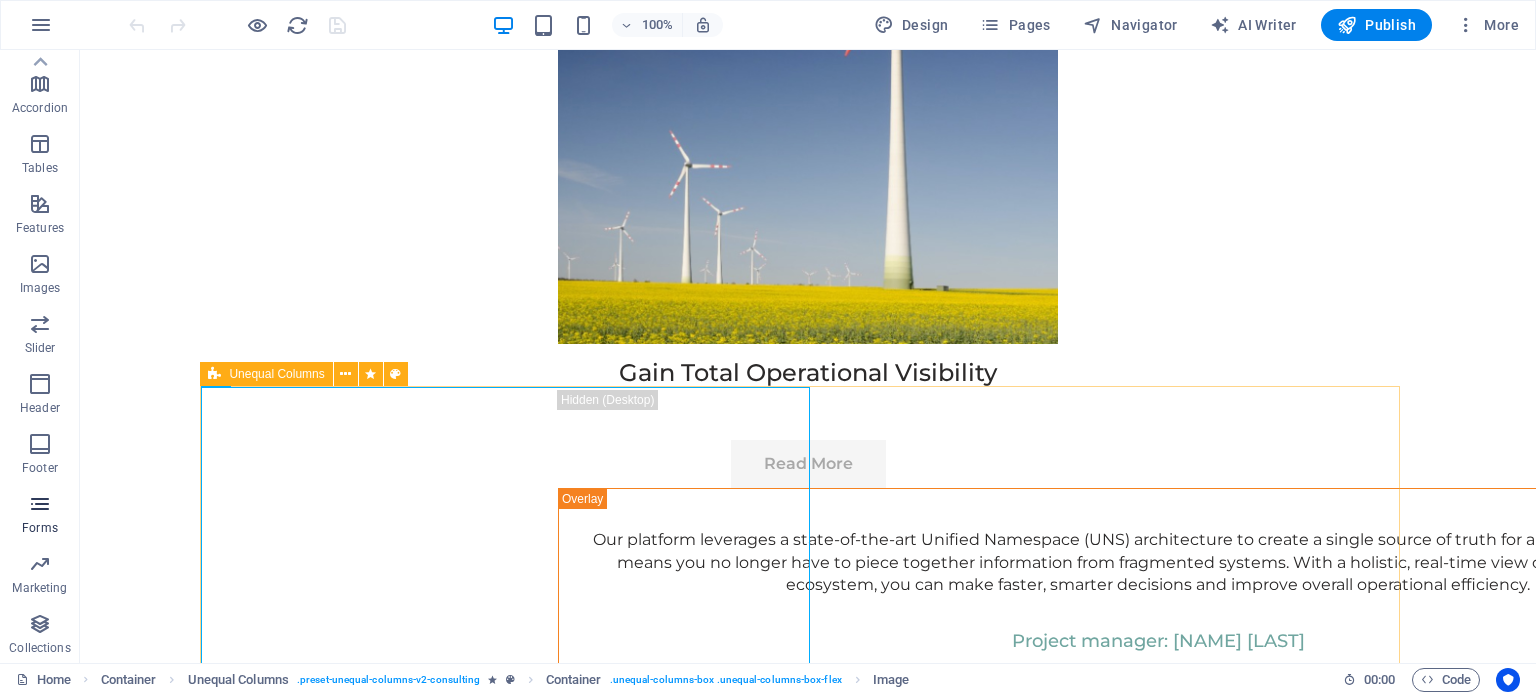 click at bounding box center (40, 504) 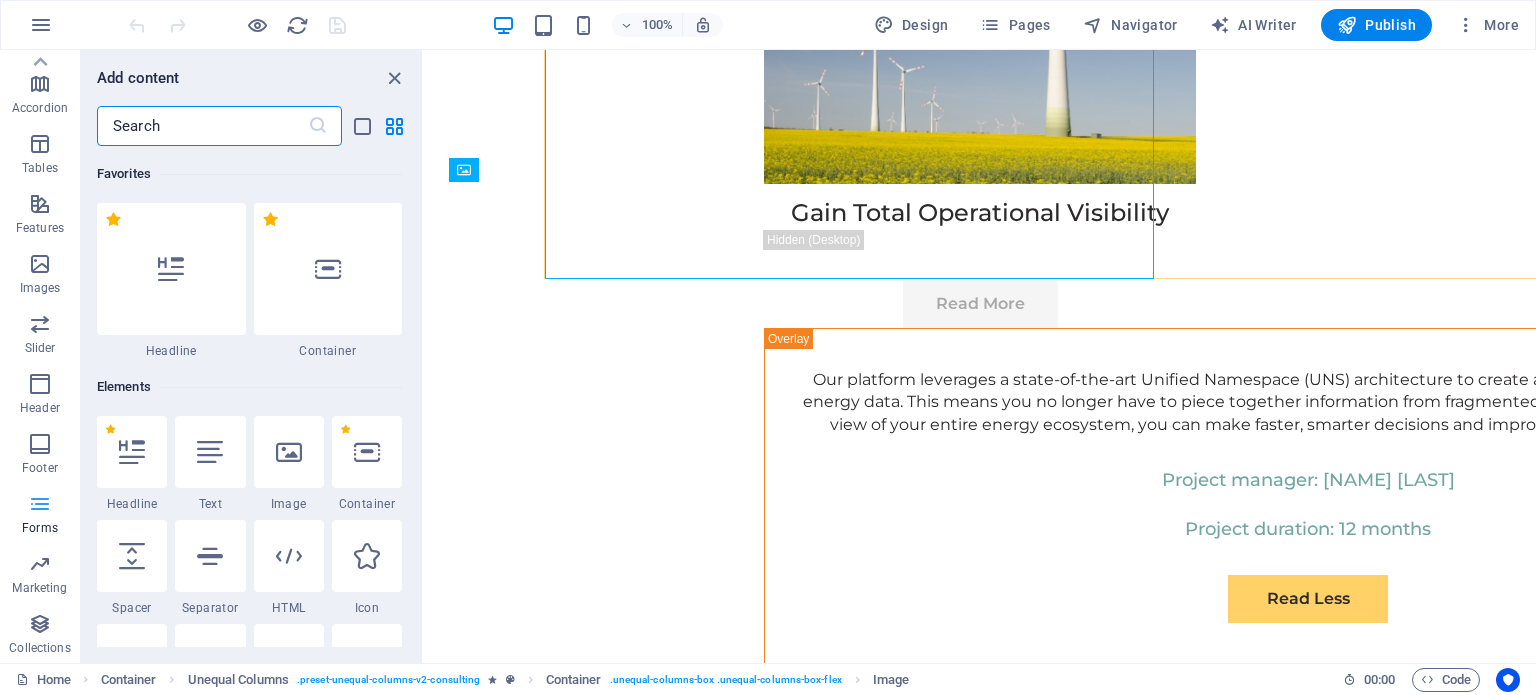 scroll, scrollTop: 11915, scrollLeft: 0, axis: vertical 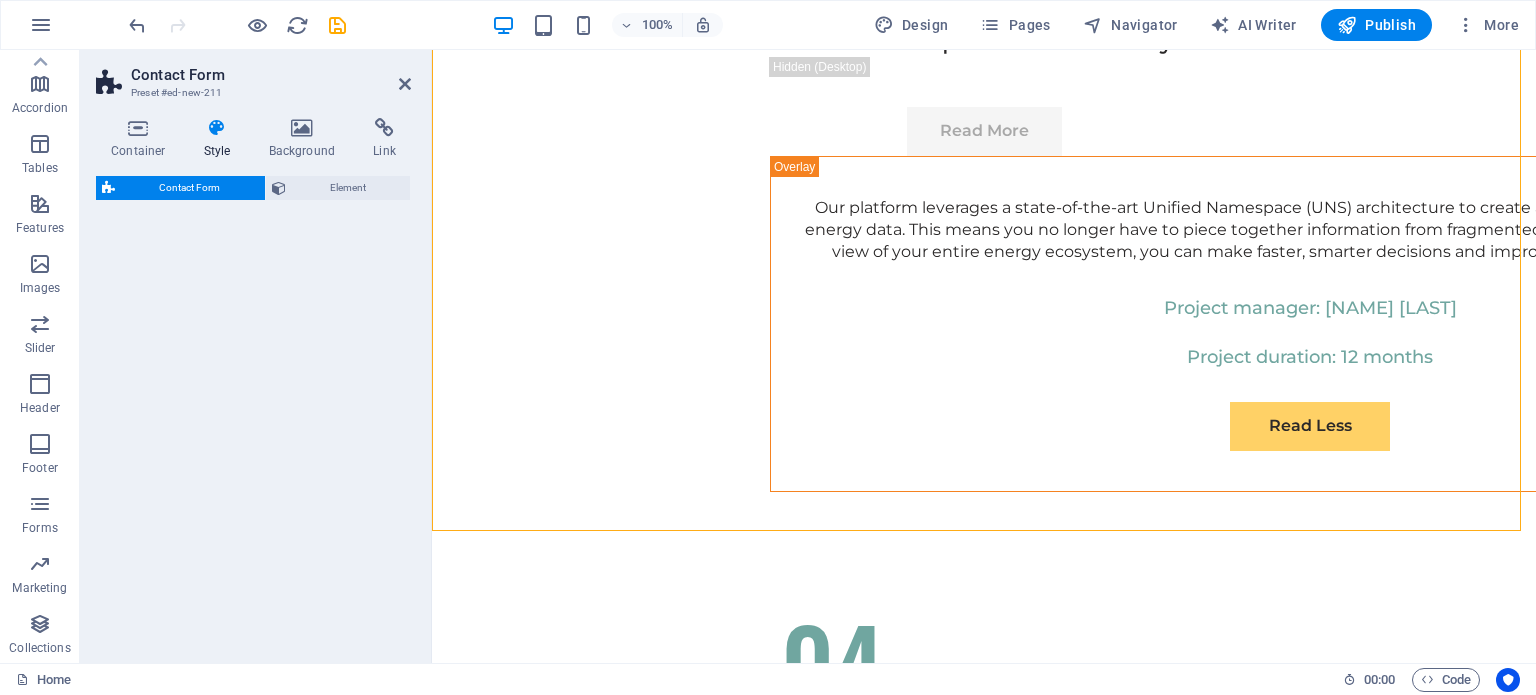 select on "rem" 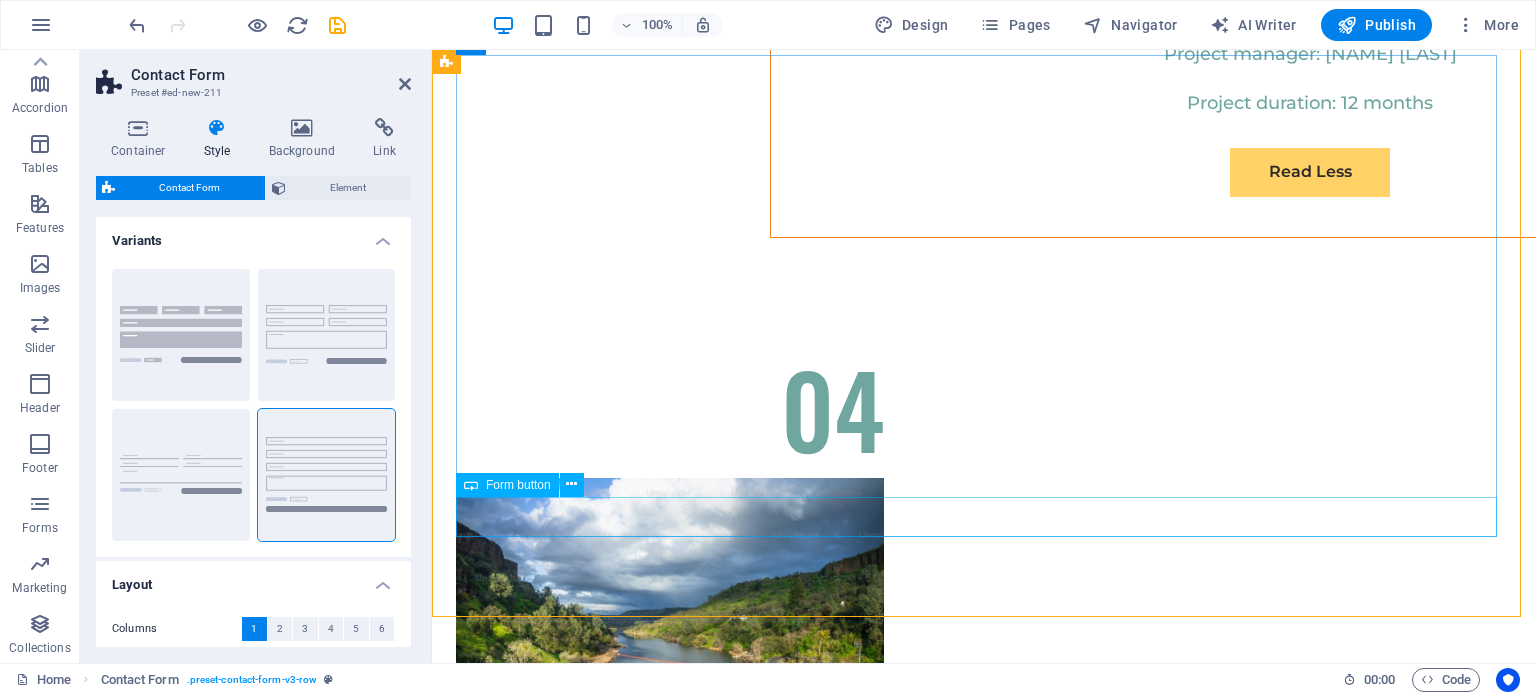 scroll, scrollTop: 11810, scrollLeft: 0, axis: vertical 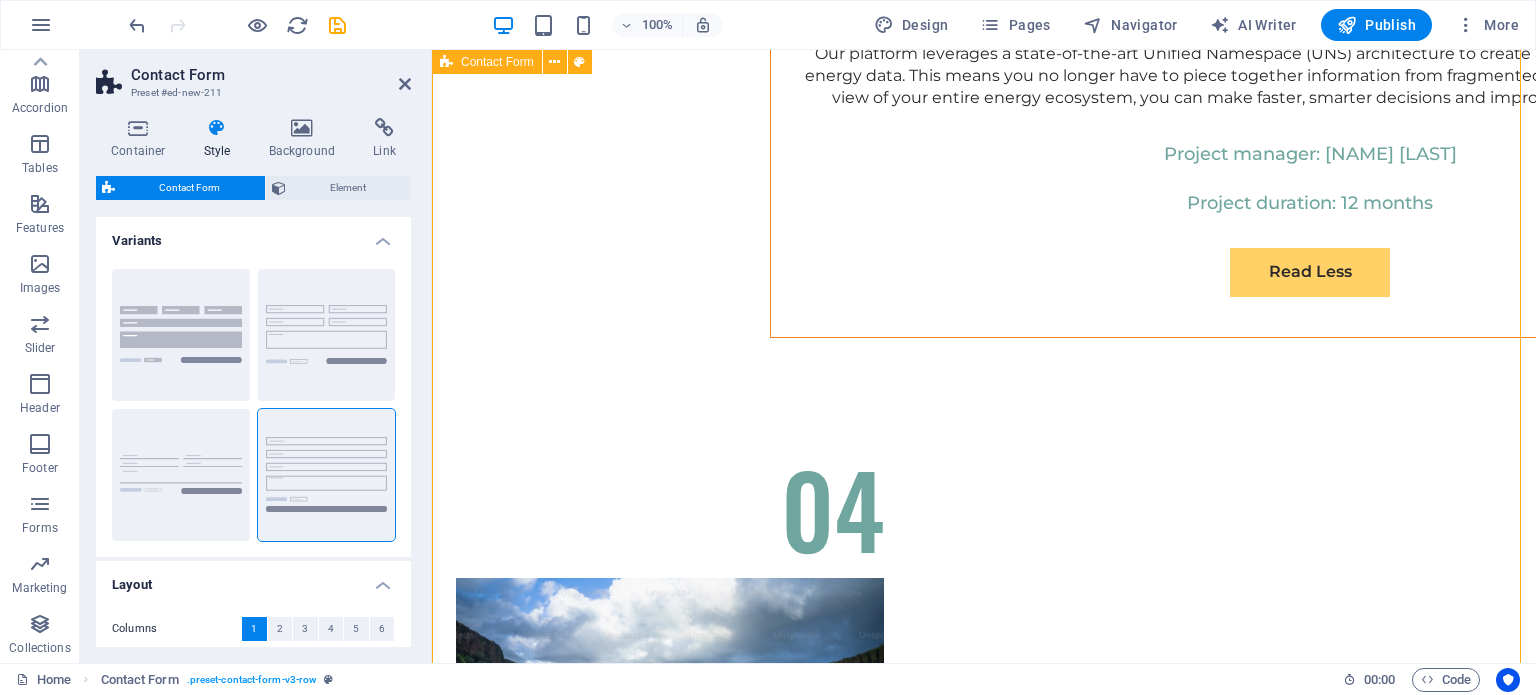 click on "Contact Form" at bounding box center (497, 62) 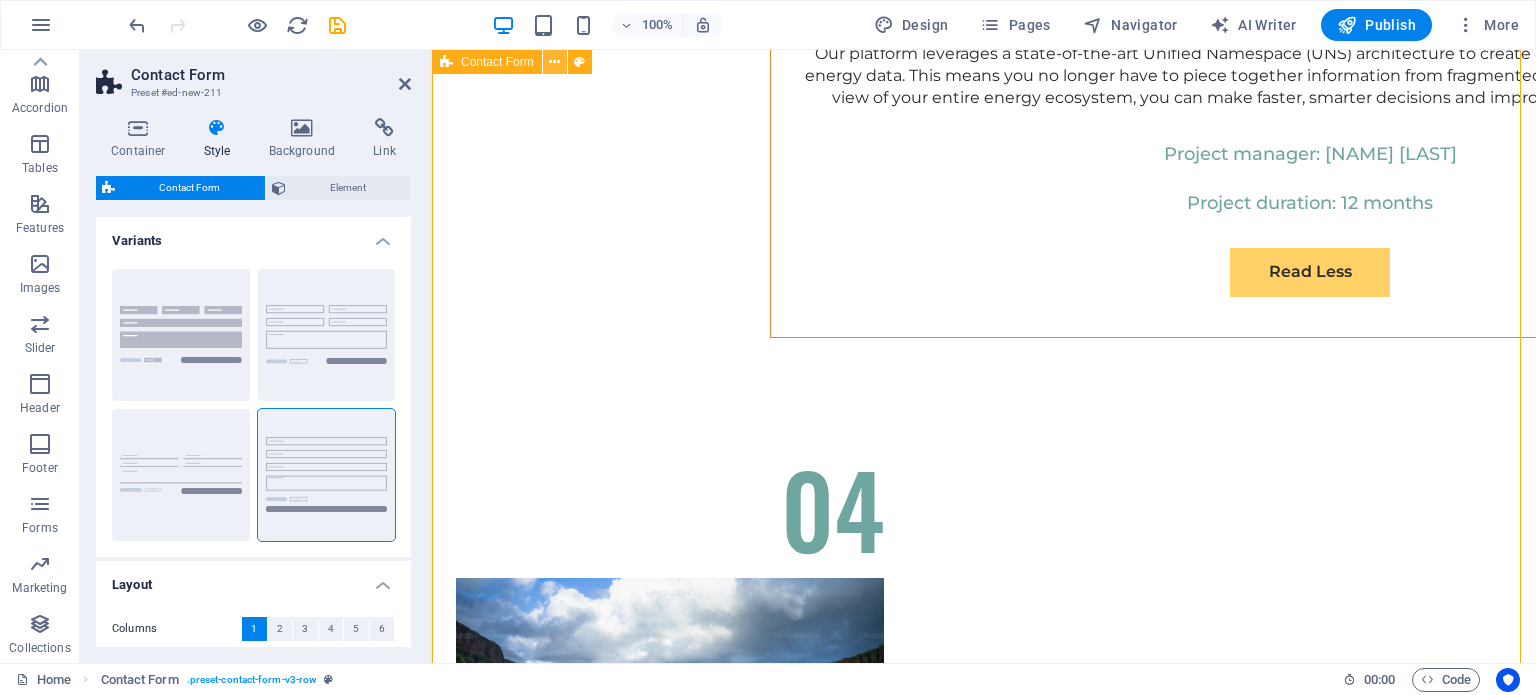 click at bounding box center [554, 62] 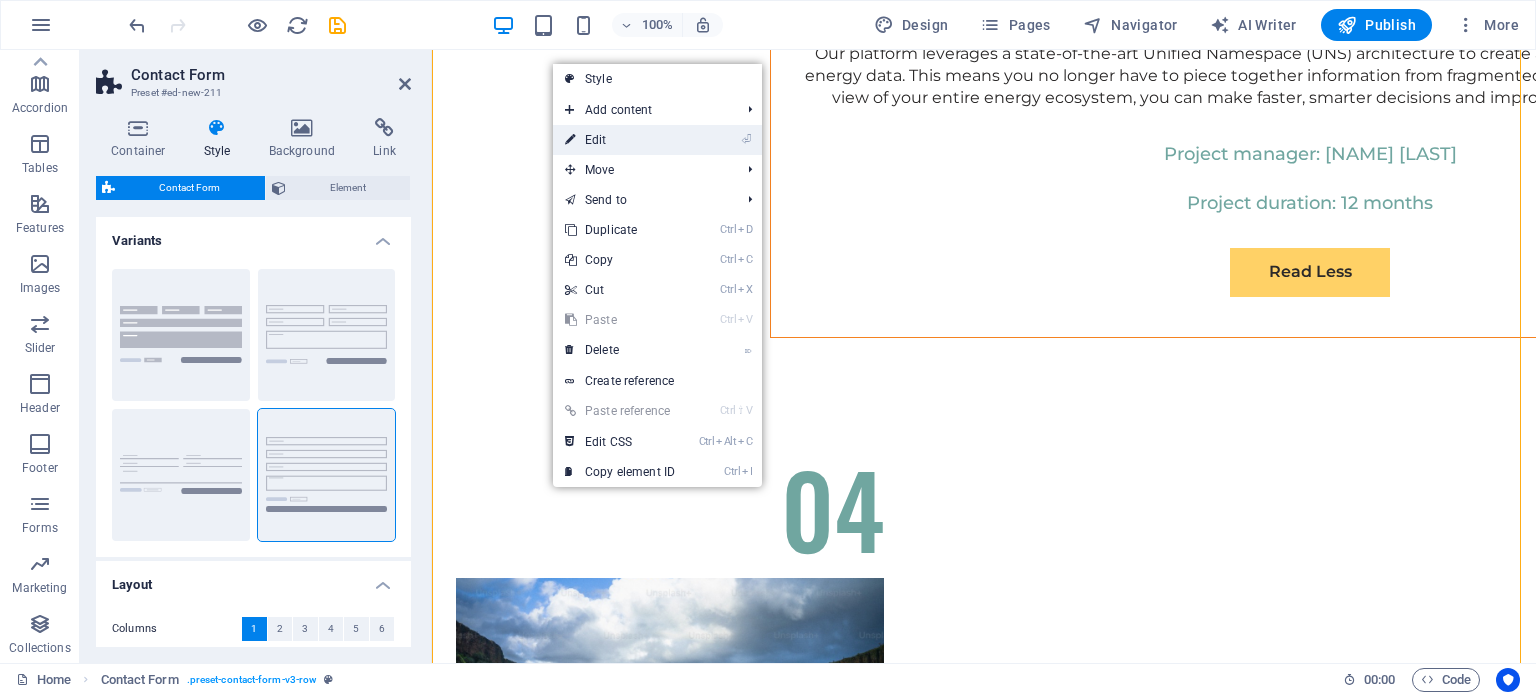 click on "⏎  Edit" at bounding box center [620, 140] 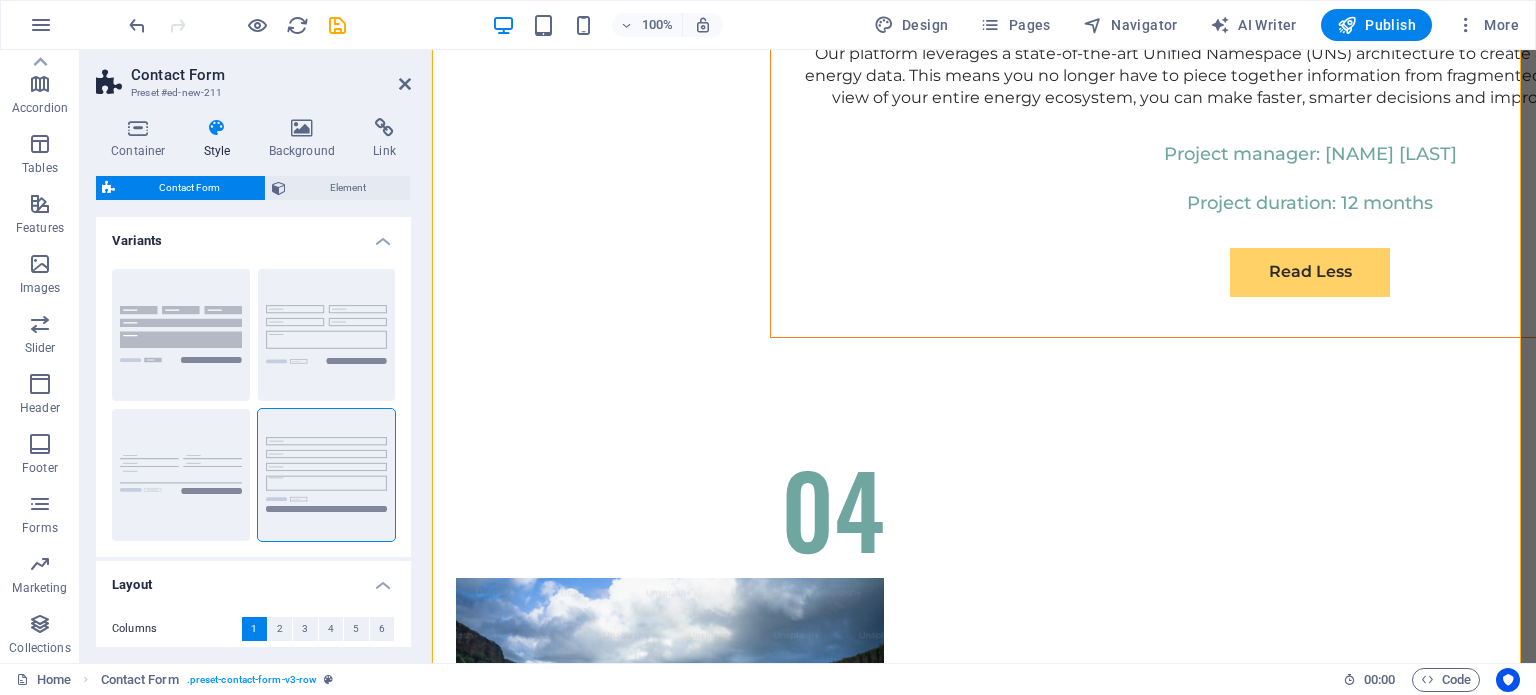 click on "Contact Form" at bounding box center (190, 188) 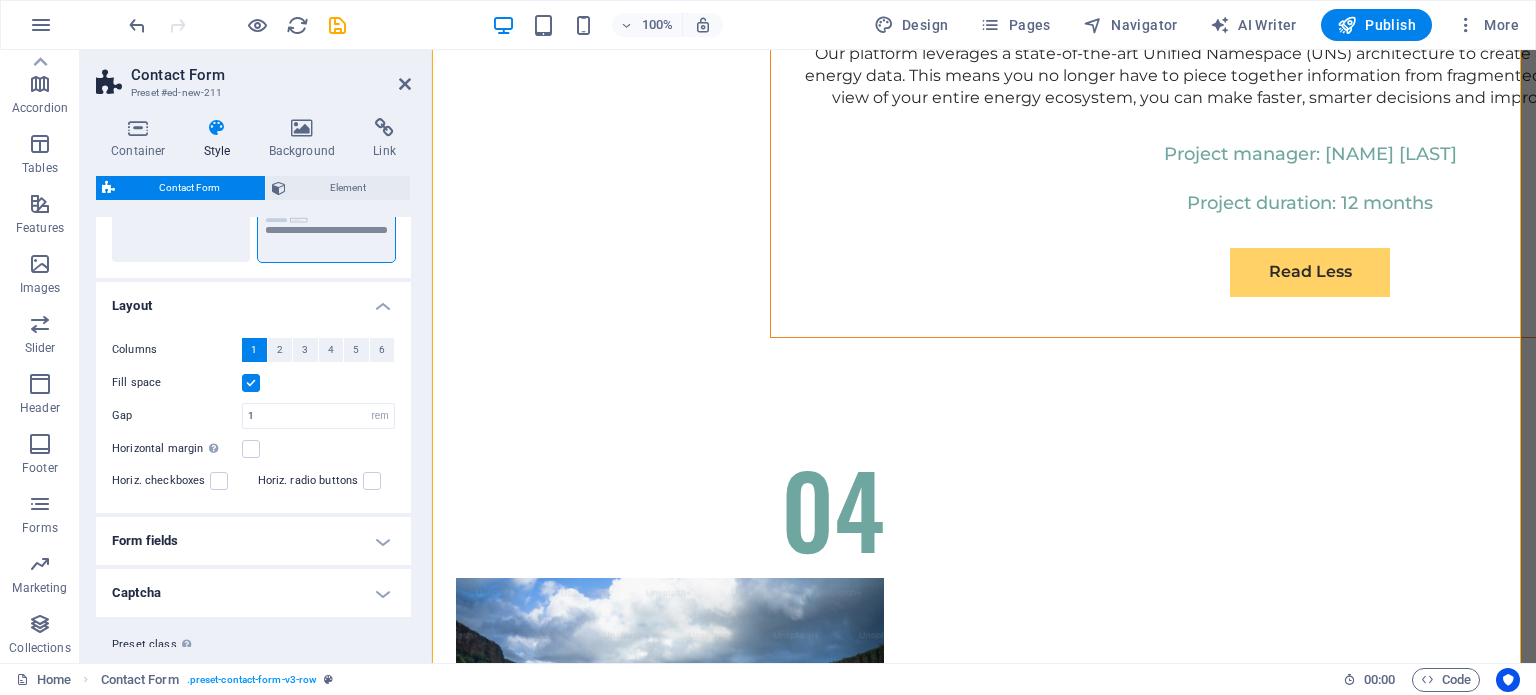 scroll, scrollTop: 300, scrollLeft: 0, axis: vertical 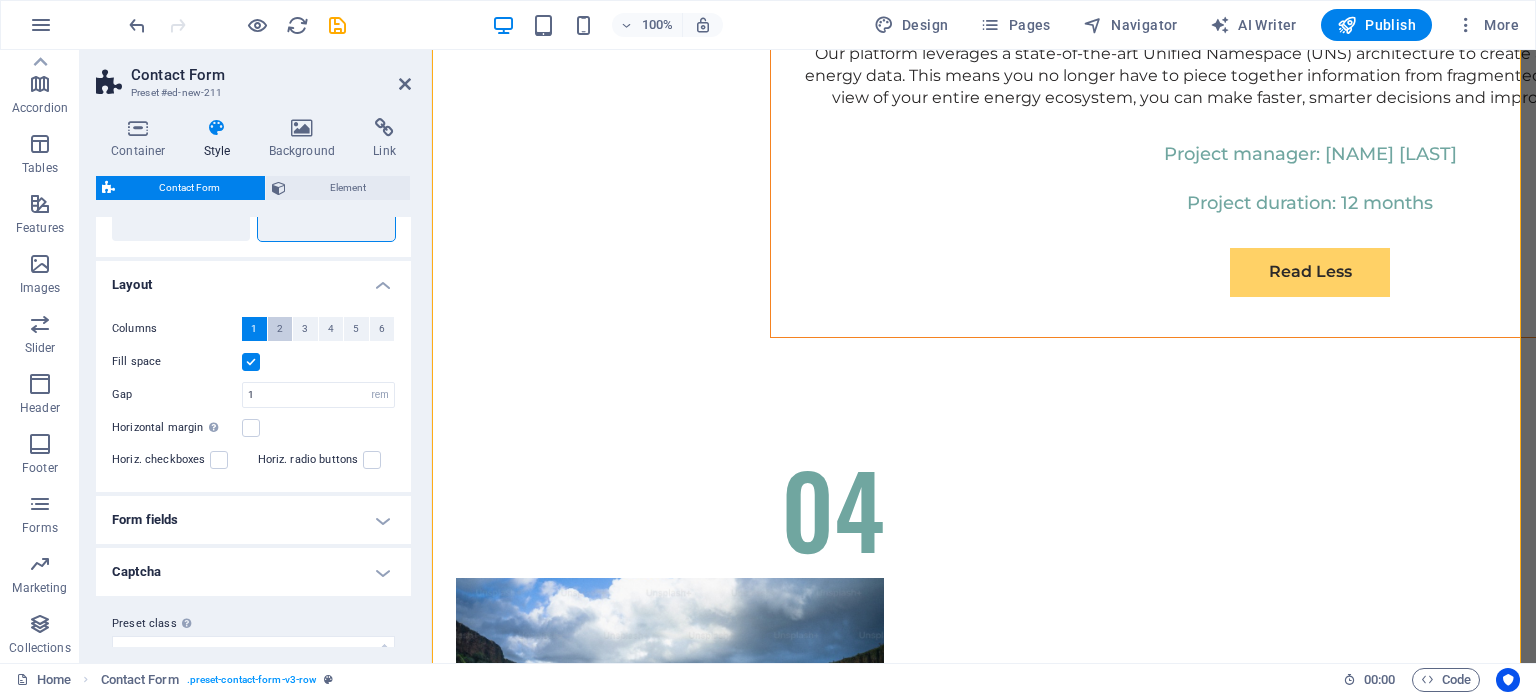 click on "2" at bounding box center [280, 329] 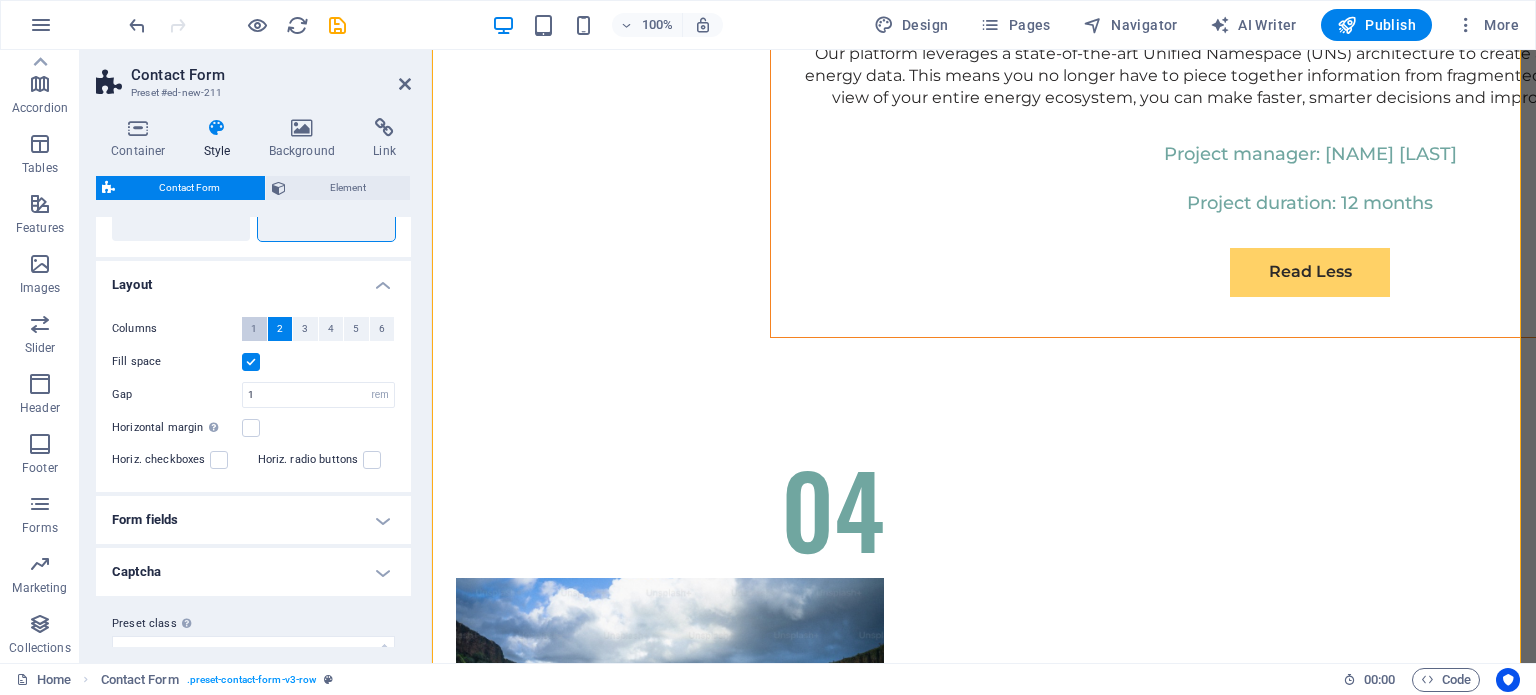 click on "1" at bounding box center [254, 329] 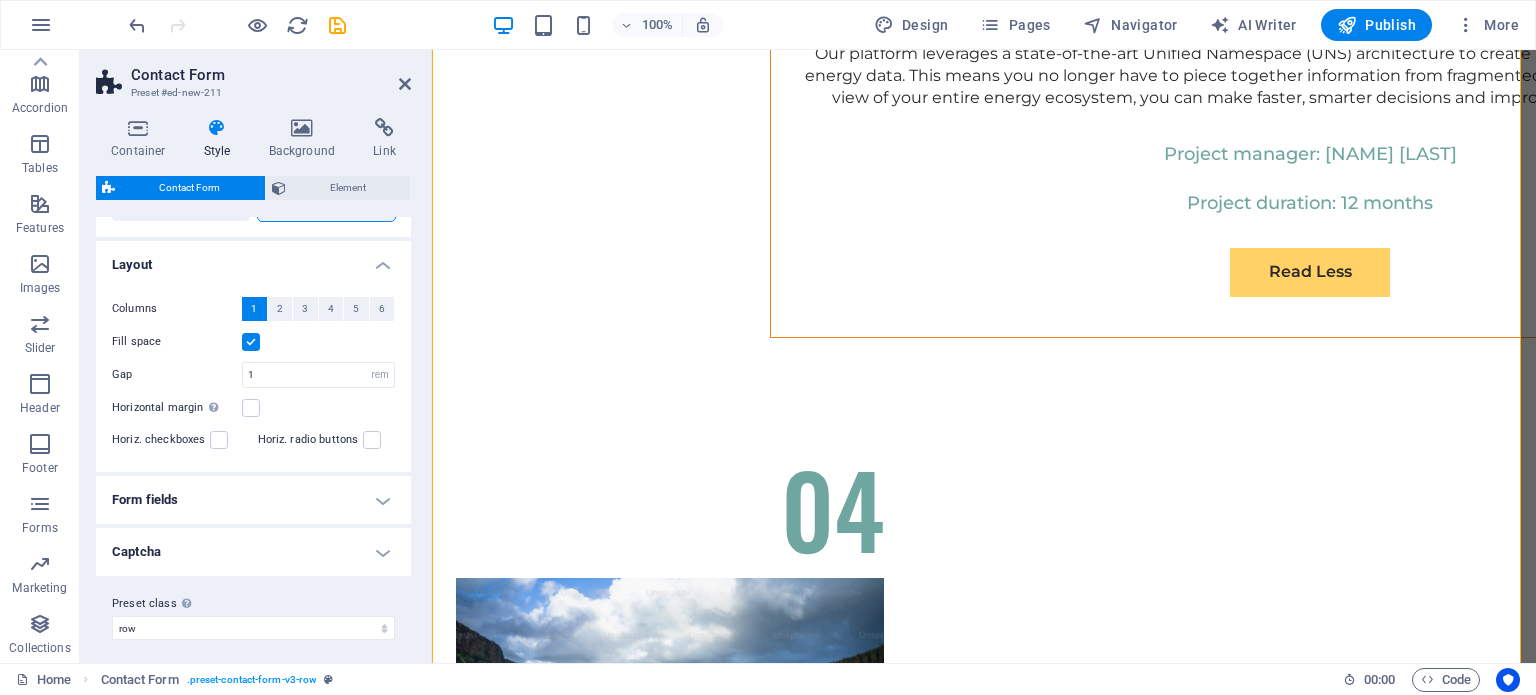 scroll, scrollTop: 328, scrollLeft: 0, axis: vertical 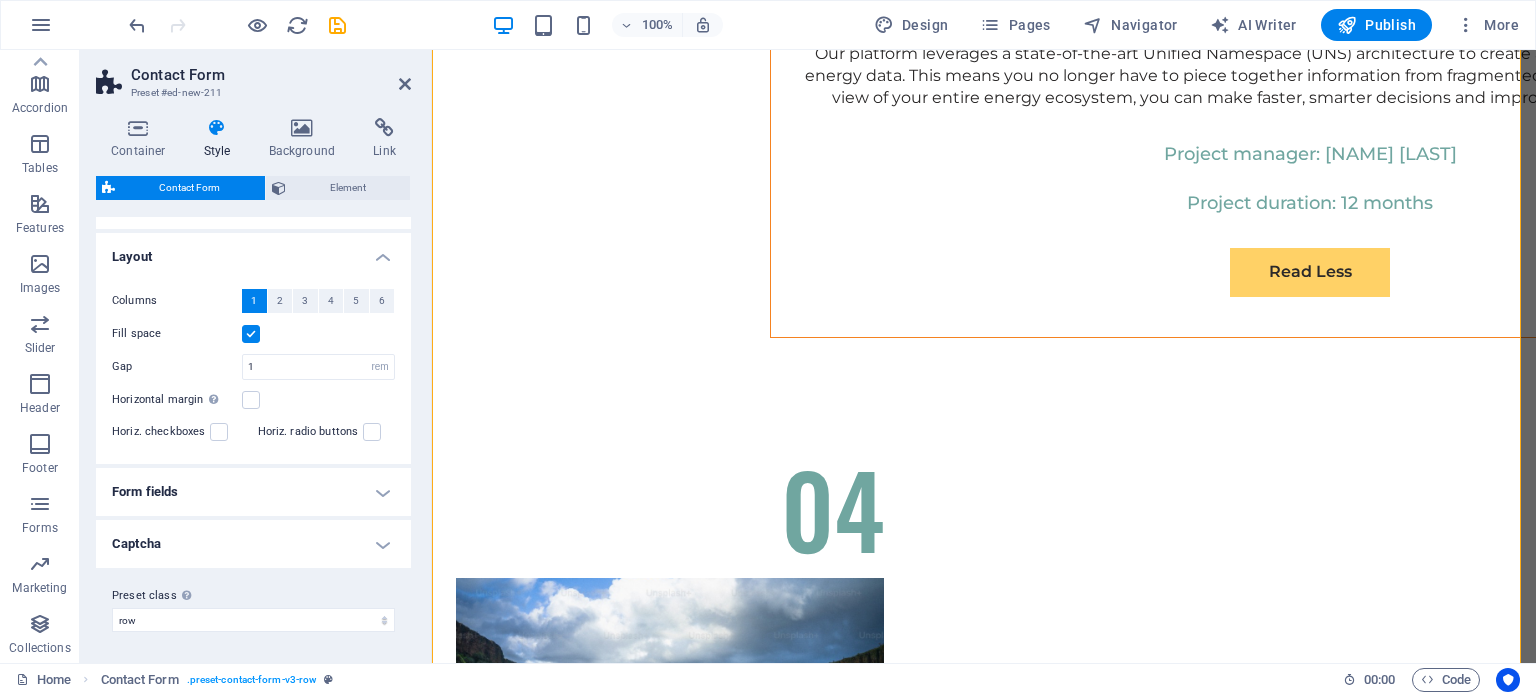 click on "Form fields" at bounding box center [253, 492] 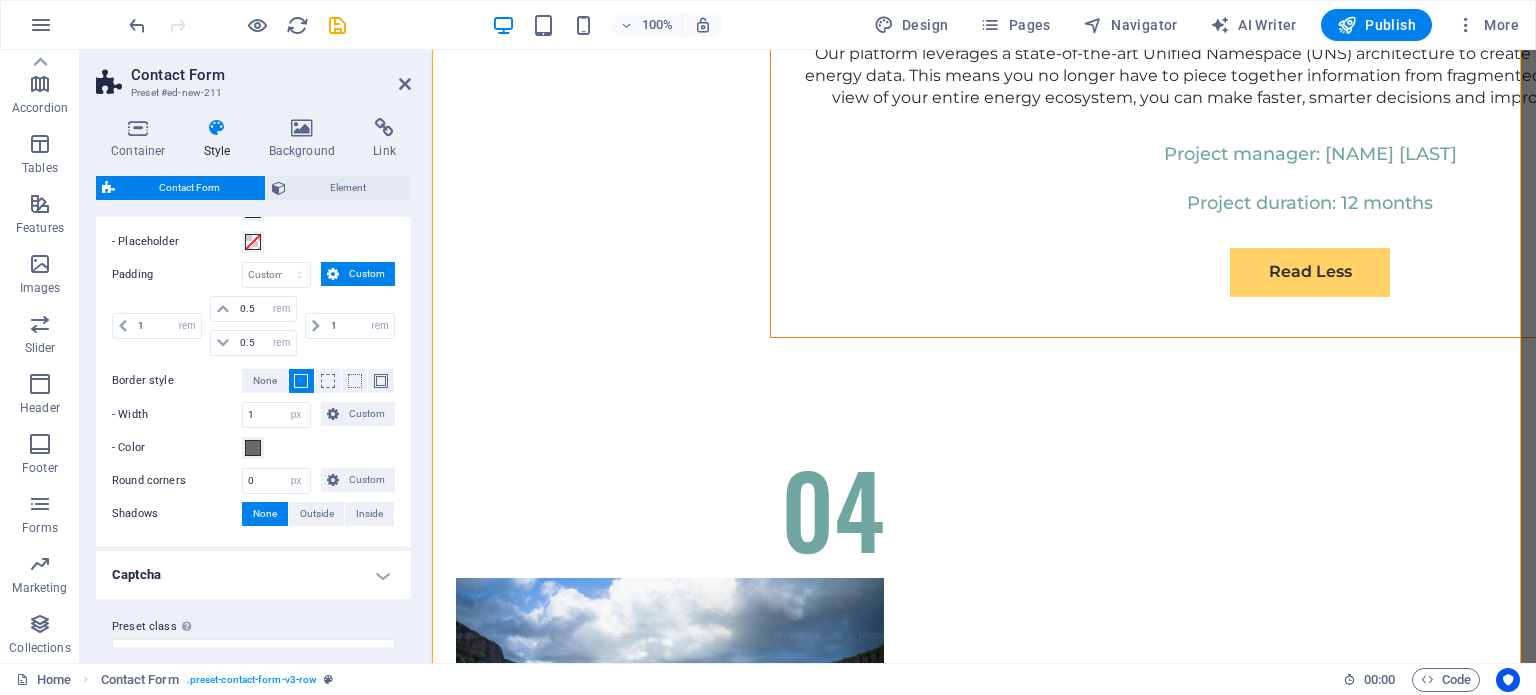 scroll, scrollTop: 820, scrollLeft: 0, axis: vertical 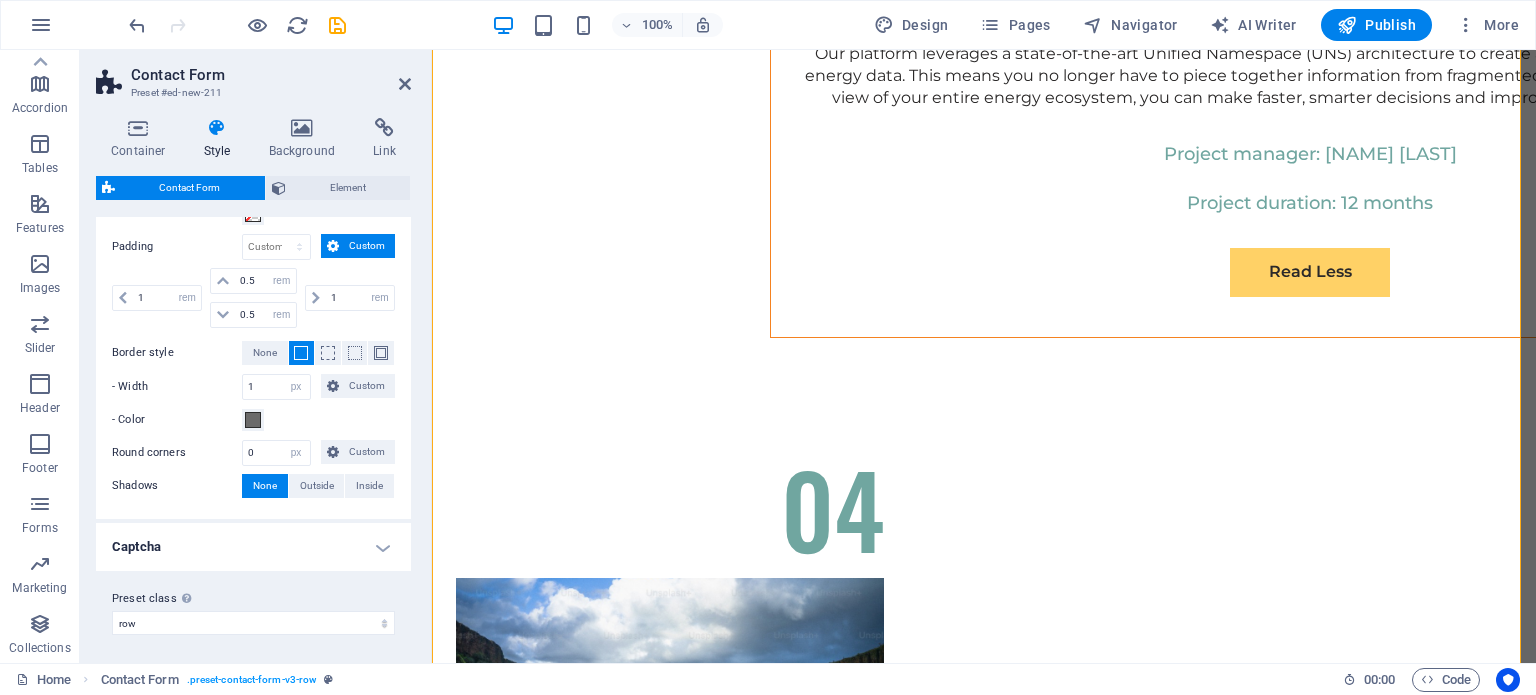 click on "Contact Form" at bounding box center [190, 188] 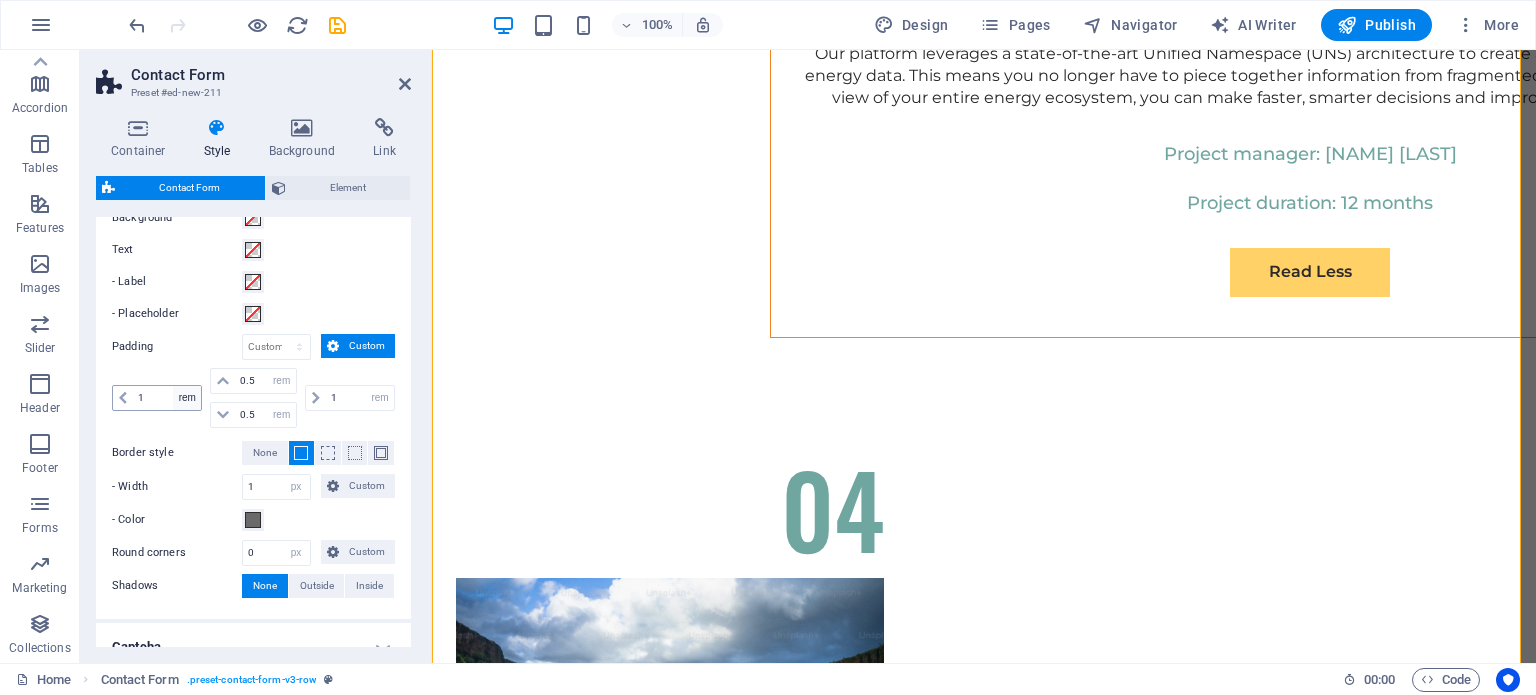 scroll, scrollTop: 820, scrollLeft: 0, axis: vertical 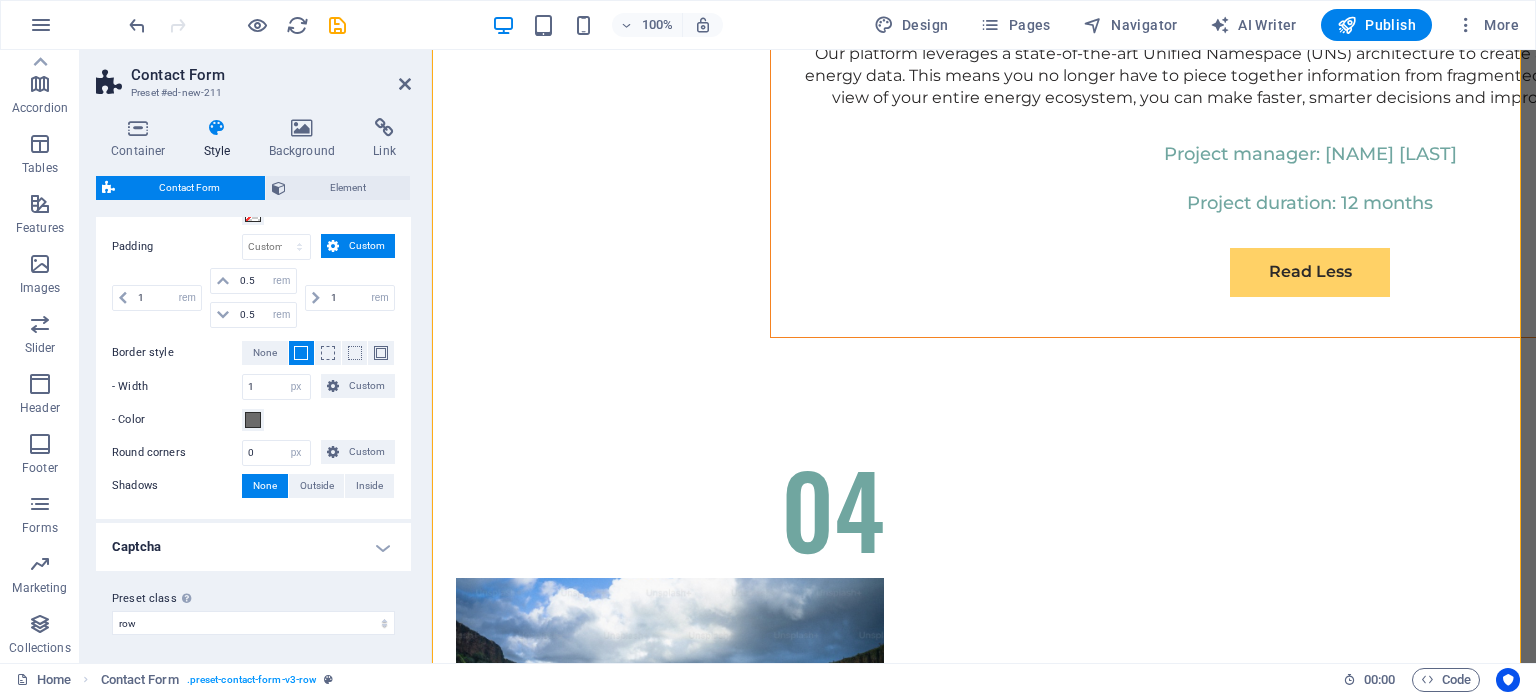click on "Captcha" at bounding box center (253, 547) 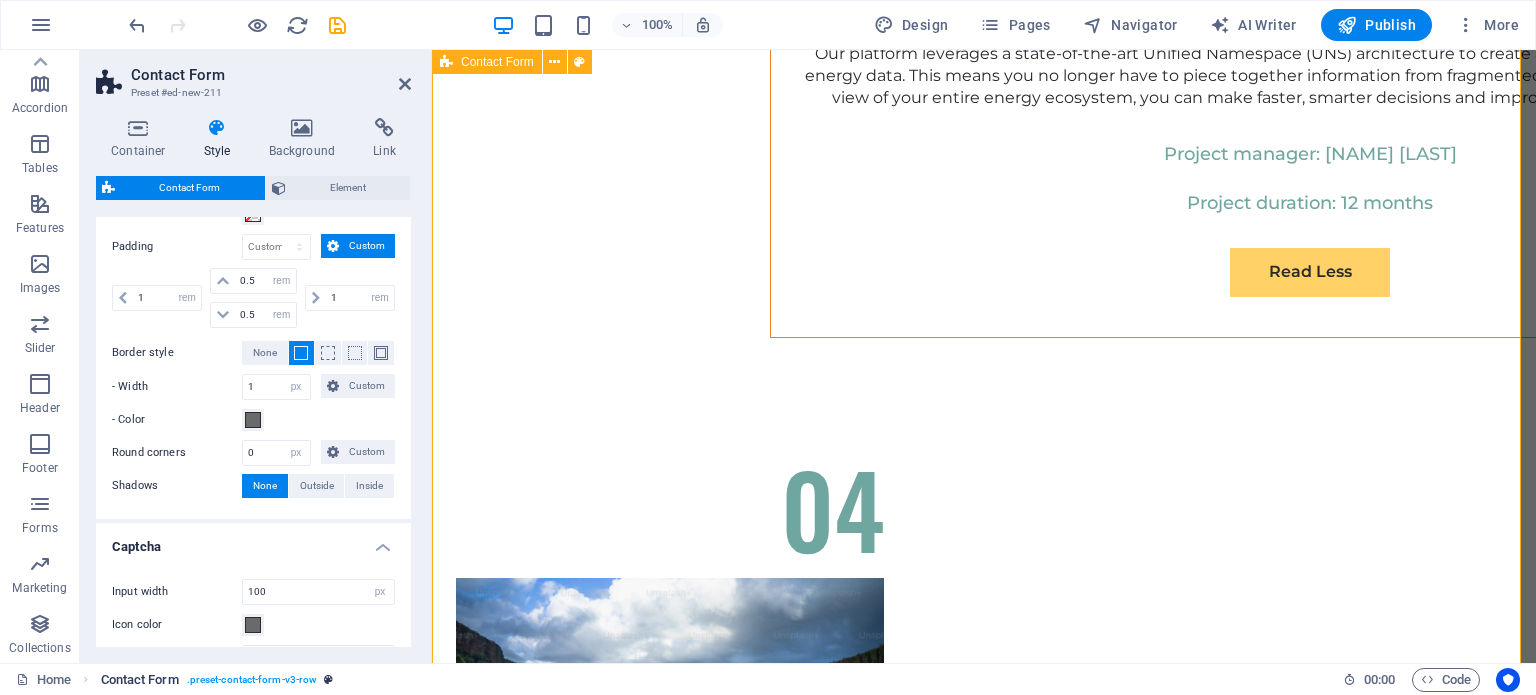 click on ". preset-contact-form-v3-row" at bounding box center (252, 680) 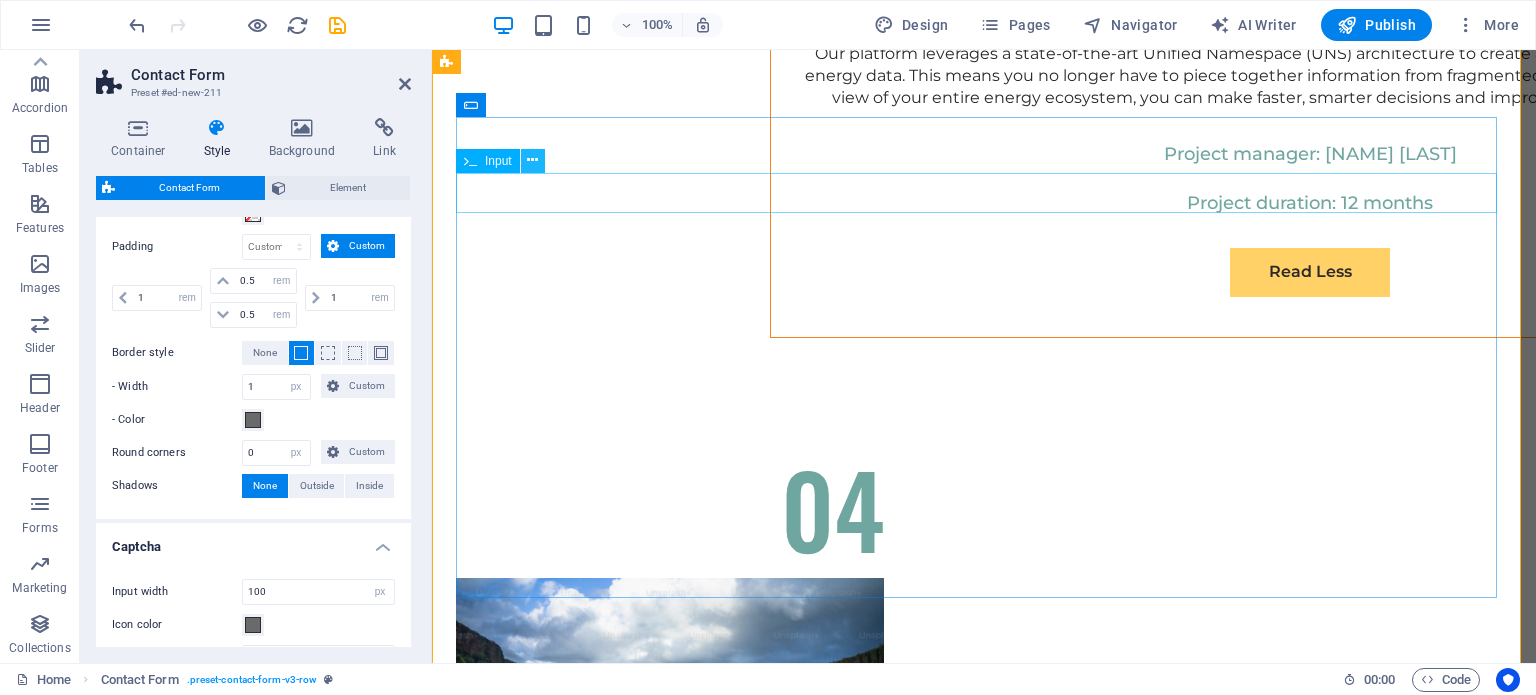 click at bounding box center (533, 161) 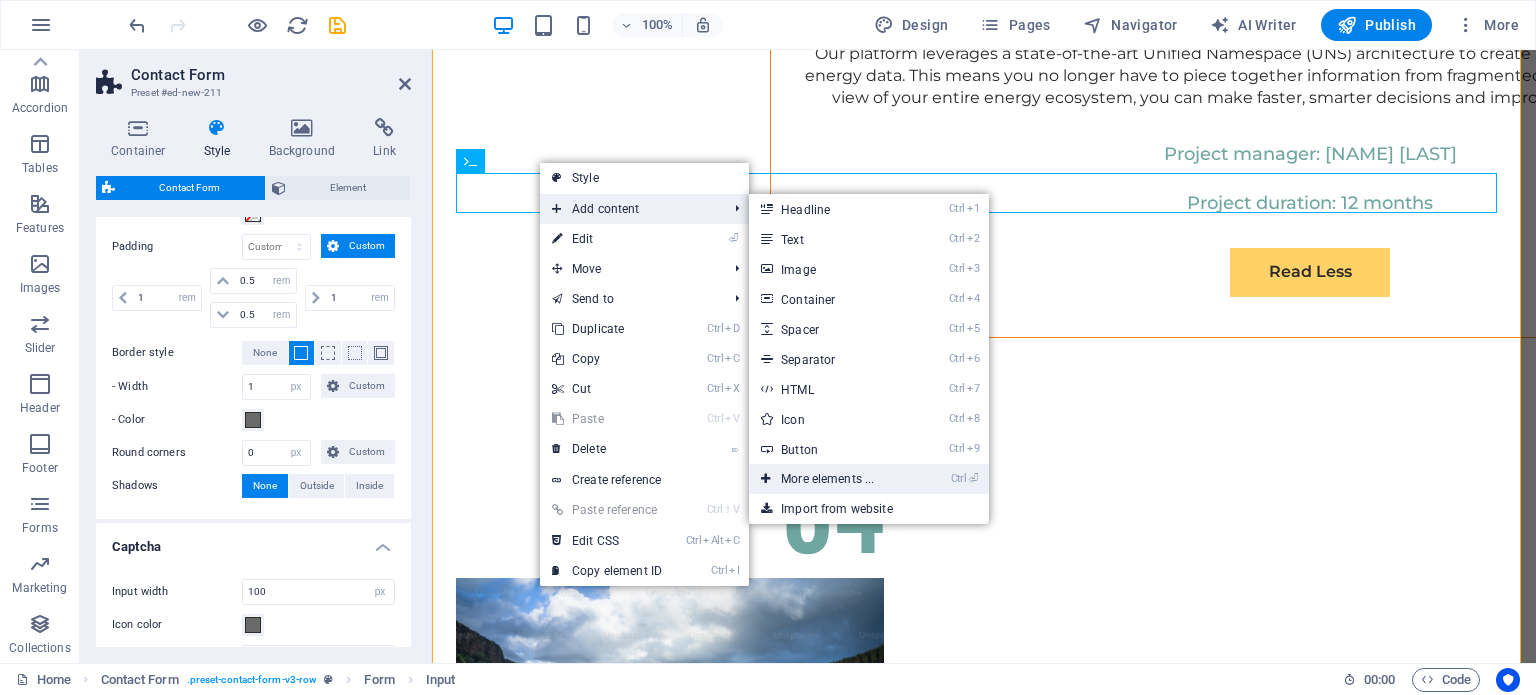 click on "Ctrl ⏎  More elements ..." at bounding box center (831, 479) 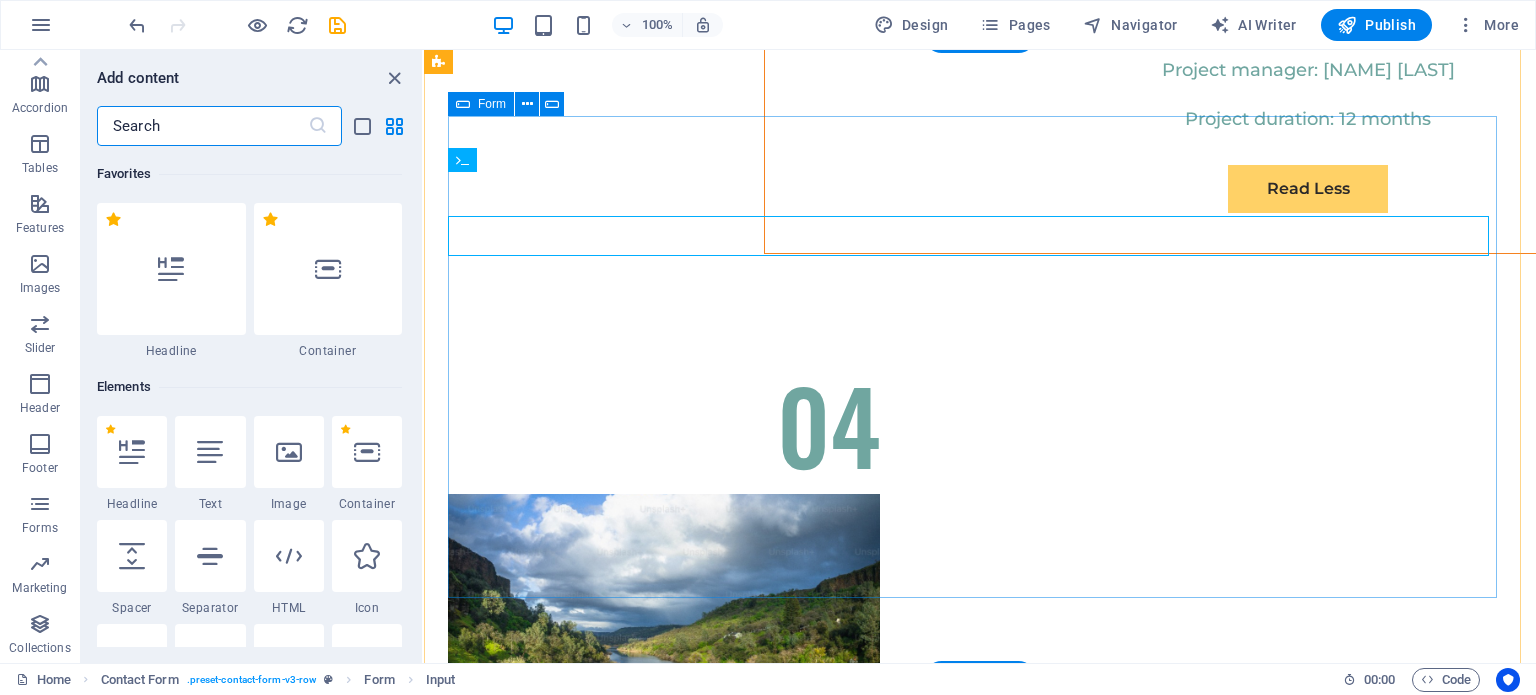 scroll, scrollTop: 11767, scrollLeft: 0, axis: vertical 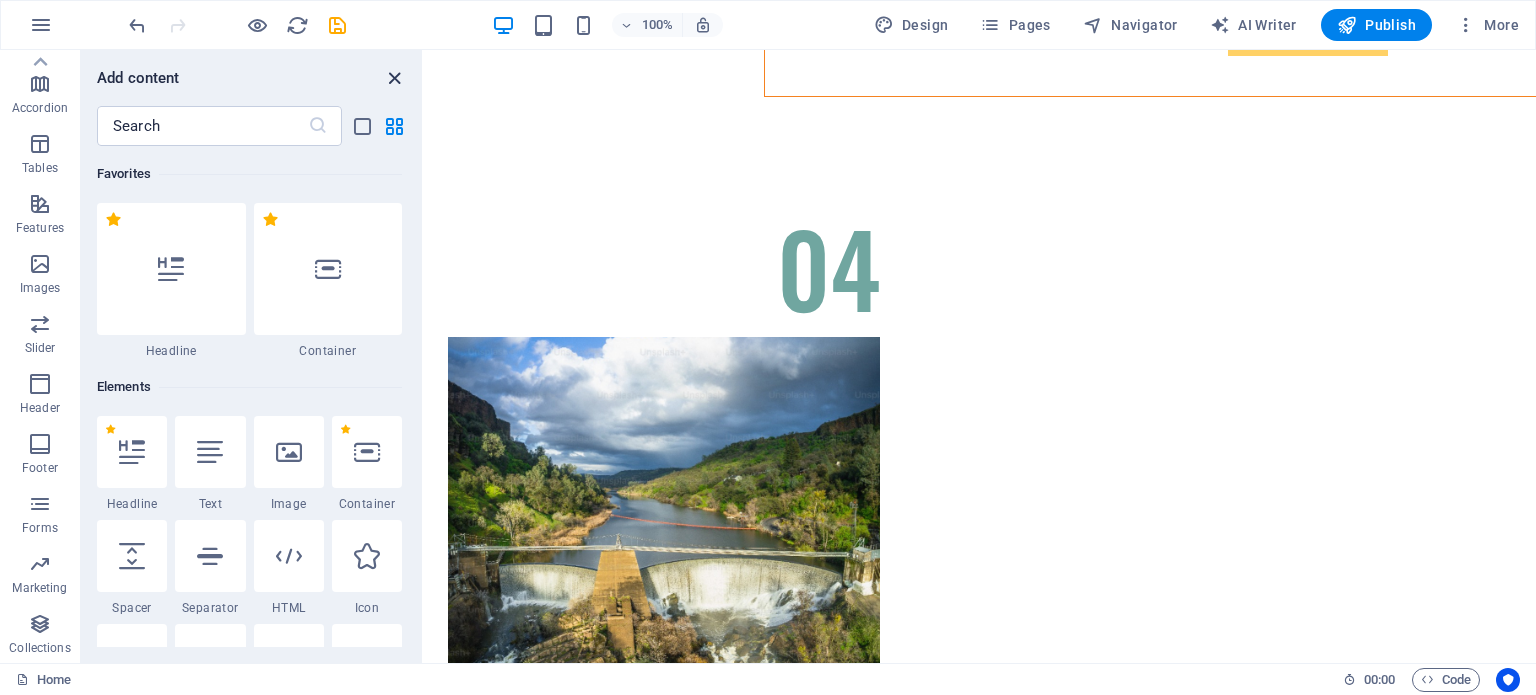 click at bounding box center [394, 78] 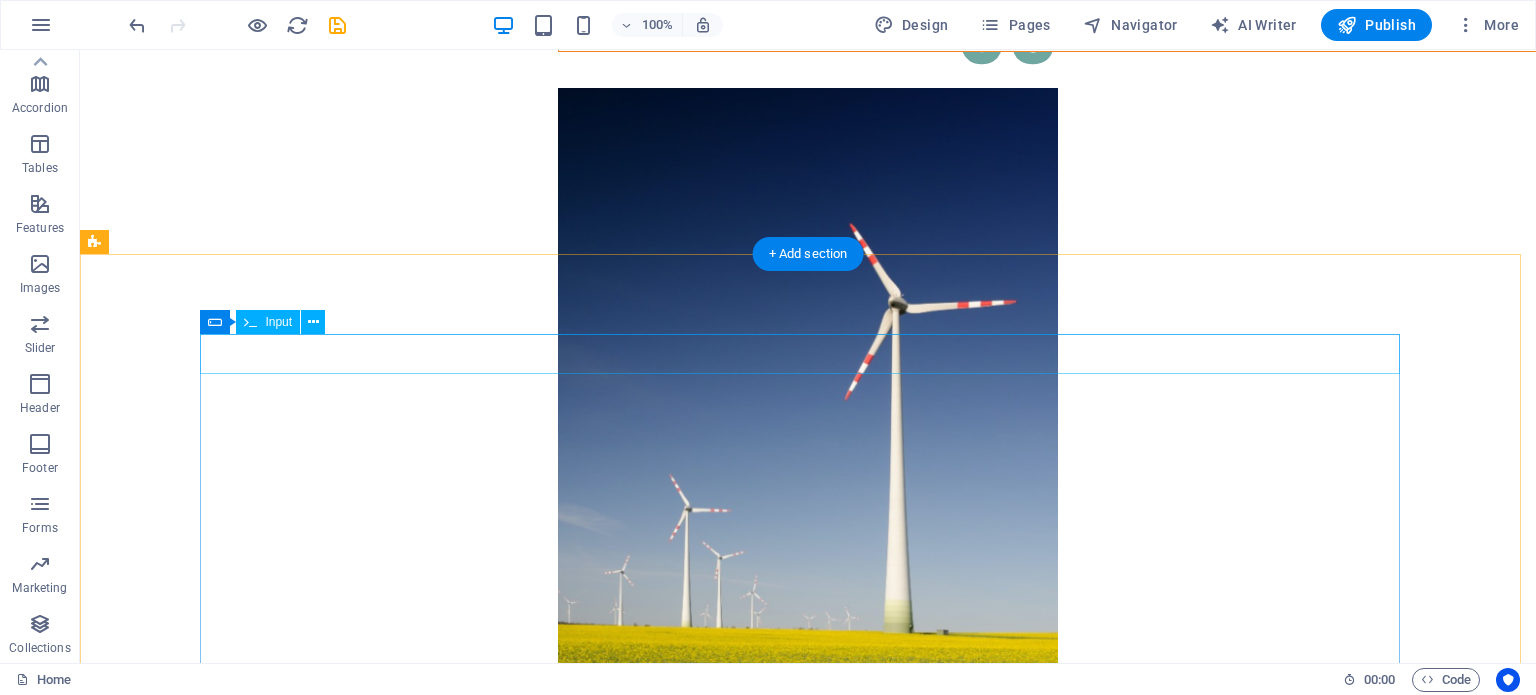 scroll, scrollTop: 11256, scrollLeft: 0, axis: vertical 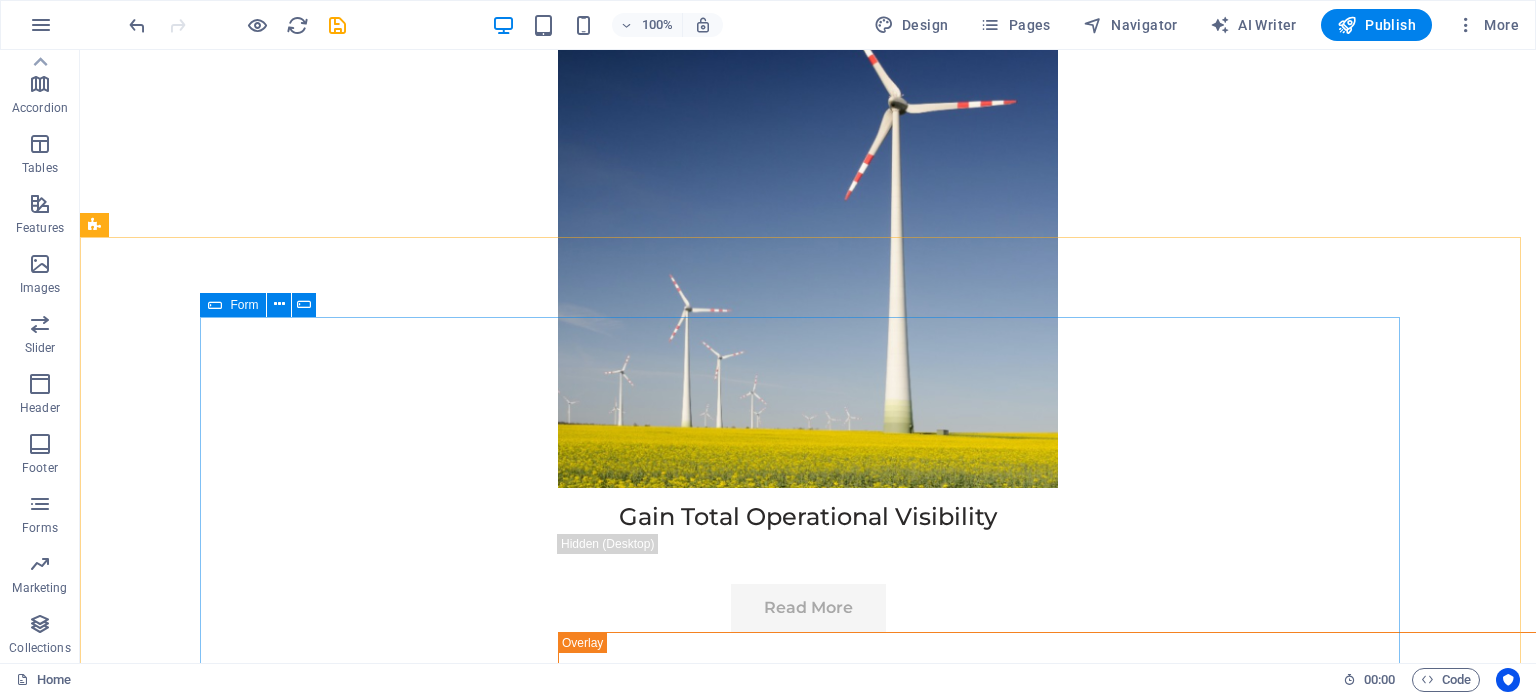 click at bounding box center [215, 305] 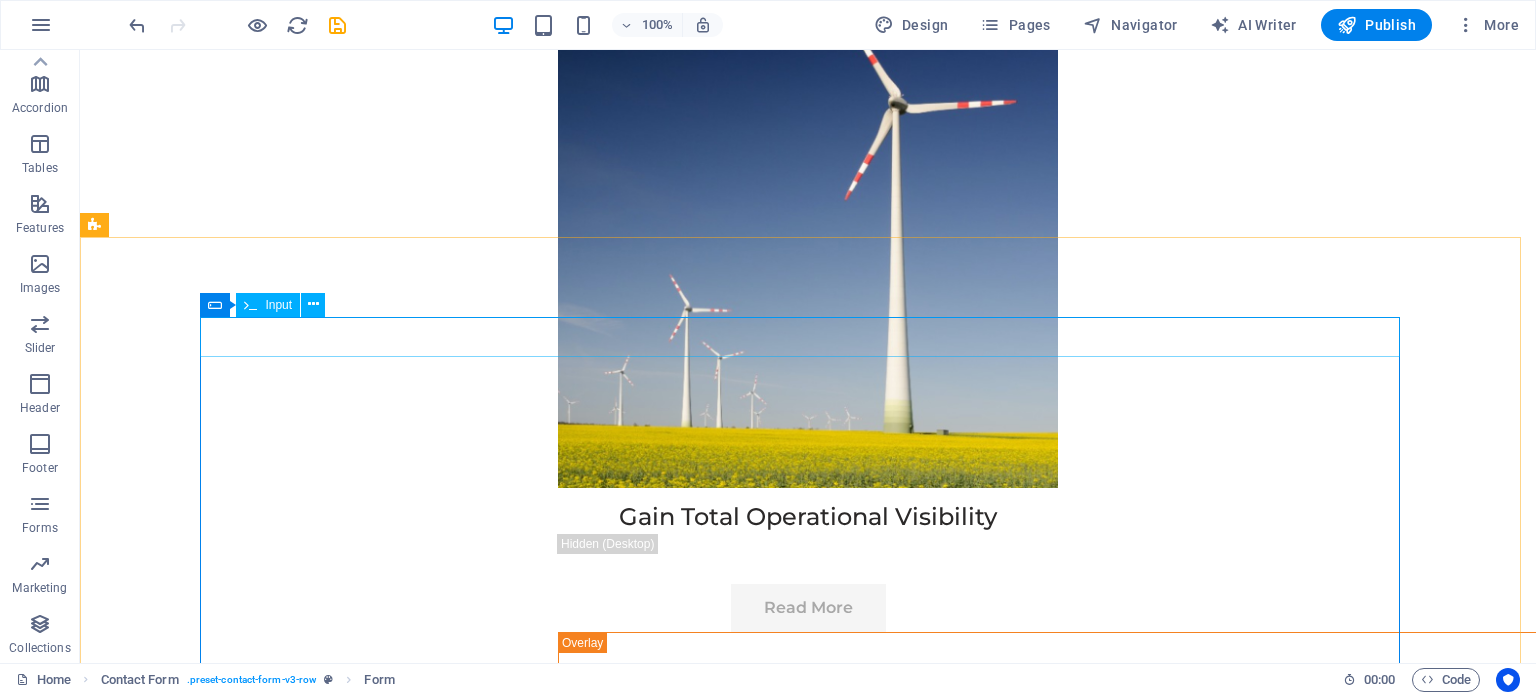 click on "Input" at bounding box center (278, 305) 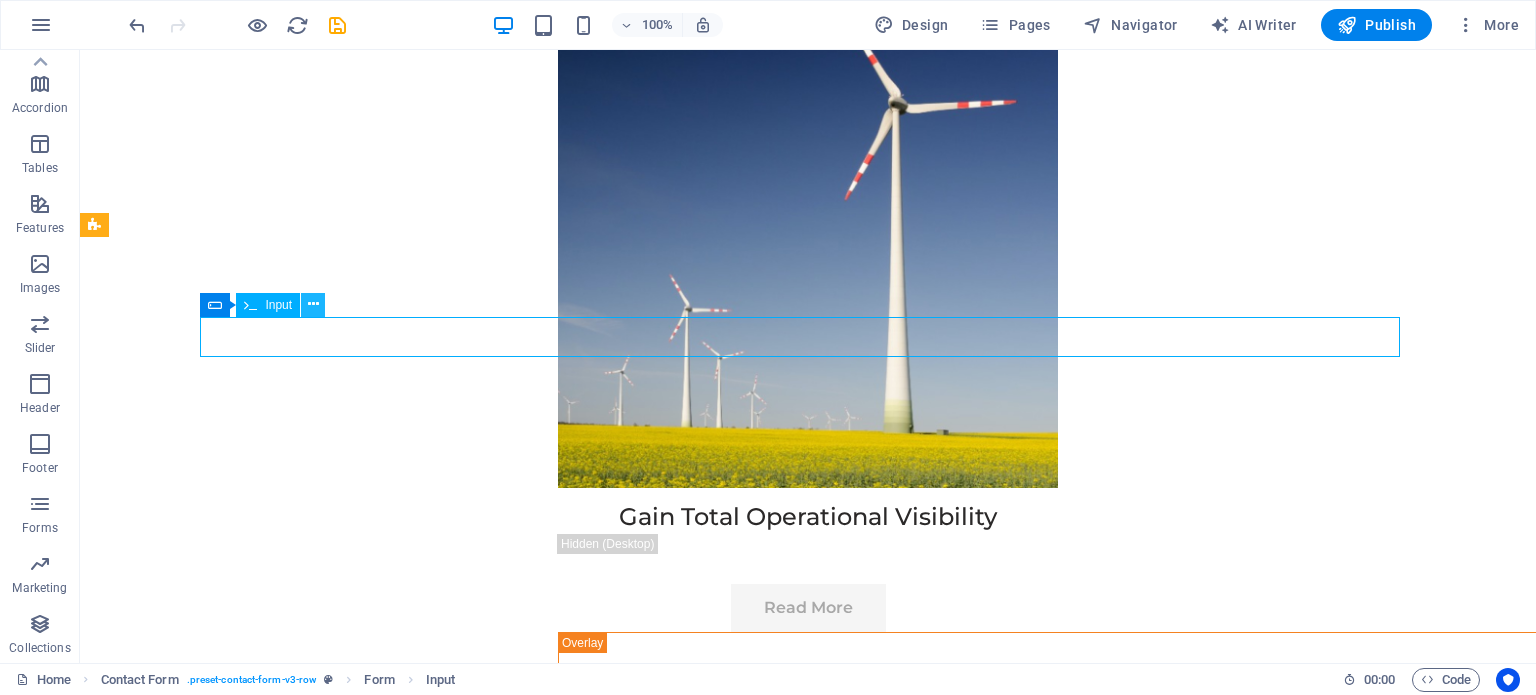 click at bounding box center [313, 304] 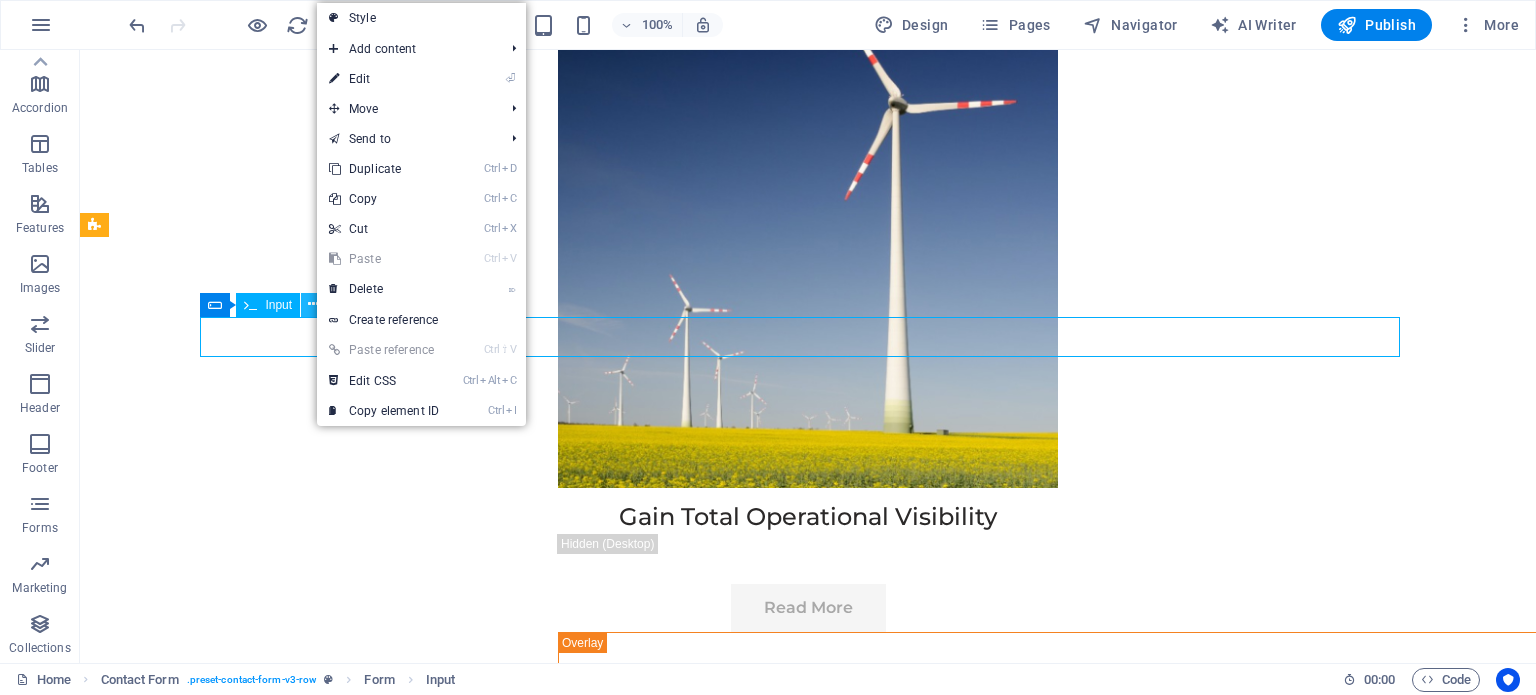 click at bounding box center [313, 304] 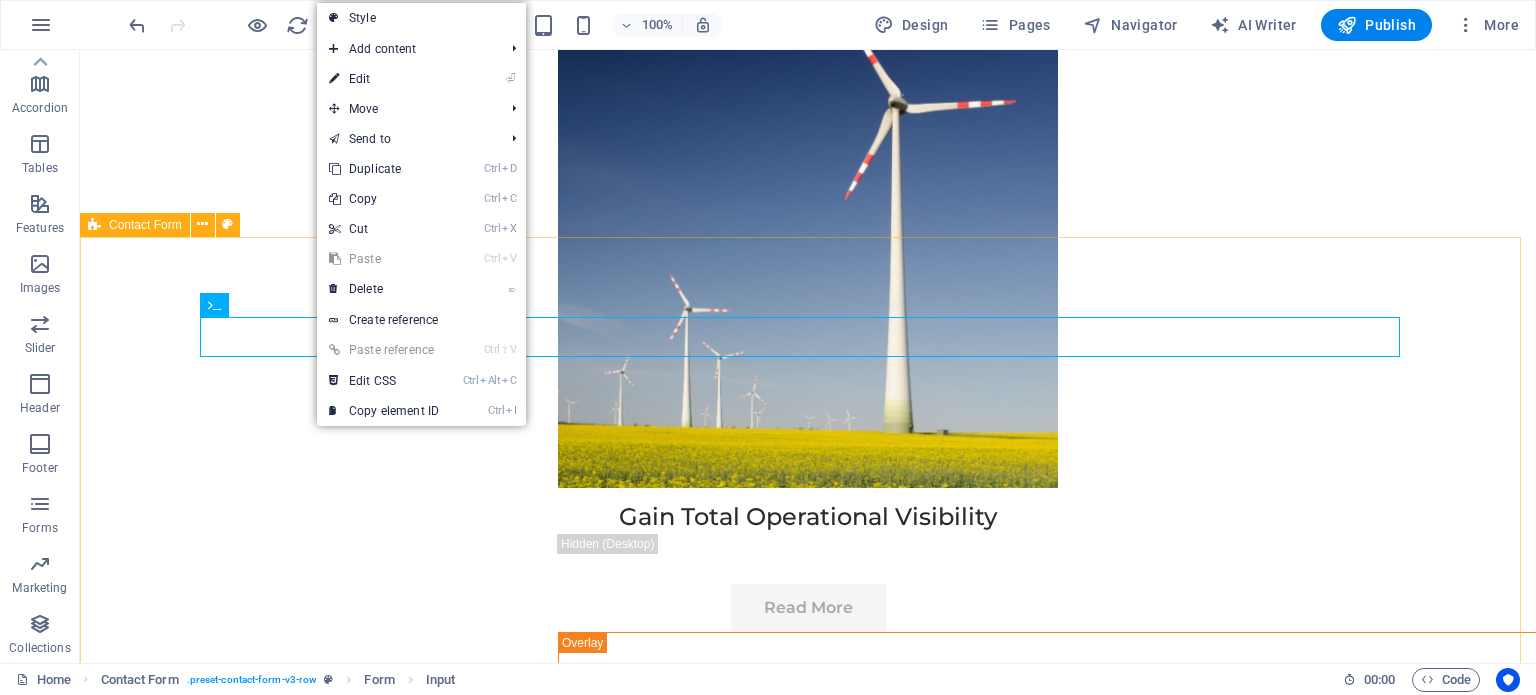 click on "Contact Form" at bounding box center (145, 225) 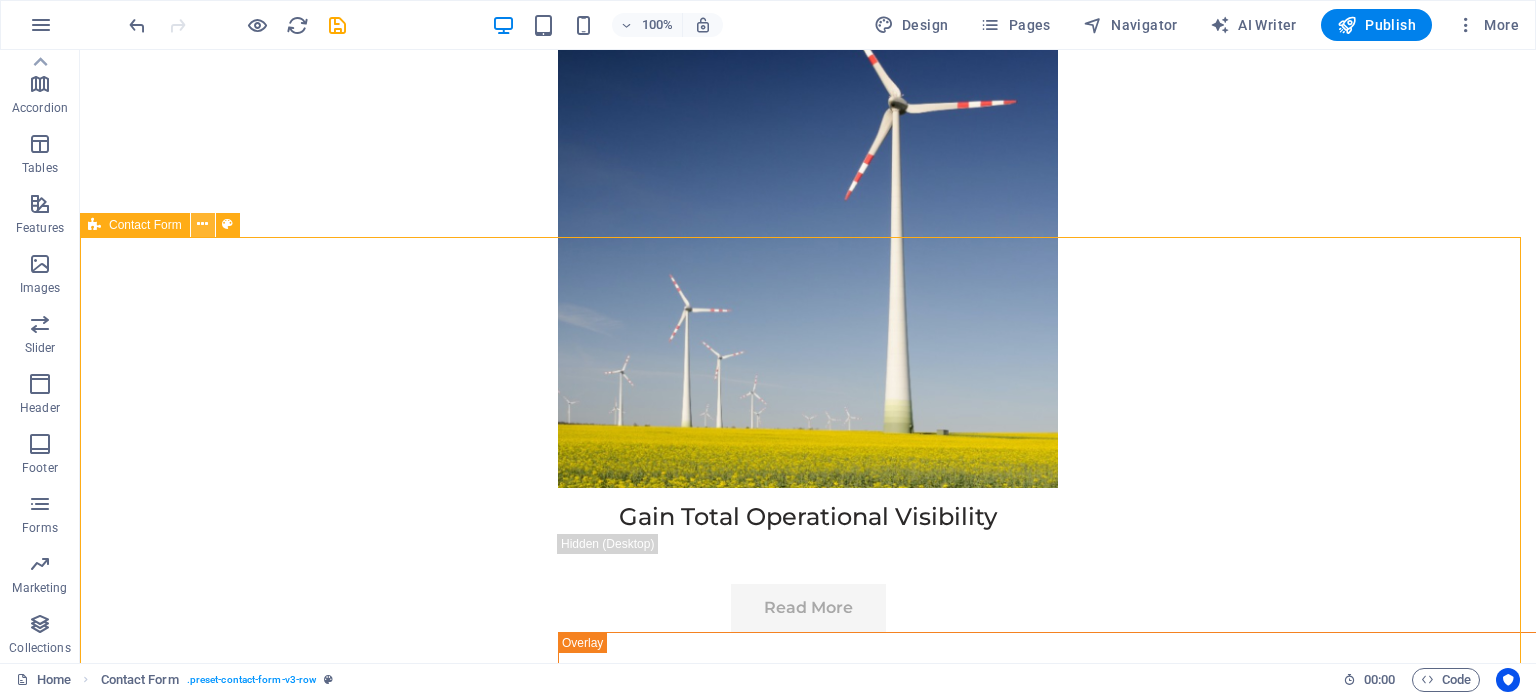 click at bounding box center [203, 225] 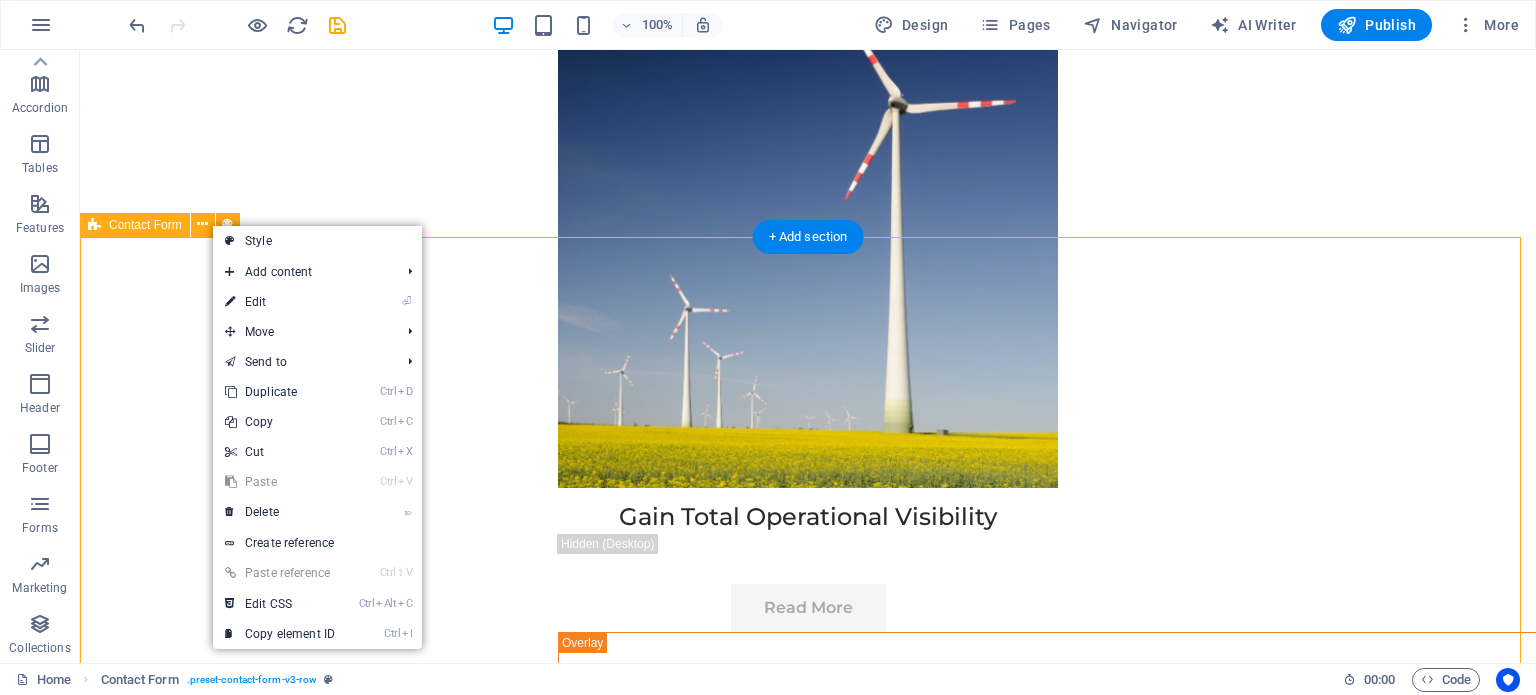 click on "{{ 'content.forms.privacy'|trans }} Unreadable? Load new Submit" at bounding box center [808, 7182] 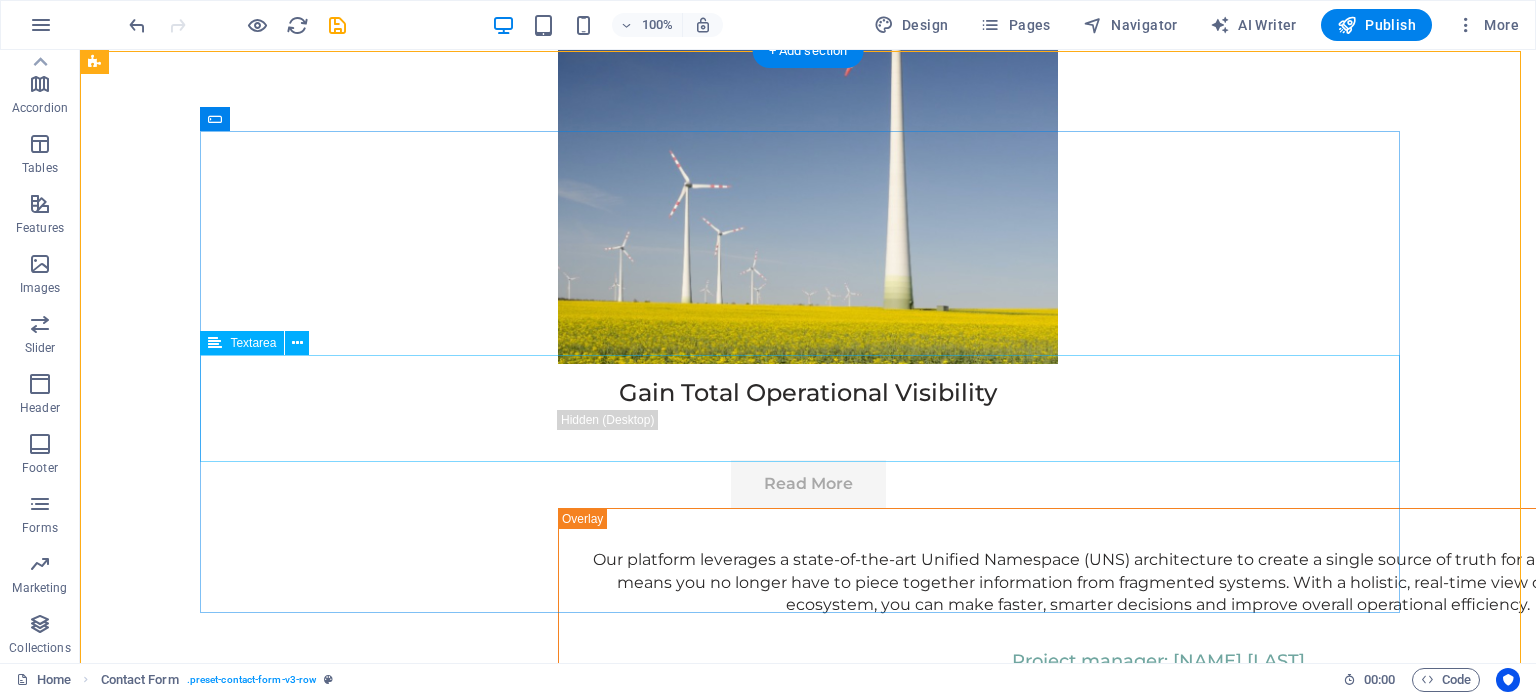 scroll, scrollTop: 11356, scrollLeft: 0, axis: vertical 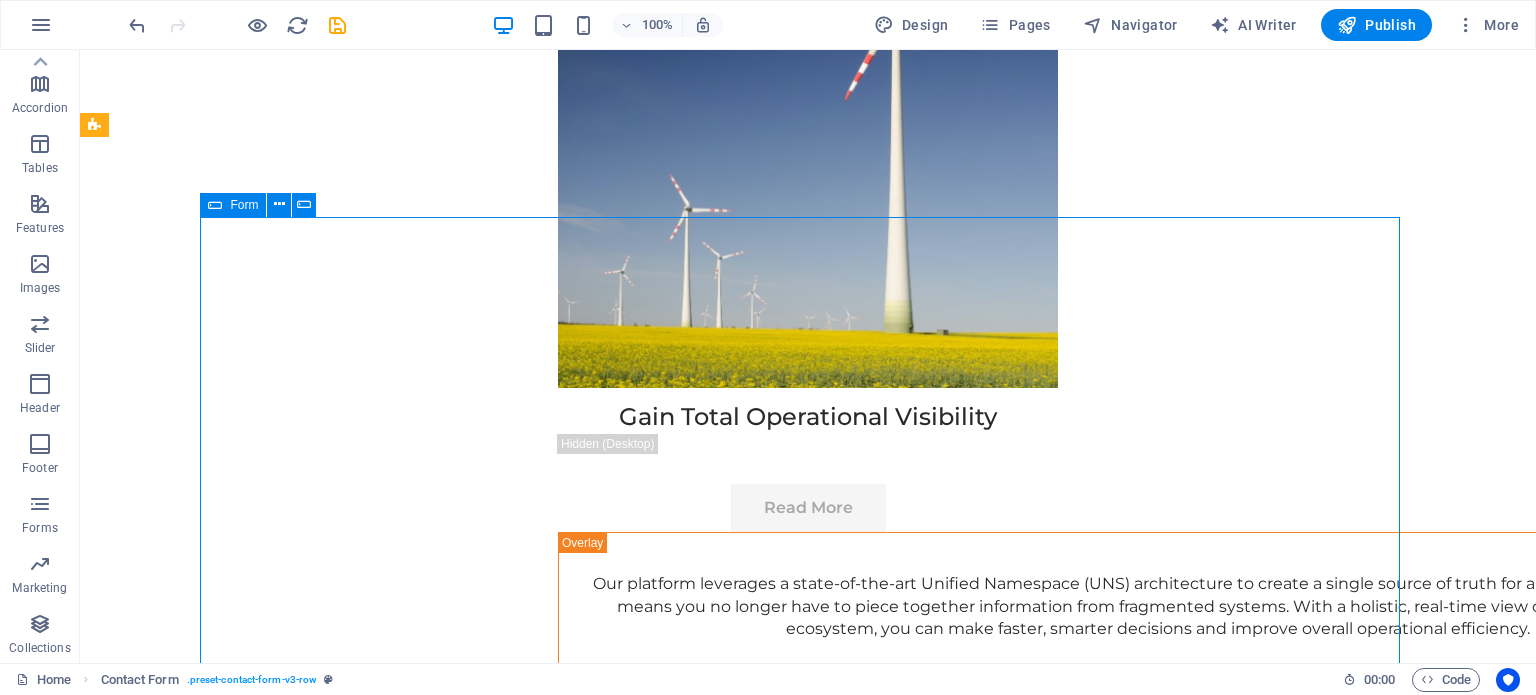 click on "Form" at bounding box center (244, 205) 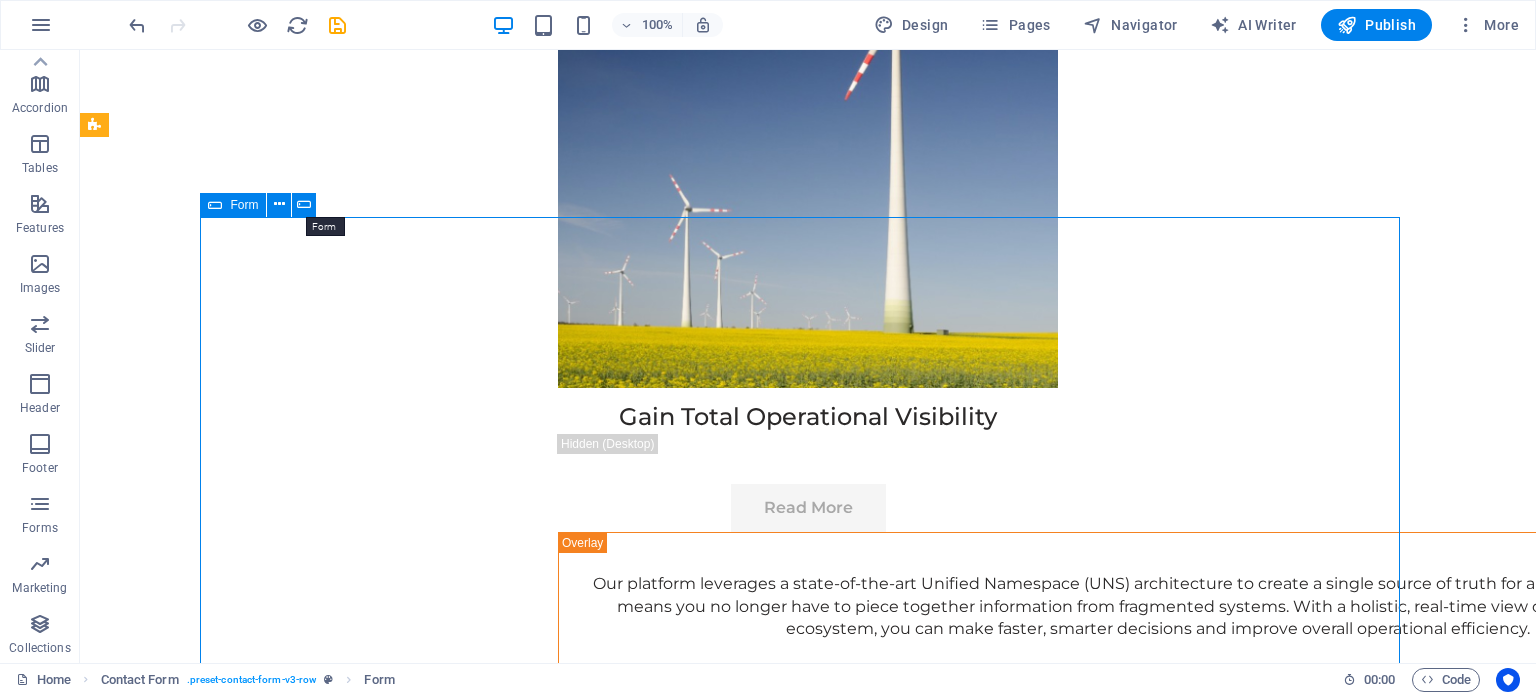click at bounding box center [304, 204] 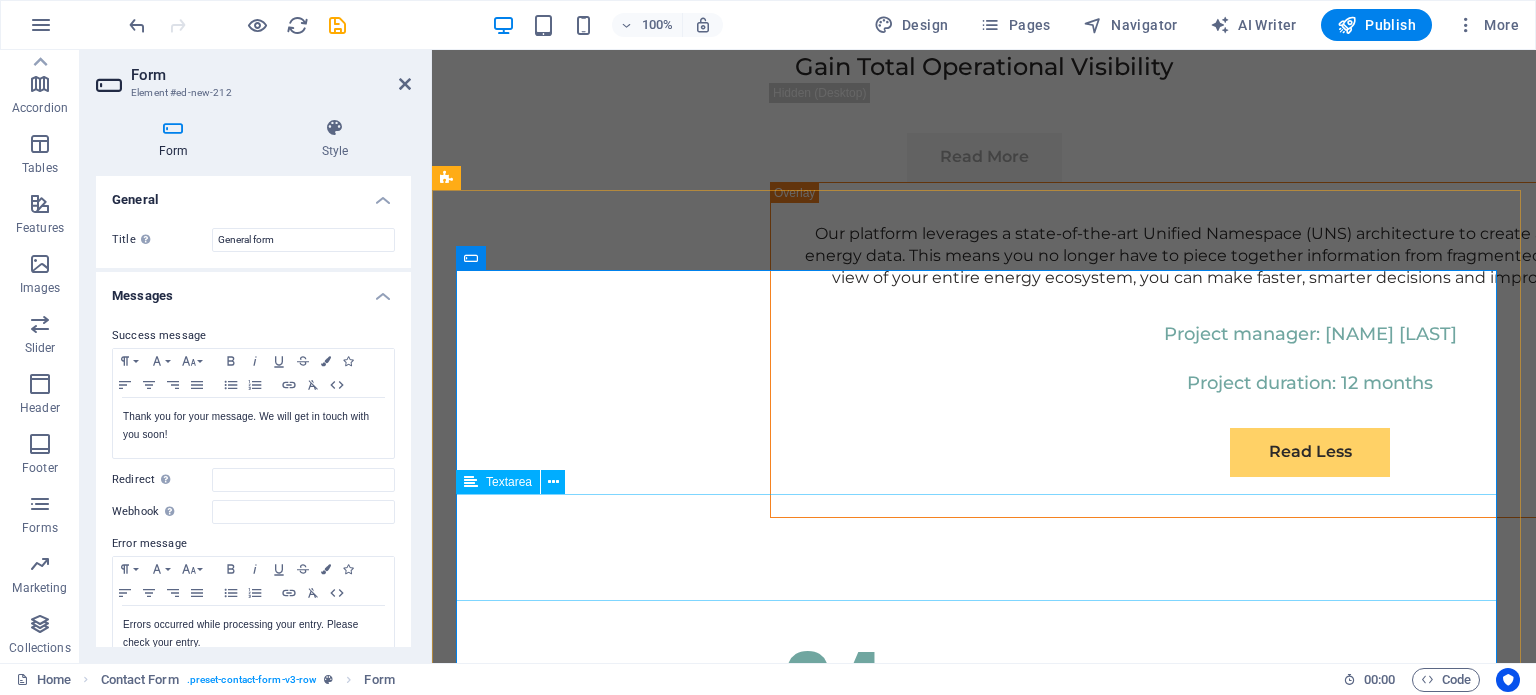 scroll, scrollTop: 11656, scrollLeft: 0, axis: vertical 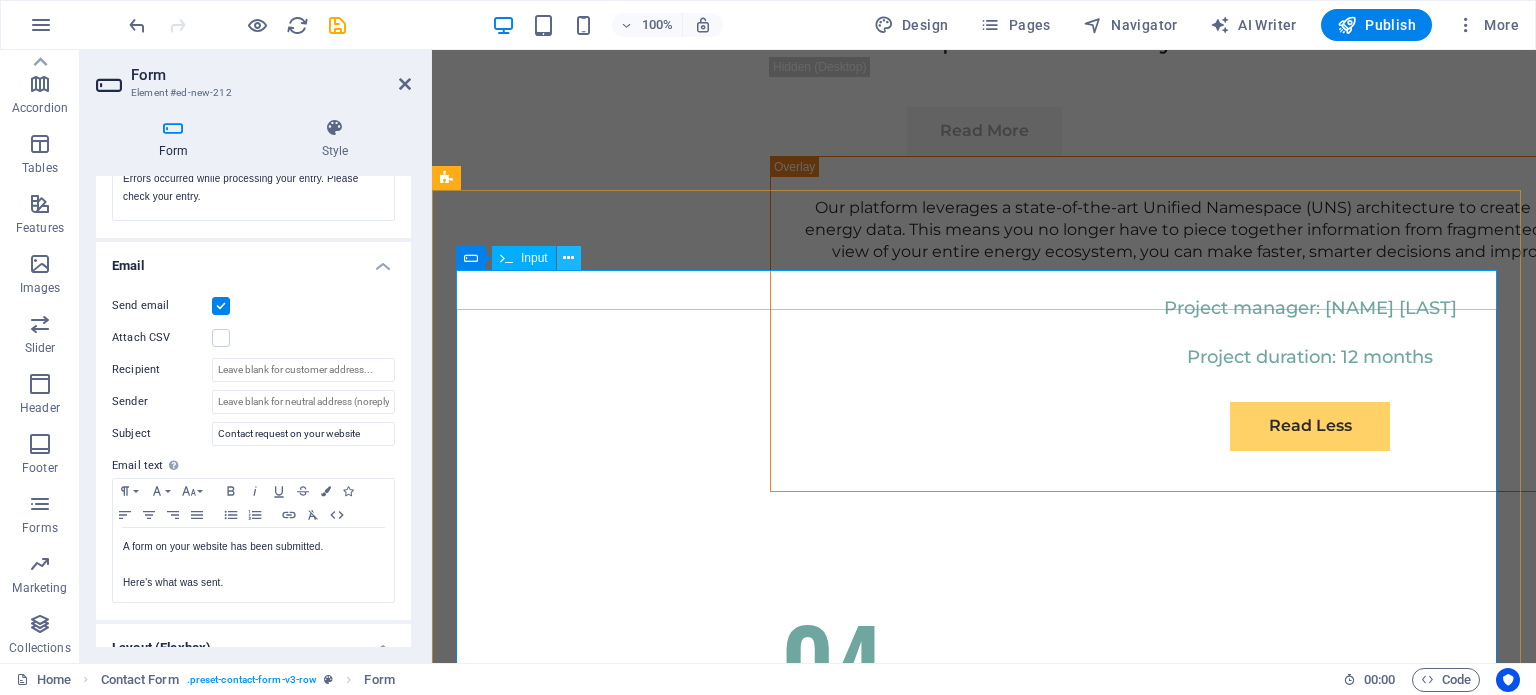 click at bounding box center (568, 258) 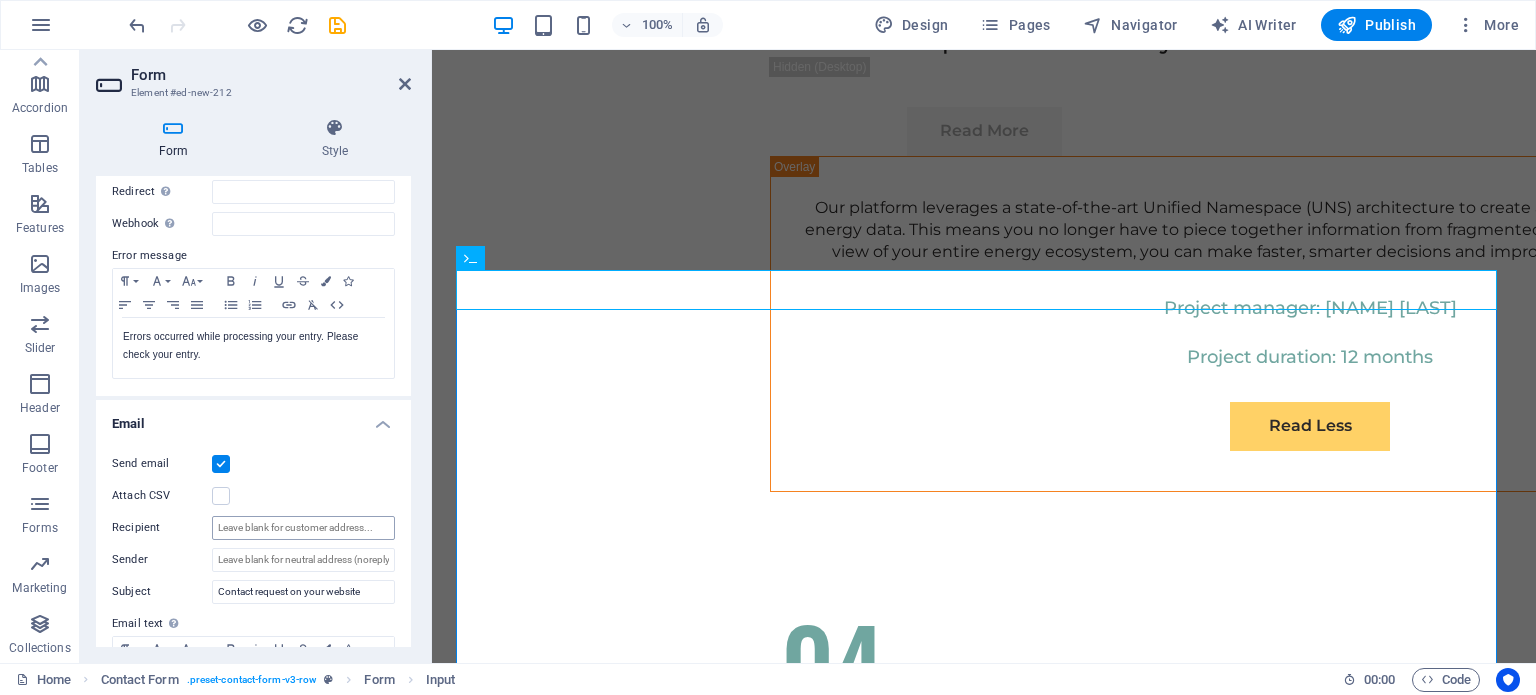 scroll, scrollTop: 346, scrollLeft: 0, axis: vertical 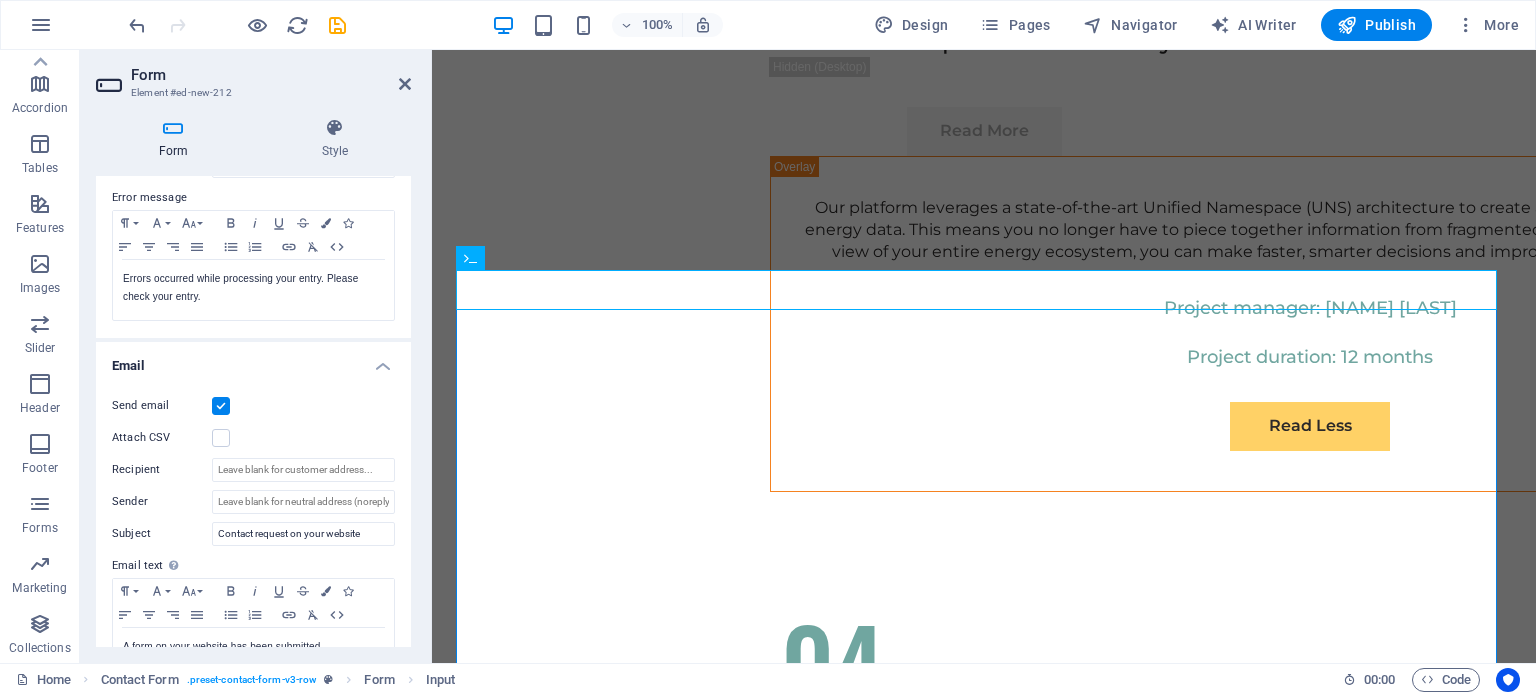 click on "Email" at bounding box center [253, 360] 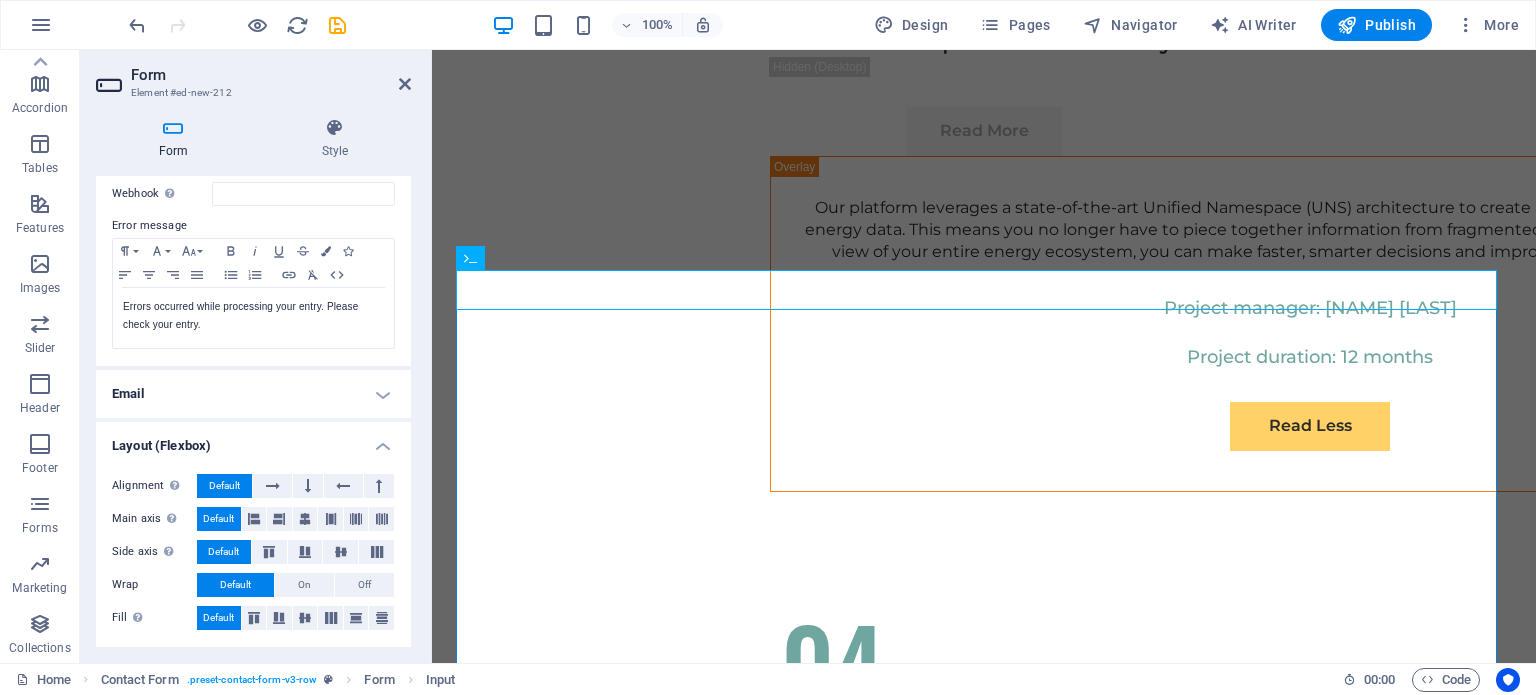 scroll, scrollTop: 316, scrollLeft: 0, axis: vertical 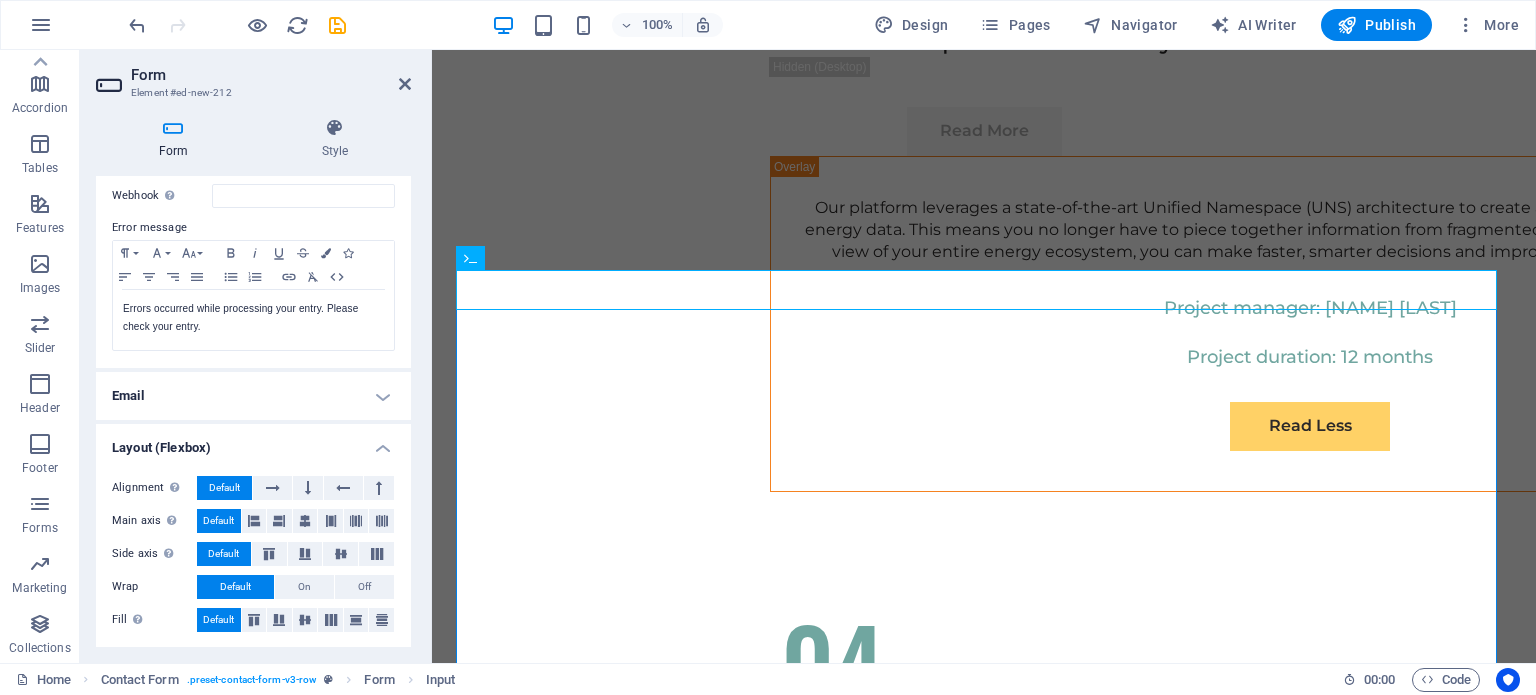 click on "Email" at bounding box center [253, 396] 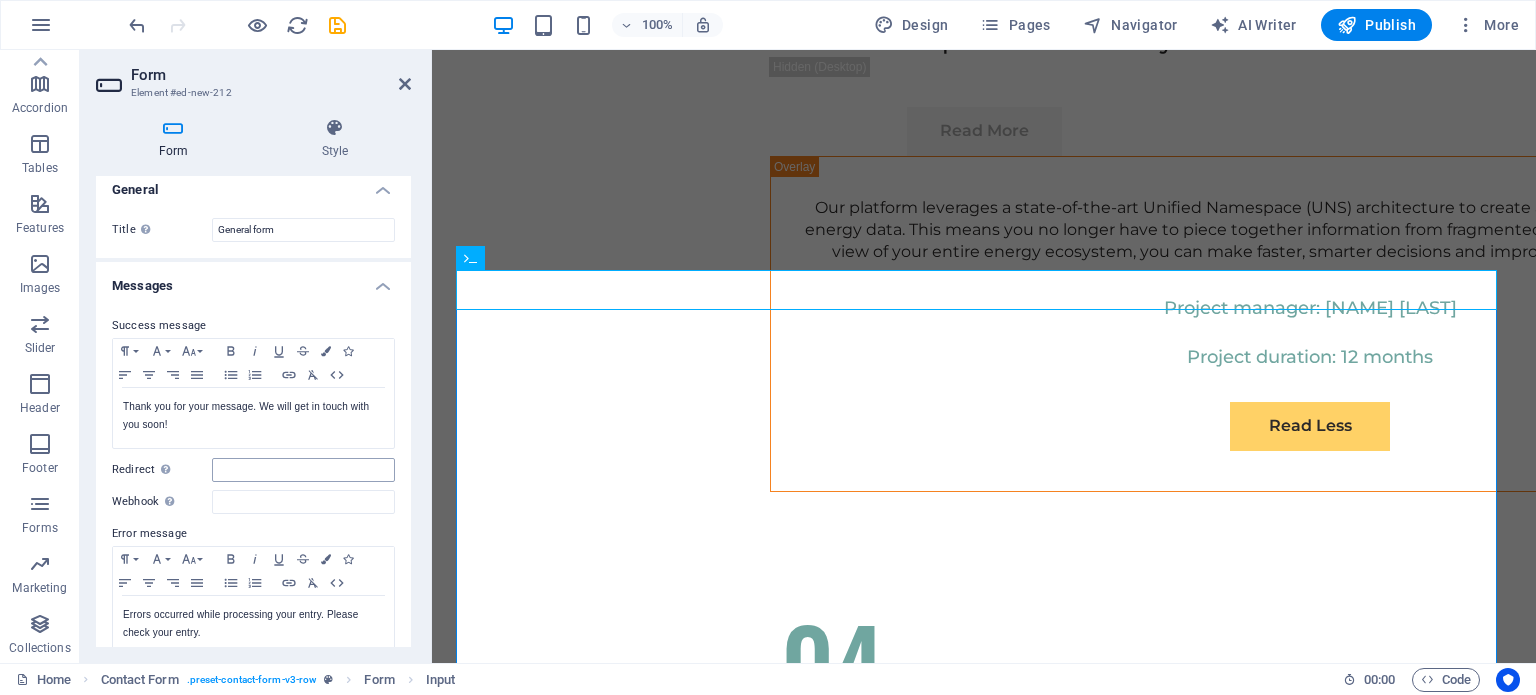 scroll, scrollTop: 0, scrollLeft: 0, axis: both 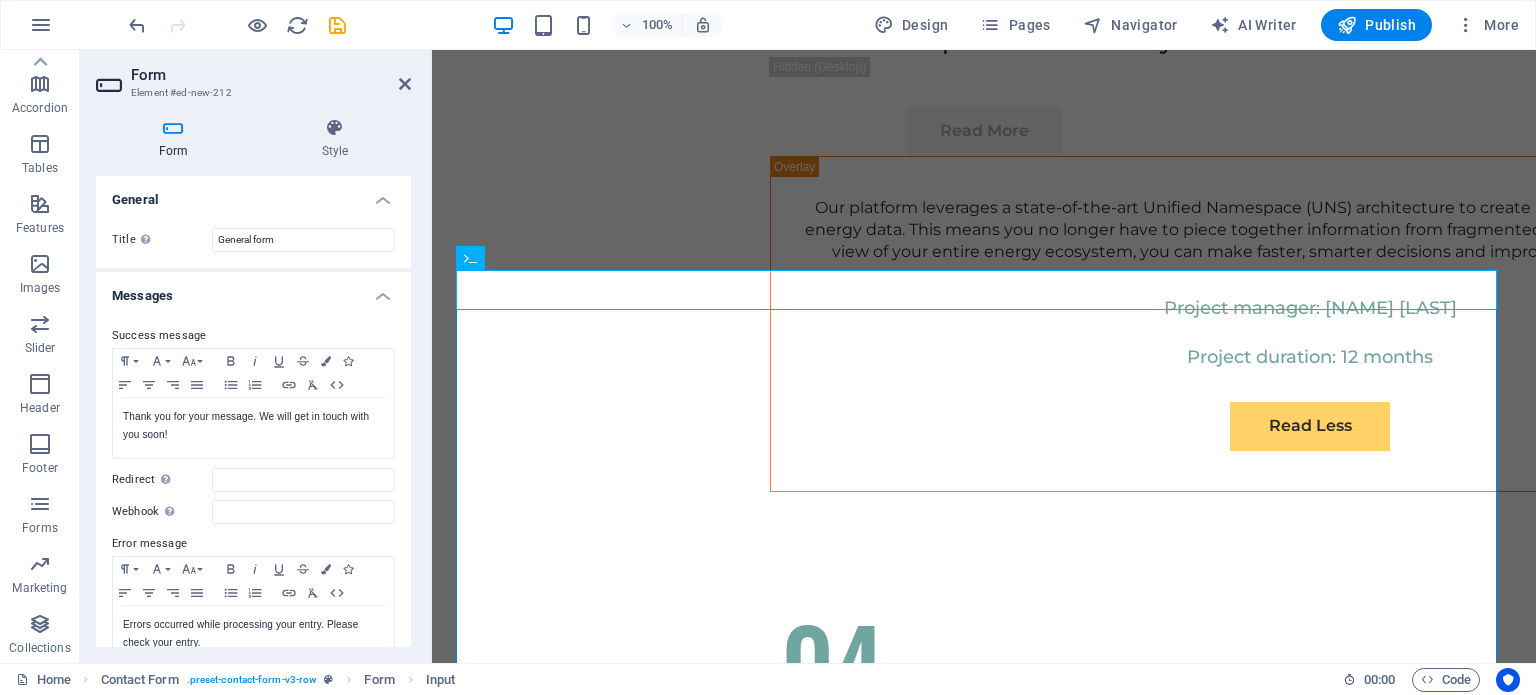 click on "Messages" at bounding box center (253, 290) 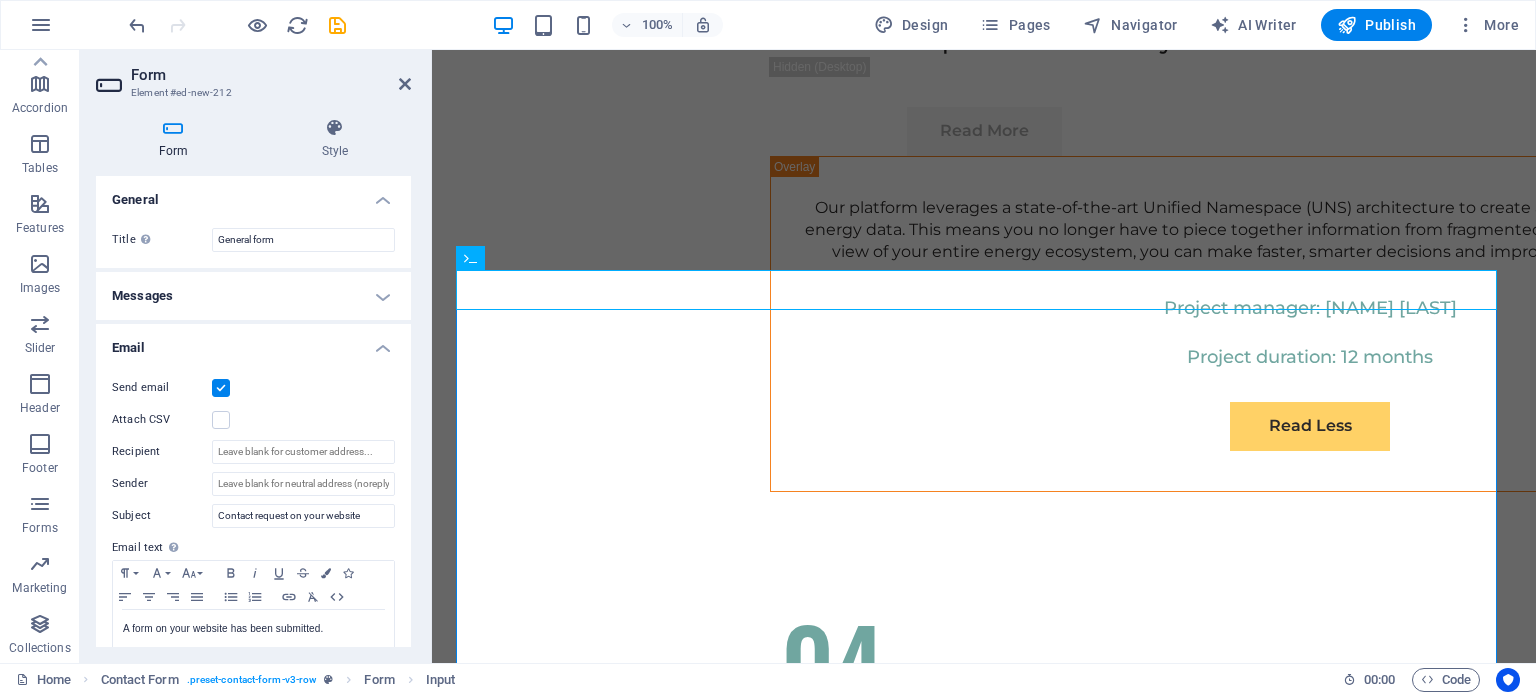 click on "Messages" at bounding box center [253, 296] 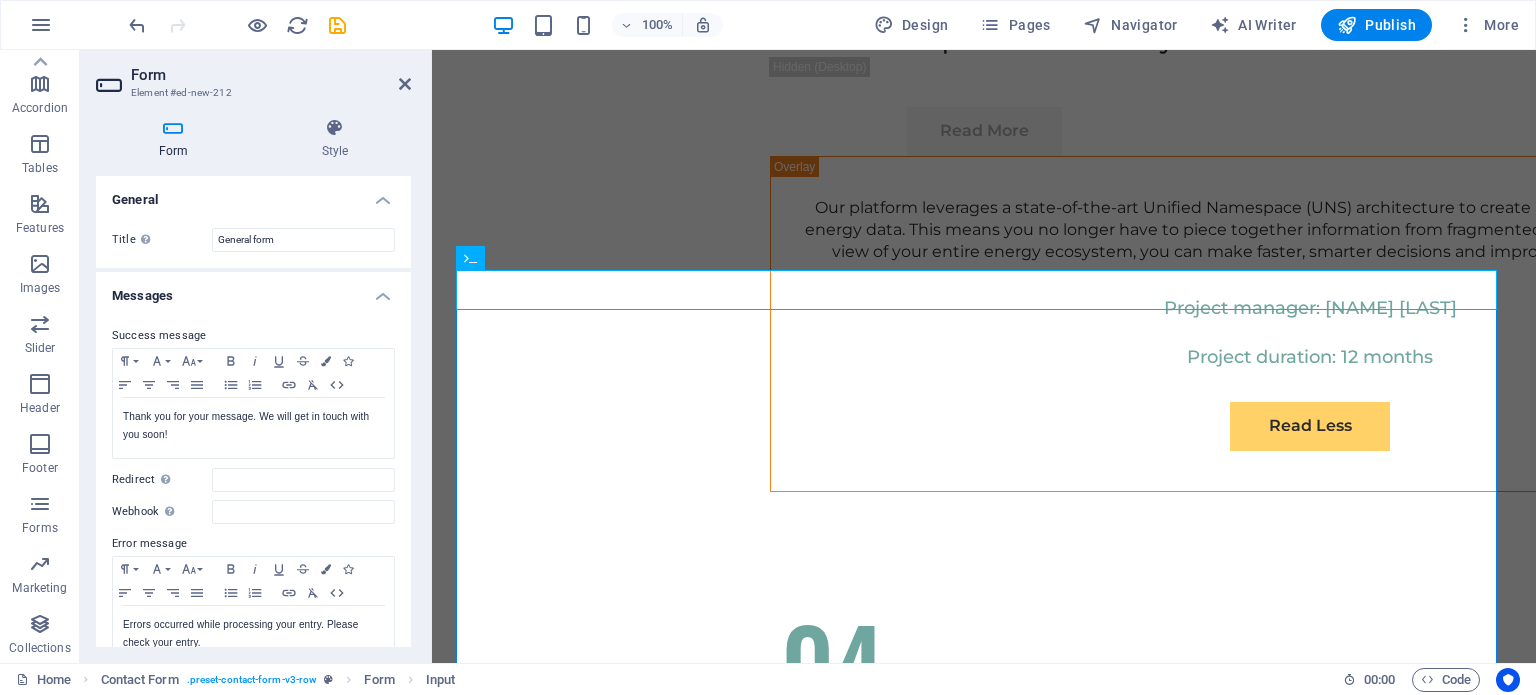 click on "General" at bounding box center [253, 194] 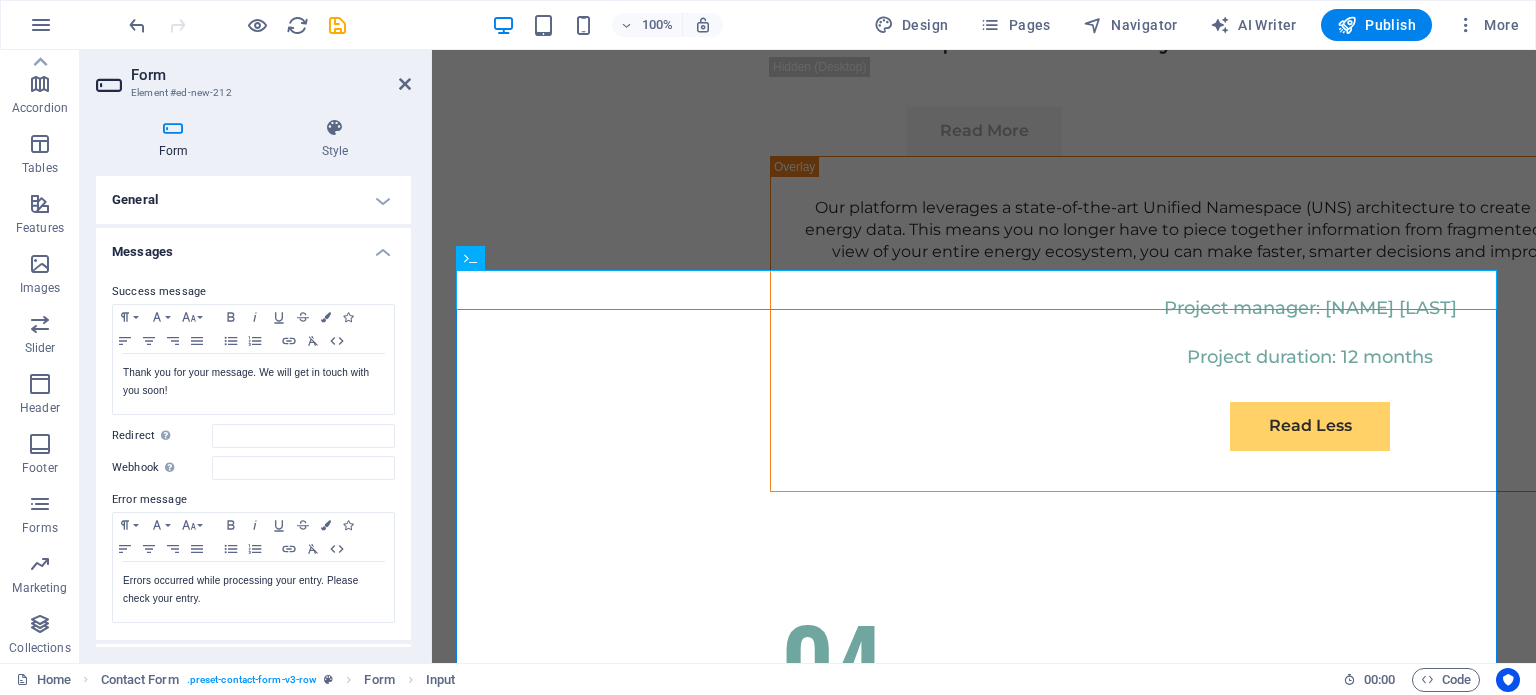 click on "General" at bounding box center (253, 200) 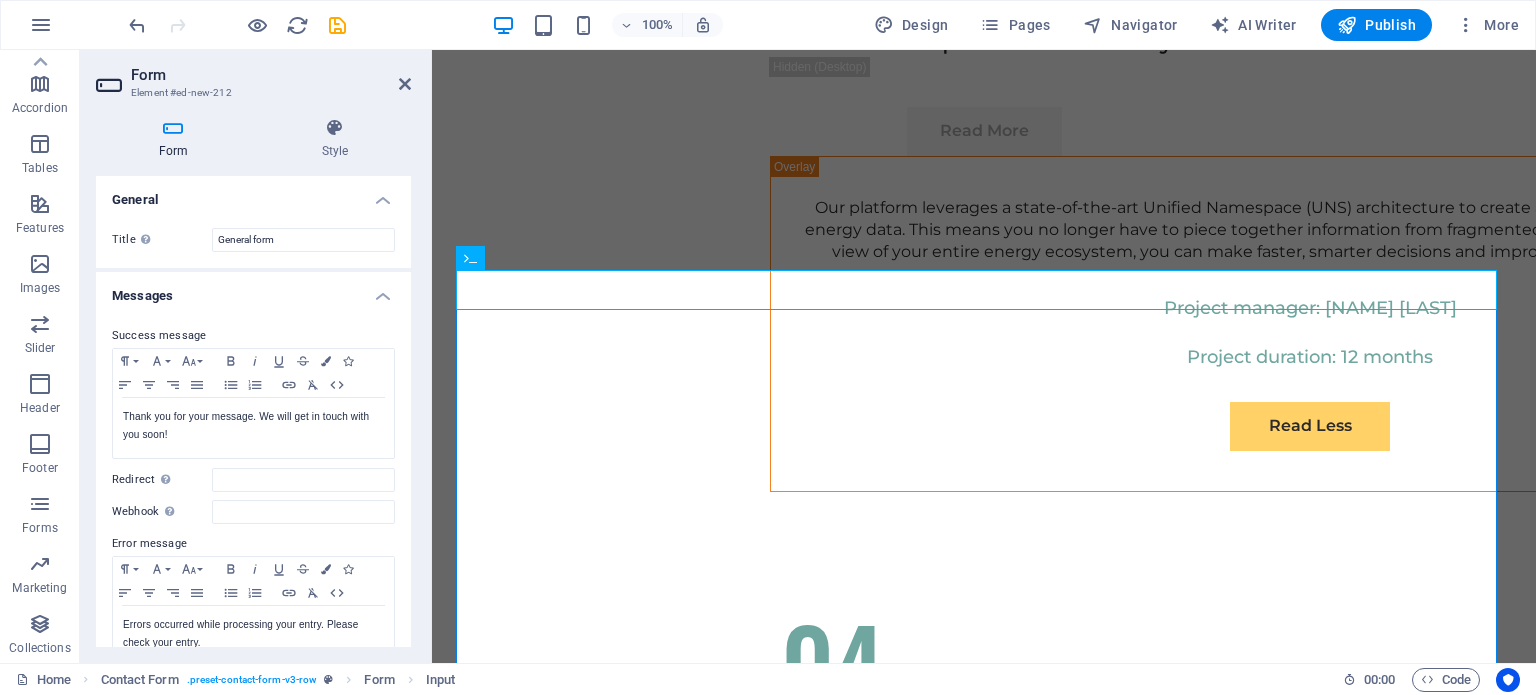 click at bounding box center (173, 128) 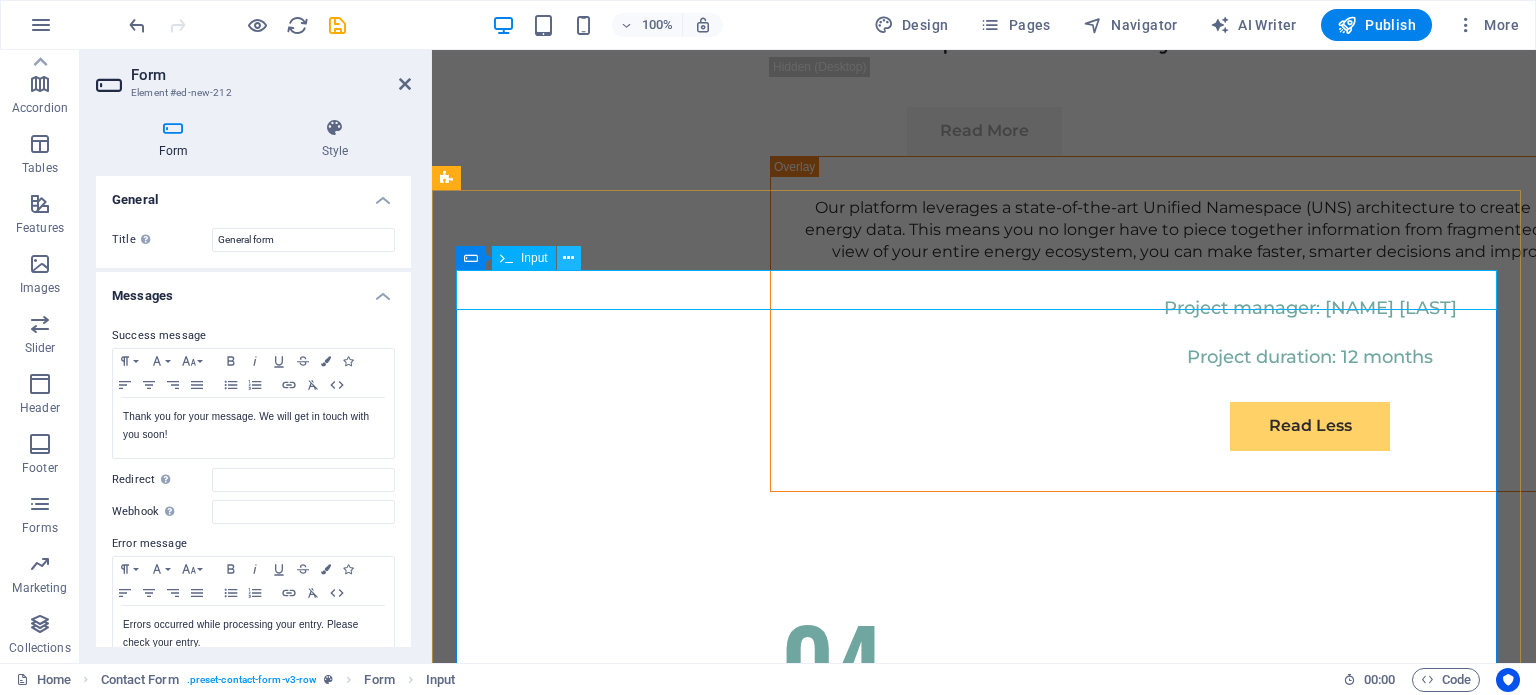 click at bounding box center (568, 258) 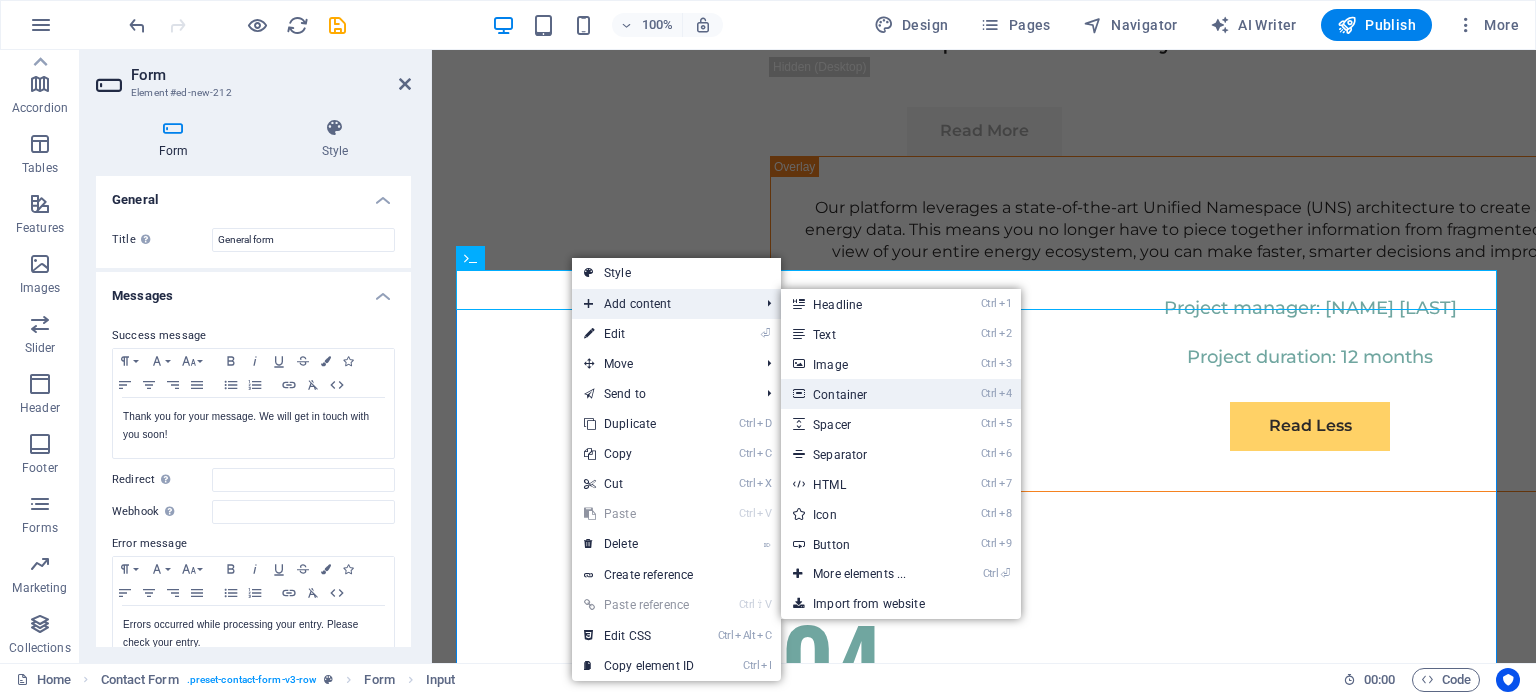 click on "Ctrl 4  Container" at bounding box center [863, 394] 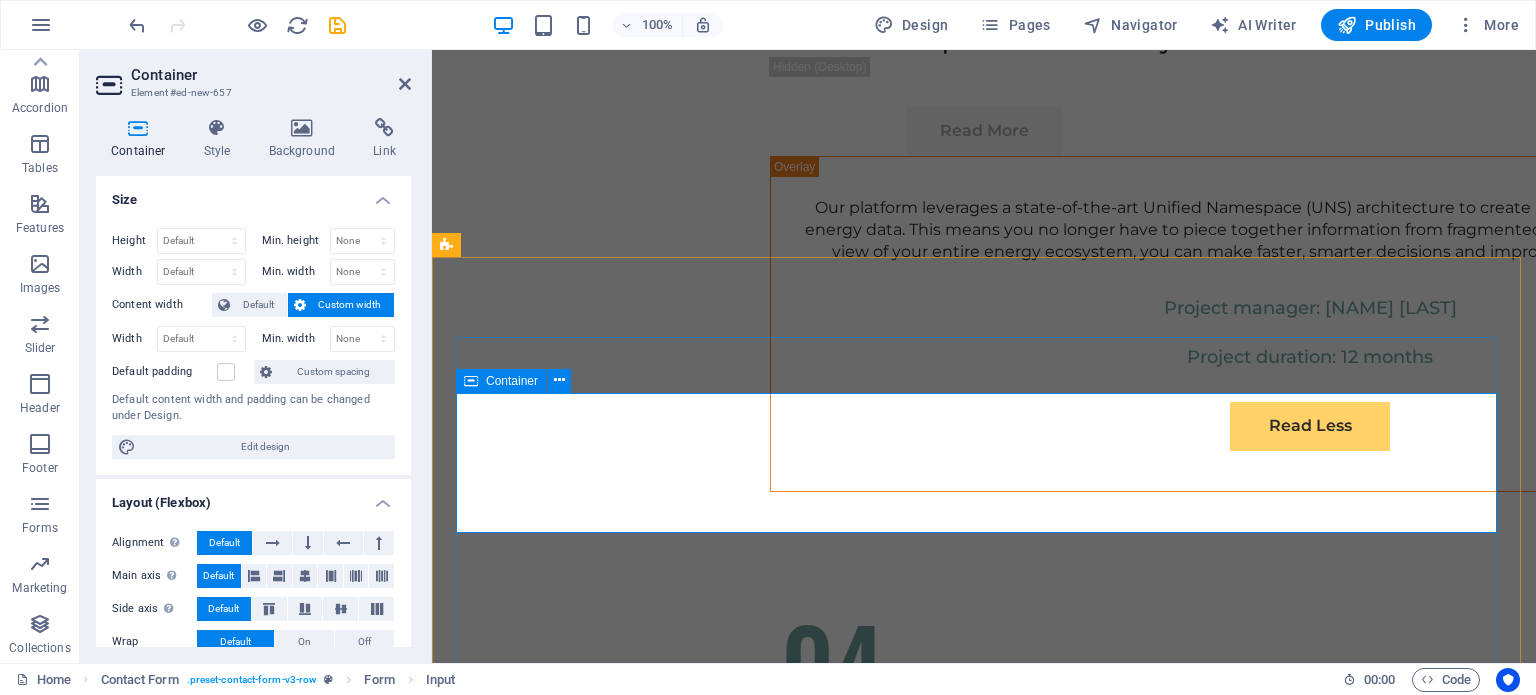scroll, scrollTop: 11590, scrollLeft: 0, axis: vertical 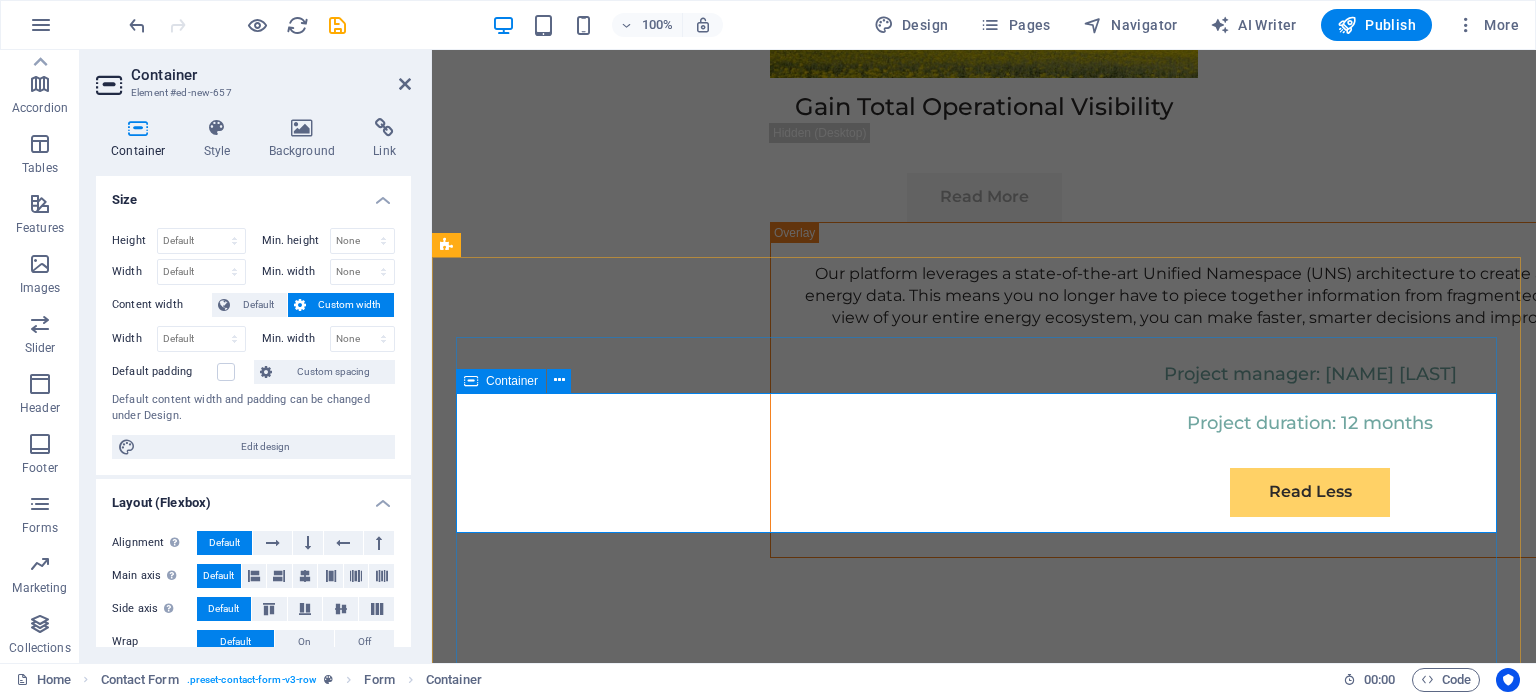 click on "Add elements" at bounding box center (925, 6749) 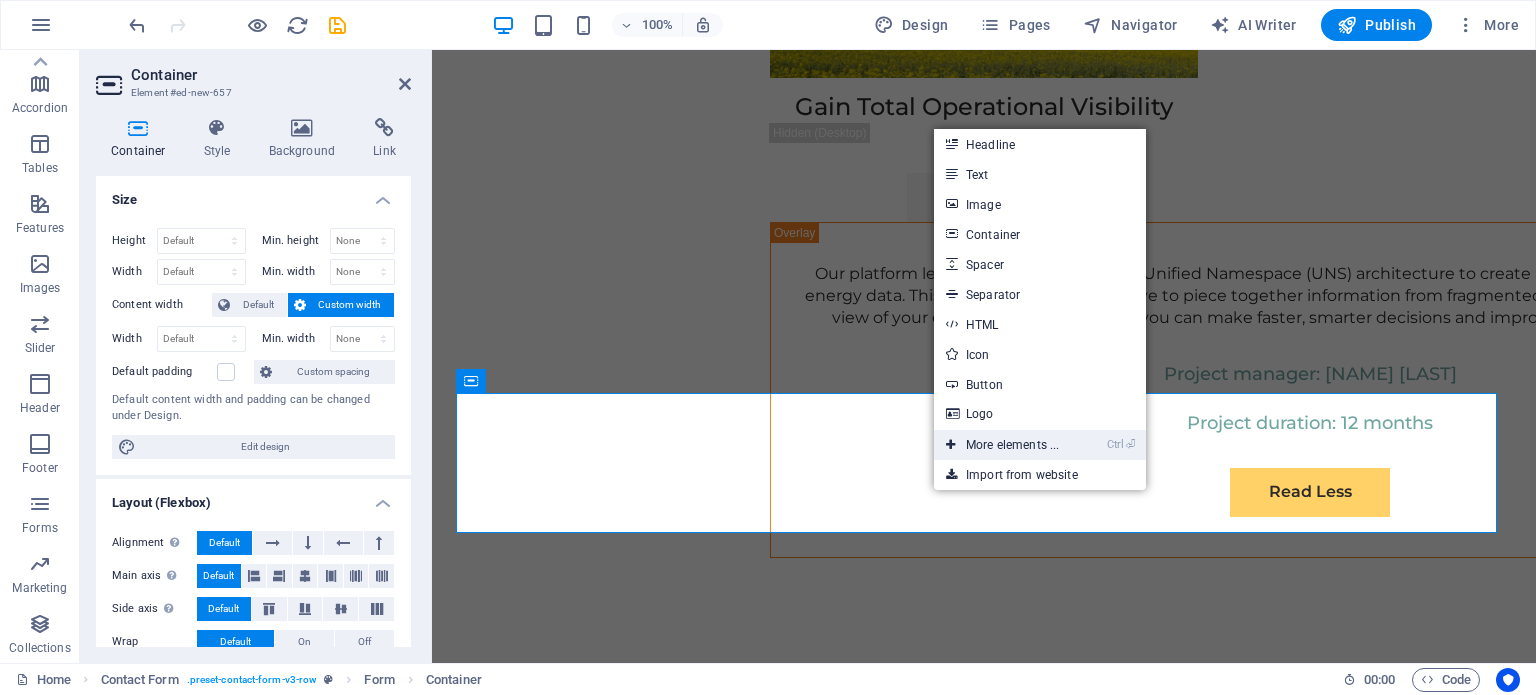 click on "Ctrl ⏎  More elements ..." at bounding box center (1002, 445) 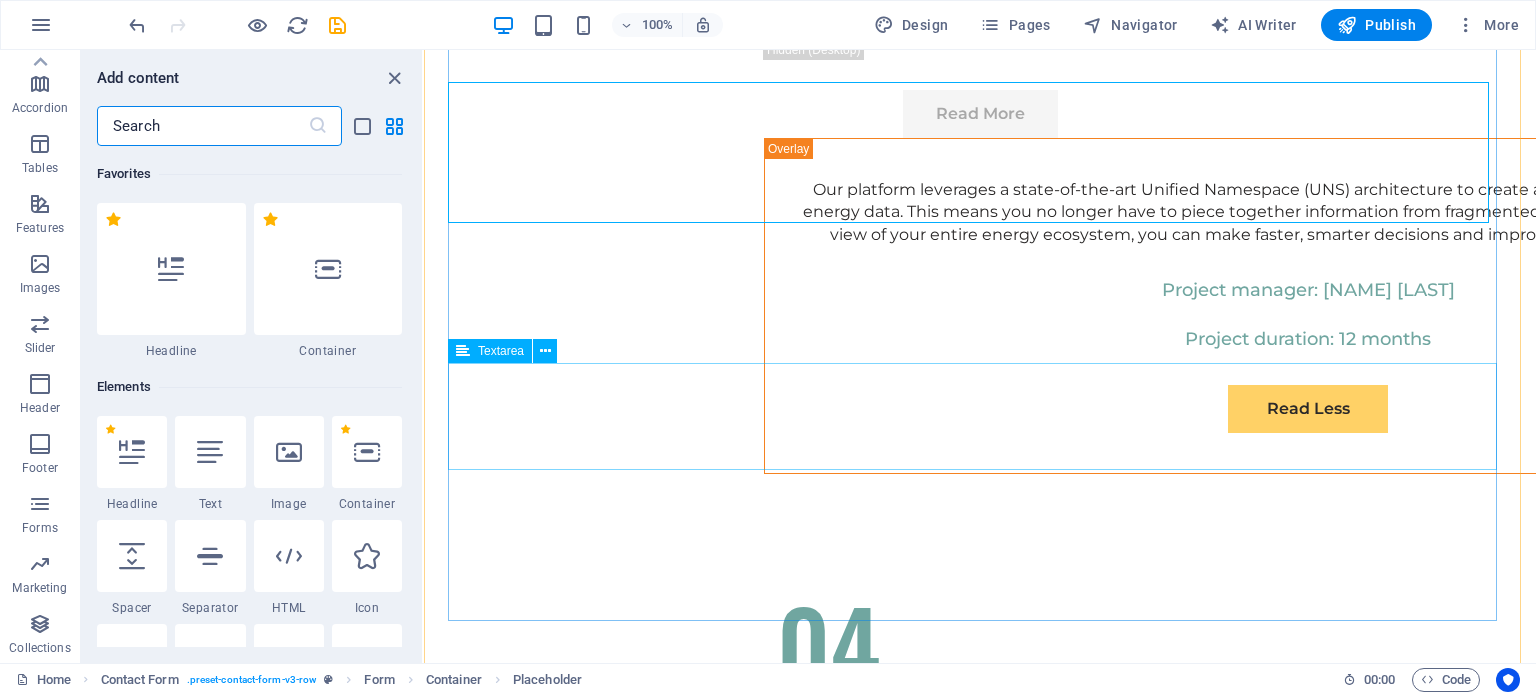scroll, scrollTop: 11900, scrollLeft: 0, axis: vertical 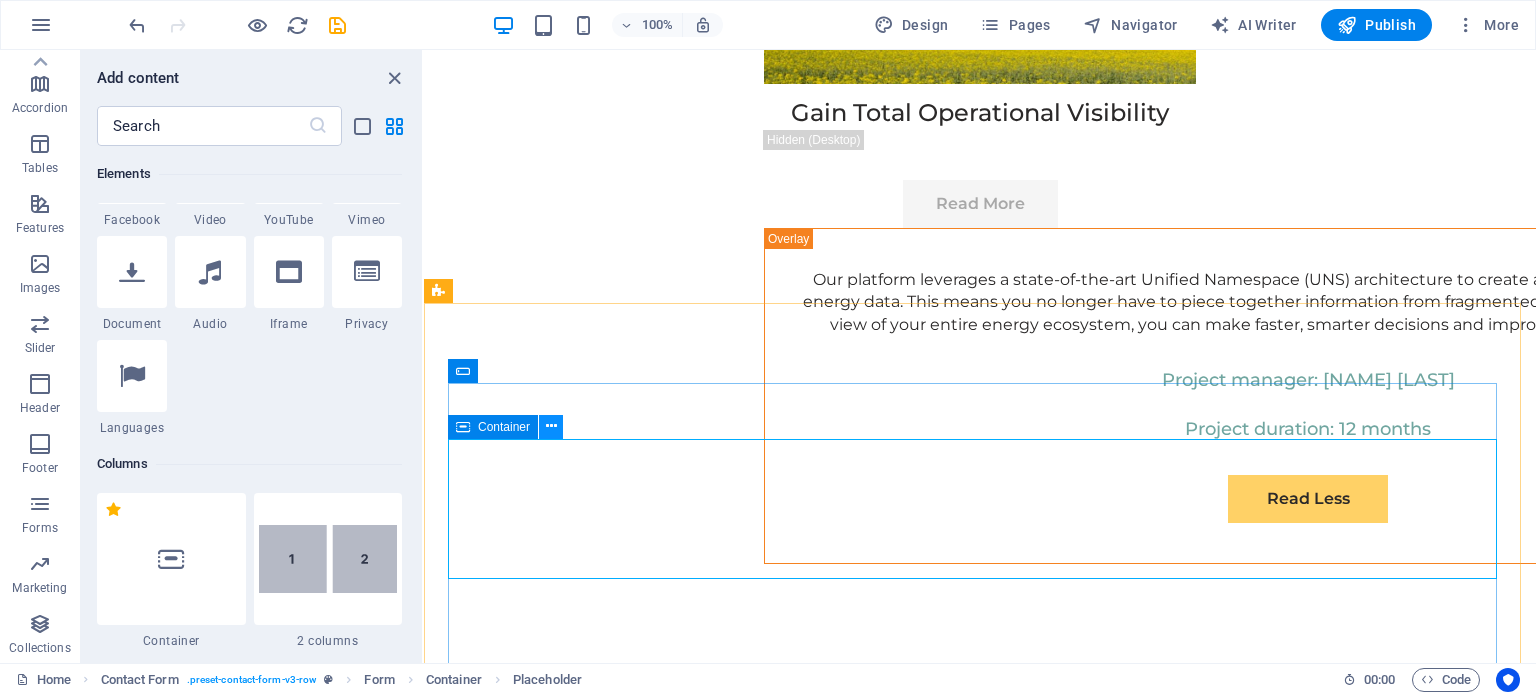 click at bounding box center (551, 426) 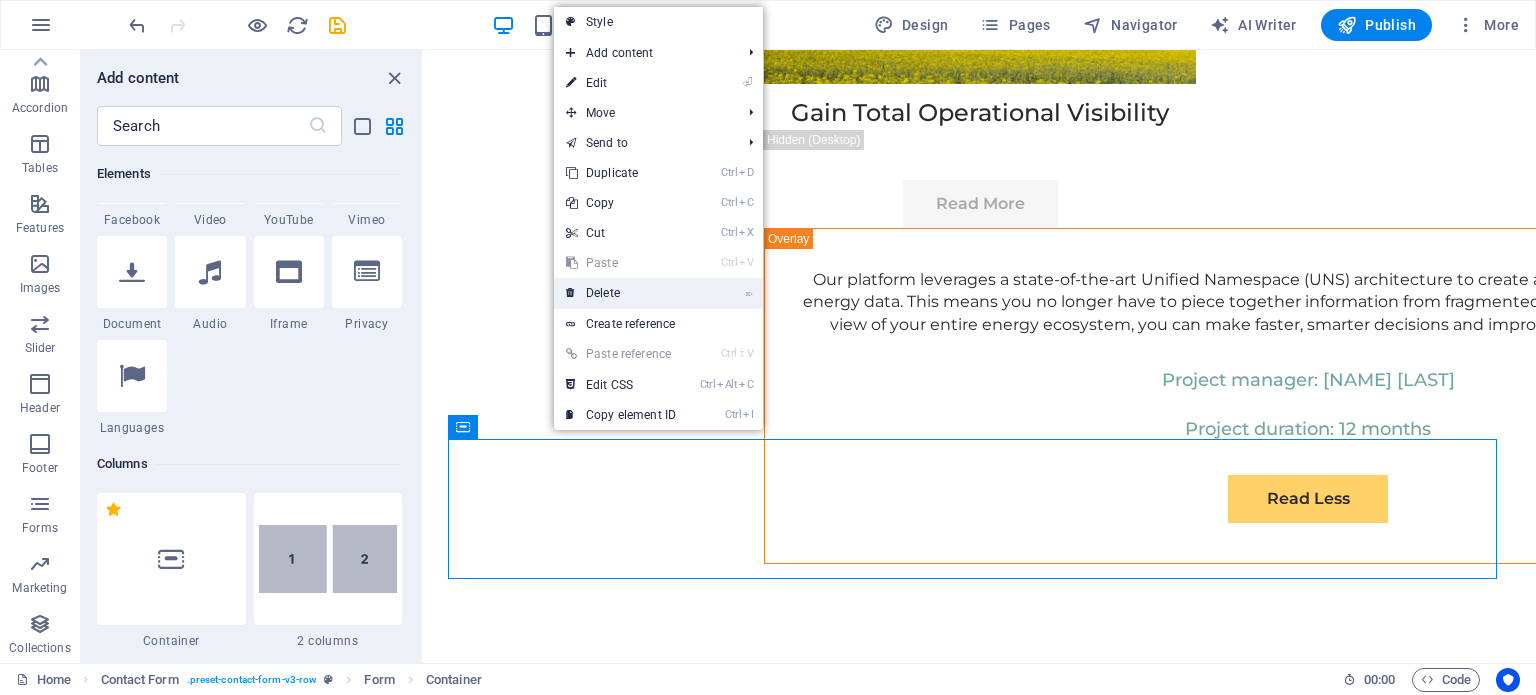 click on "⌦  Delete" at bounding box center [621, 293] 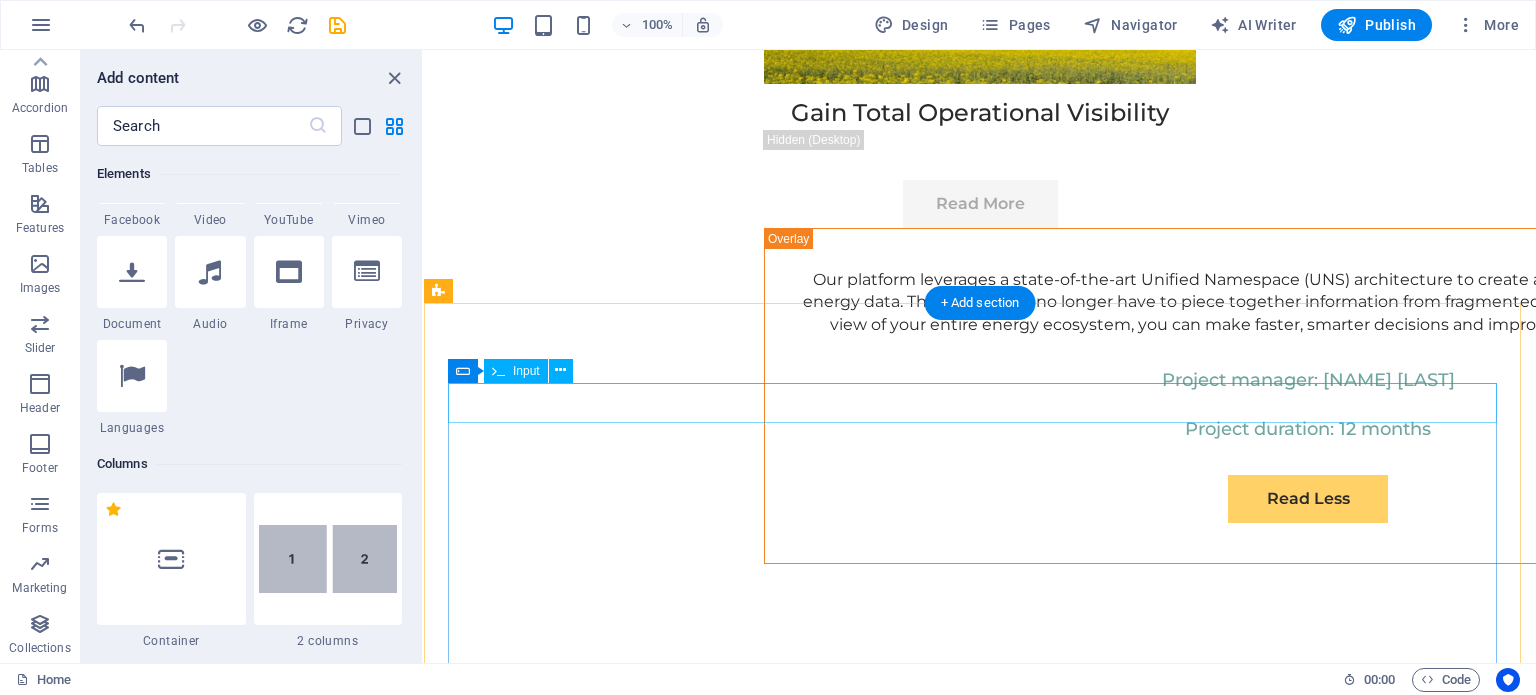 click at bounding box center [980, 6516] 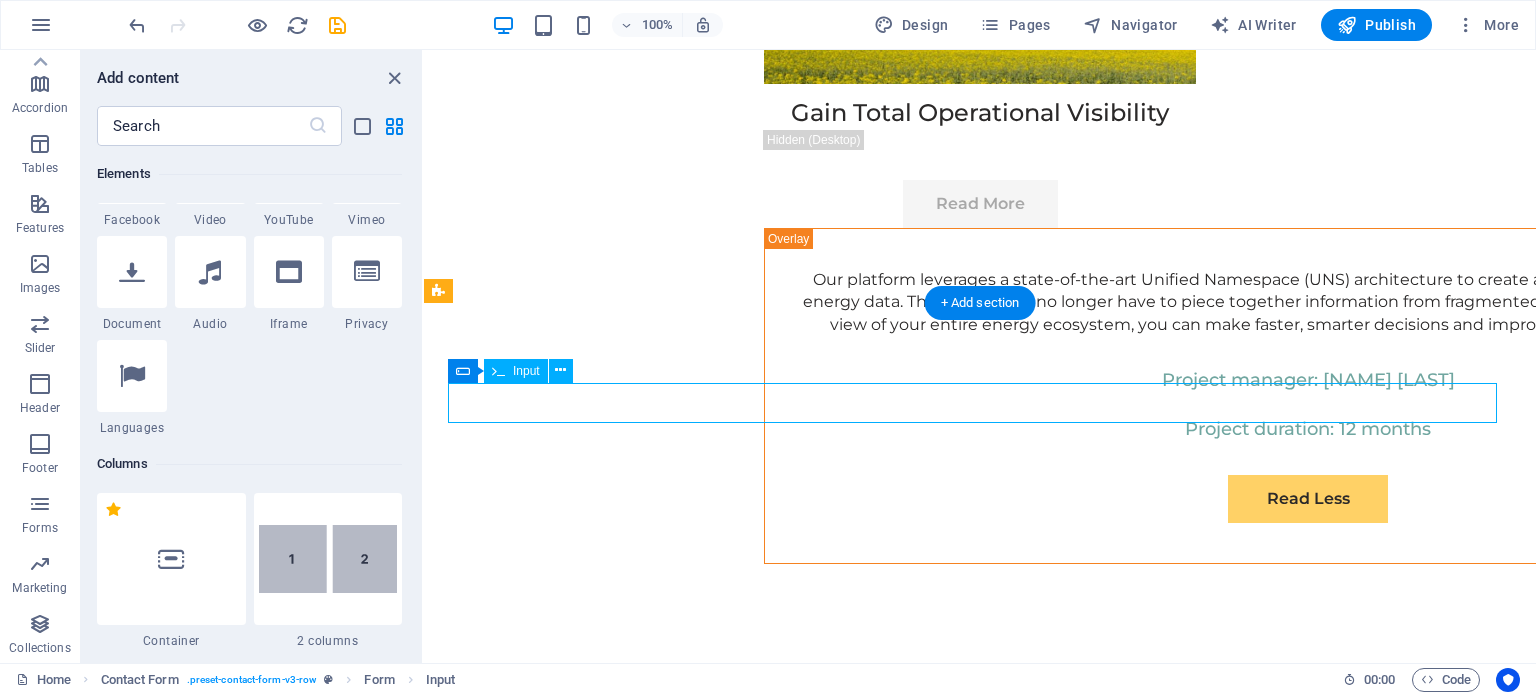 click at bounding box center (980, 6516) 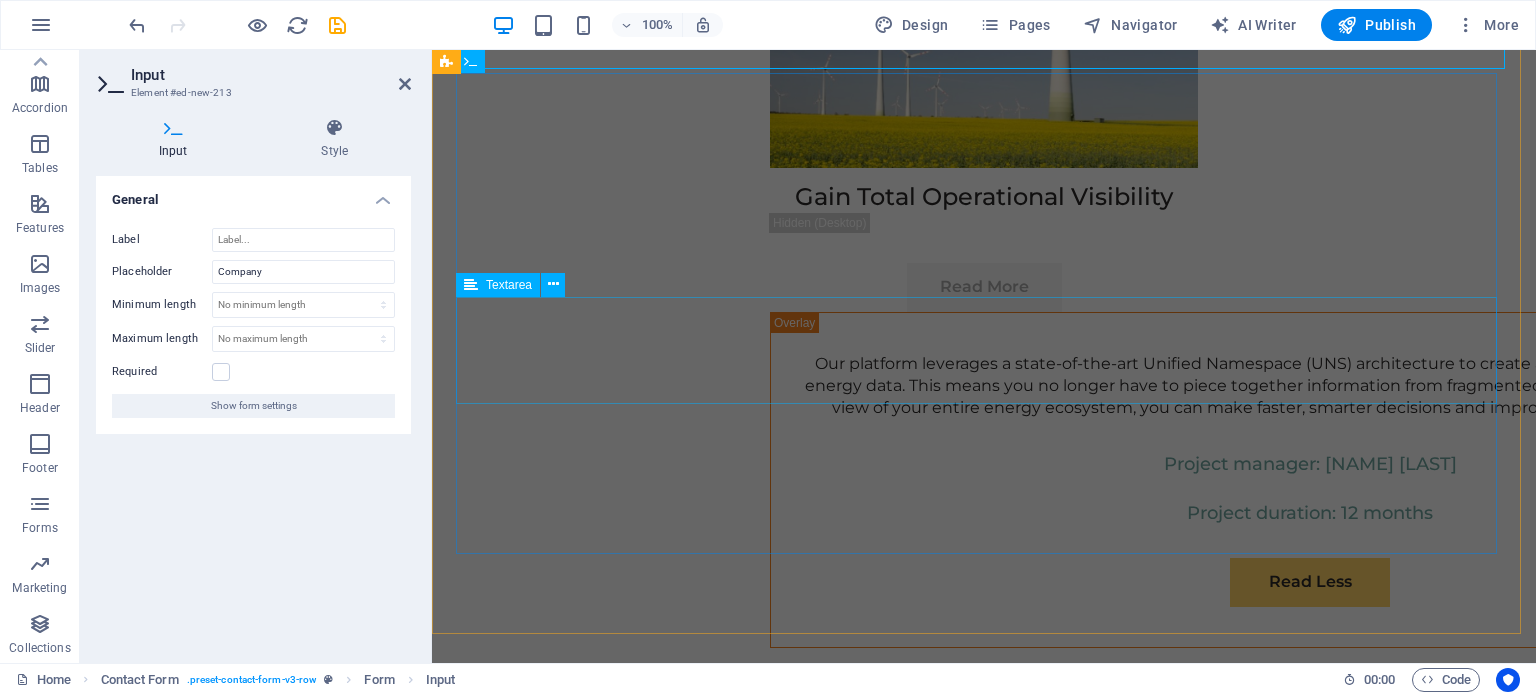scroll, scrollTop: 11854, scrollLeft: 0, axis: vertical 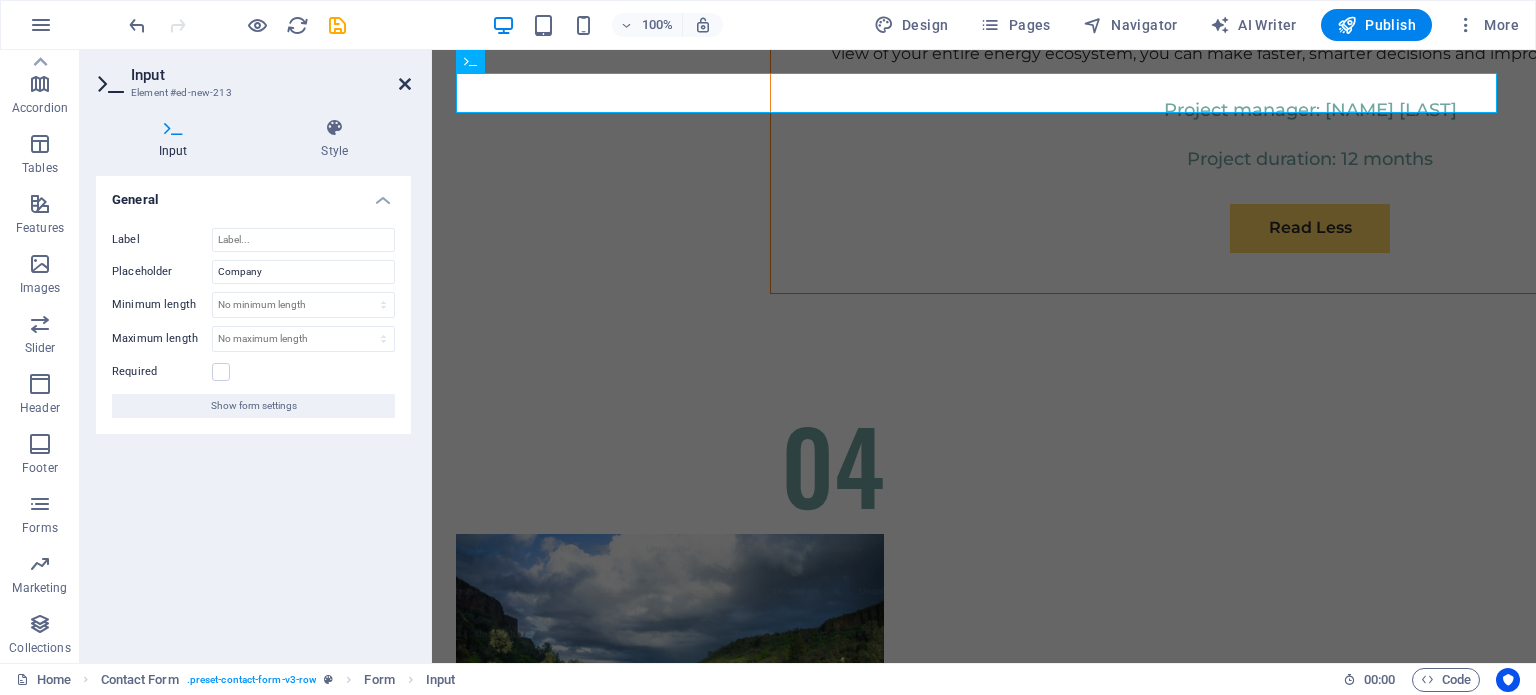 click at bounding box center (405, 84) 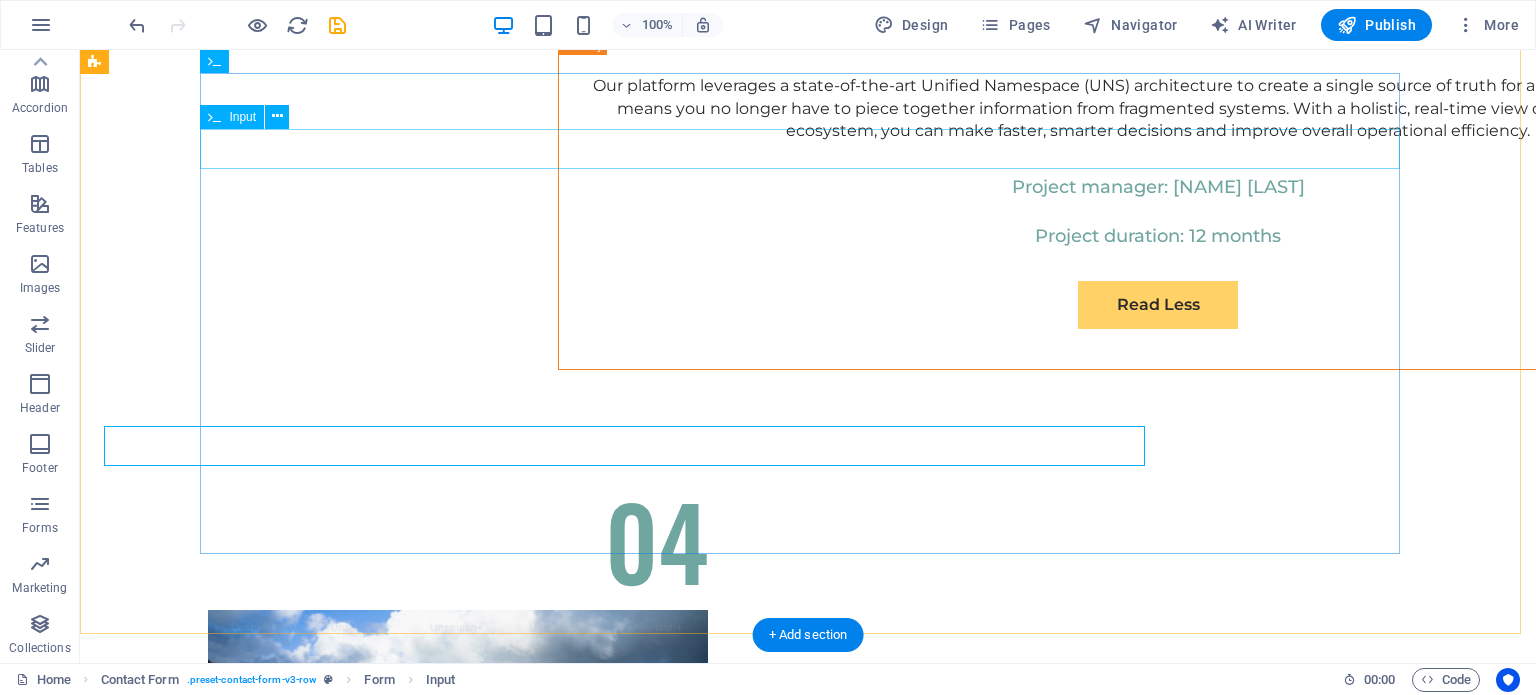 scroll, scrollTop: 11500, scrollLeft: 0, axis: vertical 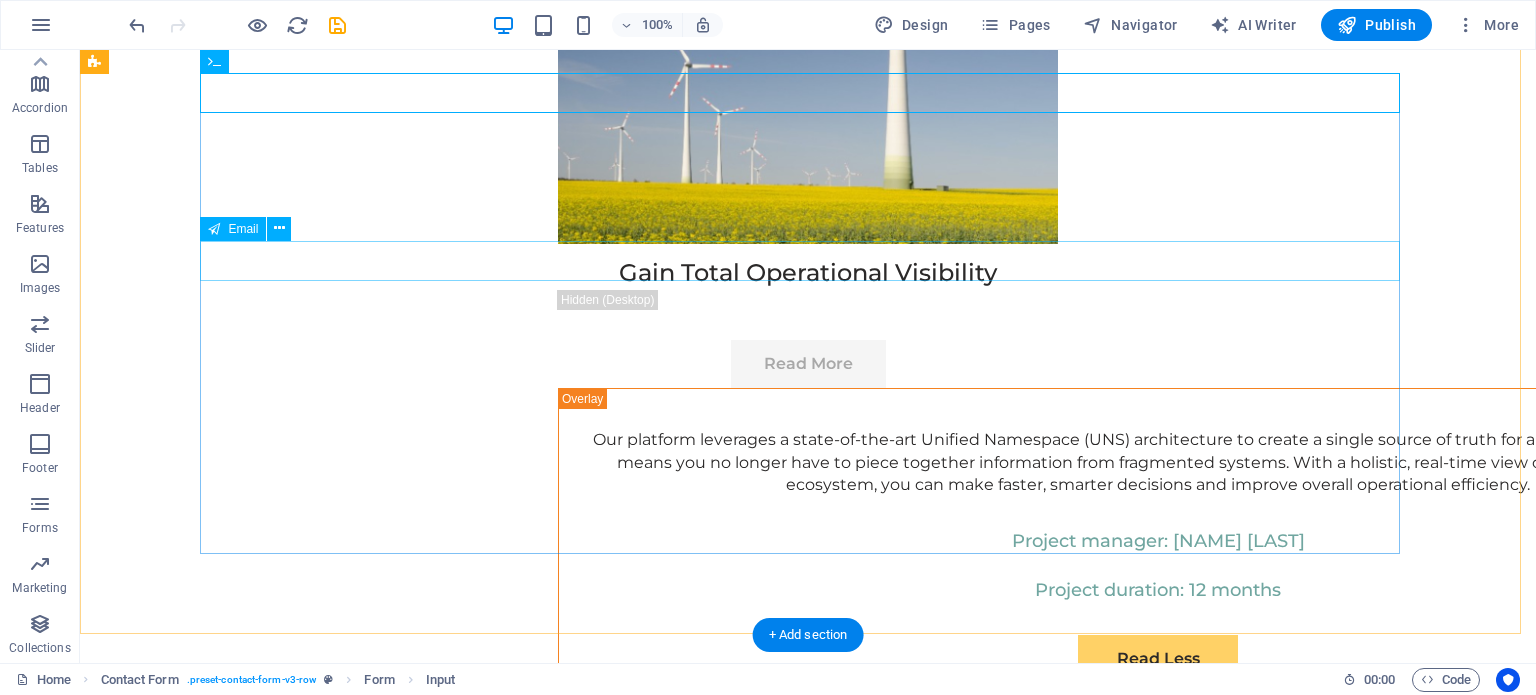 click at bounding box center [808, 6883] 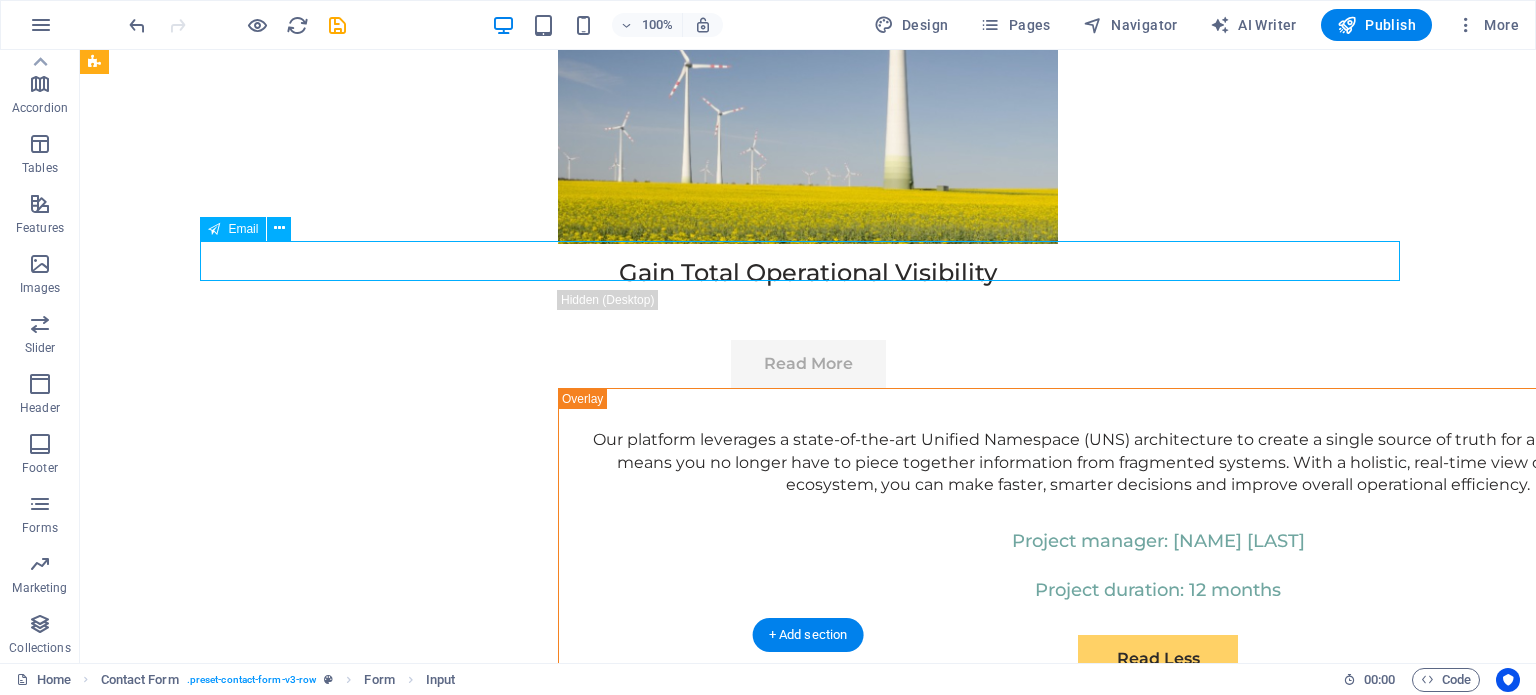 click at bounding box center [808, 6883] 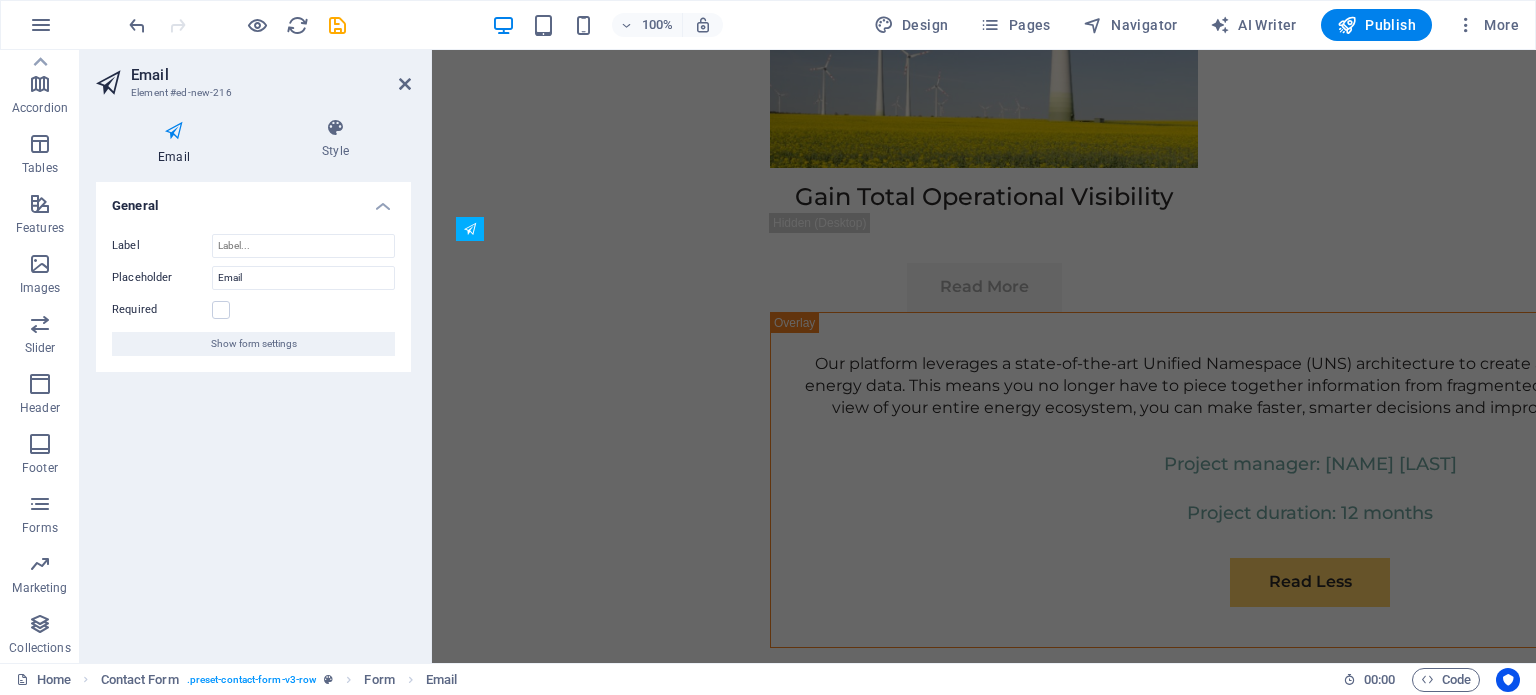 scroll, scrollTop: 11854, scrollLeft: 0, axis: vertical 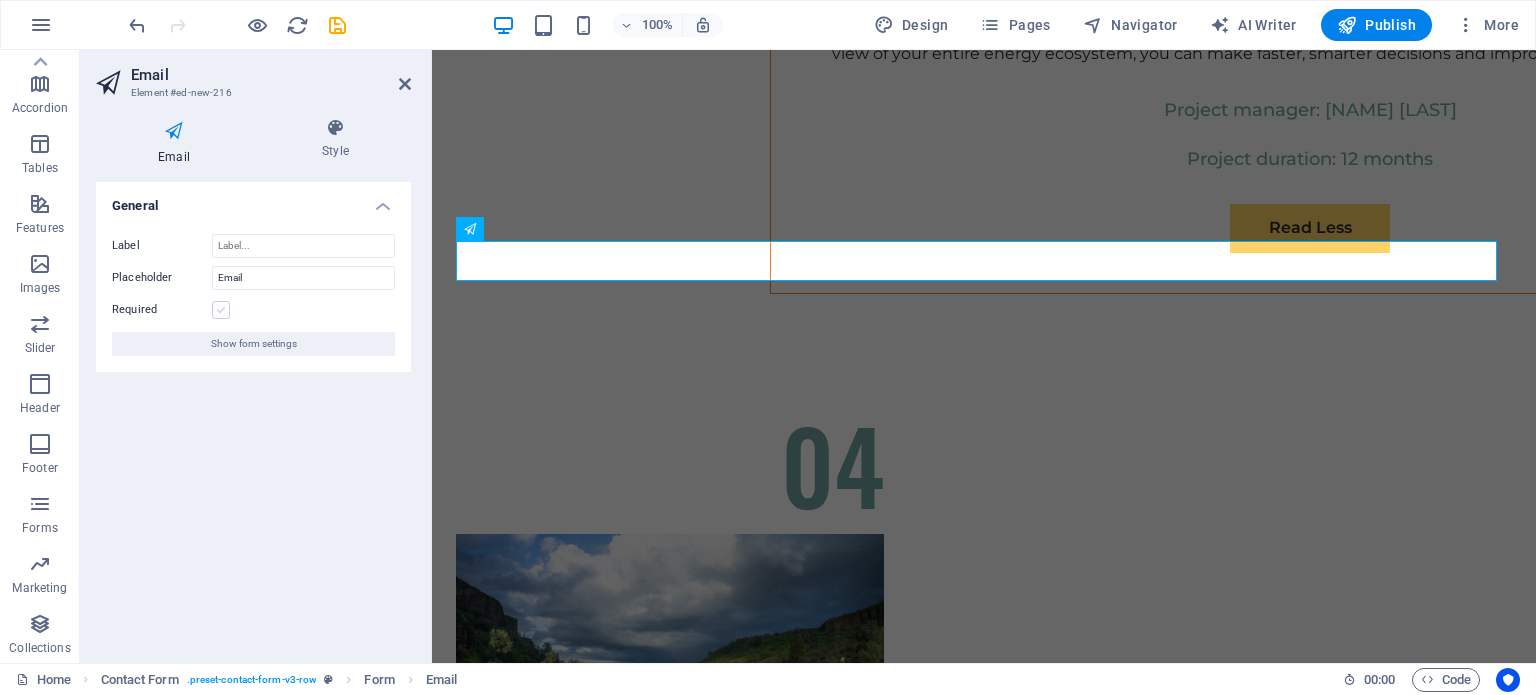 click at bounding box center [221, 310] 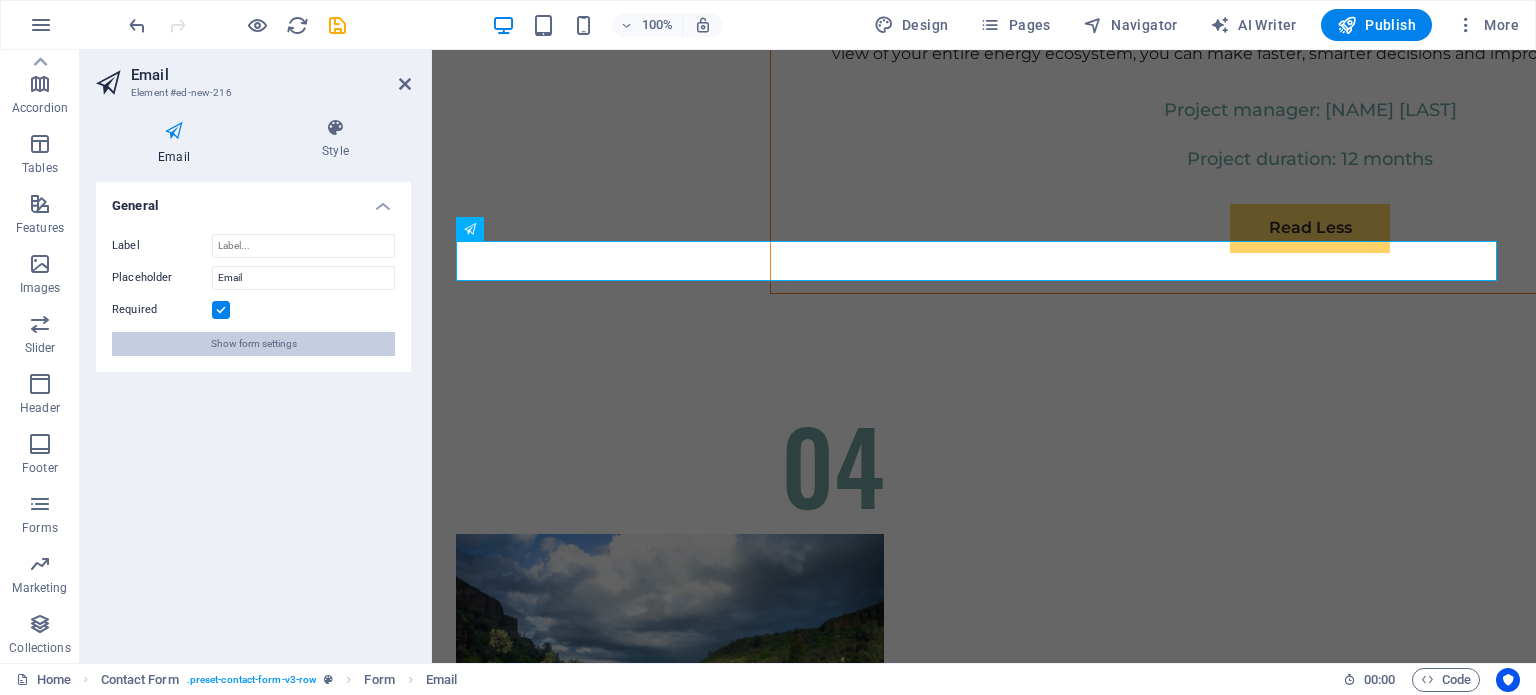 click on "Show form settings" at bounding box center [254, 344] 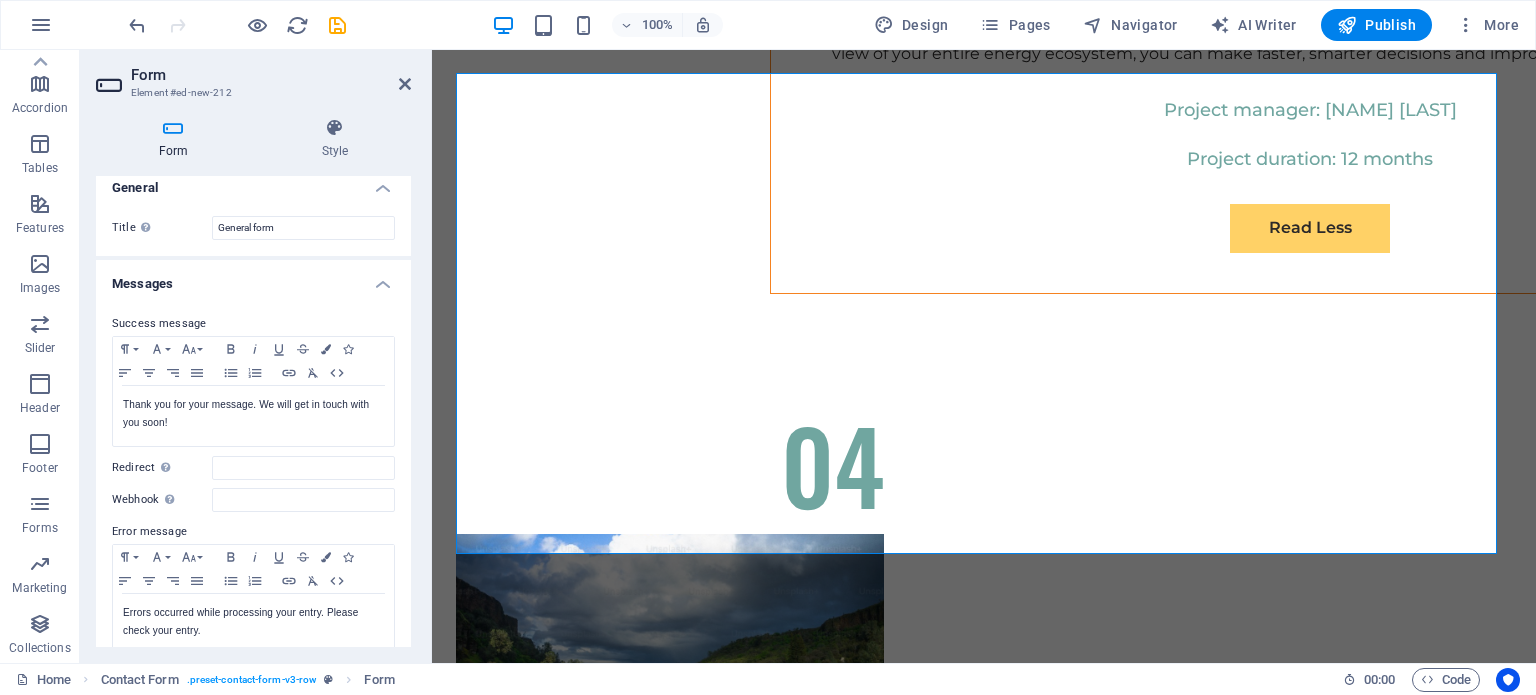 scroll, scrollTop: 0, scrollLeft: 0, axis: both 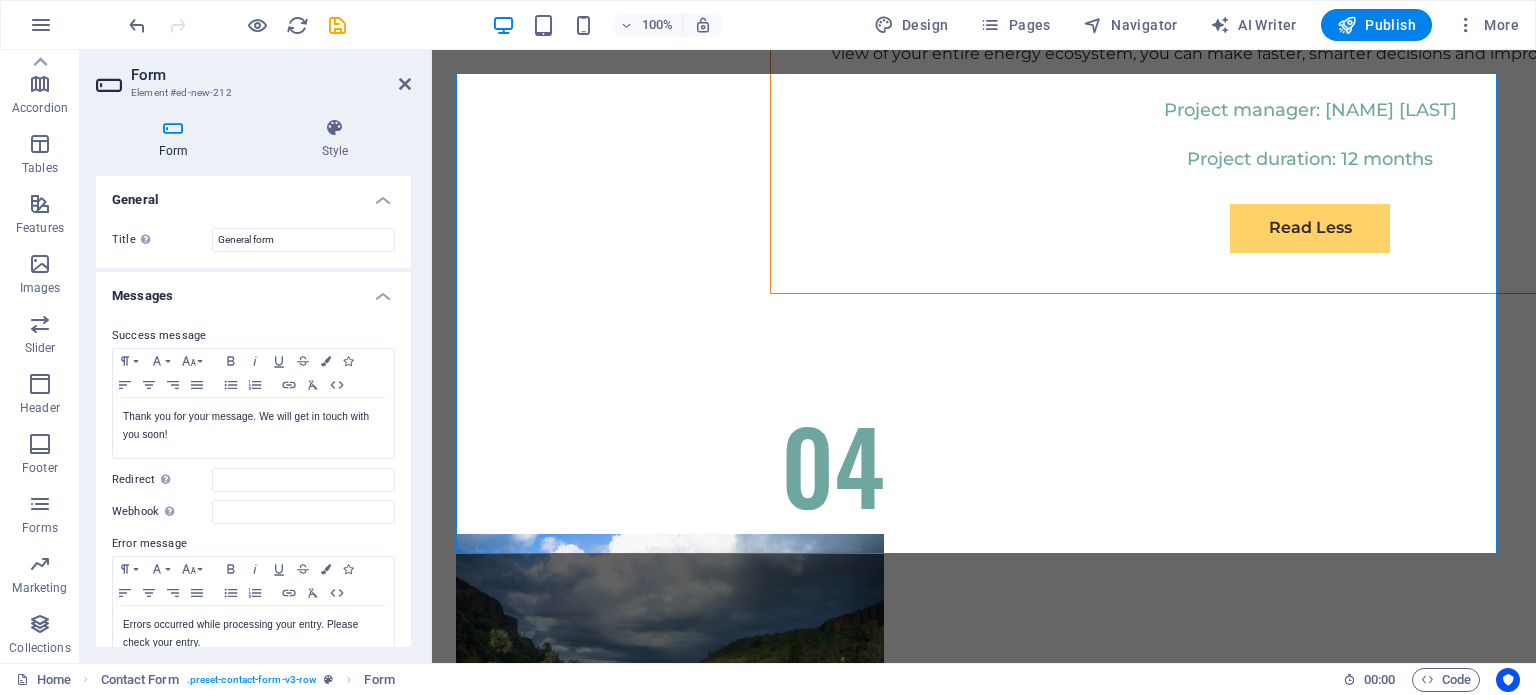 click on "Messages" at bounding box center (253, 290) 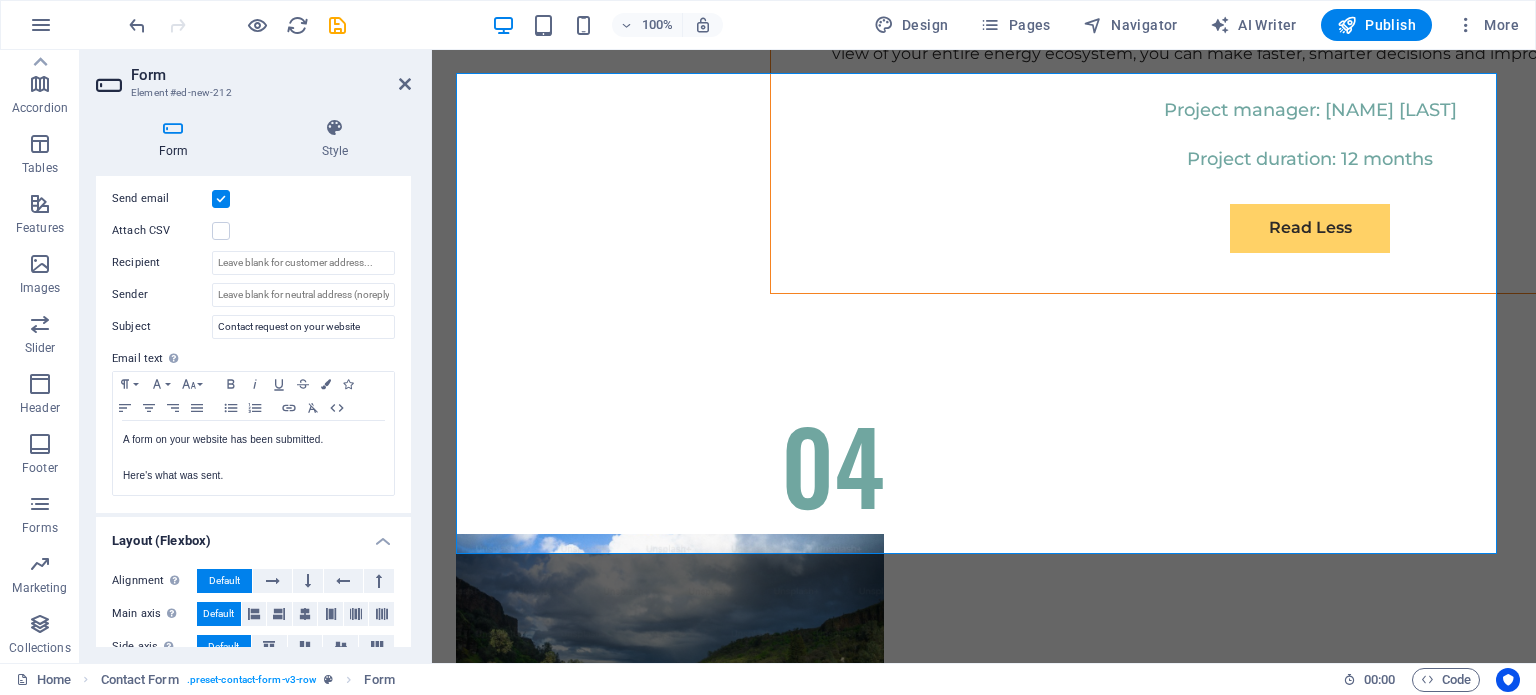 scroll, scrollTop: 200, scrollLeft: 0, axis: vertical 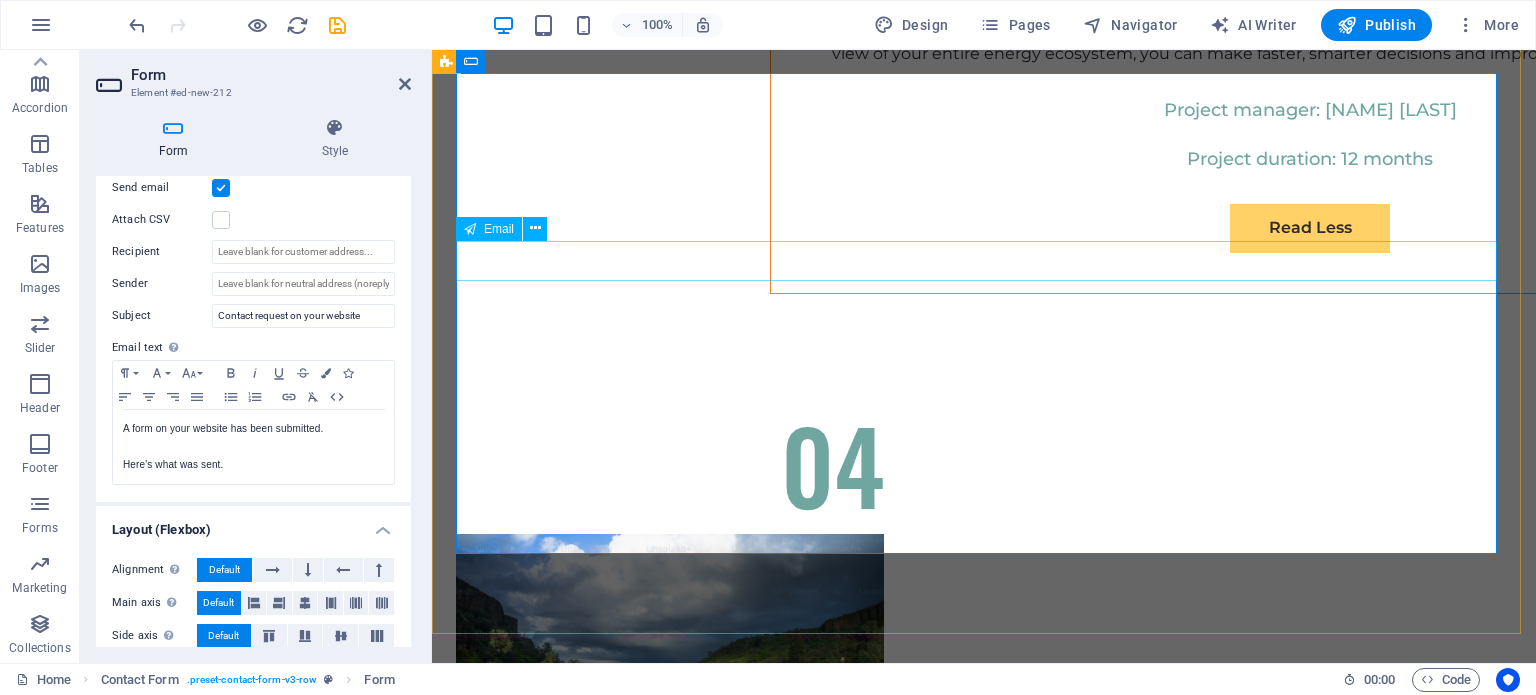 click on "Email" at bounding box center [499, 229] 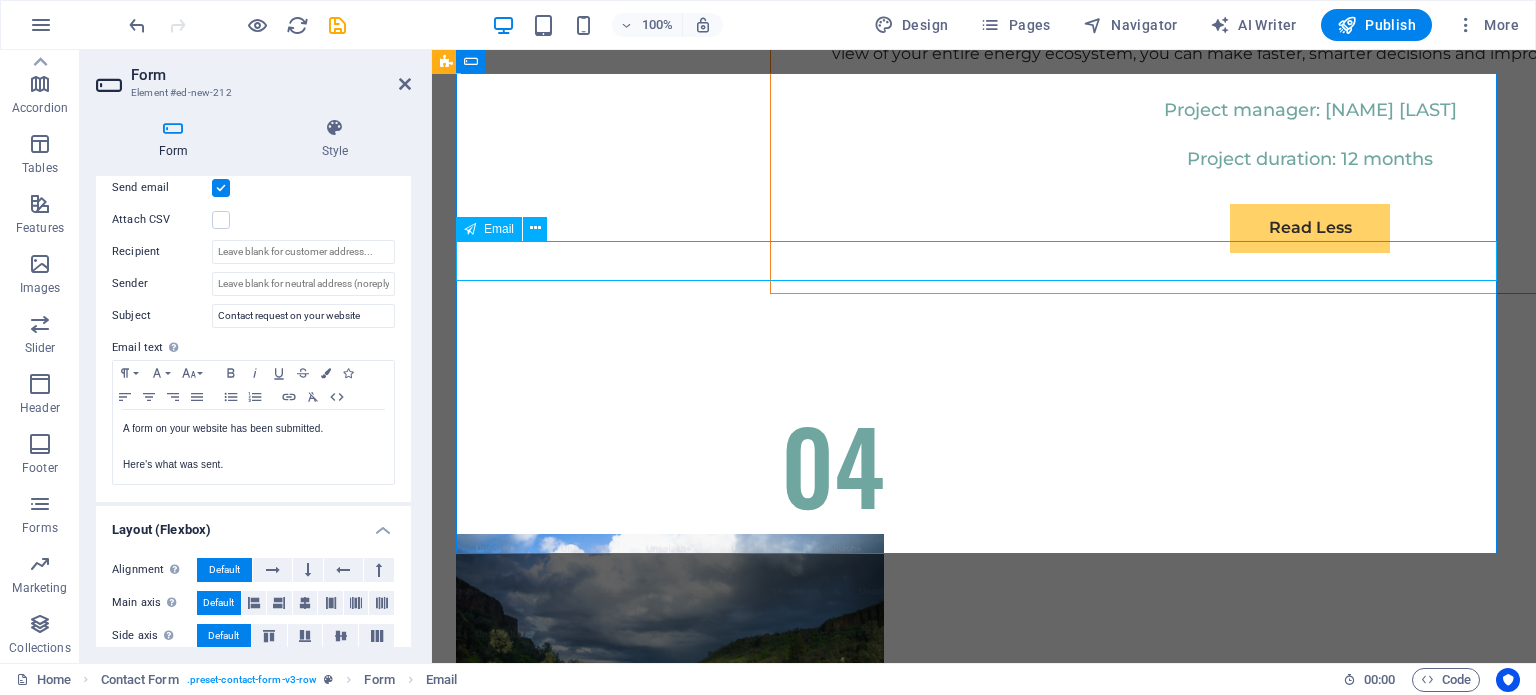 click on "Email" at bounding box center (499, 229) 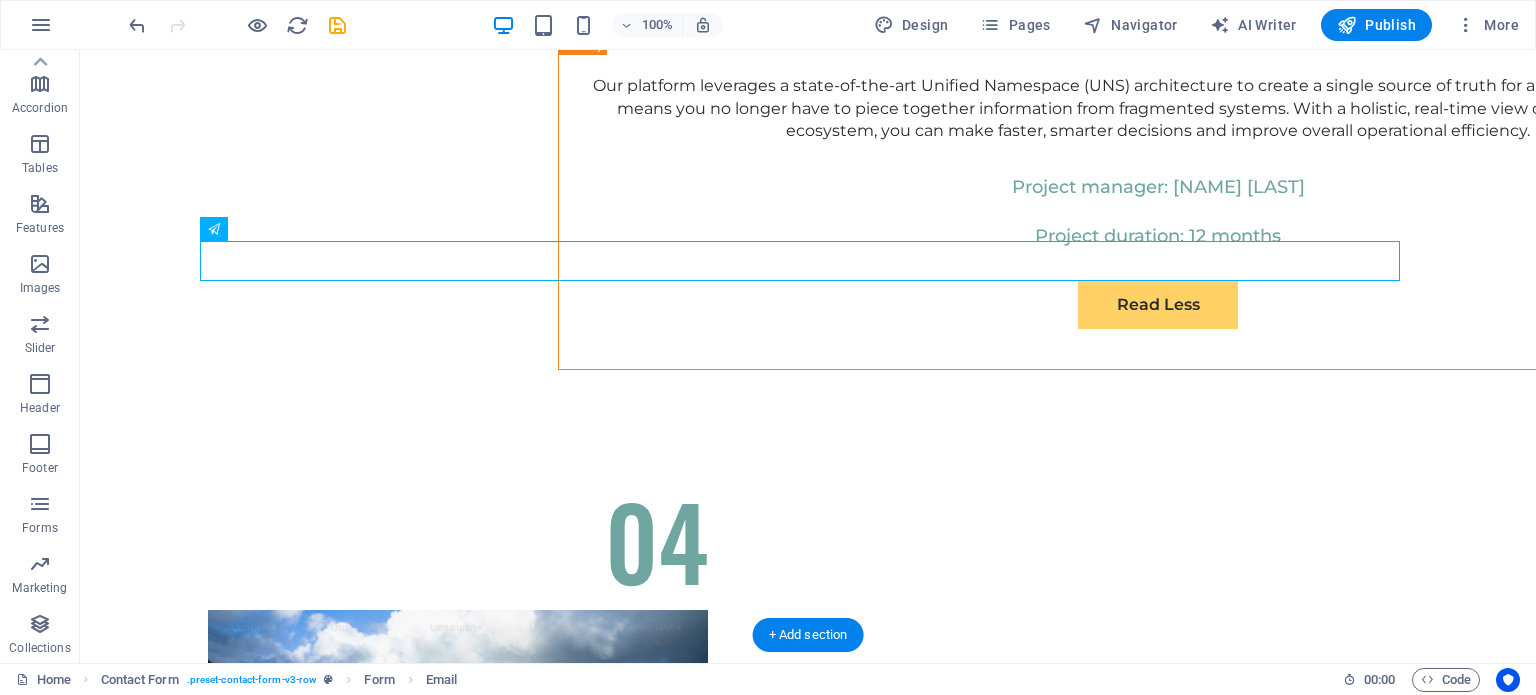 scroll, scrollTop: 11500, scrollLeft: 0, axis: vertical 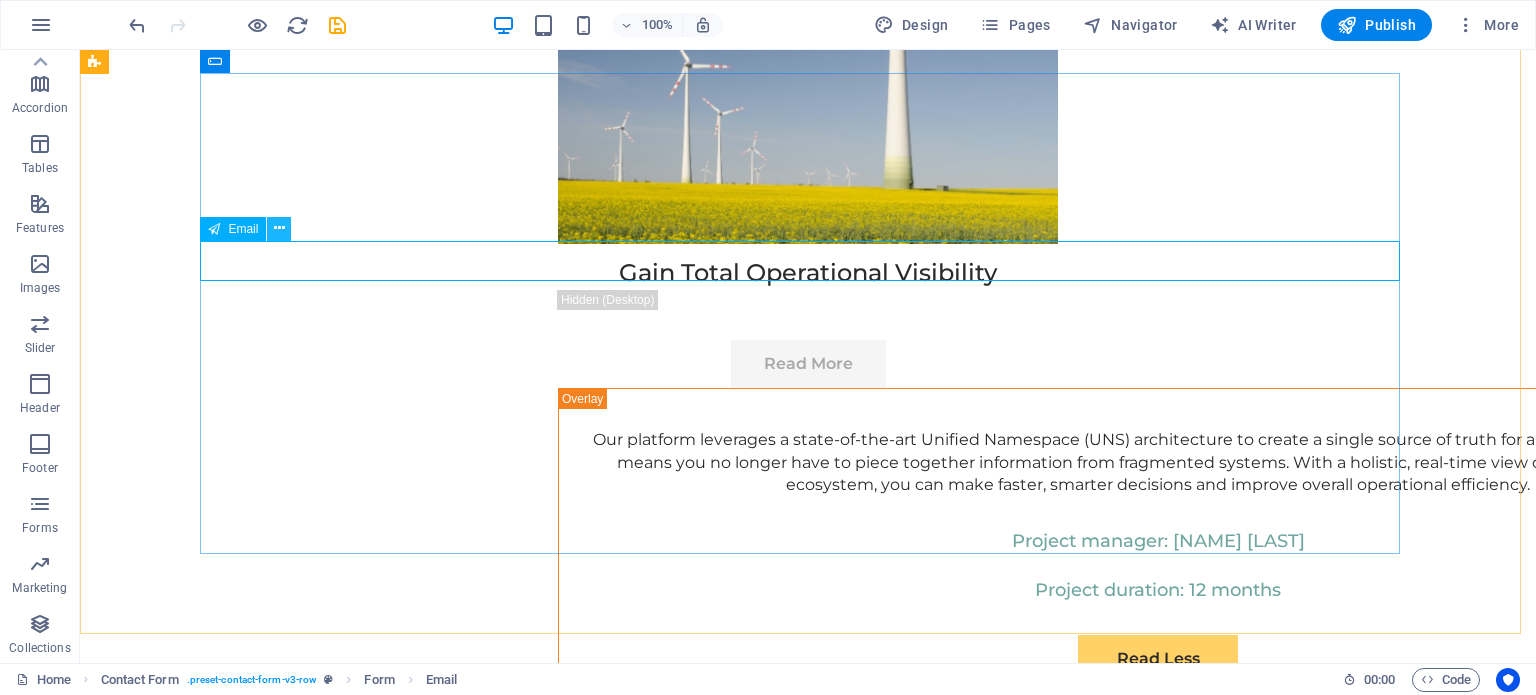 click at bounding box center (279, 228) 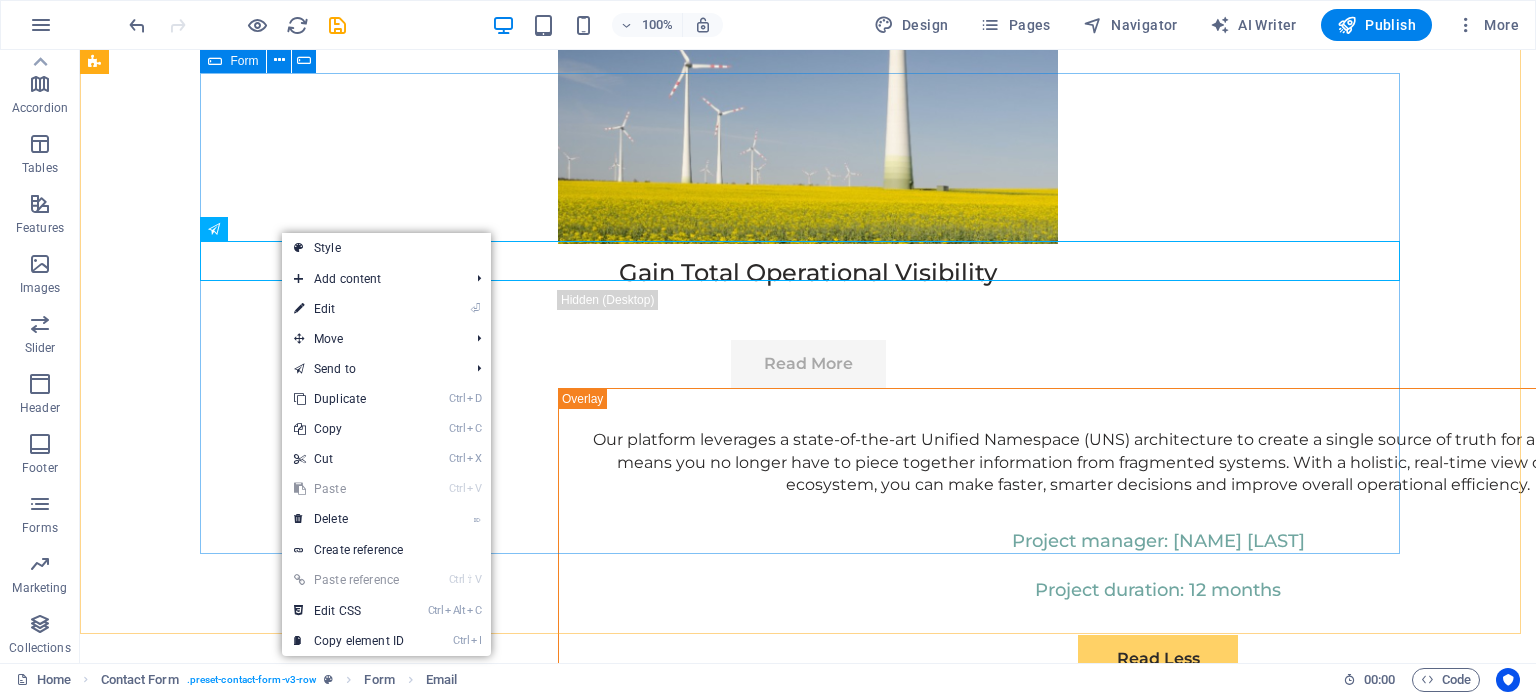 click at bounding box center (215, 61) 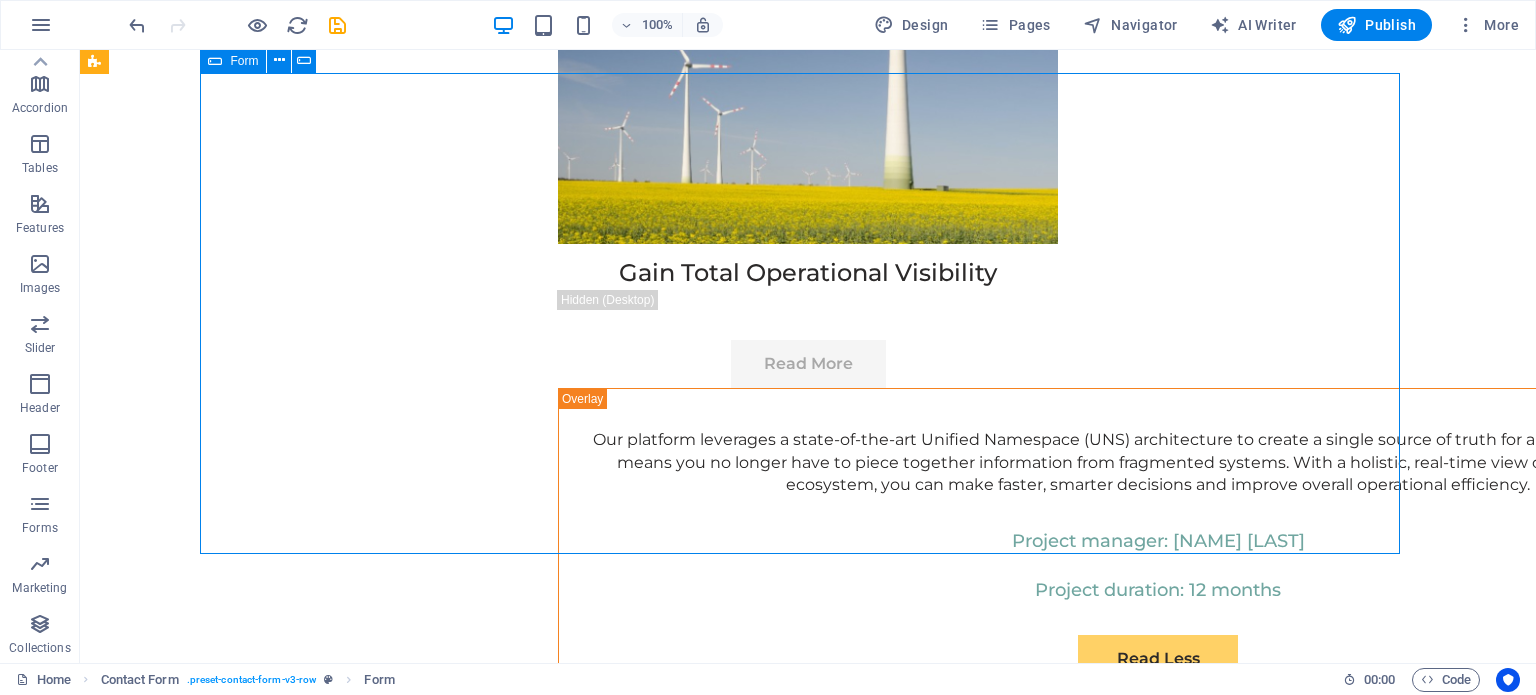 click on "Form" at bounding box center [244, 61] 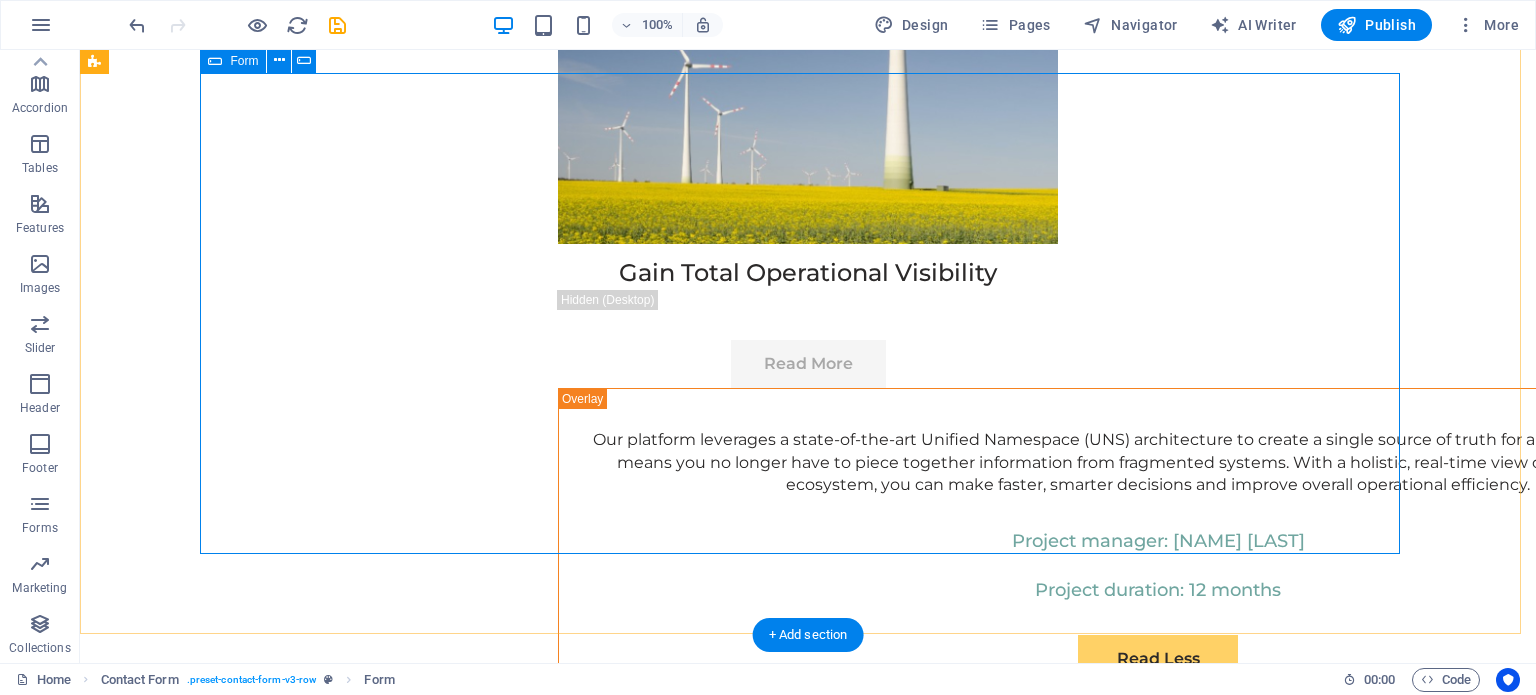scroll, scrollTop: 11300, scrollLeft: 0, axis: vertical 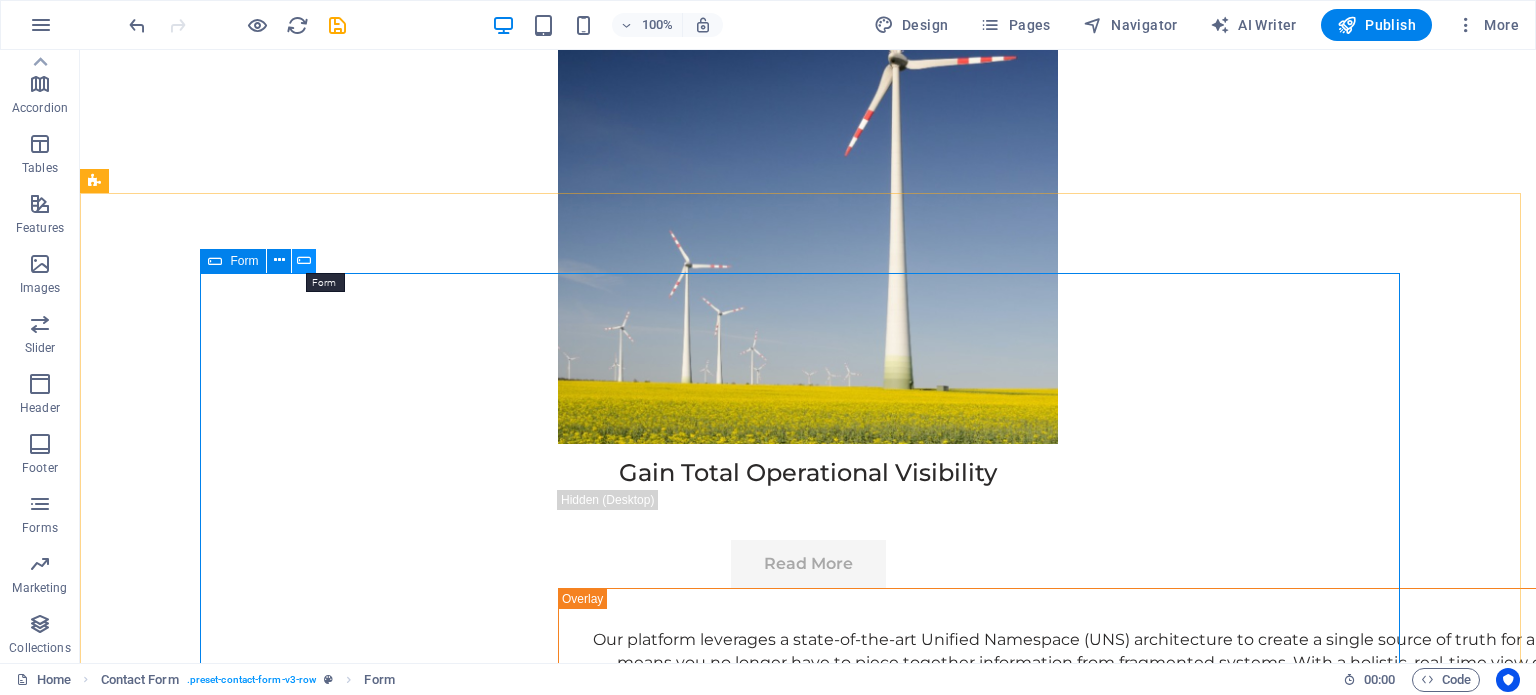 click at bounding box center (304, 260) 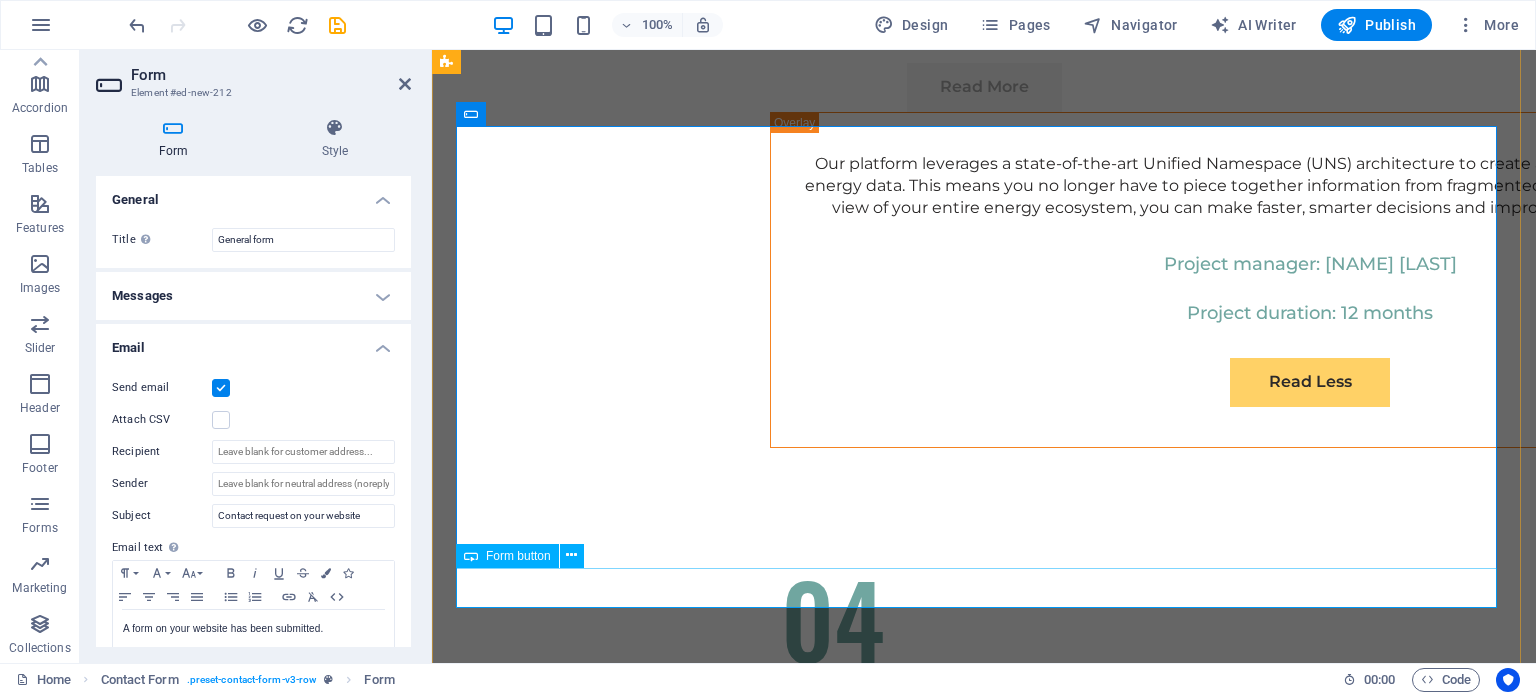 scroll, scrollTop: 11800, scrollLeft: 0, axis: vertical 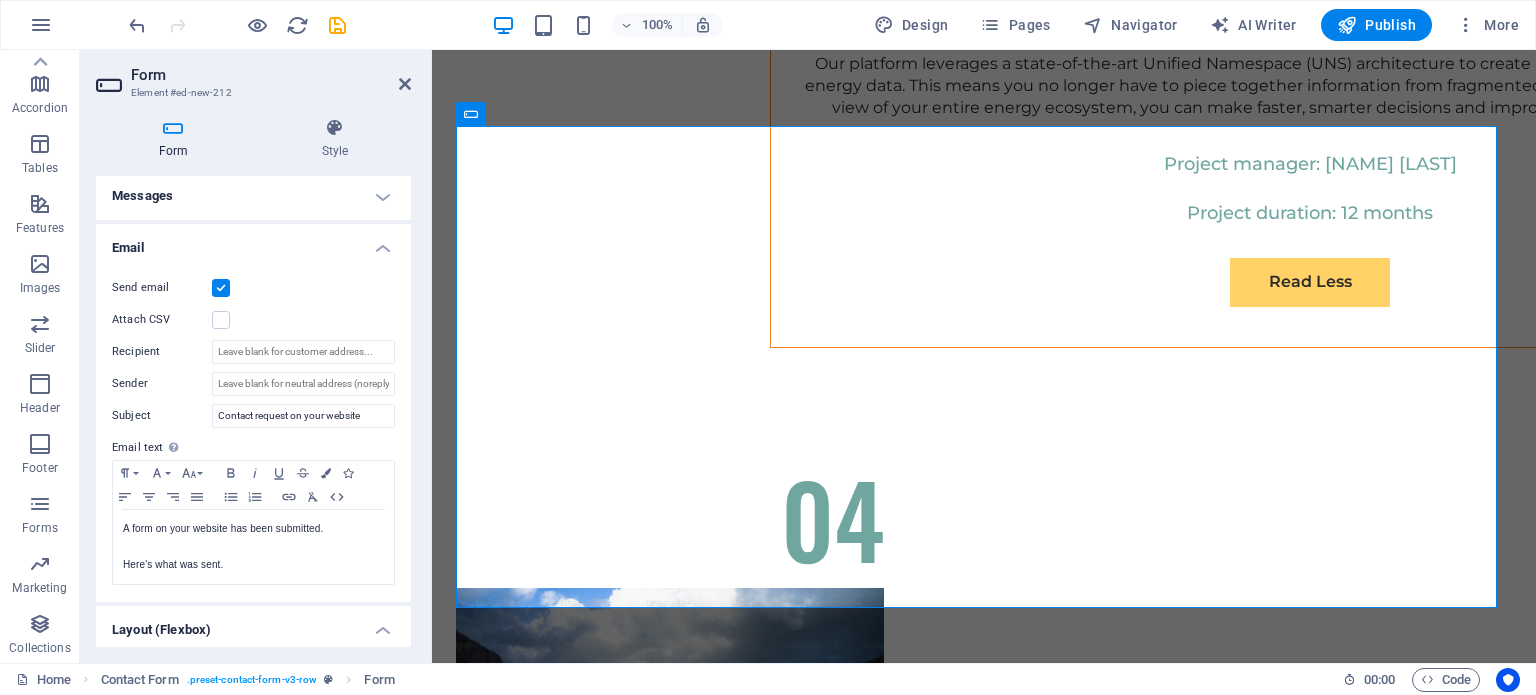 click at bounding box center [221, 288] 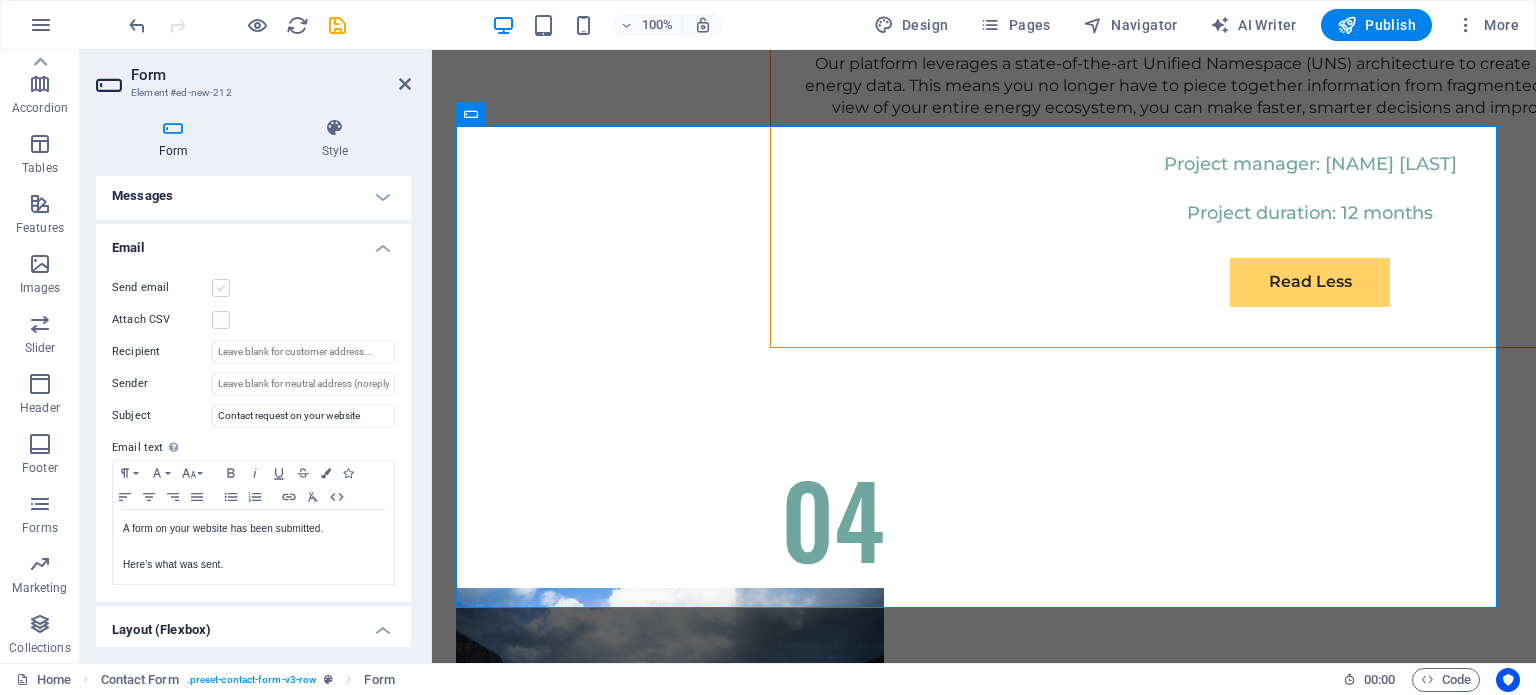 click at bounding box center (221, 288) 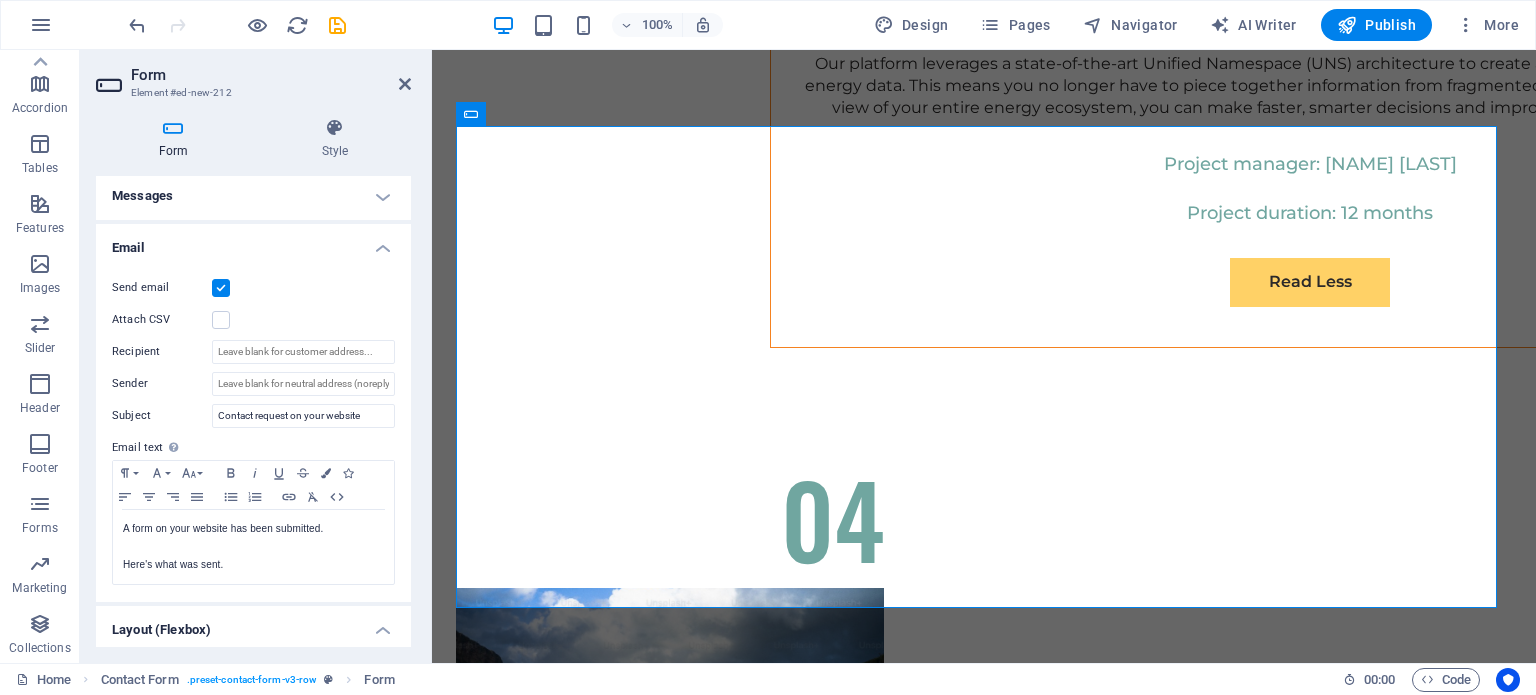drag, startPoint x: 107, startPoint y: 253, endPoint x: 198, endPoint y: 333, distance: 121.16518 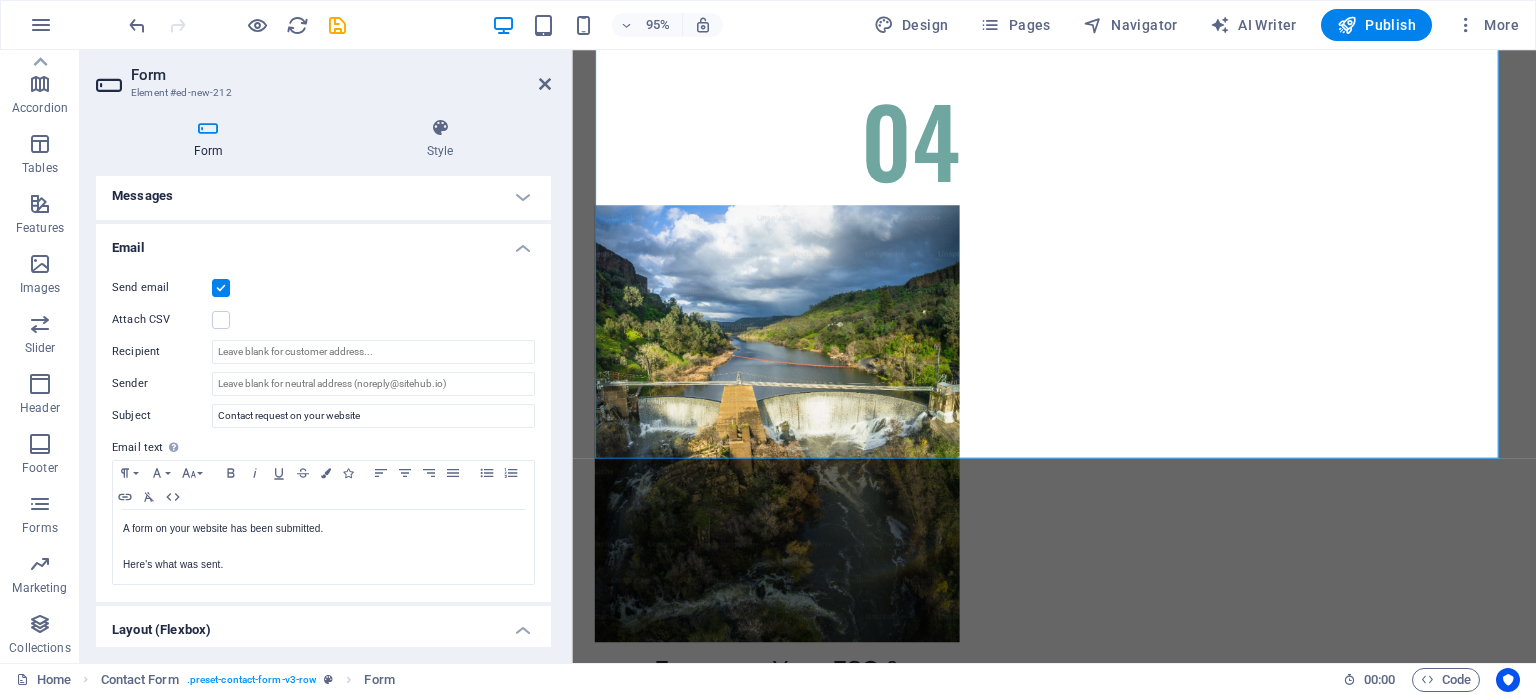 scroll, scrollTop: 12271, scrollLeft: 0, axis: vertical 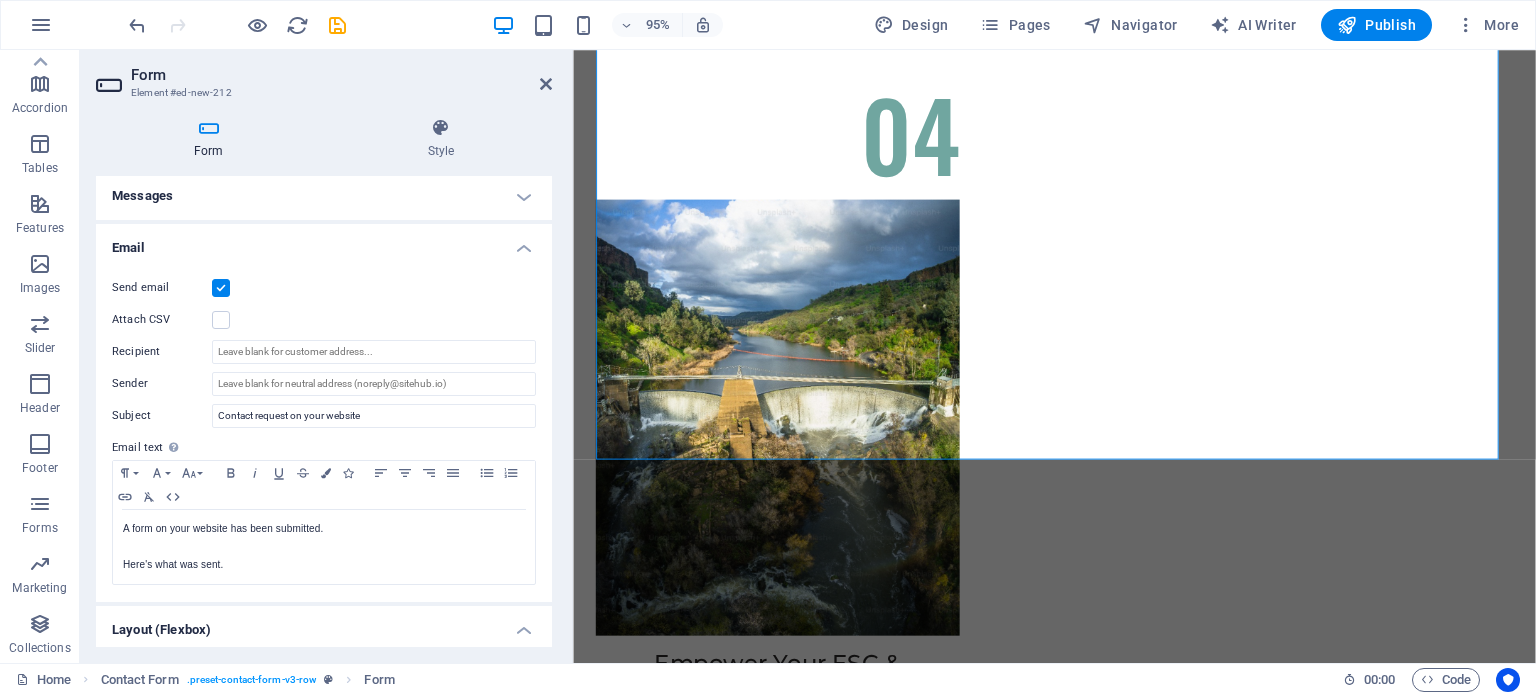 drag, startPoint x: 430, startPoint y: 391, endPoint x: 576, endPoint y: 415, distance: 147.95946 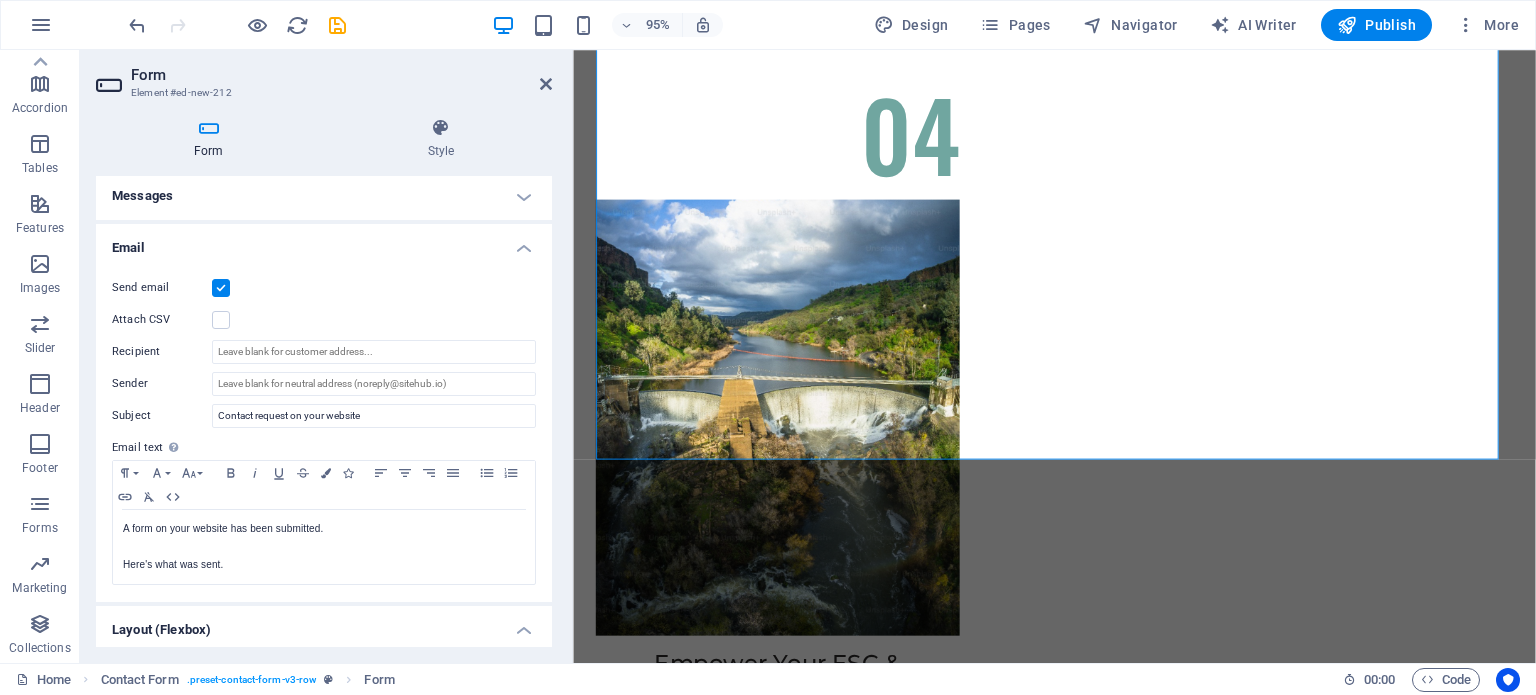 click on "Form Element #ed-new-212 Form Style General Title Define a name for the form. General form Messages Success message Paragraph Format Normal Heading 1 Heading 2 Heading 3 Heading 4 Heading 5 Heading 6 Code Font Family Arial Georgia Impact Tahoma Times New Roman Verdana Font Size 8 9 10 11 12 14 18 24 30 36 48 60 72 96 Bold Italic Underline Strikethrough Colors Icons Align Left Align Center Align Right Align Justify Unordered List Ordered List Insert Link Clear Formatting HTML Thank you for your message. We will get in touch with you soon! Shown after form was submitted successfully... Redirect Define a redirect target upon successful form submission; for example, a success page. Webhook A webhook is a push notification from this form to another server. Every time someone submits this form, the data will be pushed to your server.  Error message Paragraph Format Normal Heading 1 Heading 2 Heading 3 Heading 4 Heading 5 Heading 6 Code Font Family Arial Georgia Impact Tahoma Times New Roman Verdana Font Size 8 9 10" at bounding box center (808, 356) 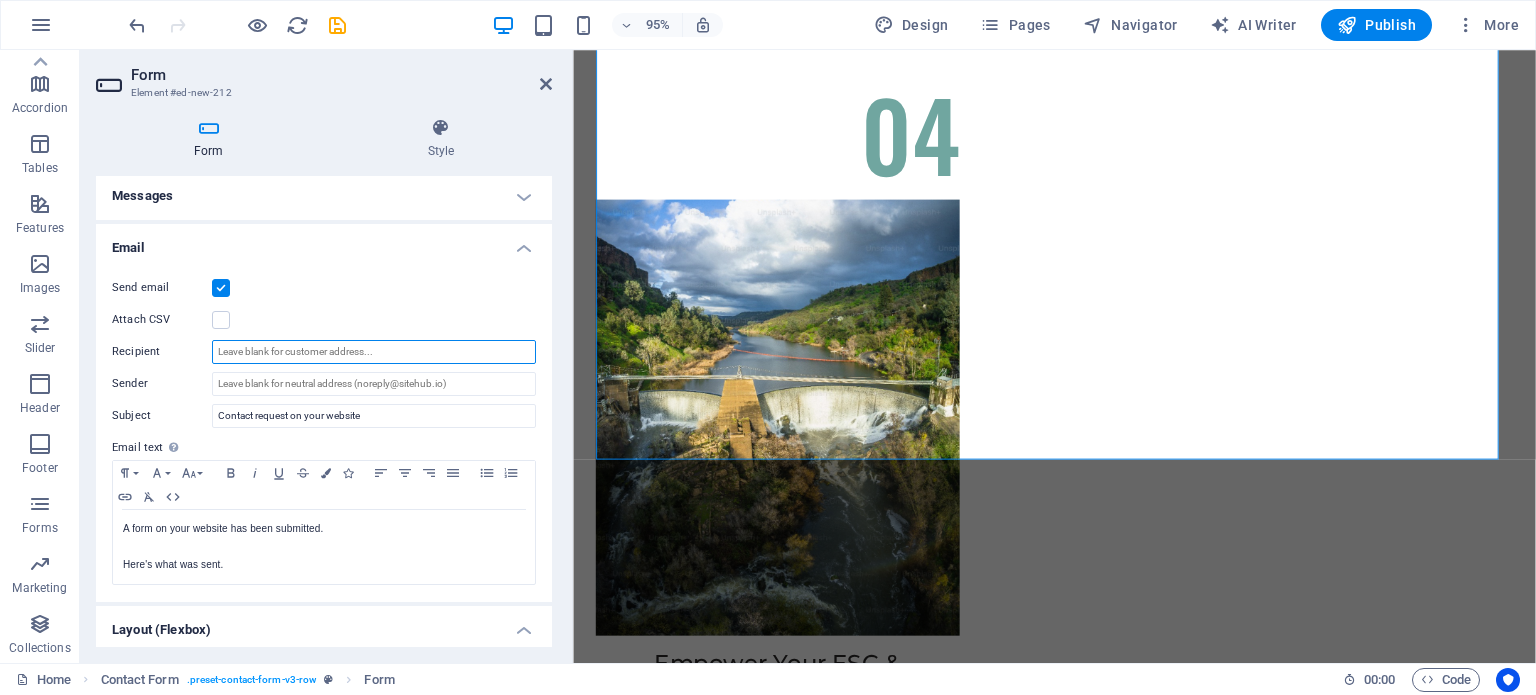 click on "Recipient" at bounding box center [374, 352] 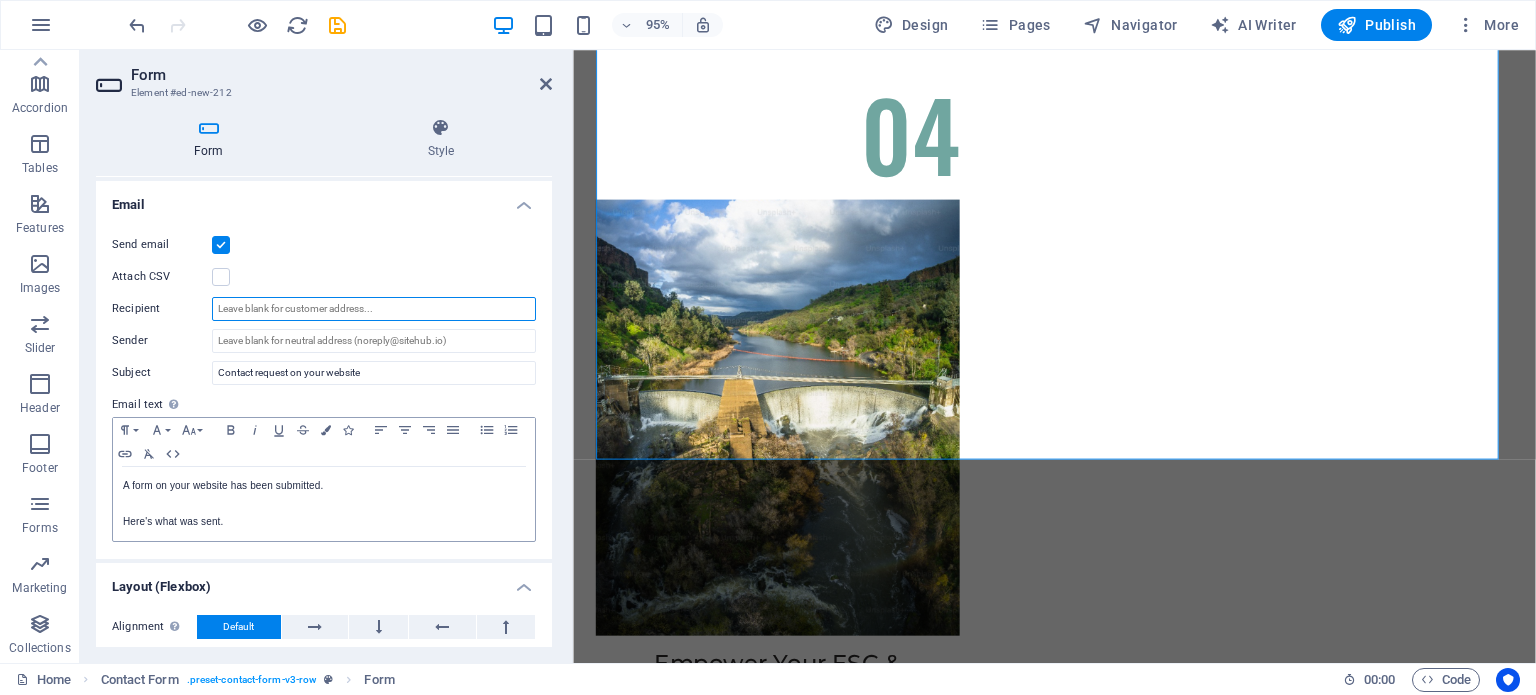 scroll, scrollTop: 200, scrollLeft: 0, axis: vertical 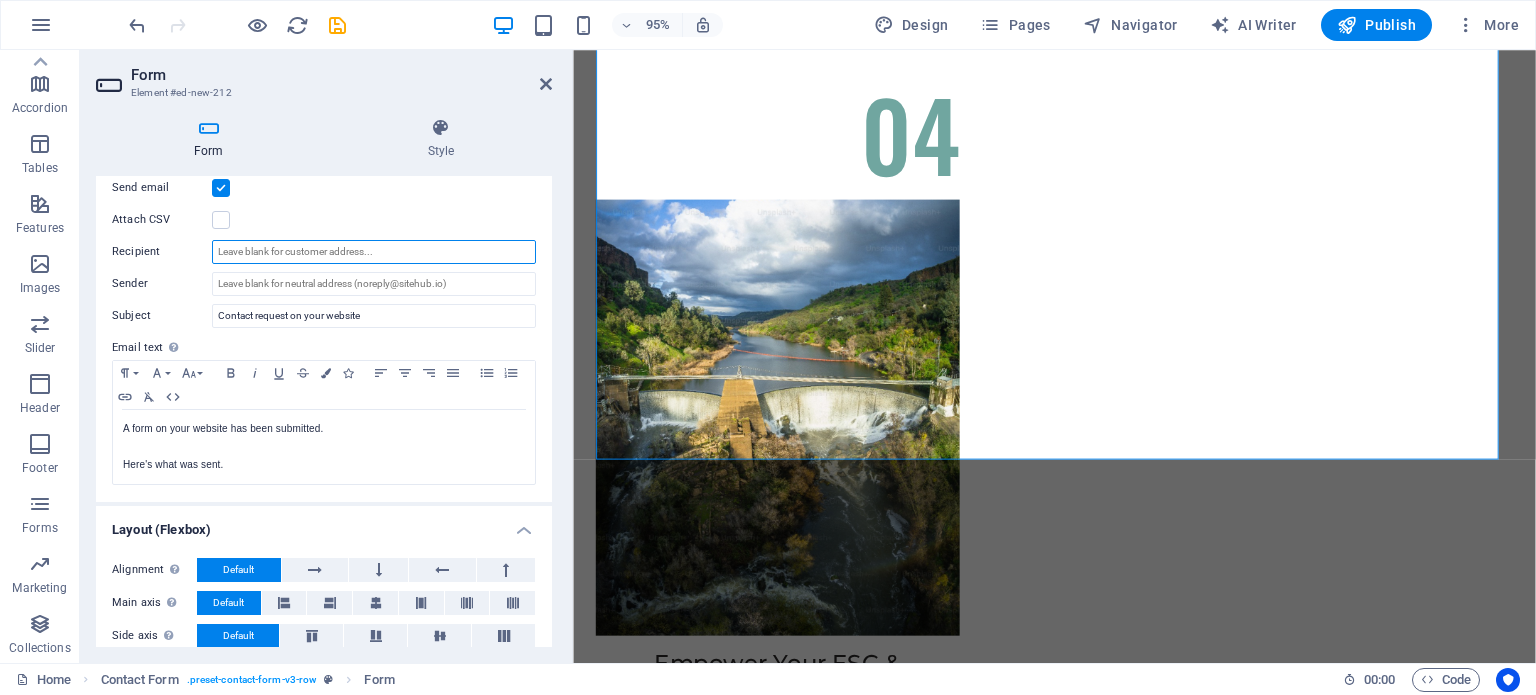 click on "Recipient" at bounding box center [374, 252] 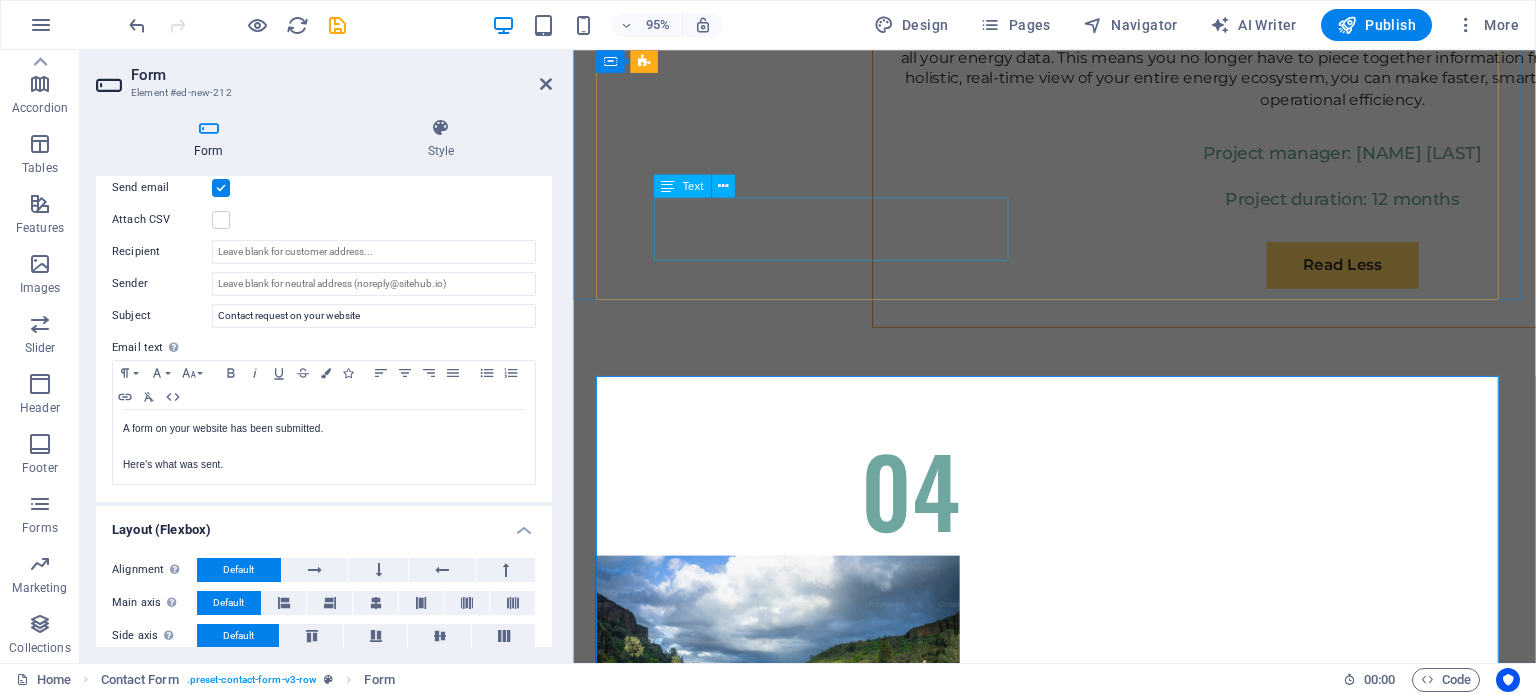 scroll, scrollTop: 11871, scrollLeft: 0, axis: vertical 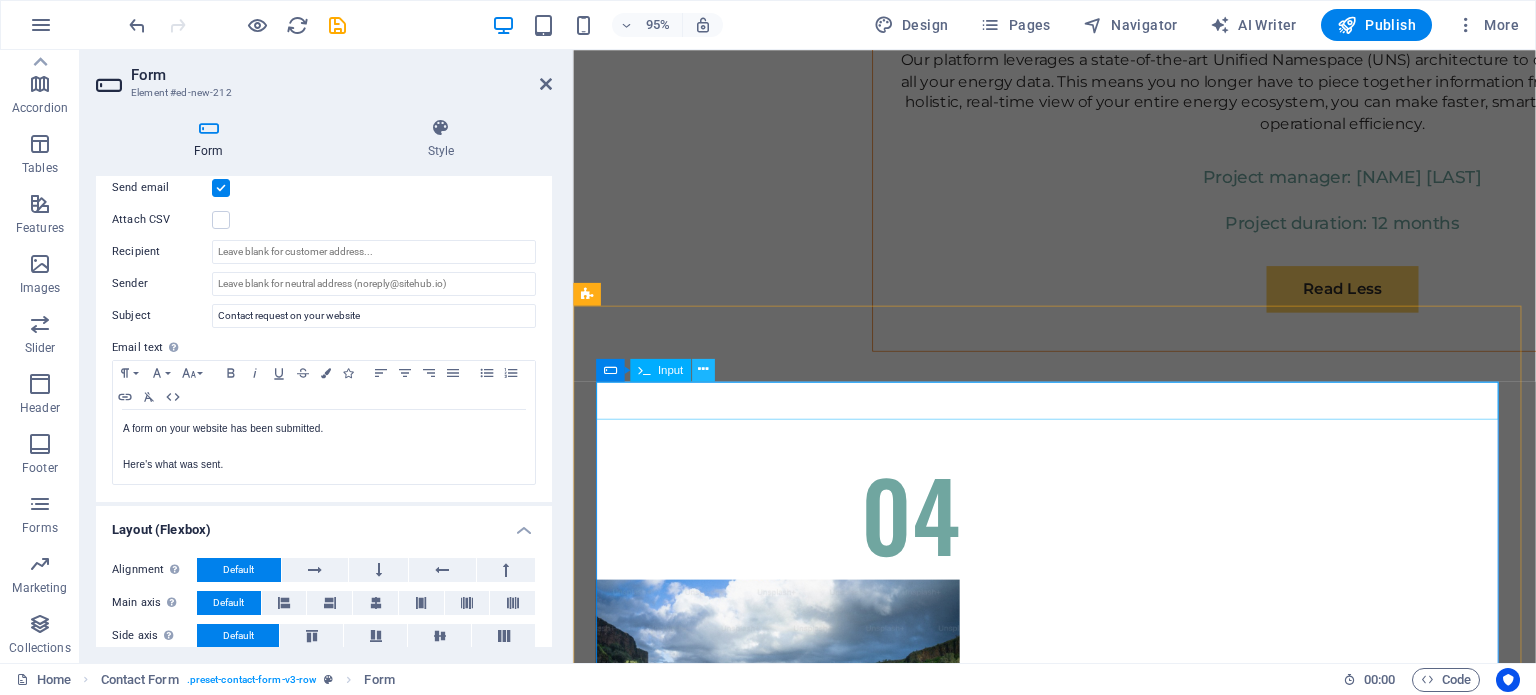 click at bounding box center [703, 370] 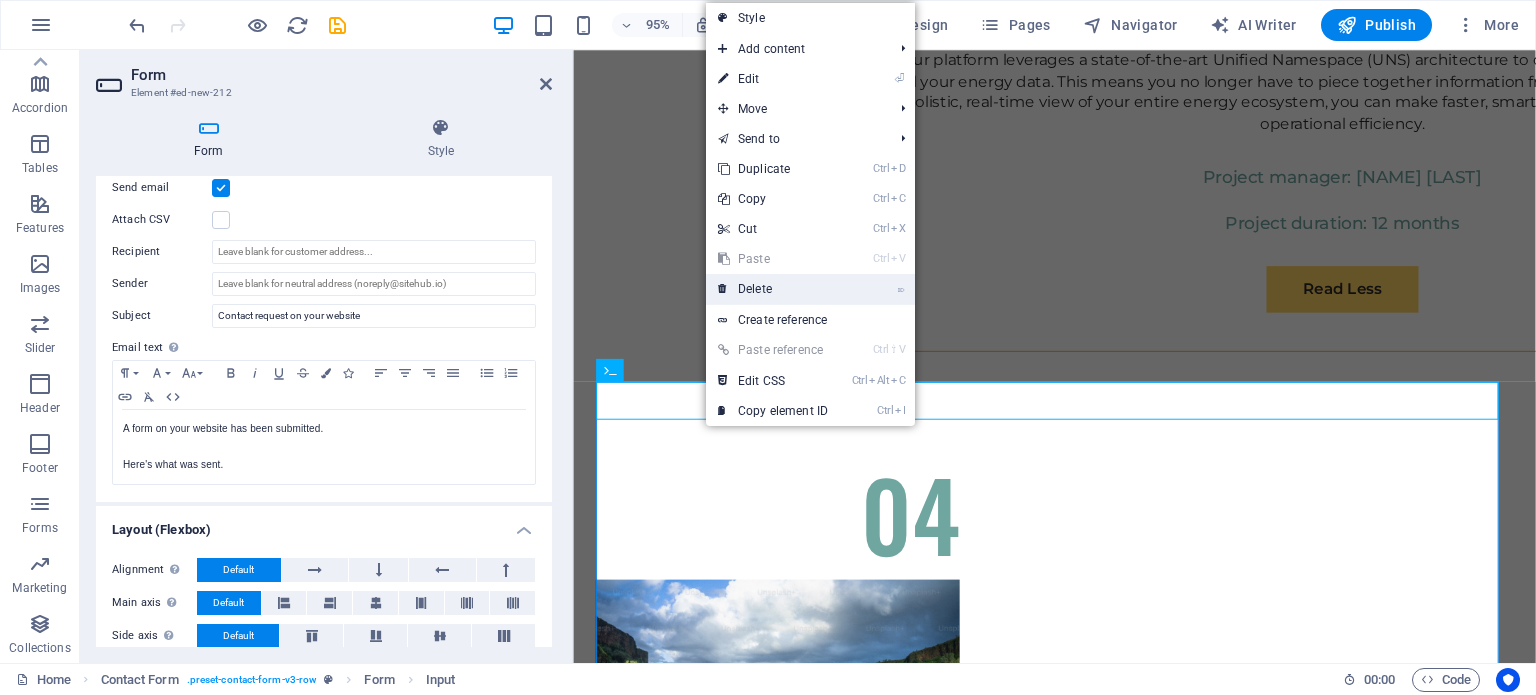 click on "⌦  Delete" at bounding box center [773, 289] 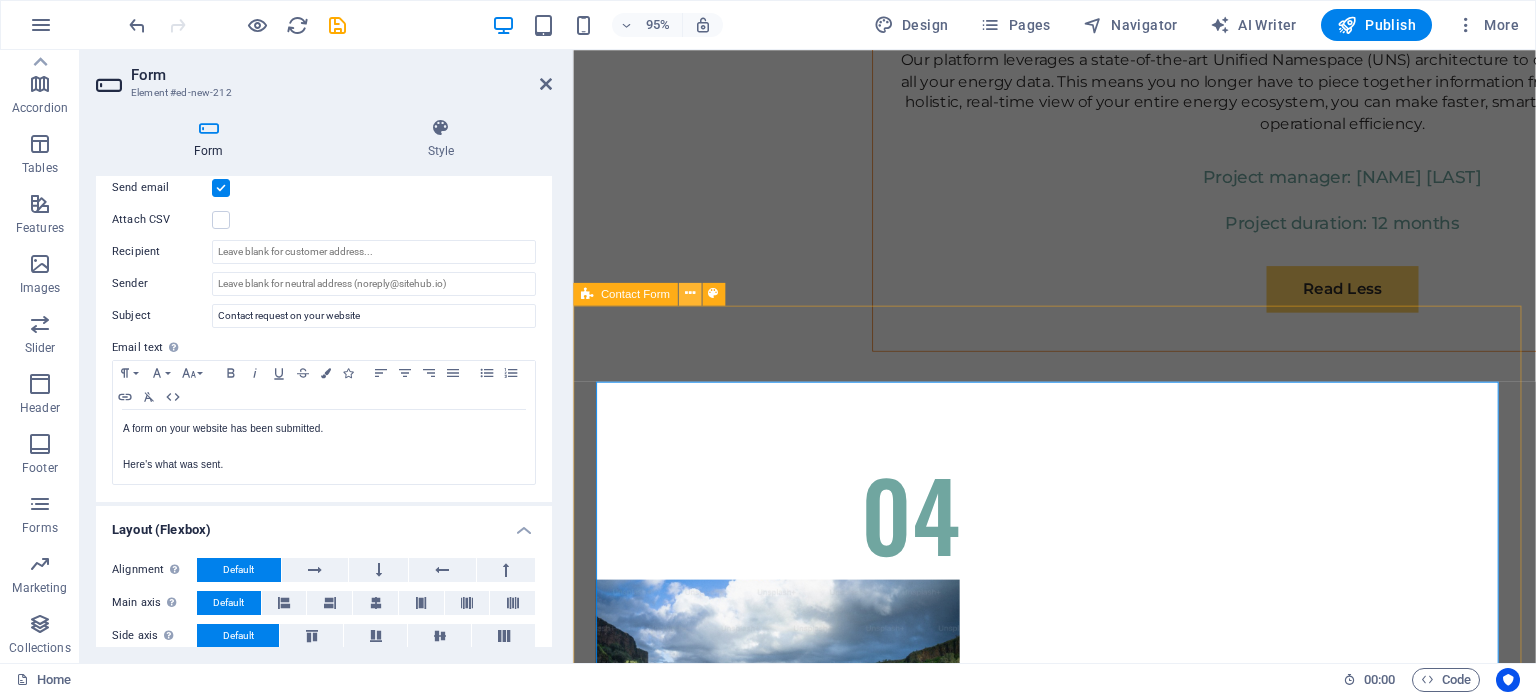 click at bounding box center (690, 294) 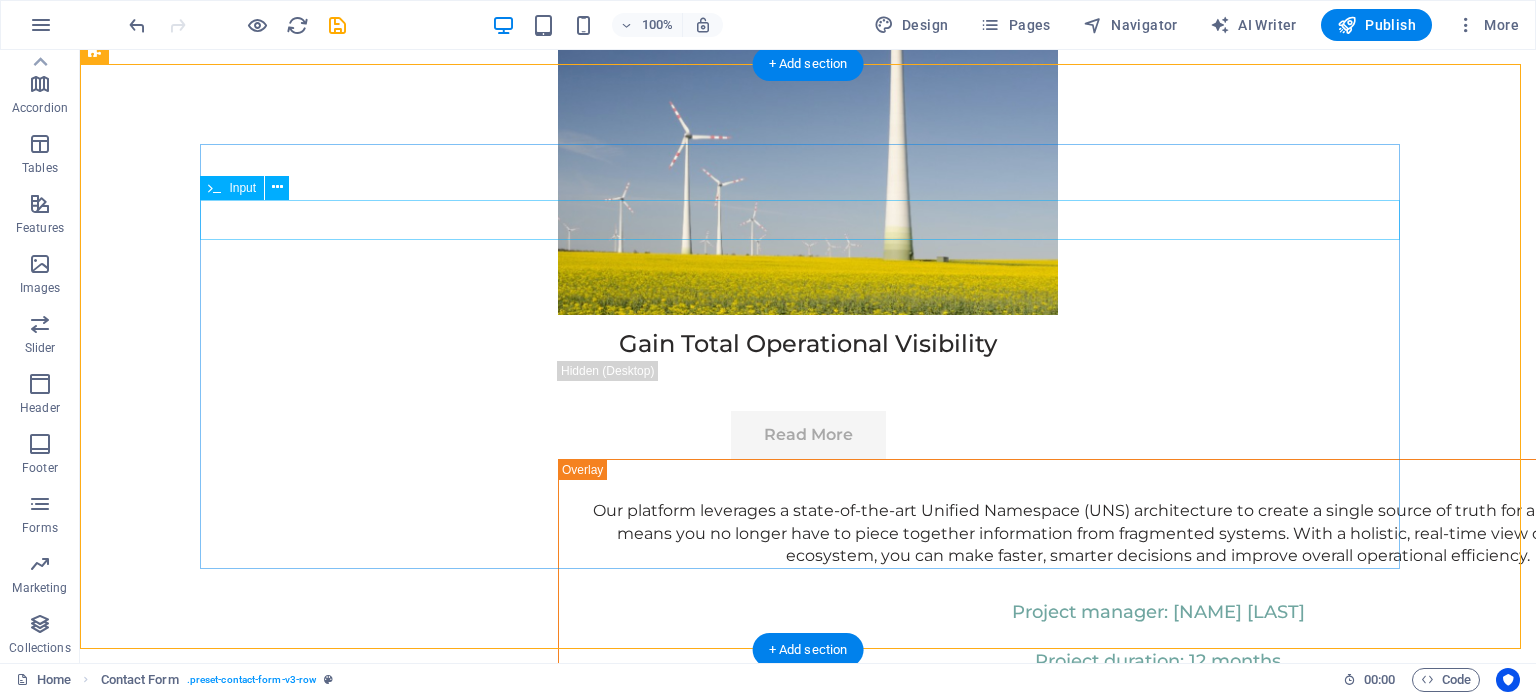 scroll, scrollTop: 11229, scrollLeft: 0, axis: vertical 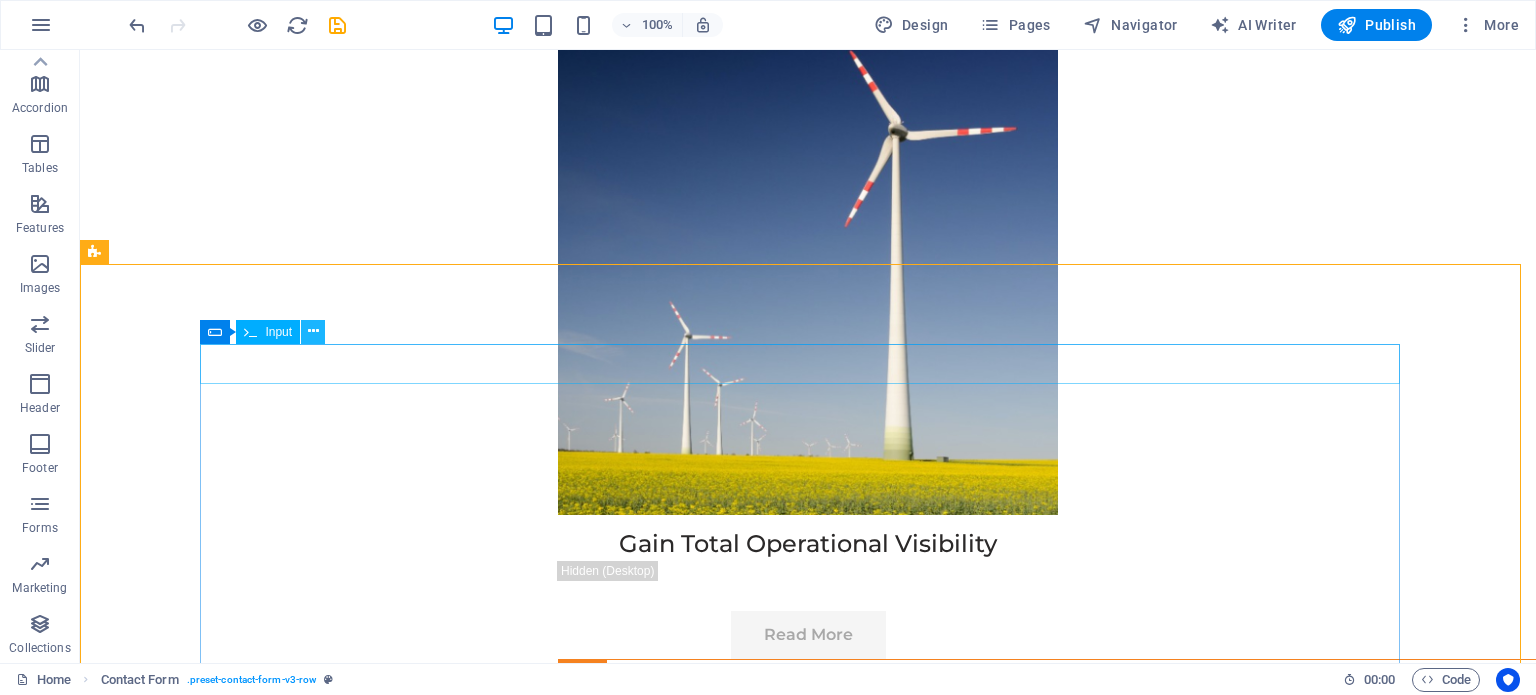 click at bounding box center [313, 331] 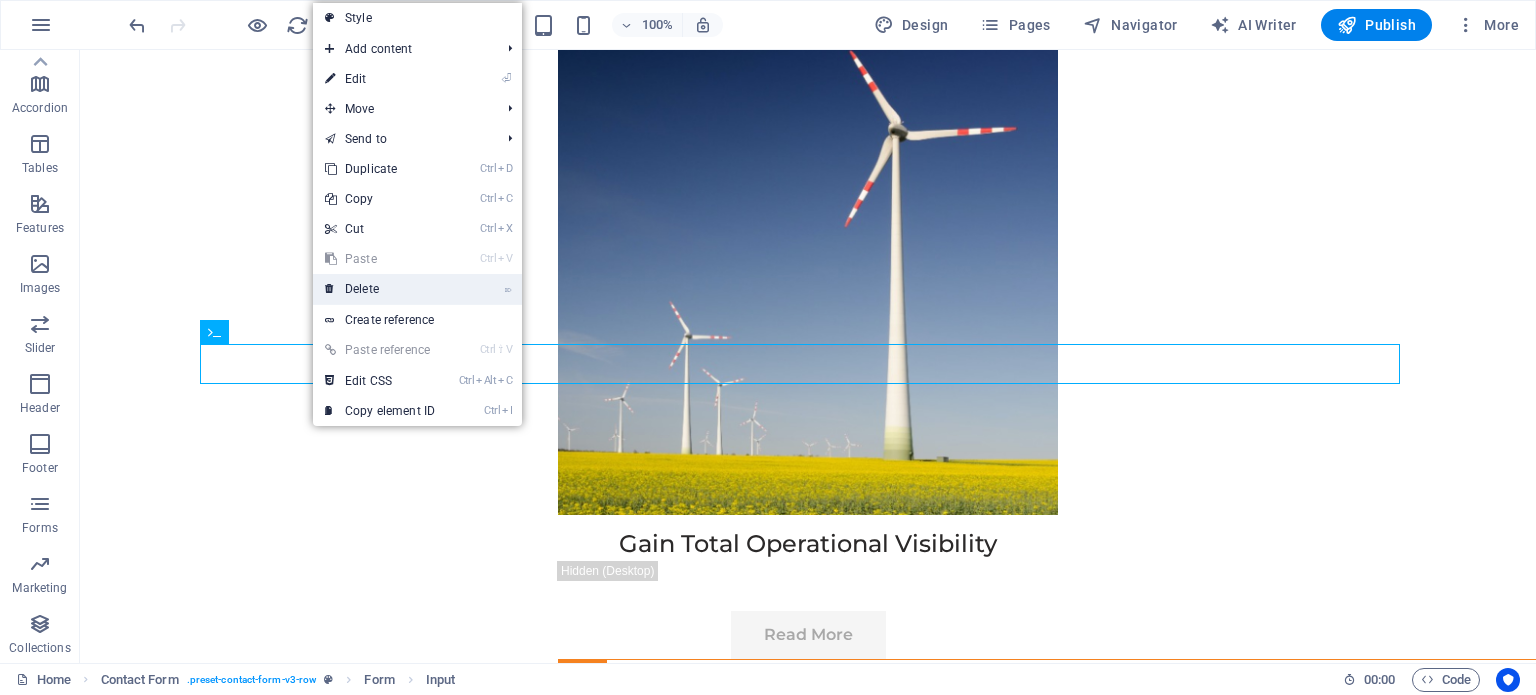click on "⌦  Delete" at bounding box center [380, 289] 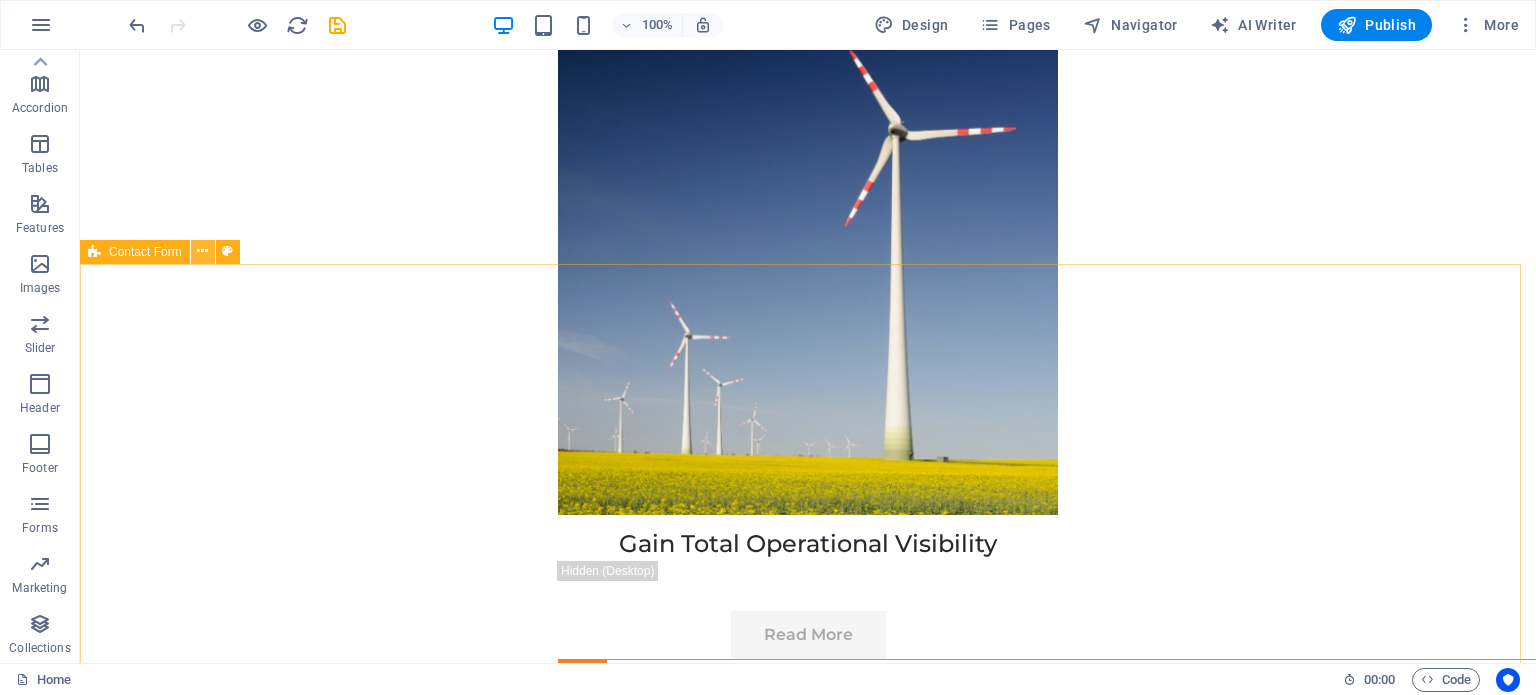 click at bounding box center [202, 251] 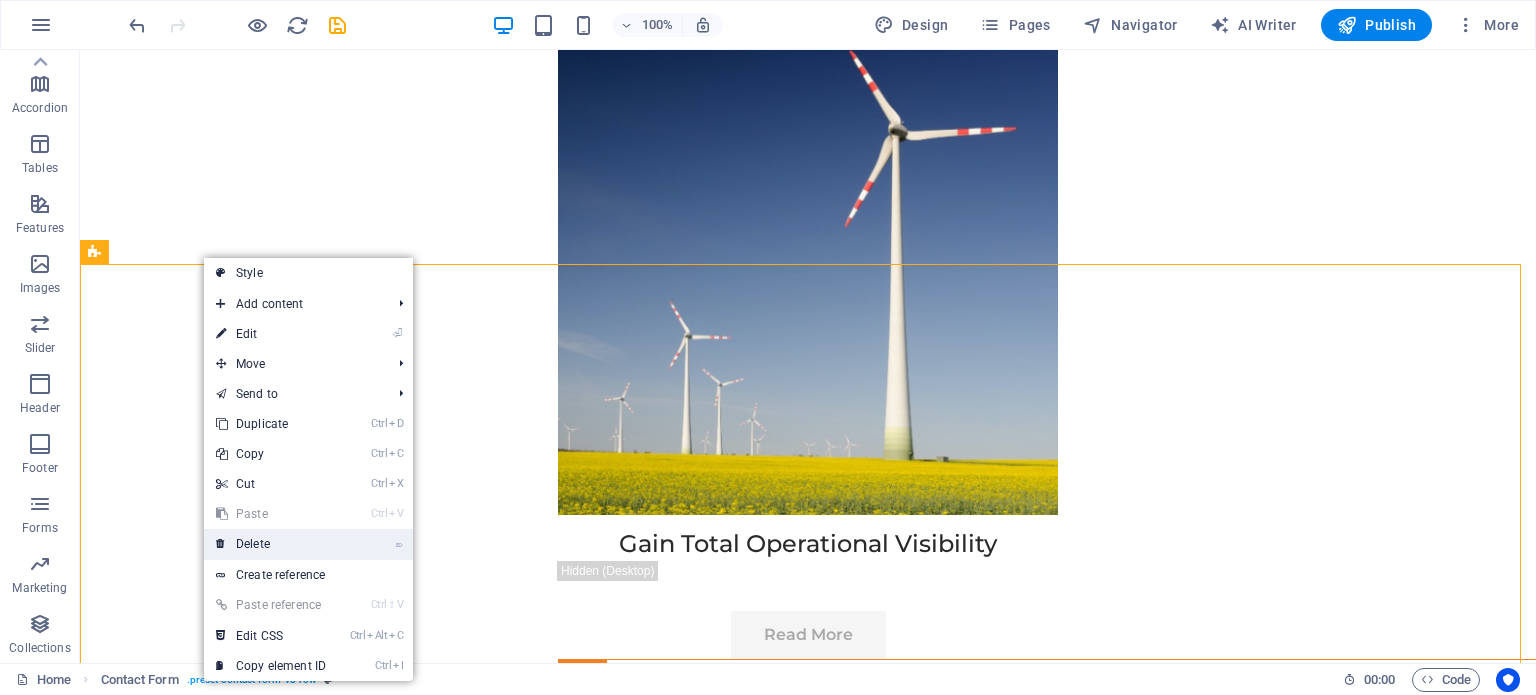 click on "⌦  Delete" at bounding box center [271, 544] 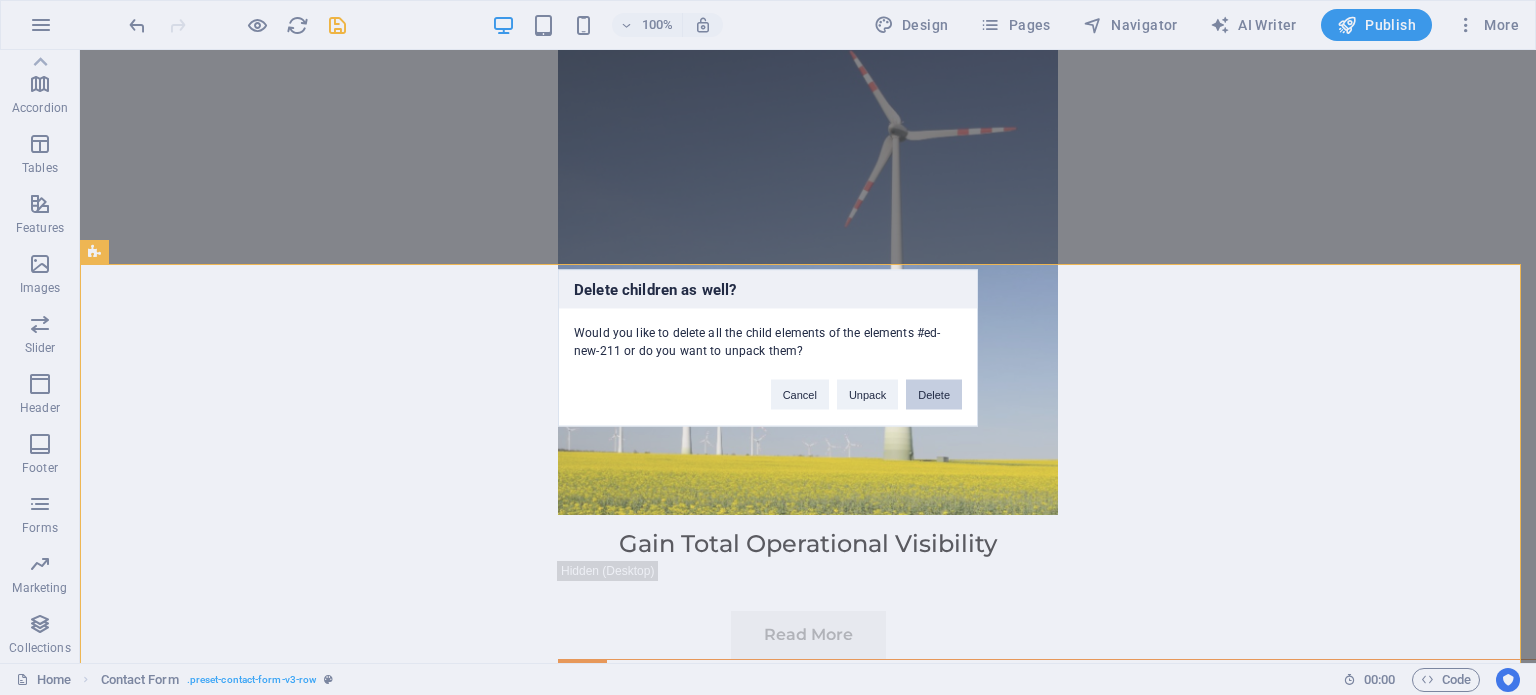 click on "Delete" at bounding box center (934, 394) 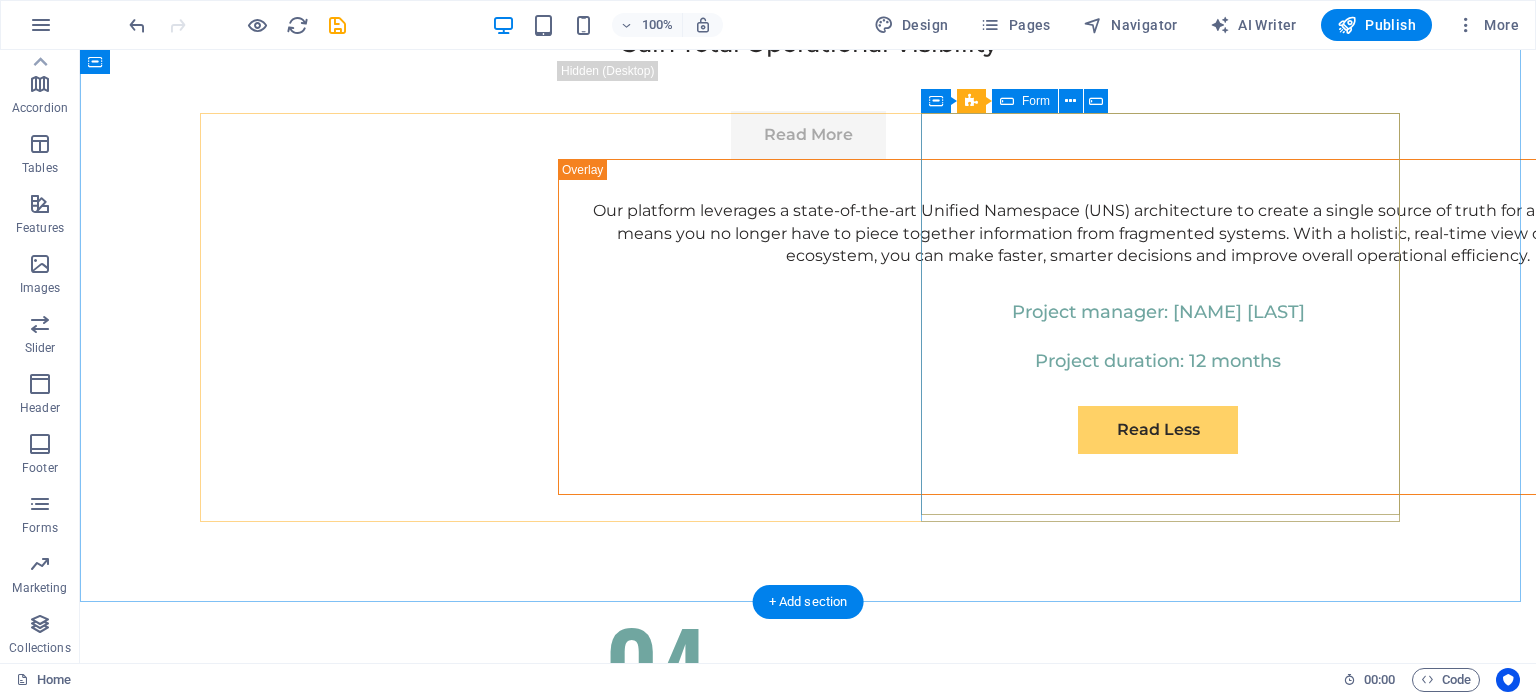 scroll, scrollTop: 11629, scrollLeft: 0, axis: vertical 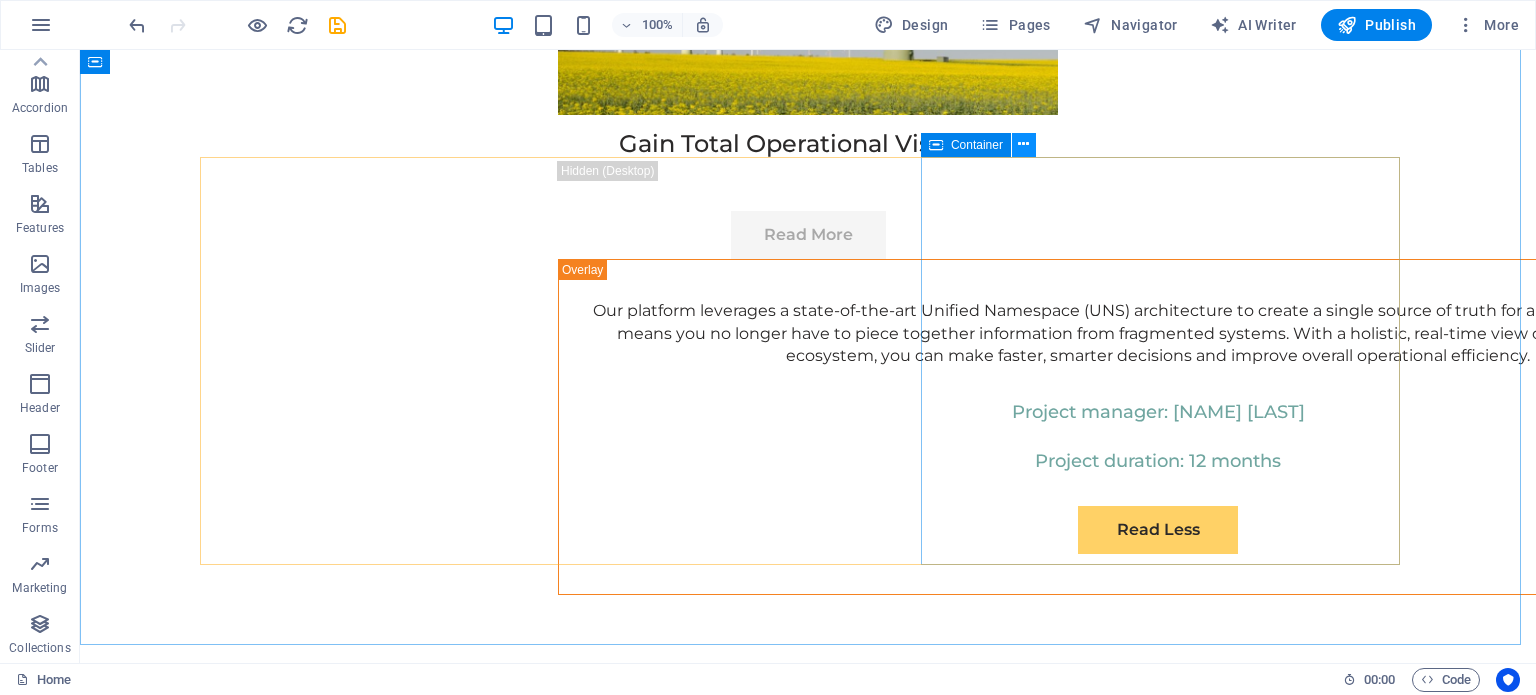 click at bounding box center [1023, 144] 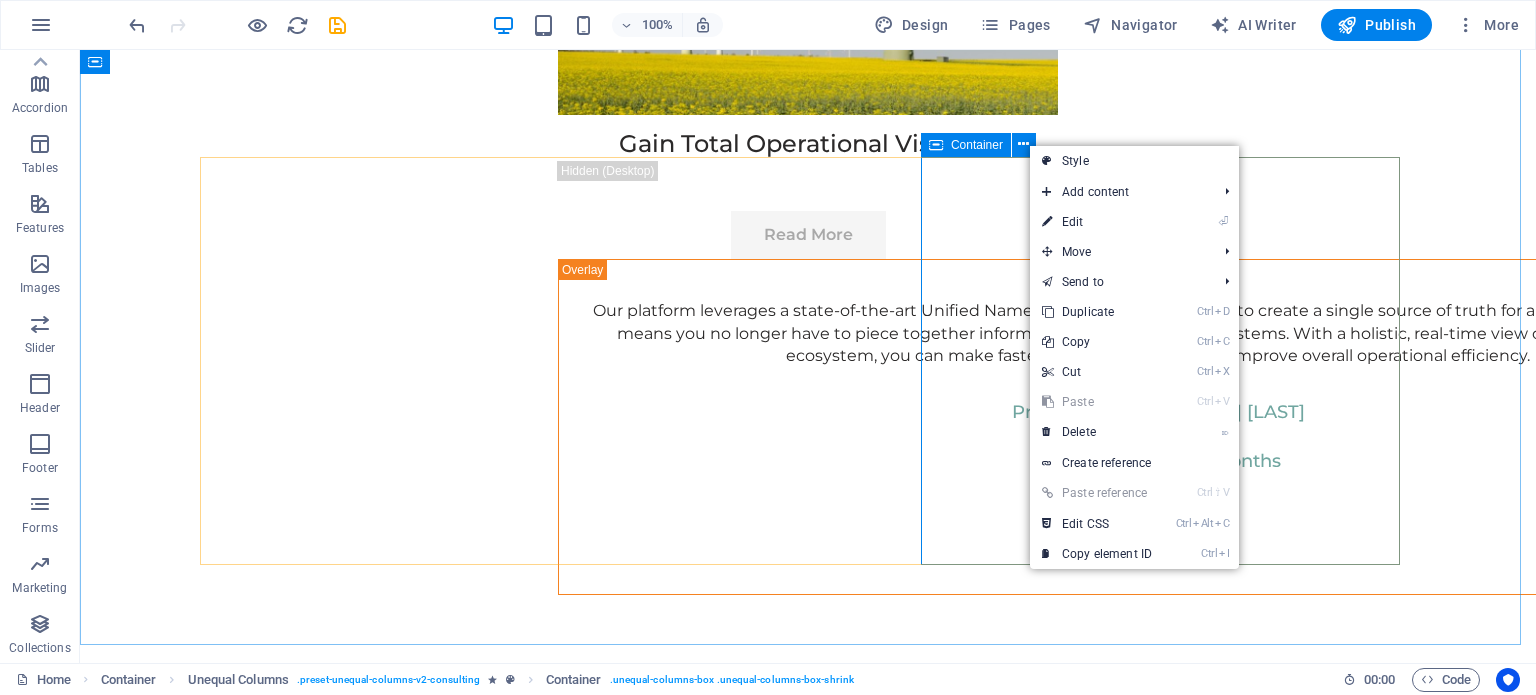 drag, startPoint x: 930, startPoint y: 141, endPoint x: 908, endPoint y: 96, distance: 50.08992 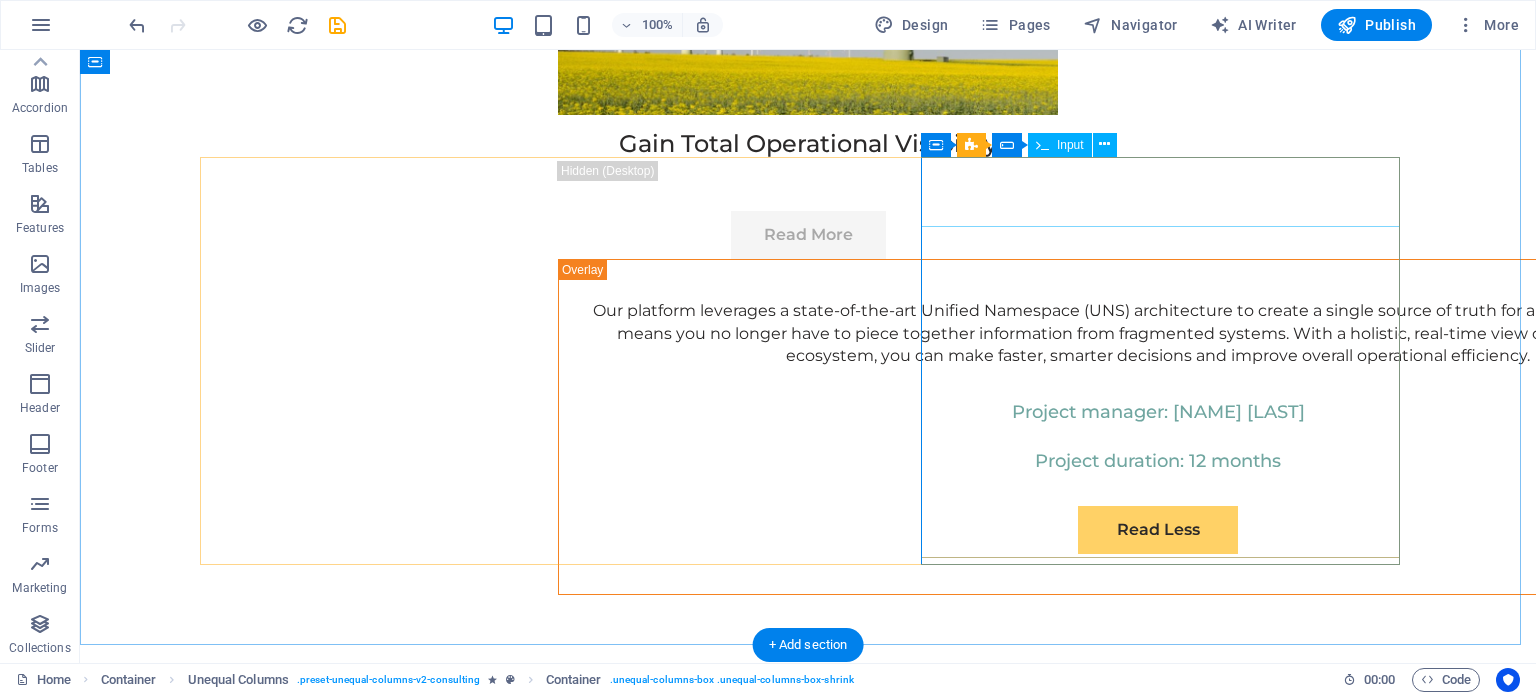 click on "Full Name" at bounding box center [808, 7632] 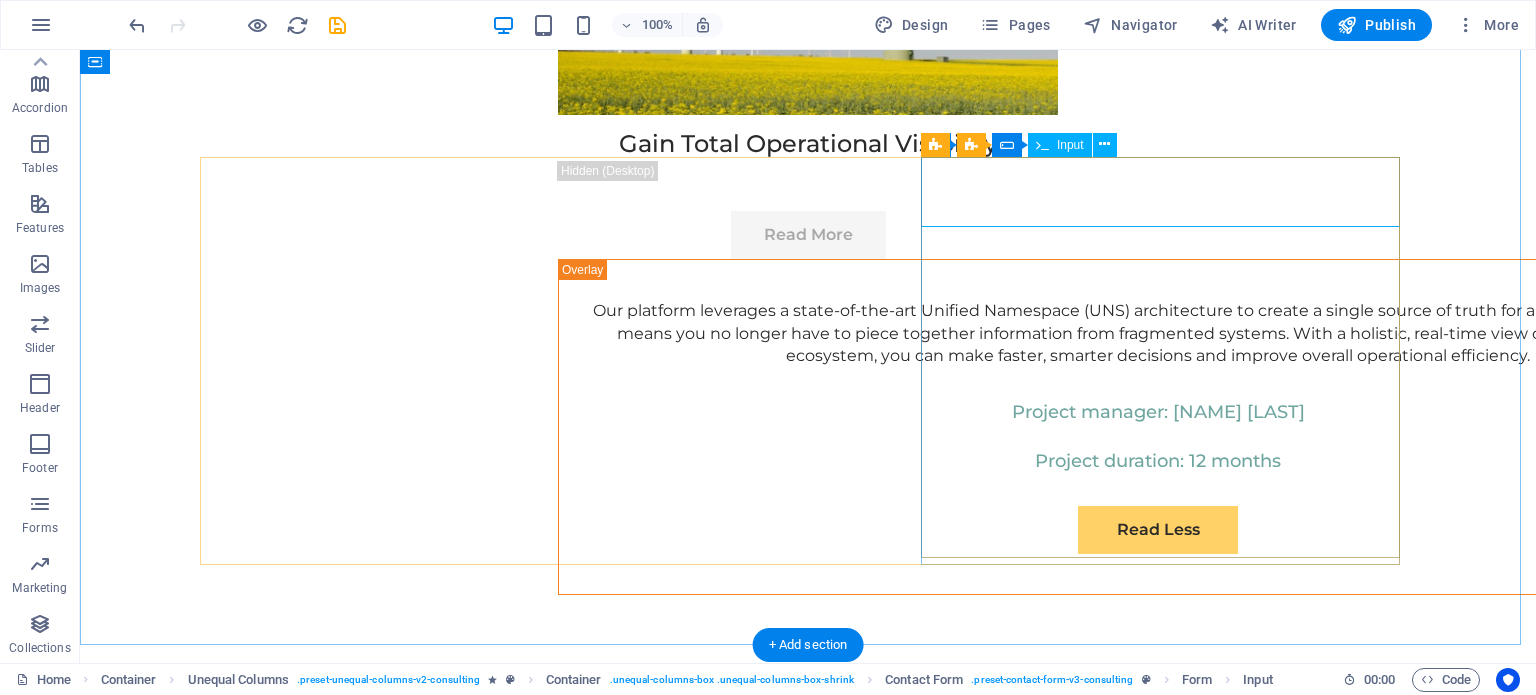click on "Full Name" at bounding box center [808, 7632] 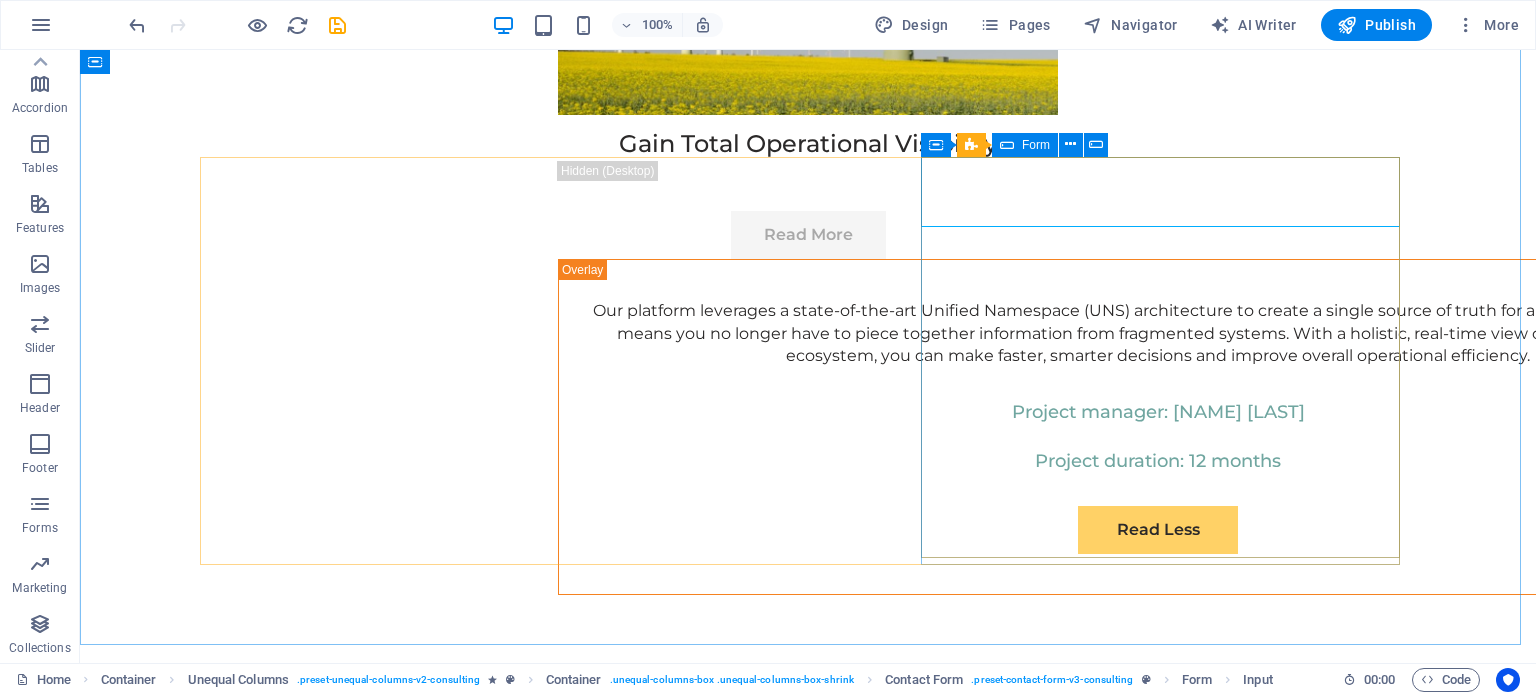 click at bounding box center [1007, 145] 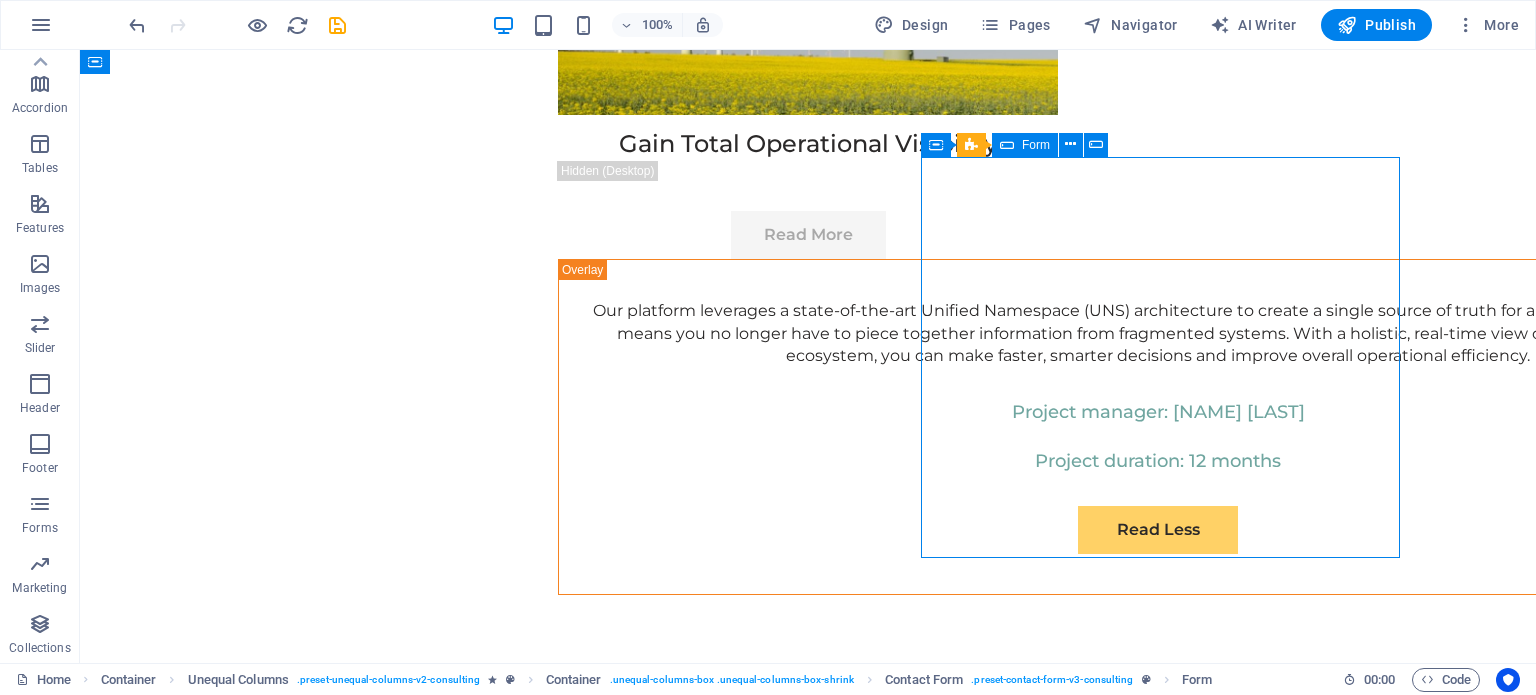 click on "Form" at bounding box center (1036, 145) 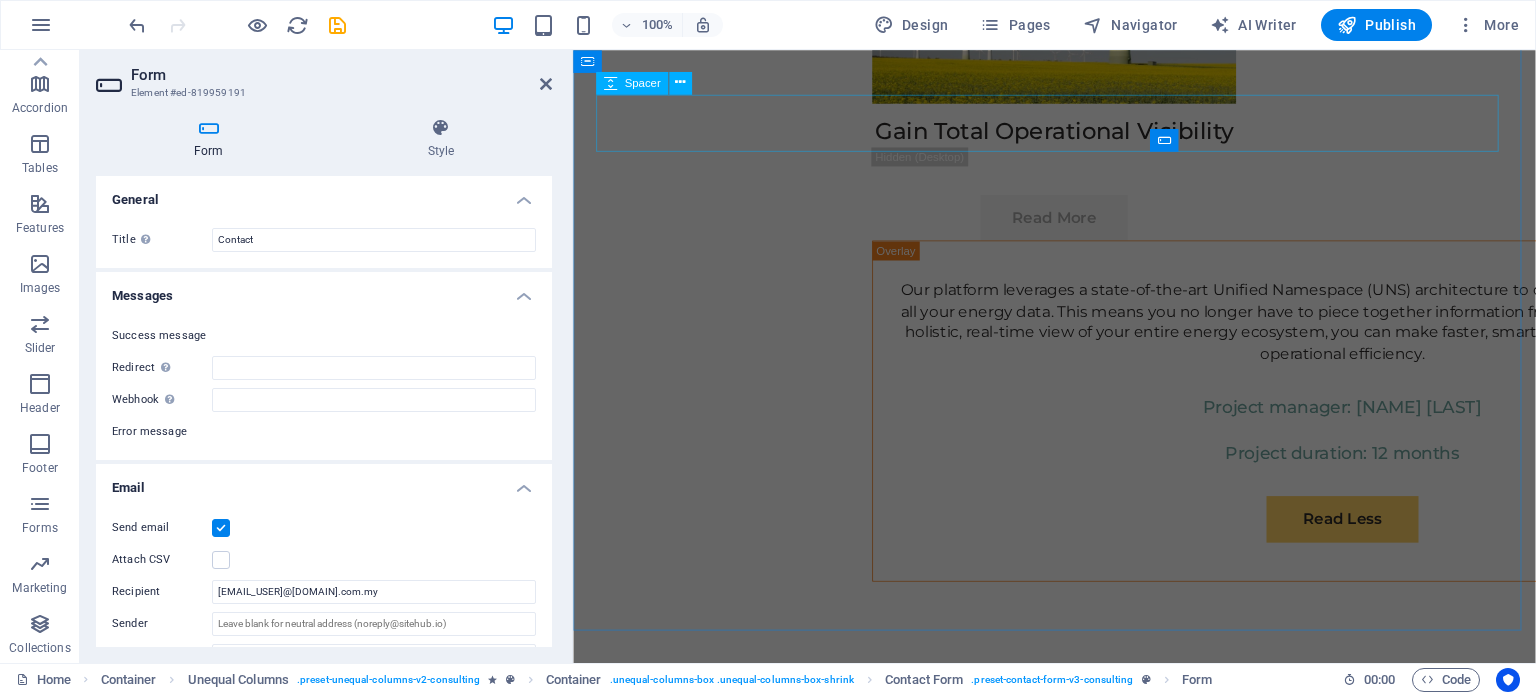 scroll, scrollTop: 12326, scrollLeft: 0, axis: vertical 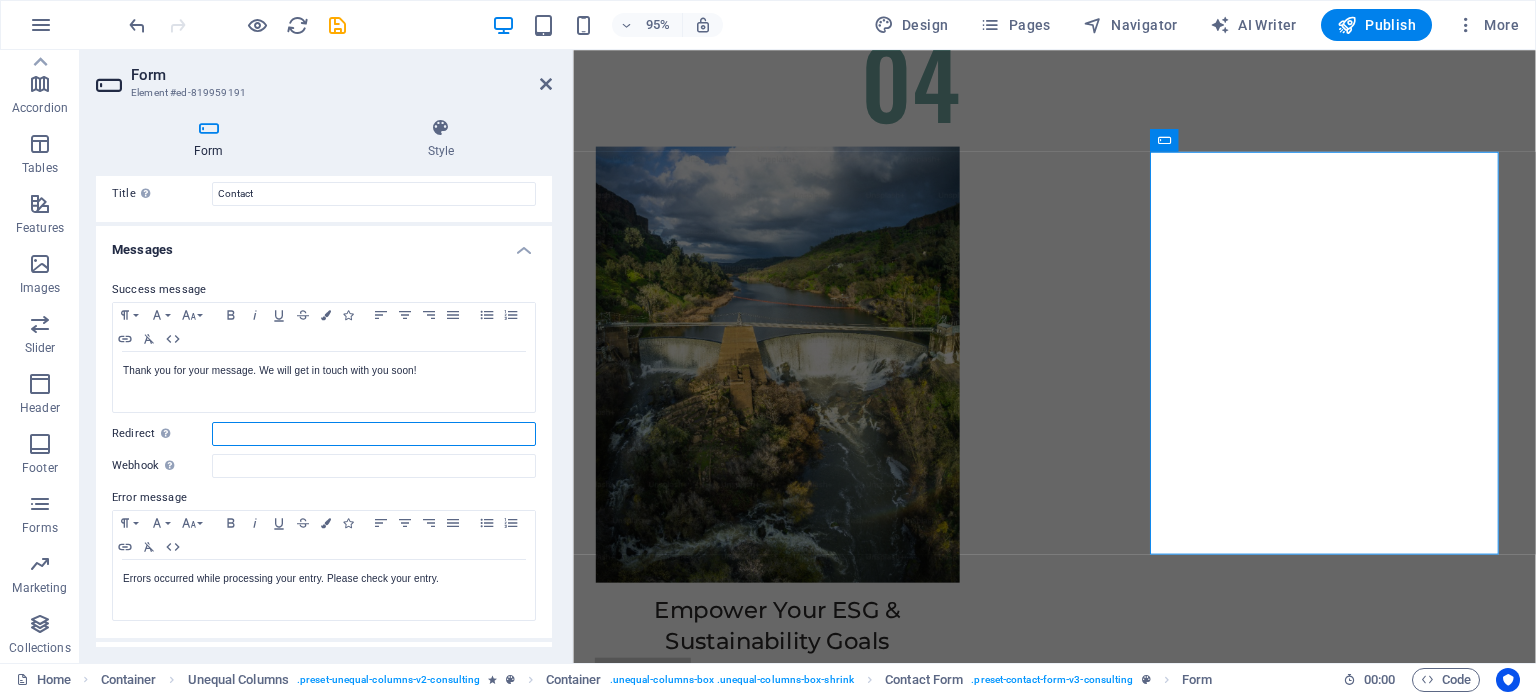 click on "Redirect Define a redirect target upon successful form submission; for example, a success page." at bounding box center (374, 434) 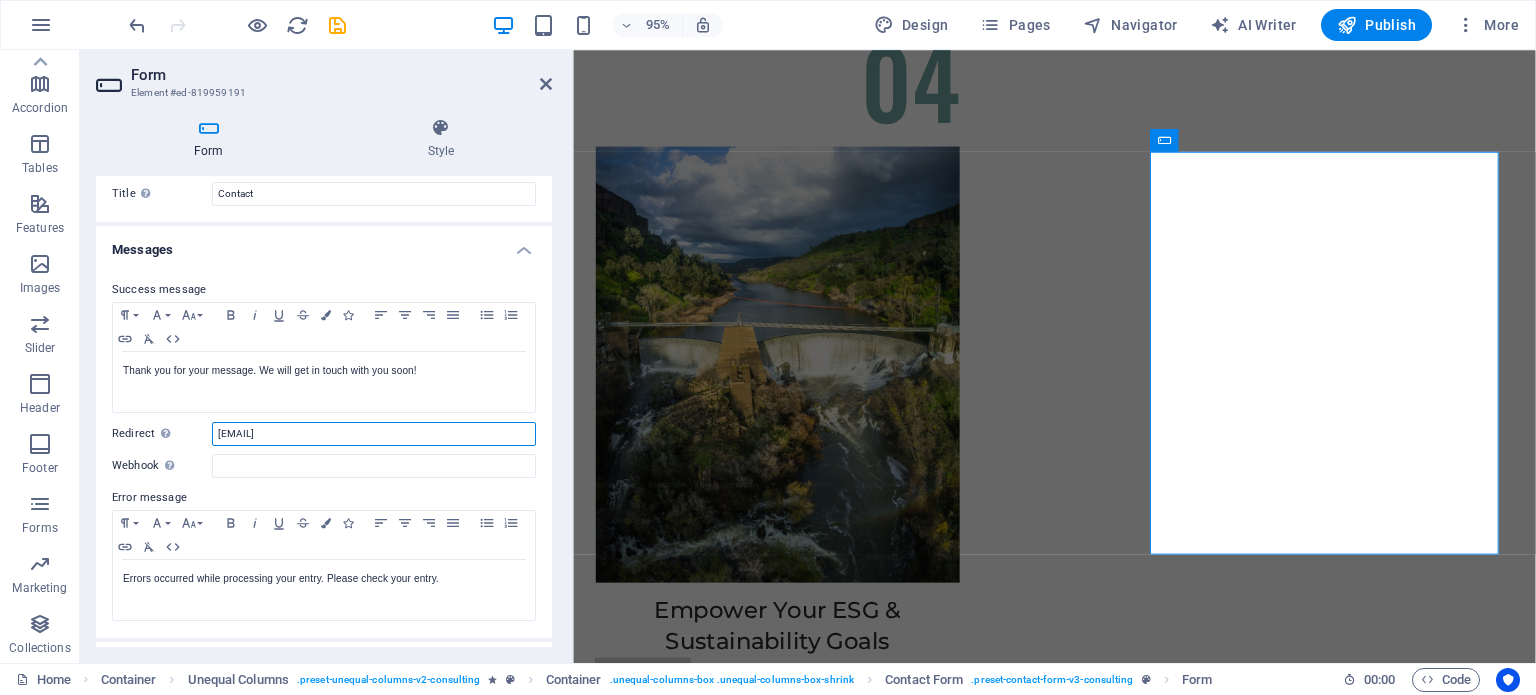 type on "[EMAIL]" 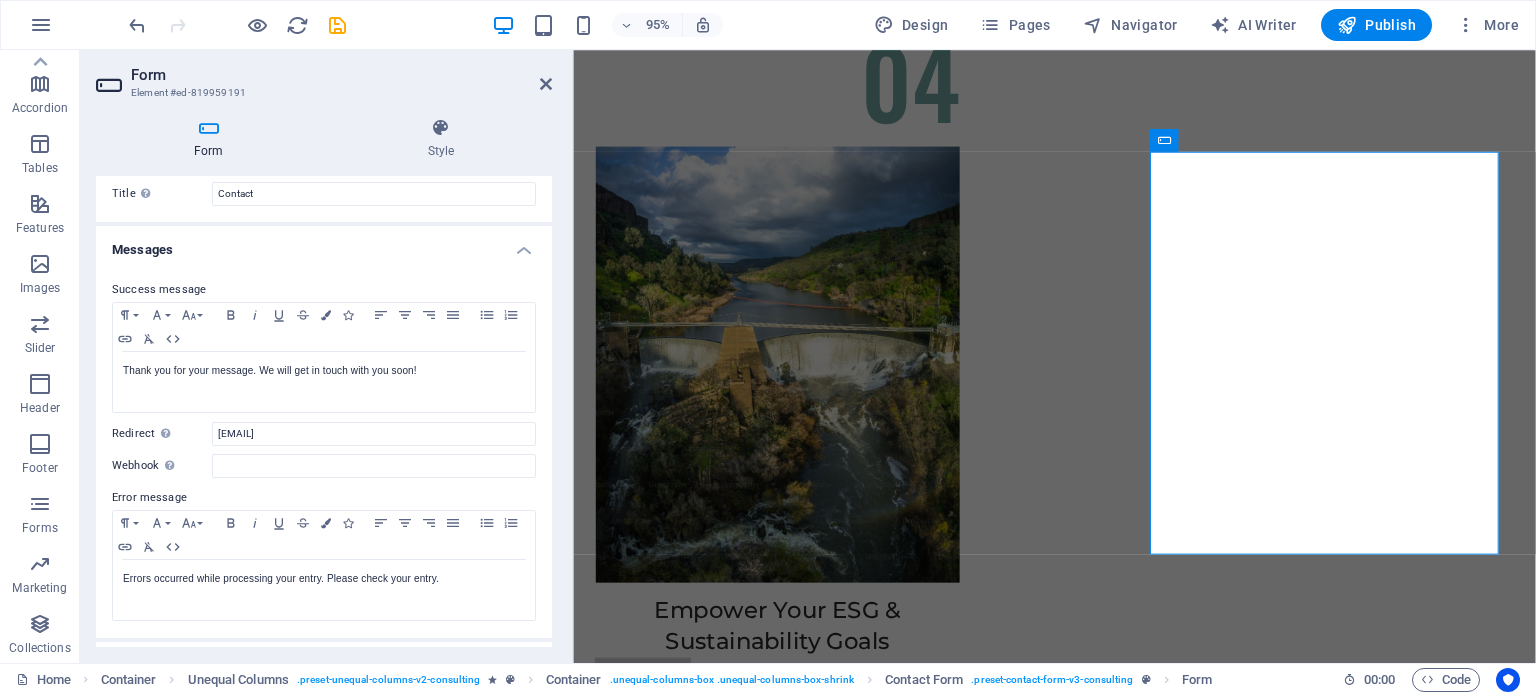 click on "Success message Paragraph Format Normal Heading 1 Heading 2 Heading 3 Heading 4 Heading 5 Heading 6 Code Font Family Arial Georgia Impact Tahoma Times New Roman Verdana Font Size 8 9 10 11 12 14 18 24 30 36 48 60 72 96 Bold Italic Underline Strikethrough Colors Icons Align Left Align Center Align Right Align Justify Unordered List Ordered List Insert Link Clear Formatting HTML Thank you for your message. We will get in touch with you soon! Shown after form was submitted successfully... Redirect Define a redirect target upon successful form submission; for example, a success page. [EMAIL] Webhook A webhook is a push notification from this form to another server. Every time someone submits this form, the data will be pushed to your server. Error message Paragraph Format Normal Heading 1 Heading 2 Heading 3 Heading 4 Heading 5 Heading 6 Code Font Family Arial Georgia Impact Tahoma Times New Roman Verdana Font Size 8 9 10 11 12 14 18 24 30 36 48 60 72 96 Bold Italic Underline Strikethrough Colors" at bounding box center [324, 450] 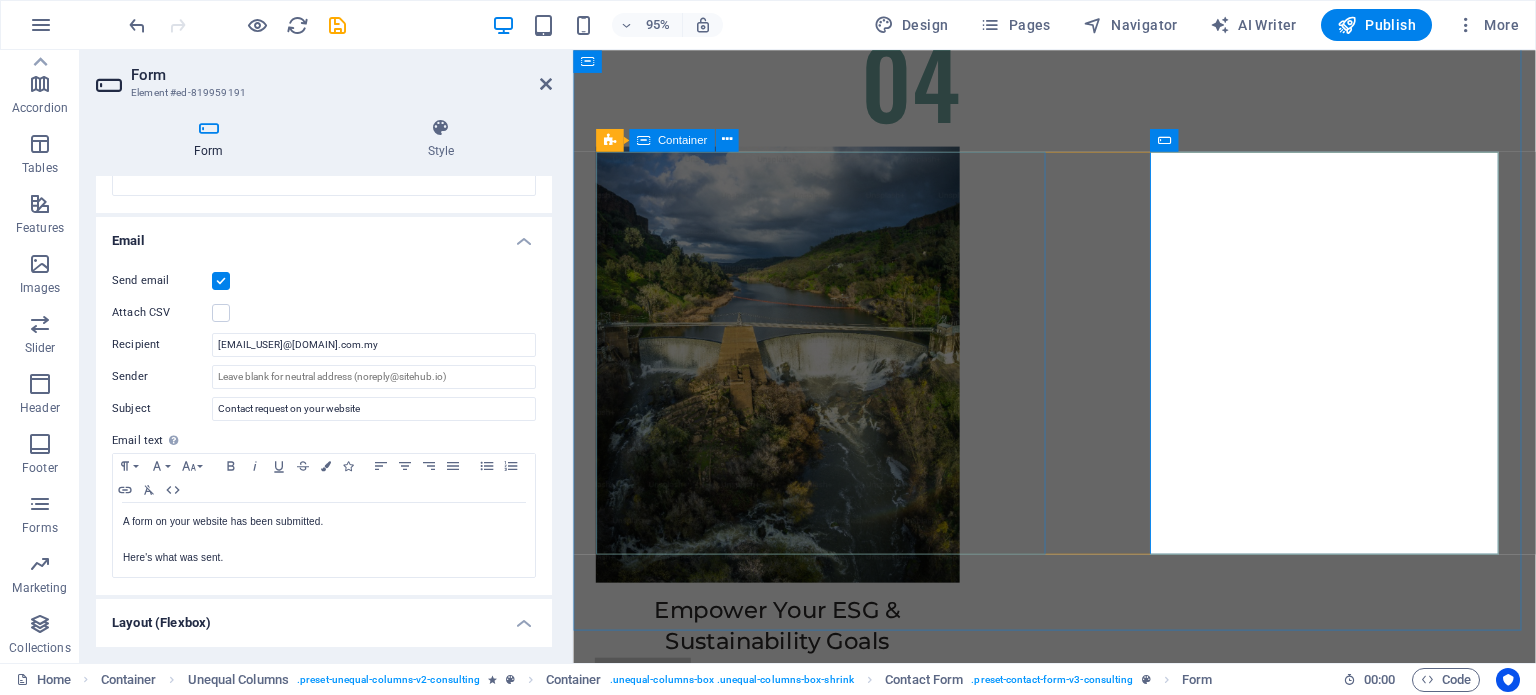 scroll, scrollTop: 446, scrollLeft: 0, axis: vertical 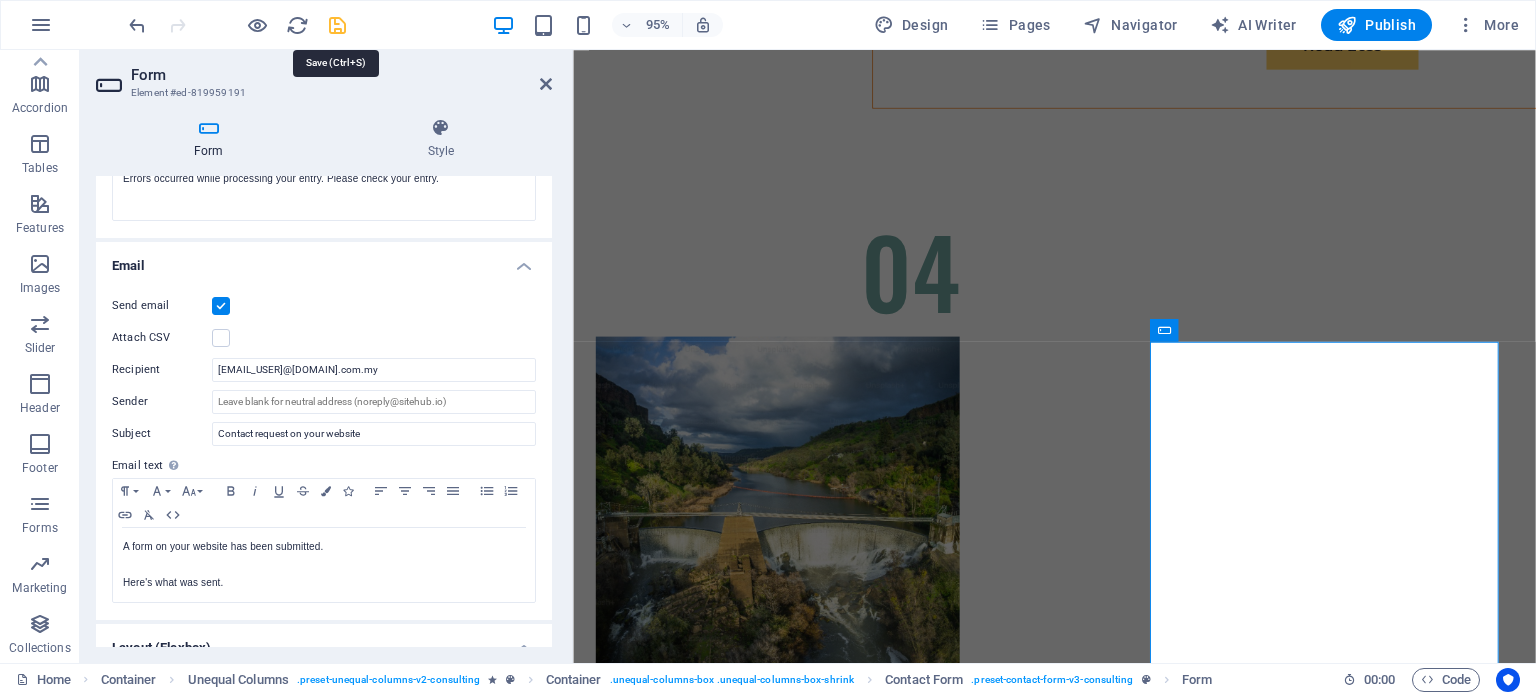 click at bounding box center (337, 25) 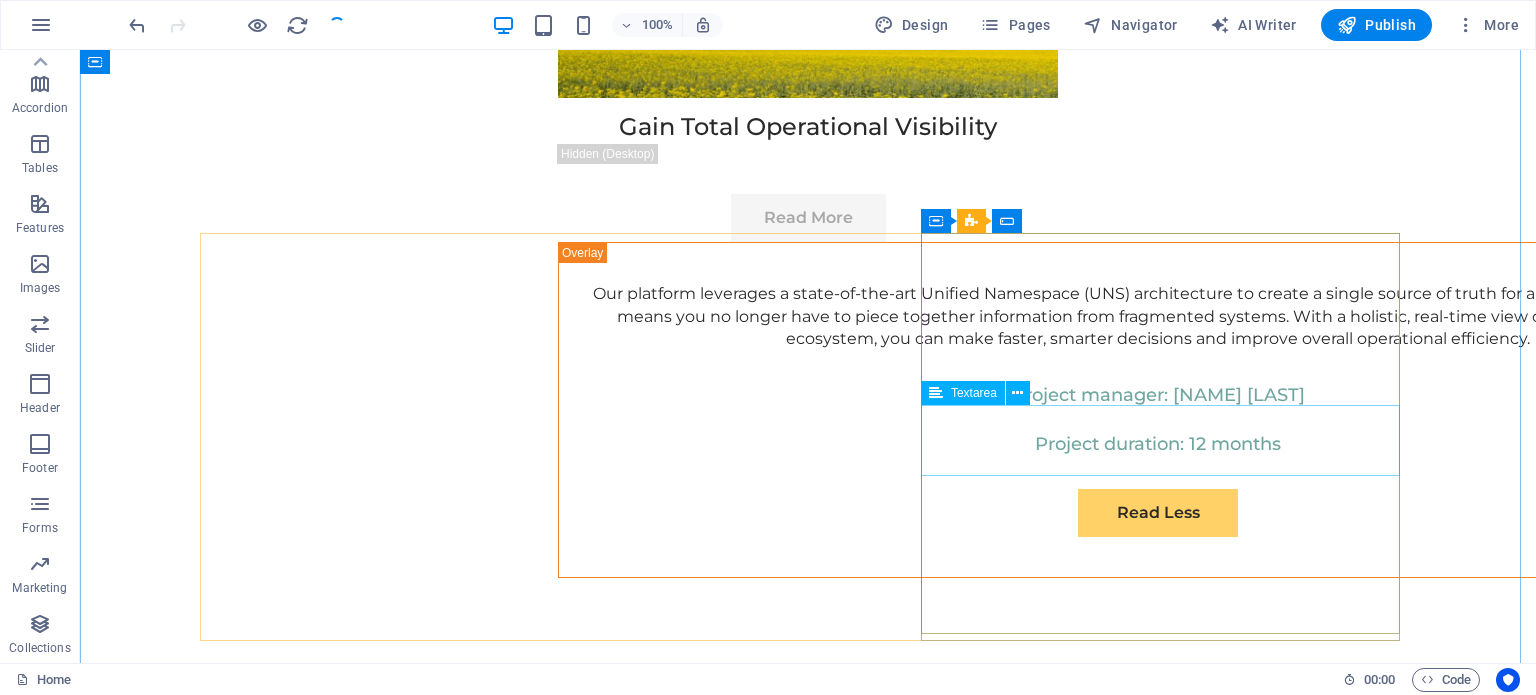 scroll, scrollTop: 11553, scrollLeft: 0, axis: vertical 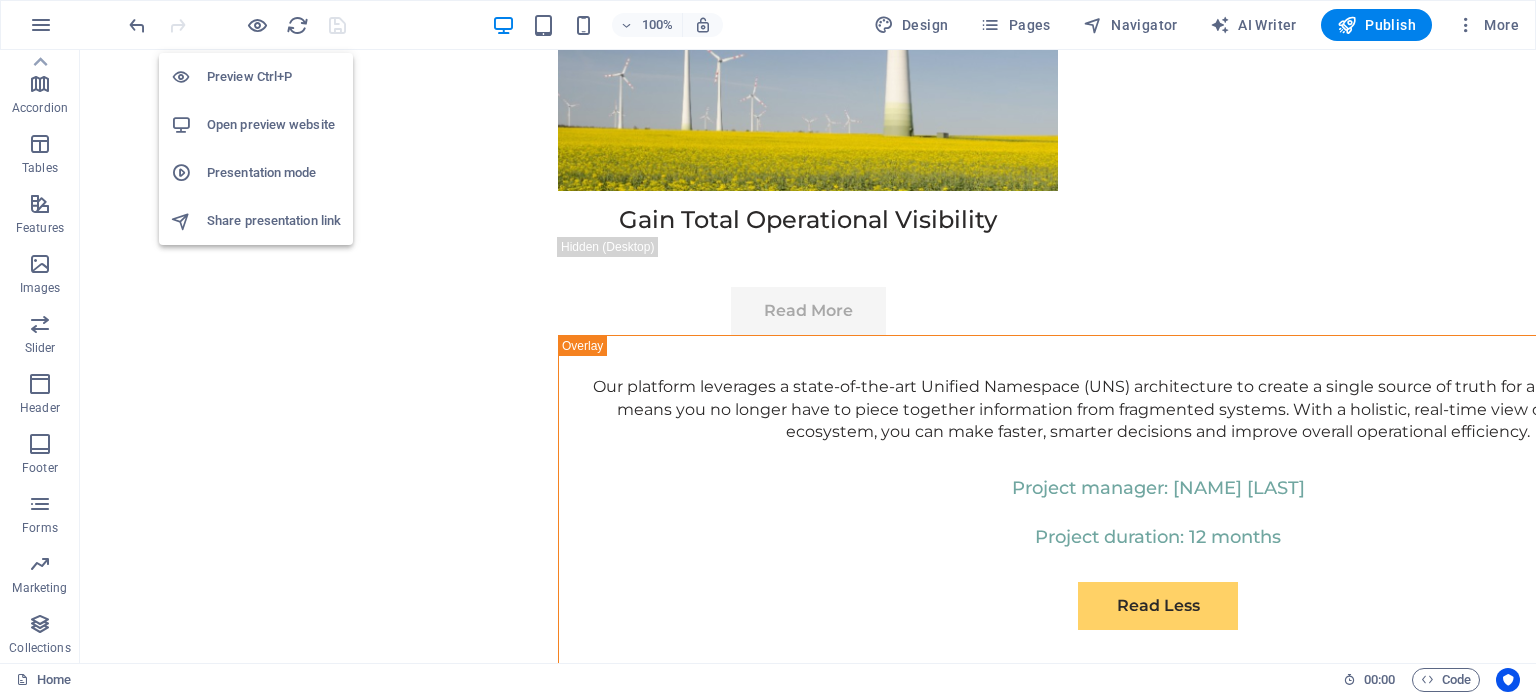click on "Preview Ctrl+P" at bounding box center [274, 77] 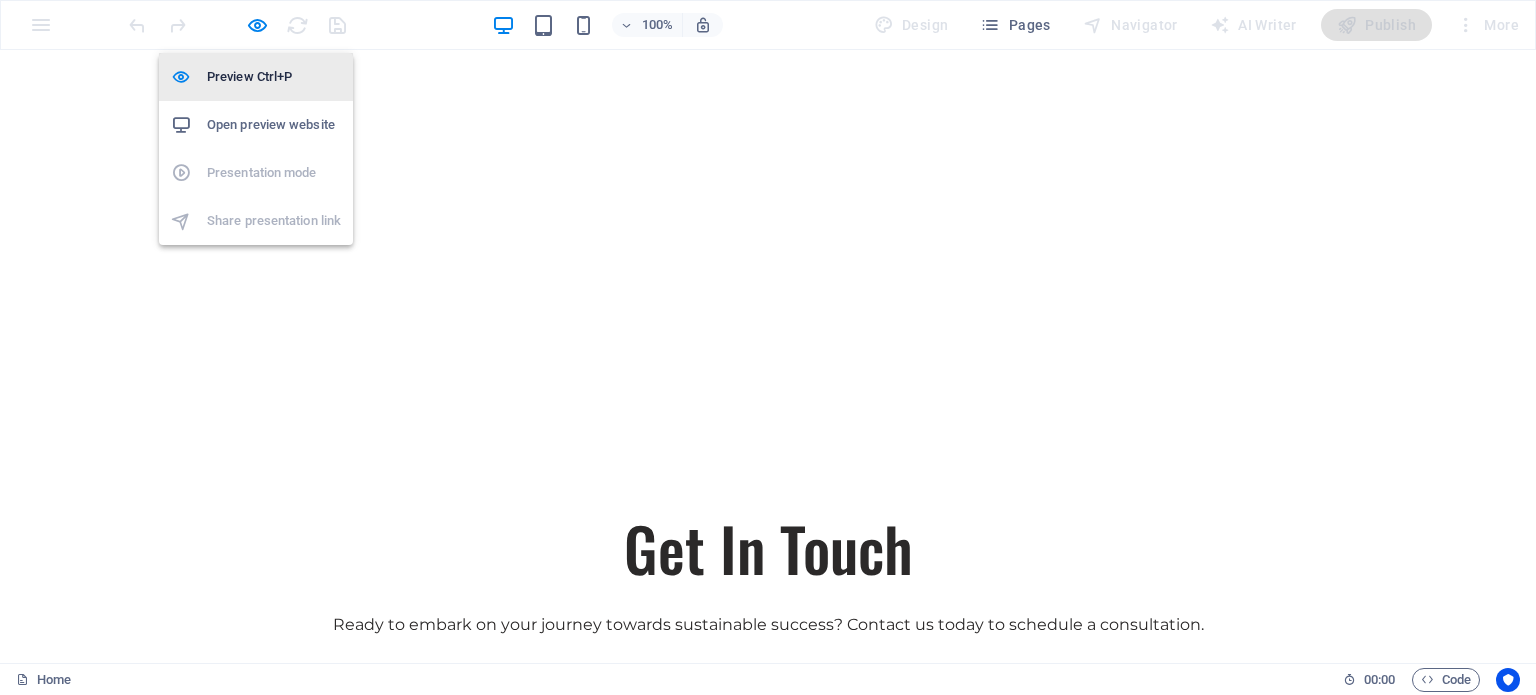 scroll, scrollTop: 6053, scrollLeft: 0, axis: vertical 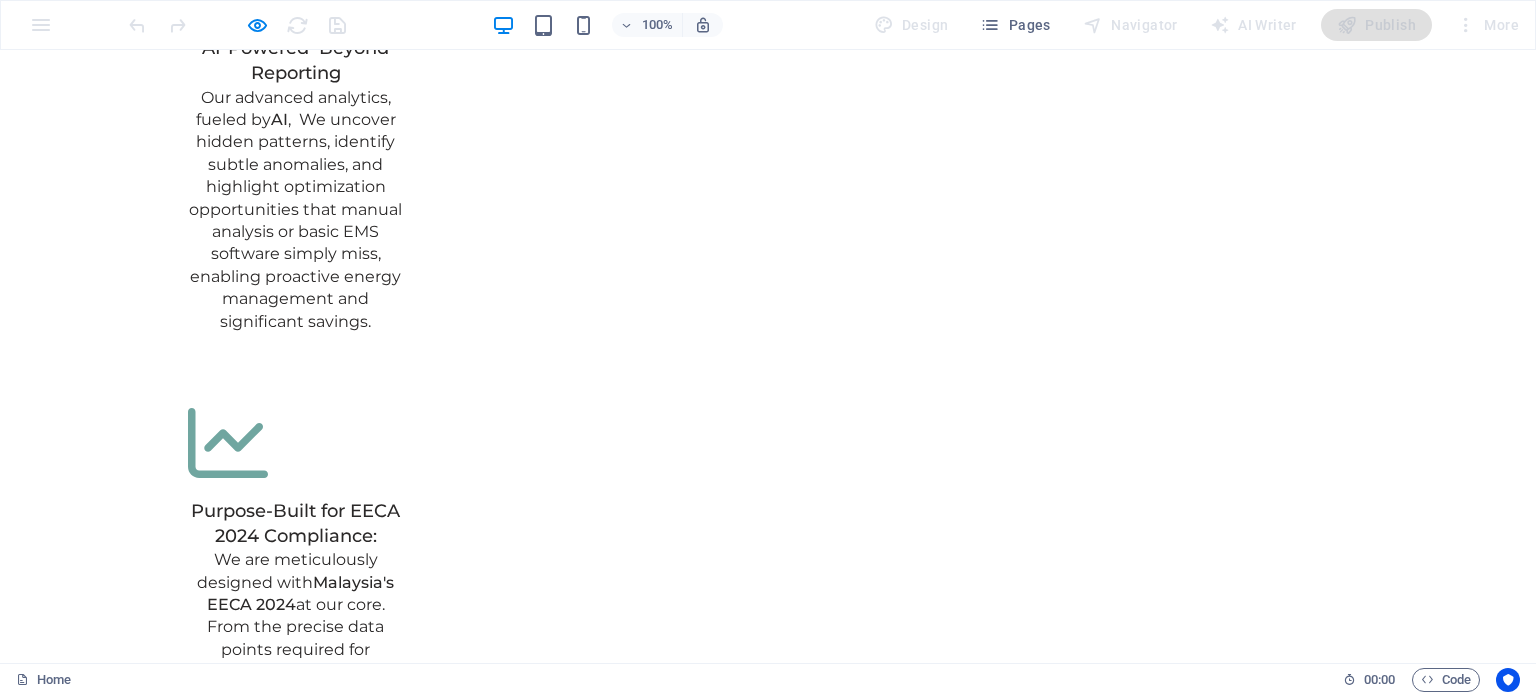 click on "Full Name" at bounding box center (377, 7073) 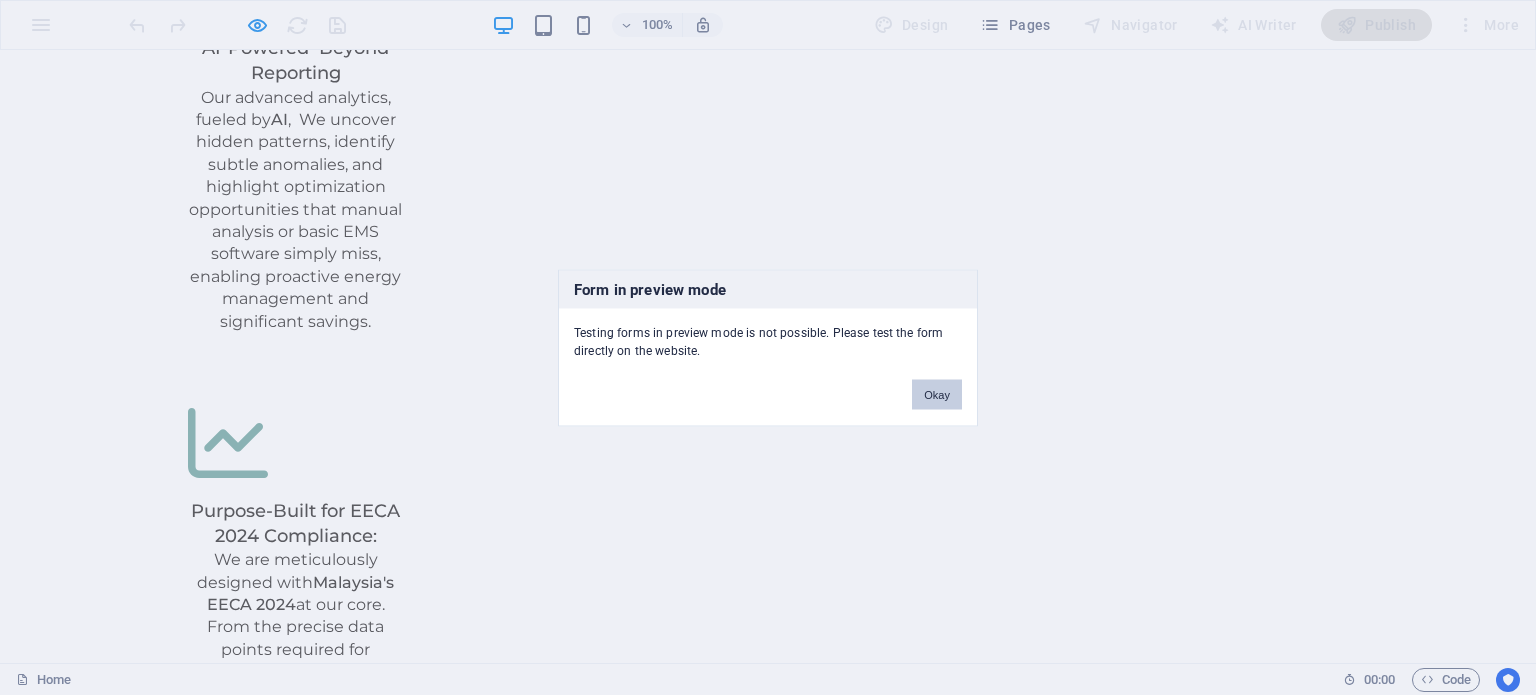 click on "Okay" at bounding box center [937, 394] 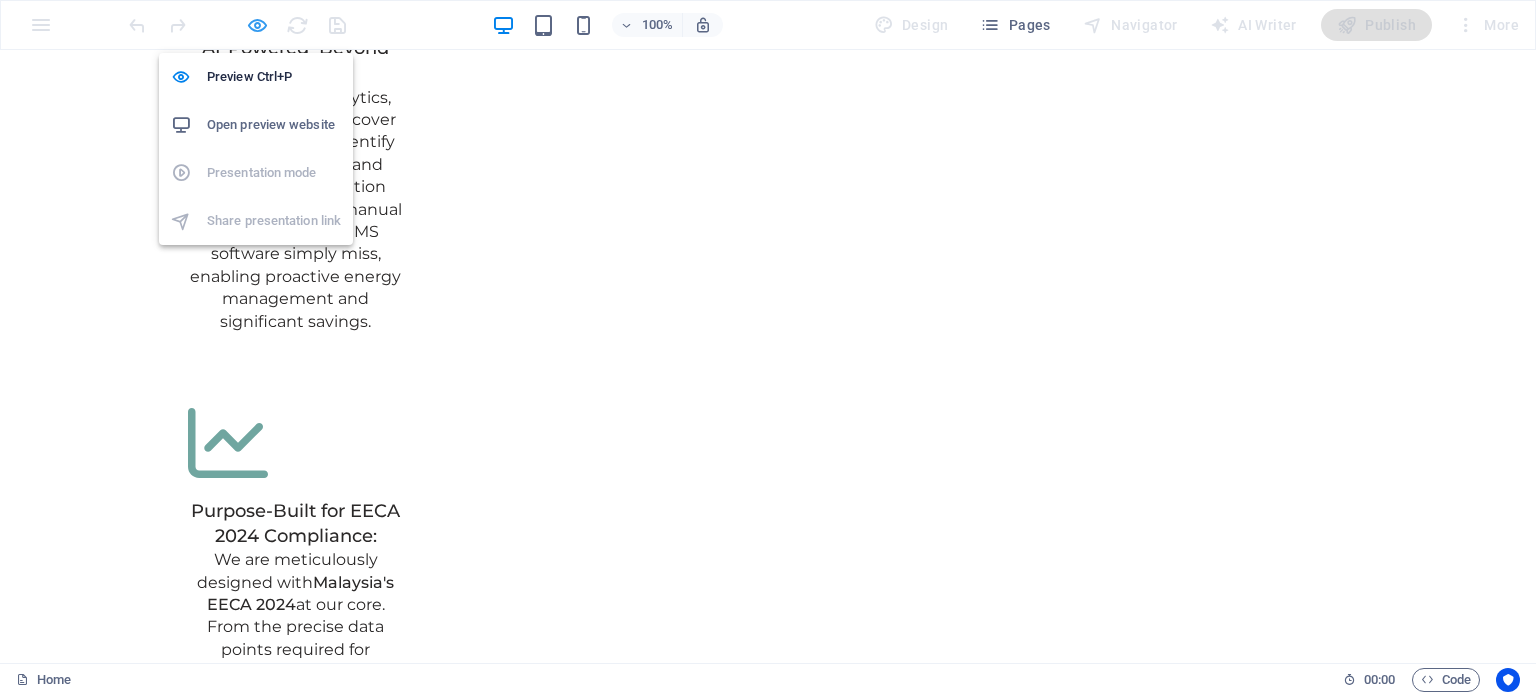 click at bounding box center [257, 25] 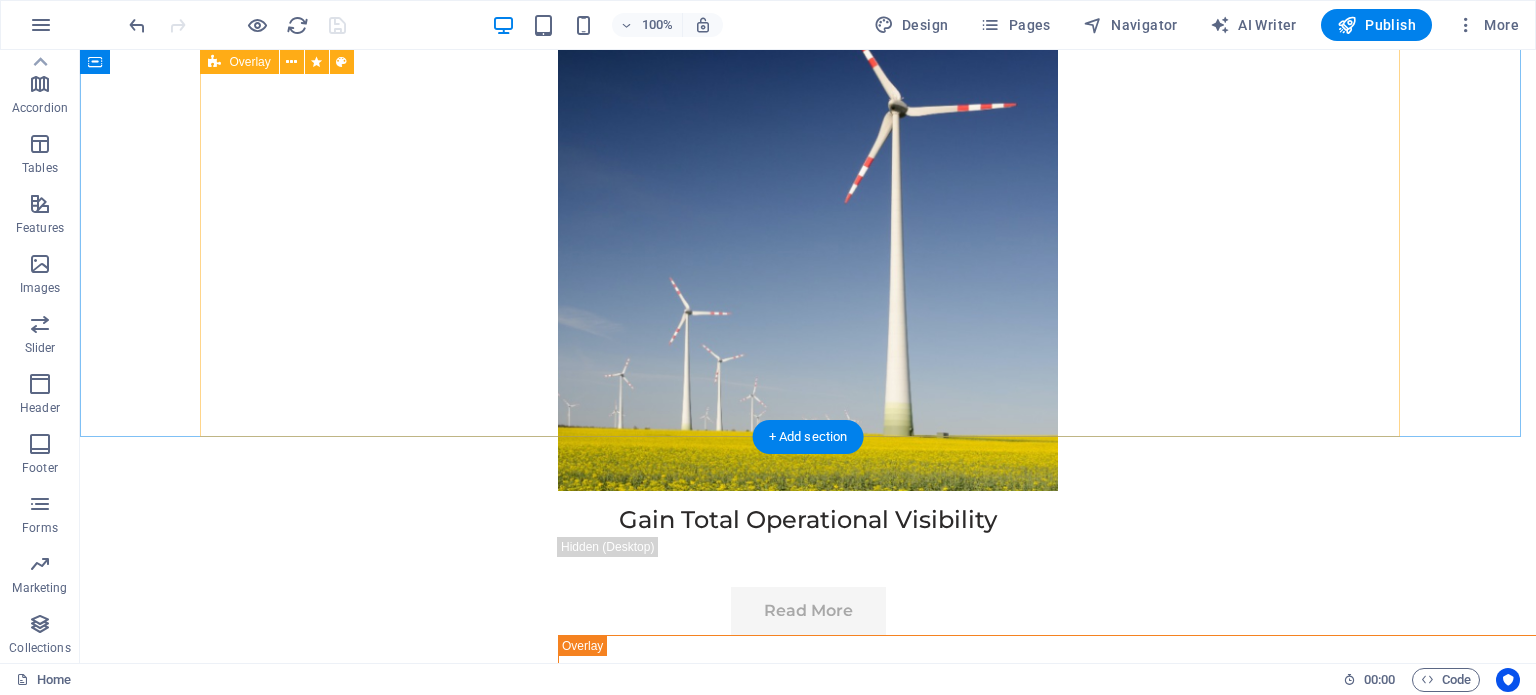 scroll, scrollTop: 11053, scrollLeft: 0, axis: vertical 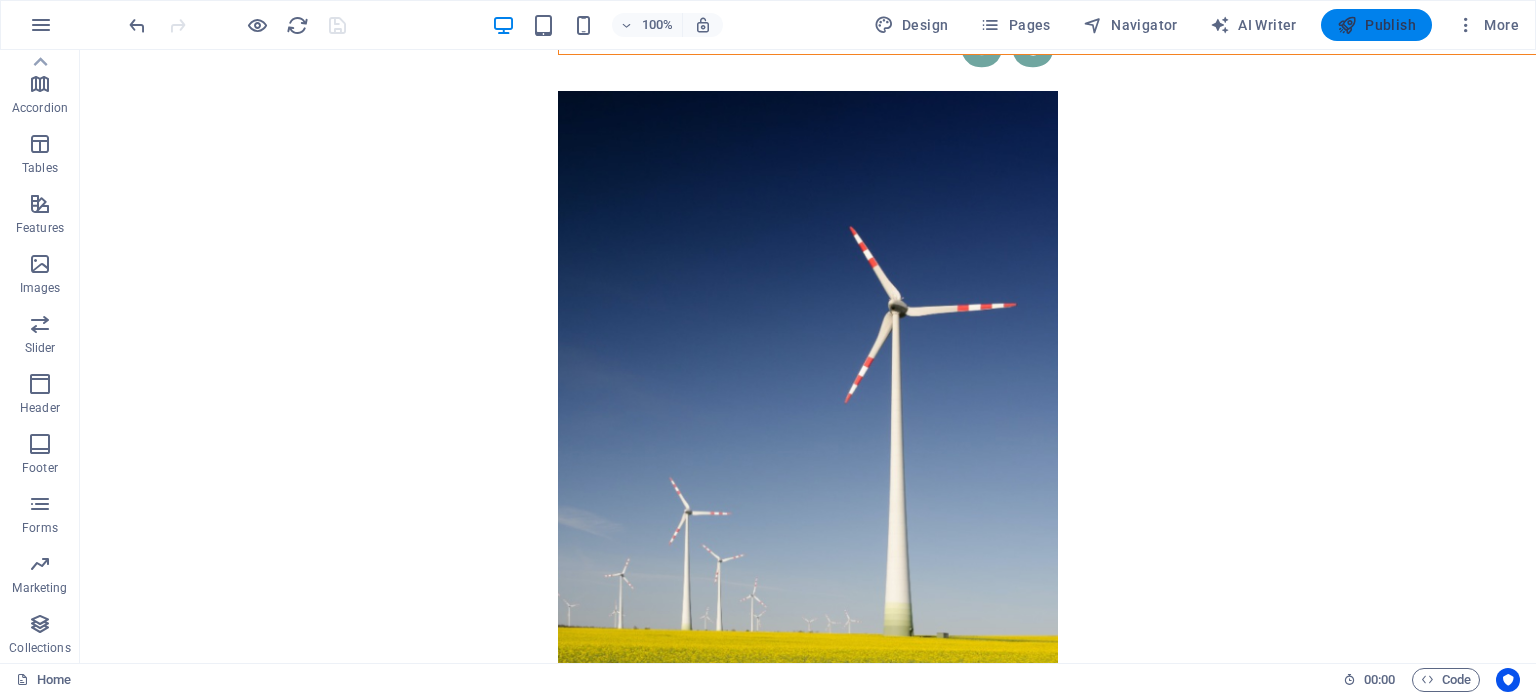 click on "Publish" at bounding box center [1376, 25] 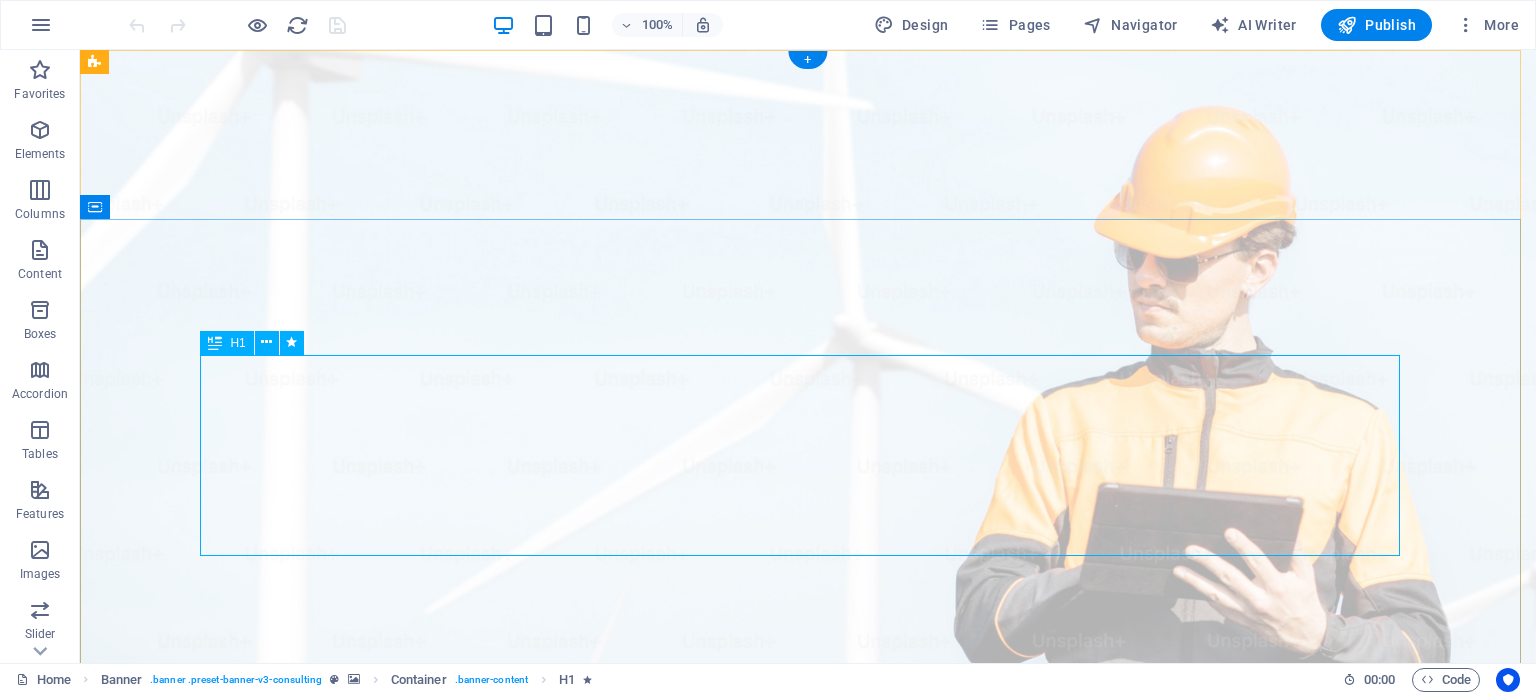 scroll, scrollTop: 298, scrollLeft: 0, axis: vertical 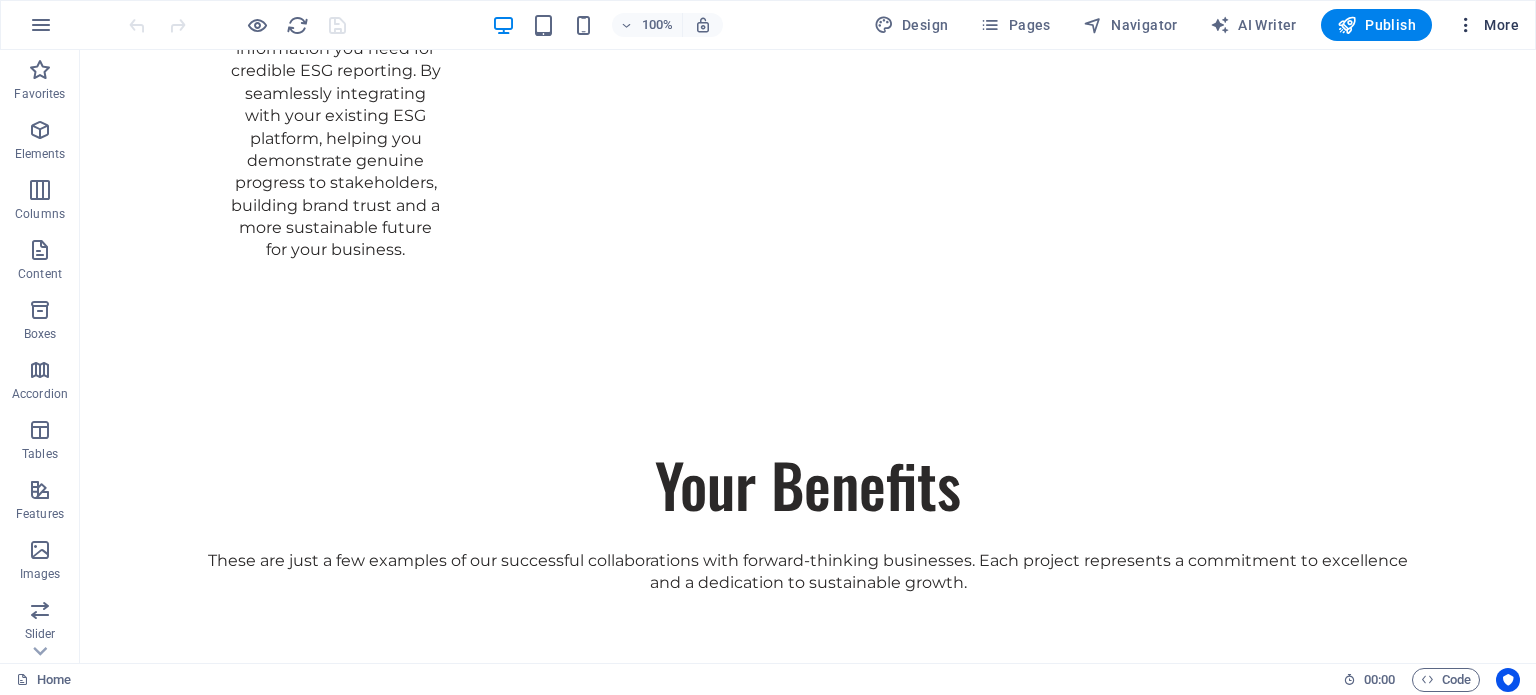 click on "More" at bounding box center [1487, 25] 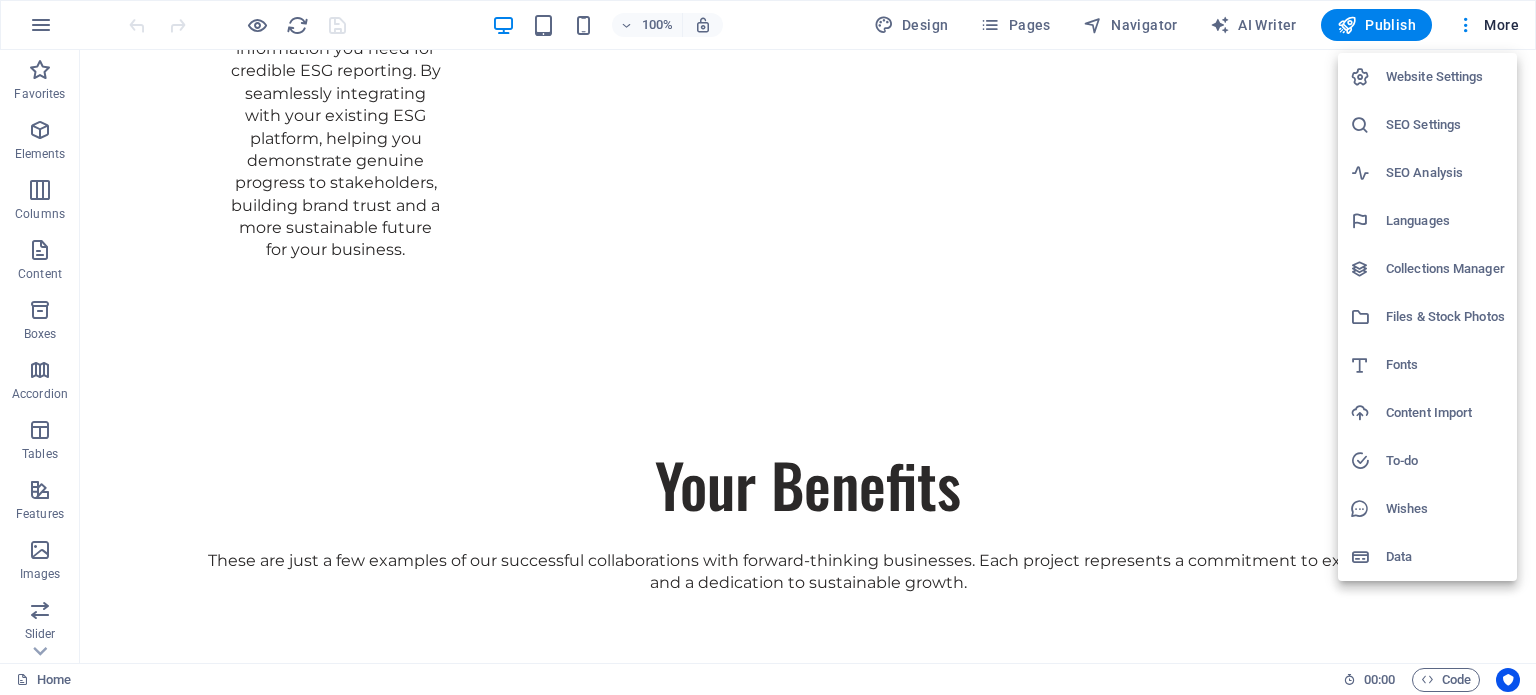 click on "Data" at bounding box center [1445, 557] 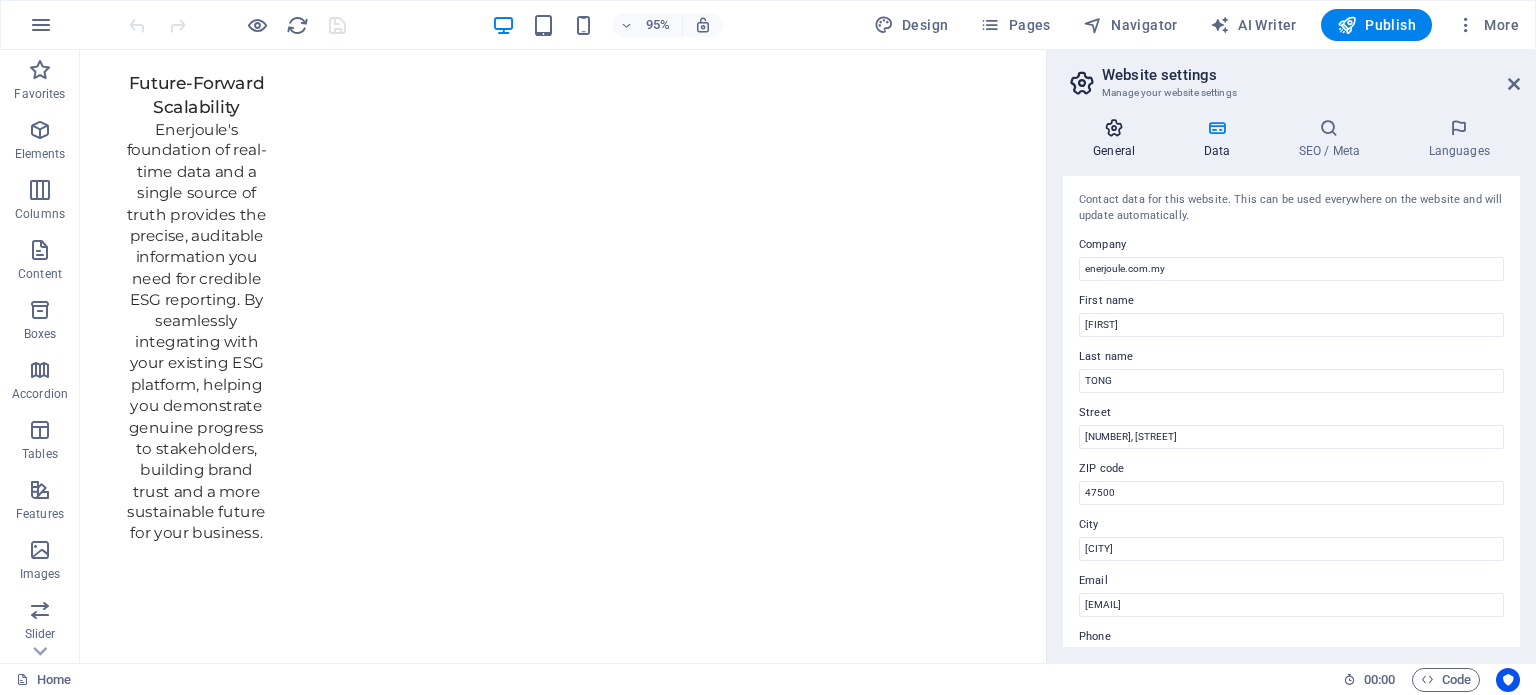 click at bounding box center [1114, 128] 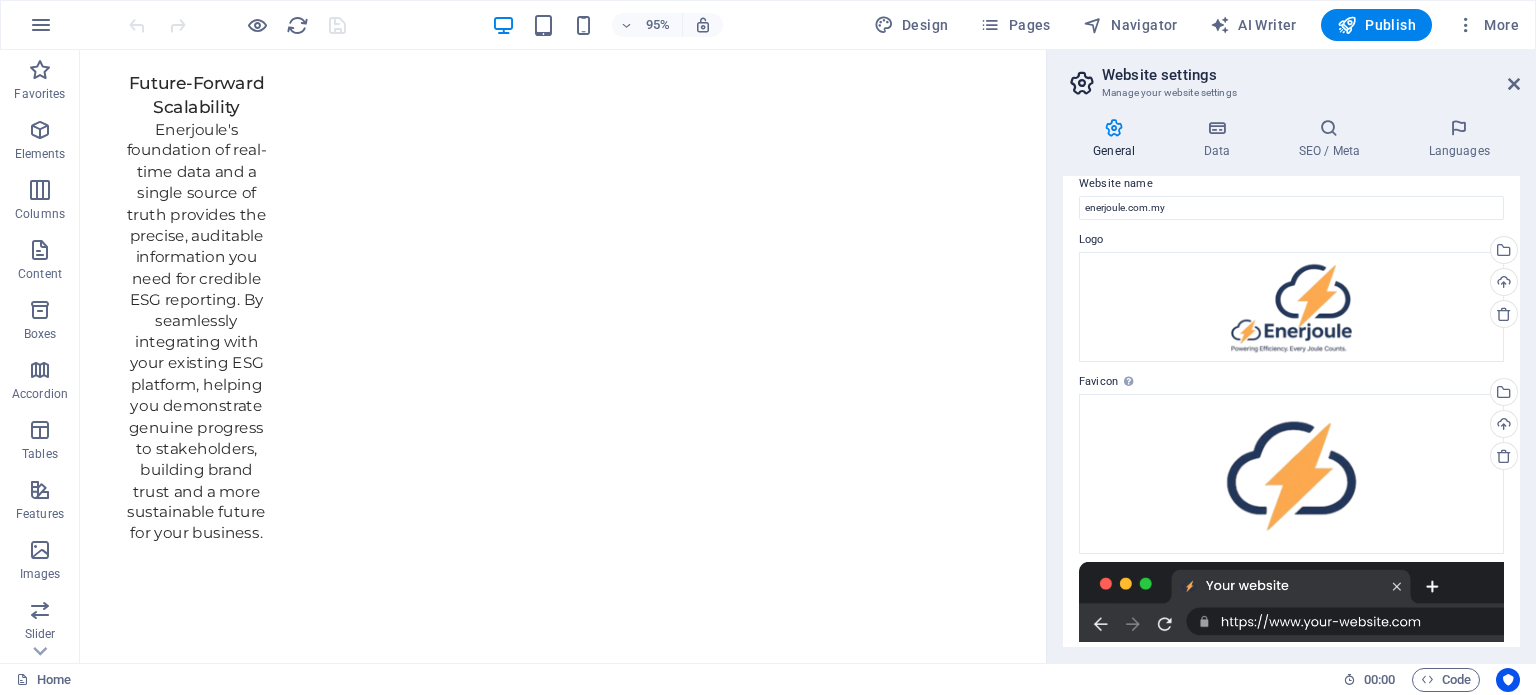 scroll, scrollTop: 0, scrollLeft: 0, axis: both 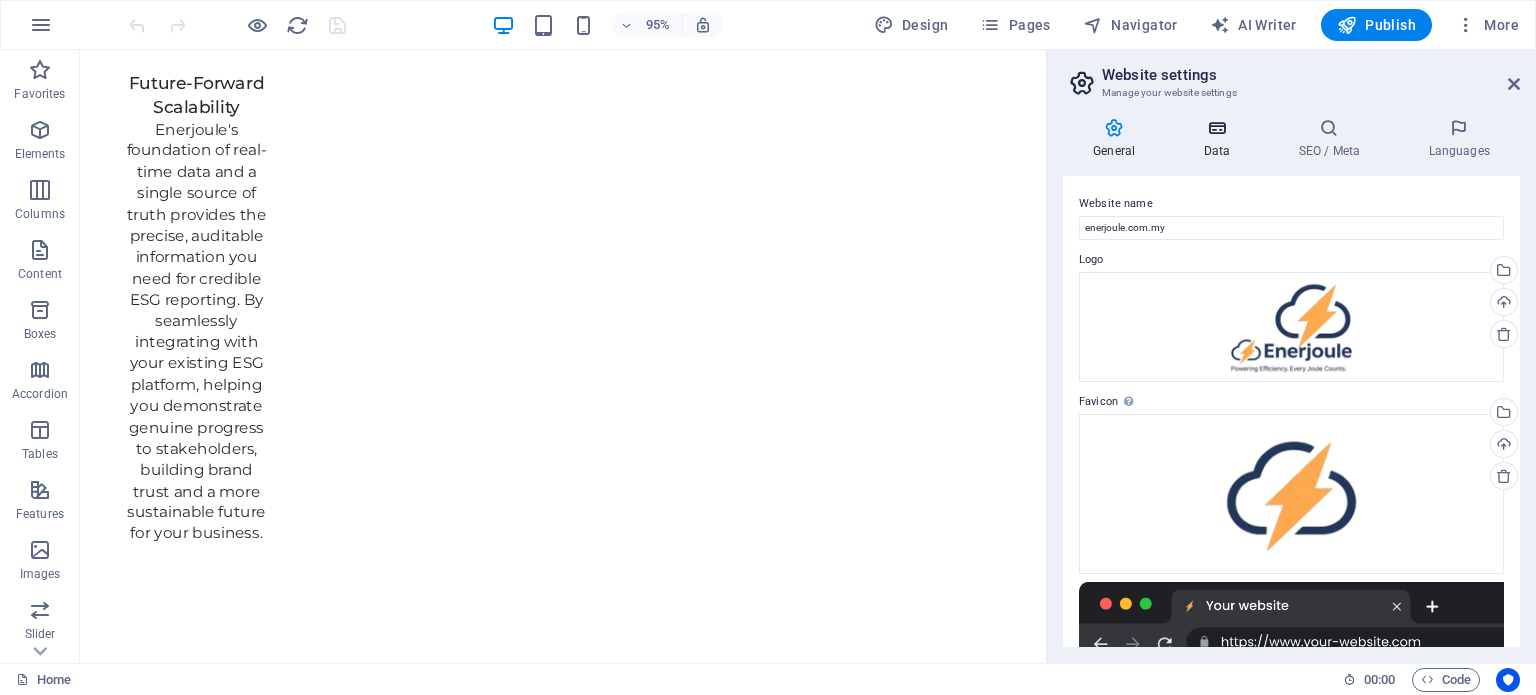 click at bounding box center (1216, 128) 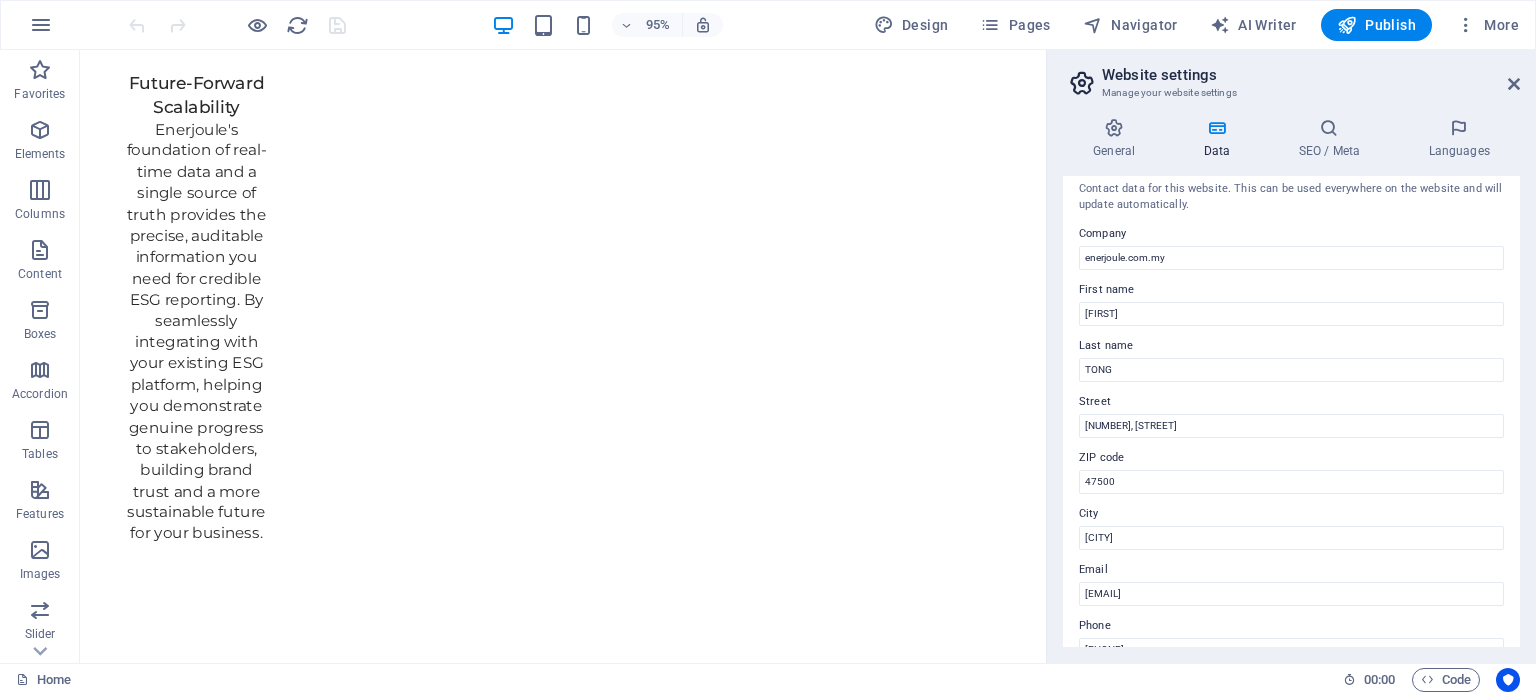 scroll, scrollTop: 0, scrollLeft: 0, axis: both 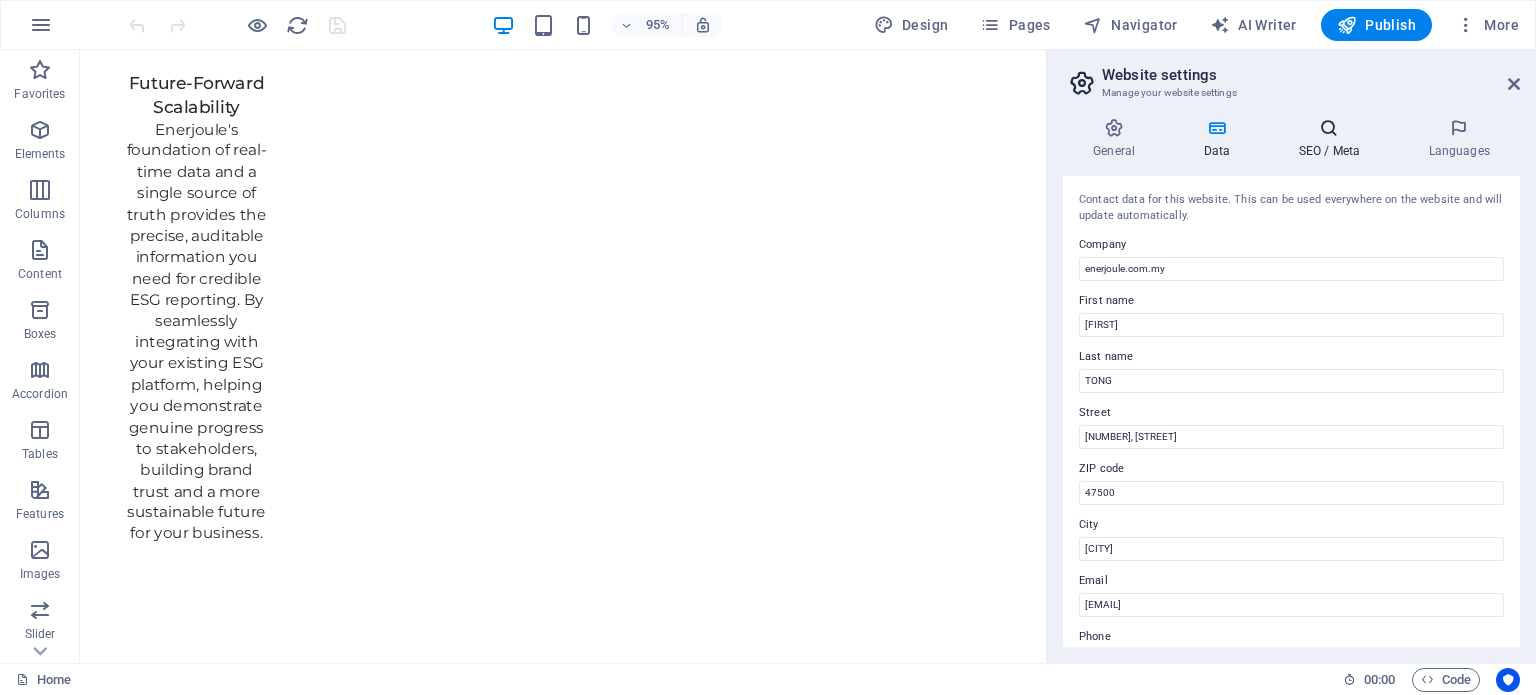 click at bounding box center (1329, 128) 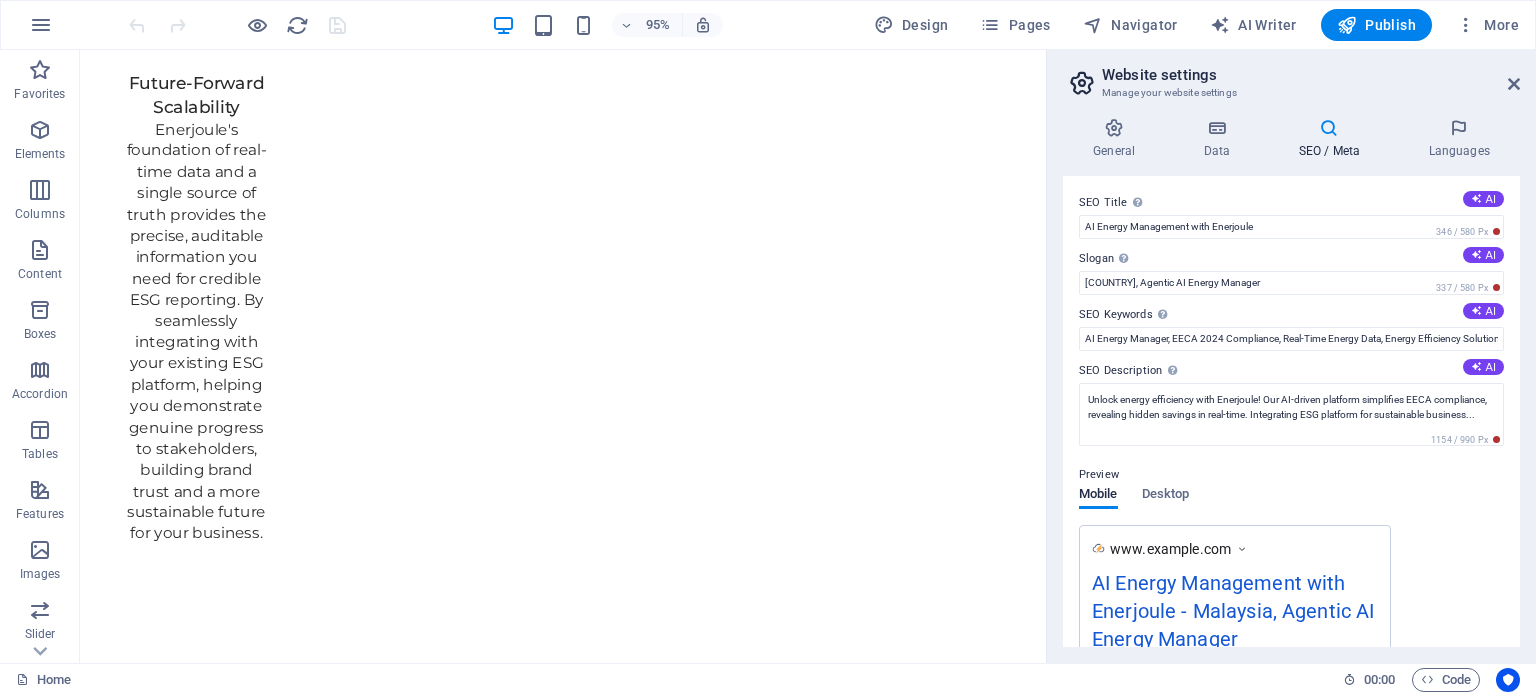 scroll, scrollTop: 0, scrollLeft: 0, axis: both 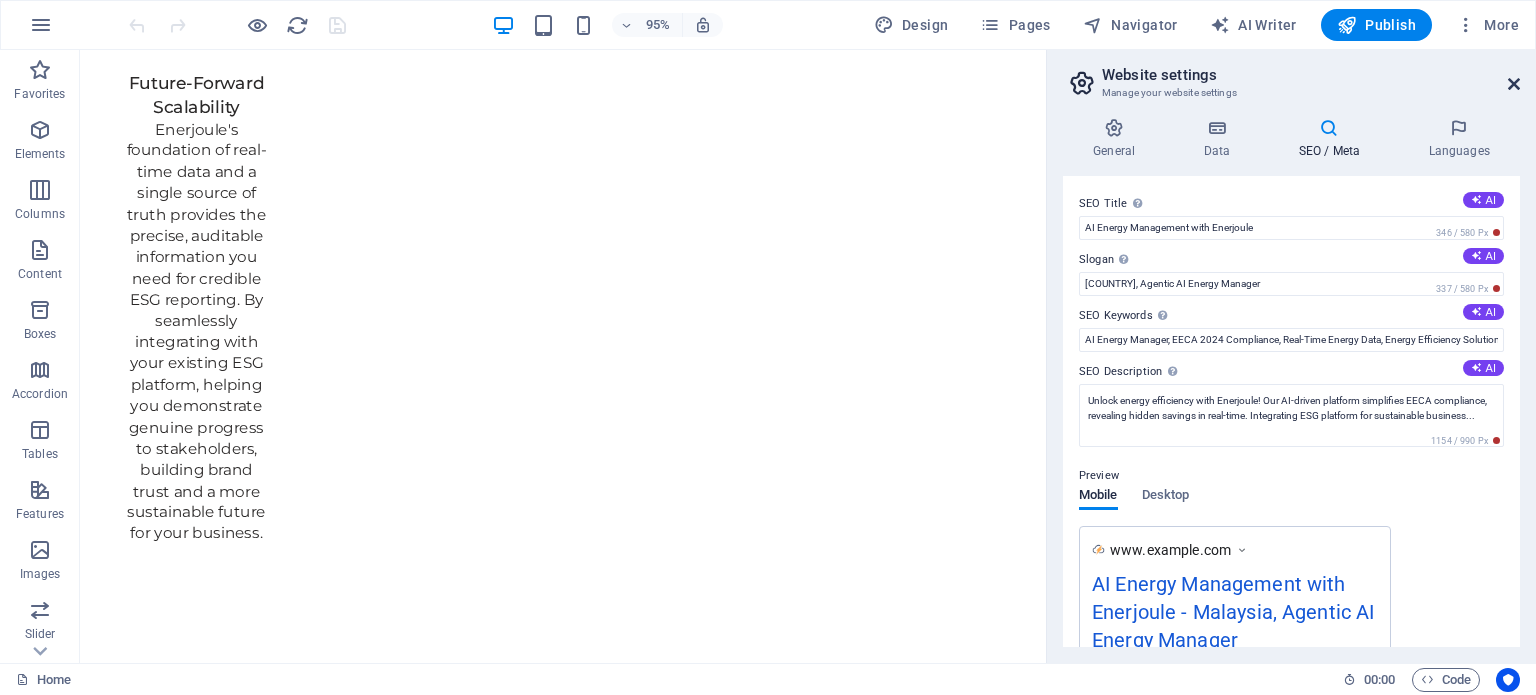 click at bounding box center [1514, 84] 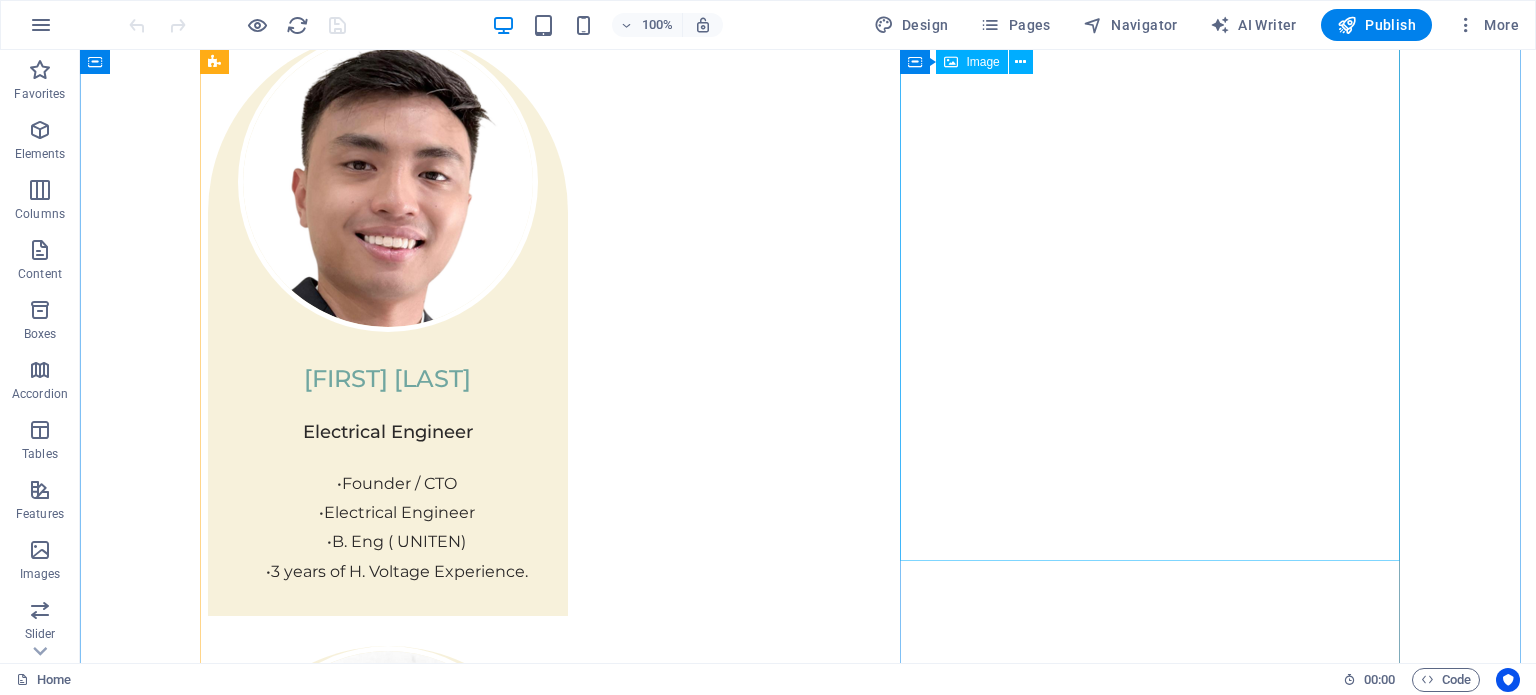 scroll, scrollTop: 4100, scrollLeft: 0, axis: vertical 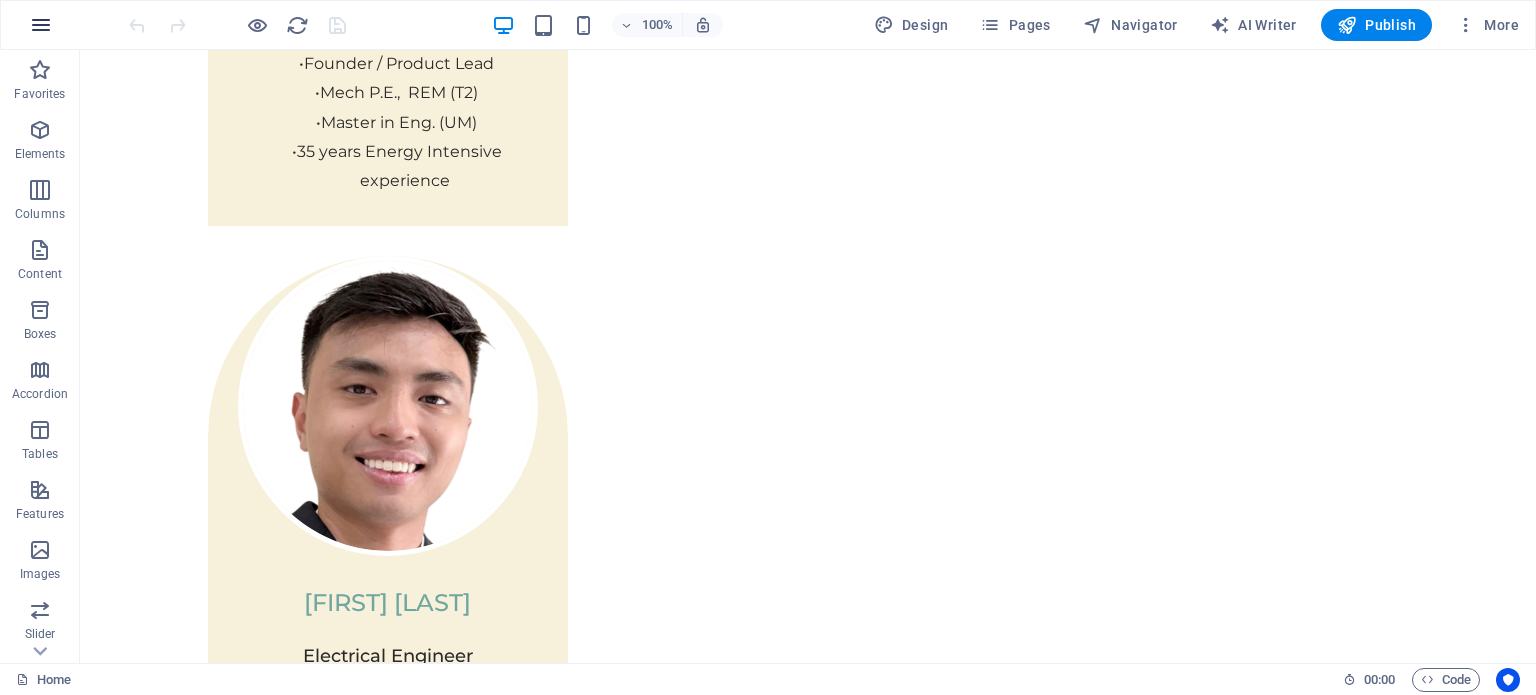 click at bounding box center (41, 25) 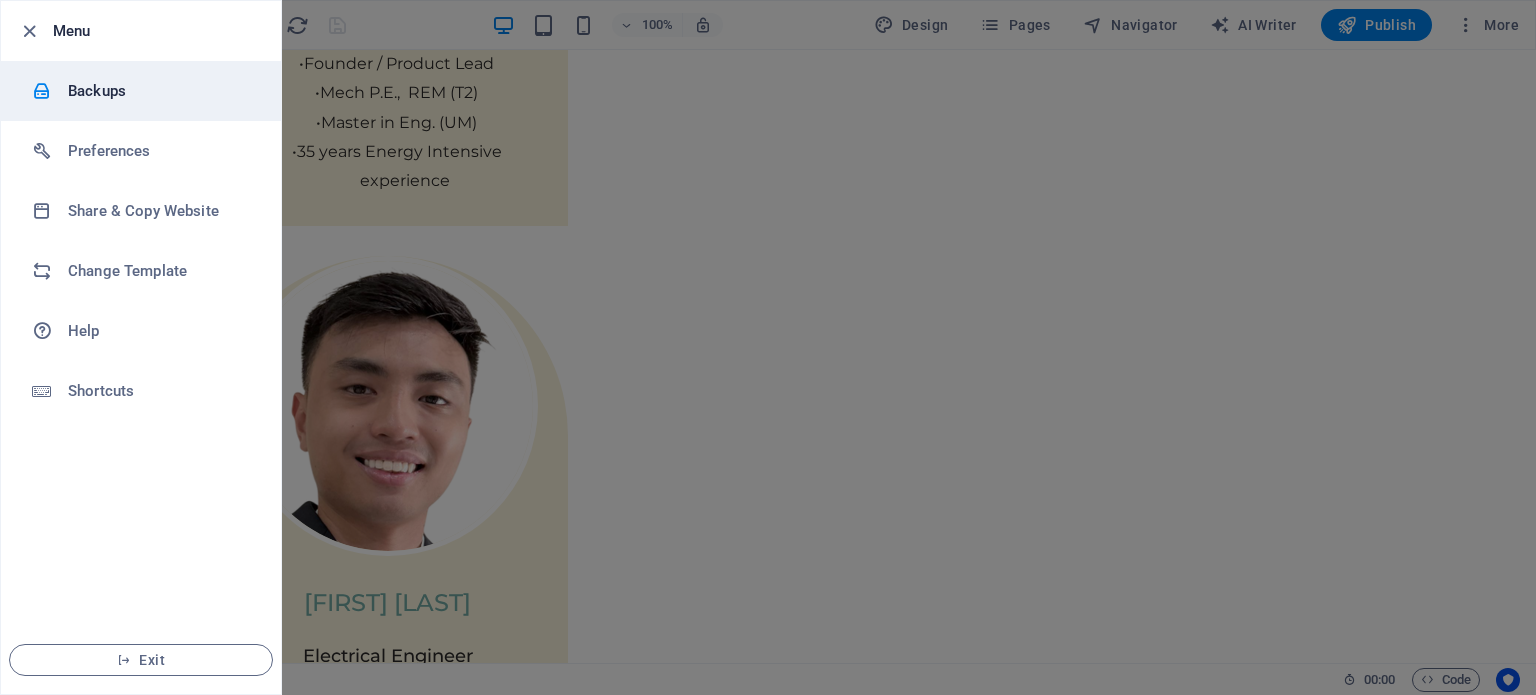 click on "Backups" at bounding box center (160, 91) 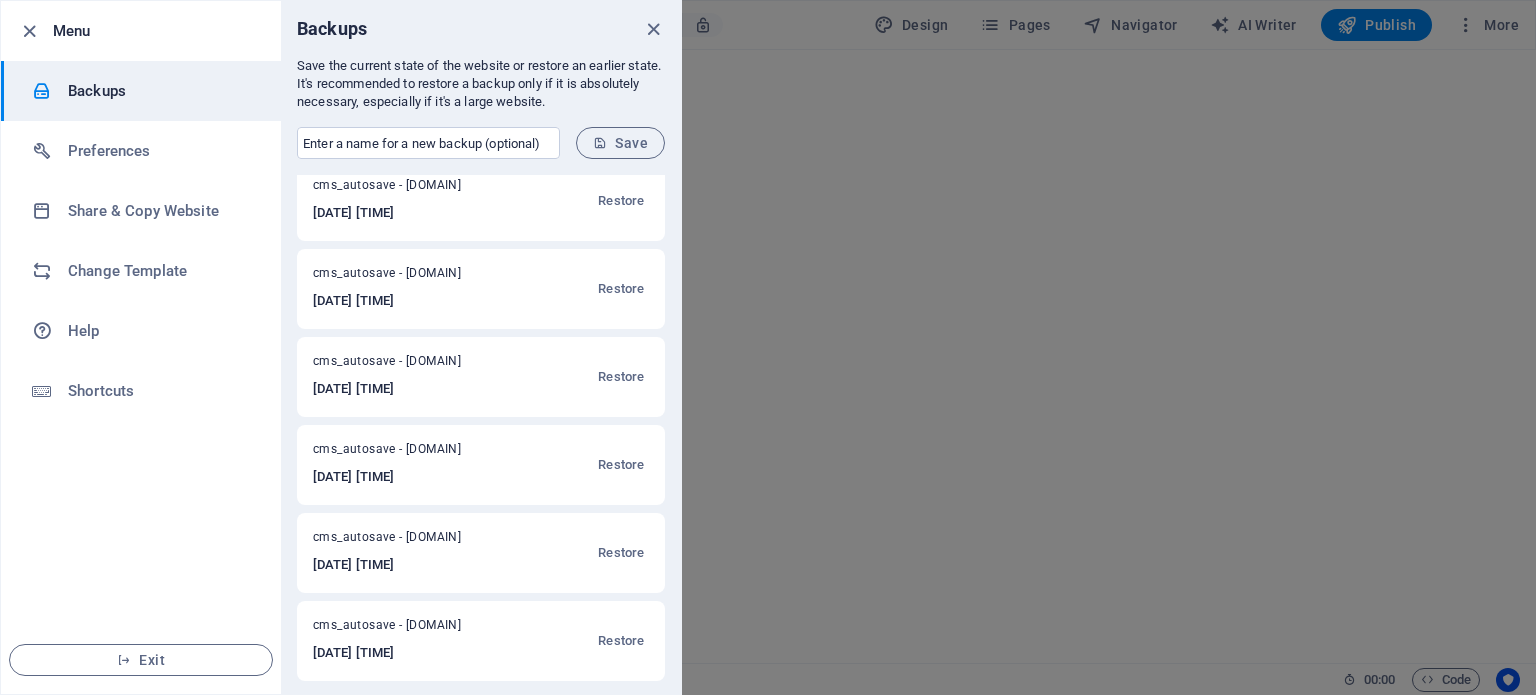 scroll, scrollTop: 16, scrollLeft: 0, axis: vertical 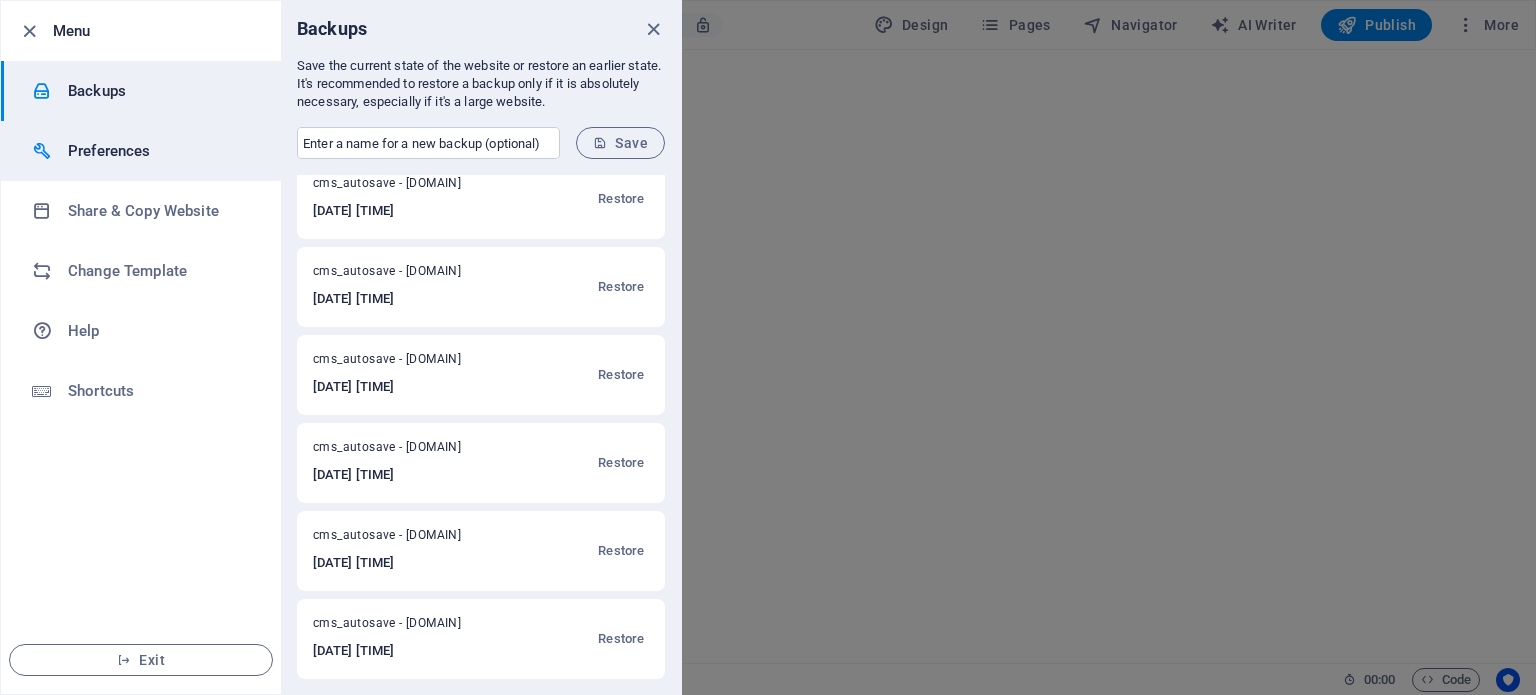 click on "Preferences" at bounding box center (160, 151) 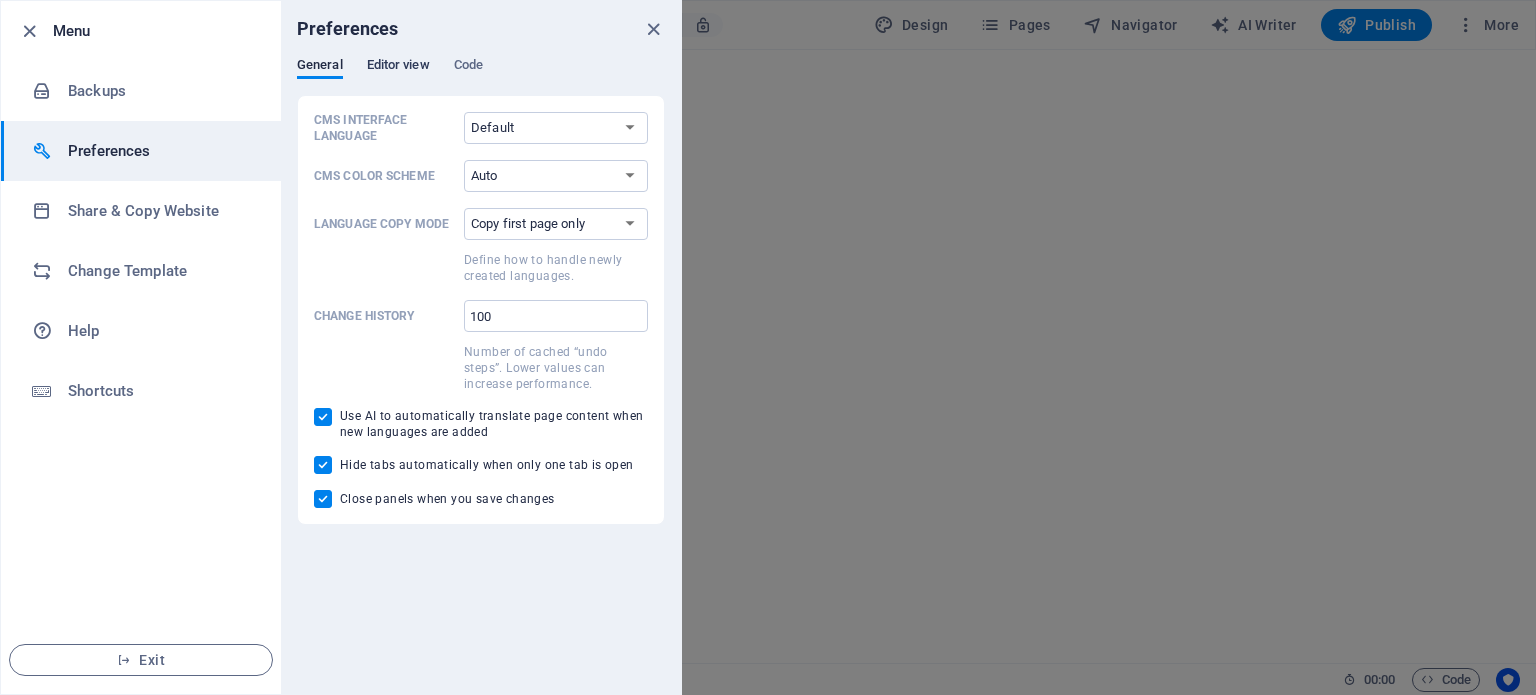 click on "Editor view" at bounding box center (398, 67) 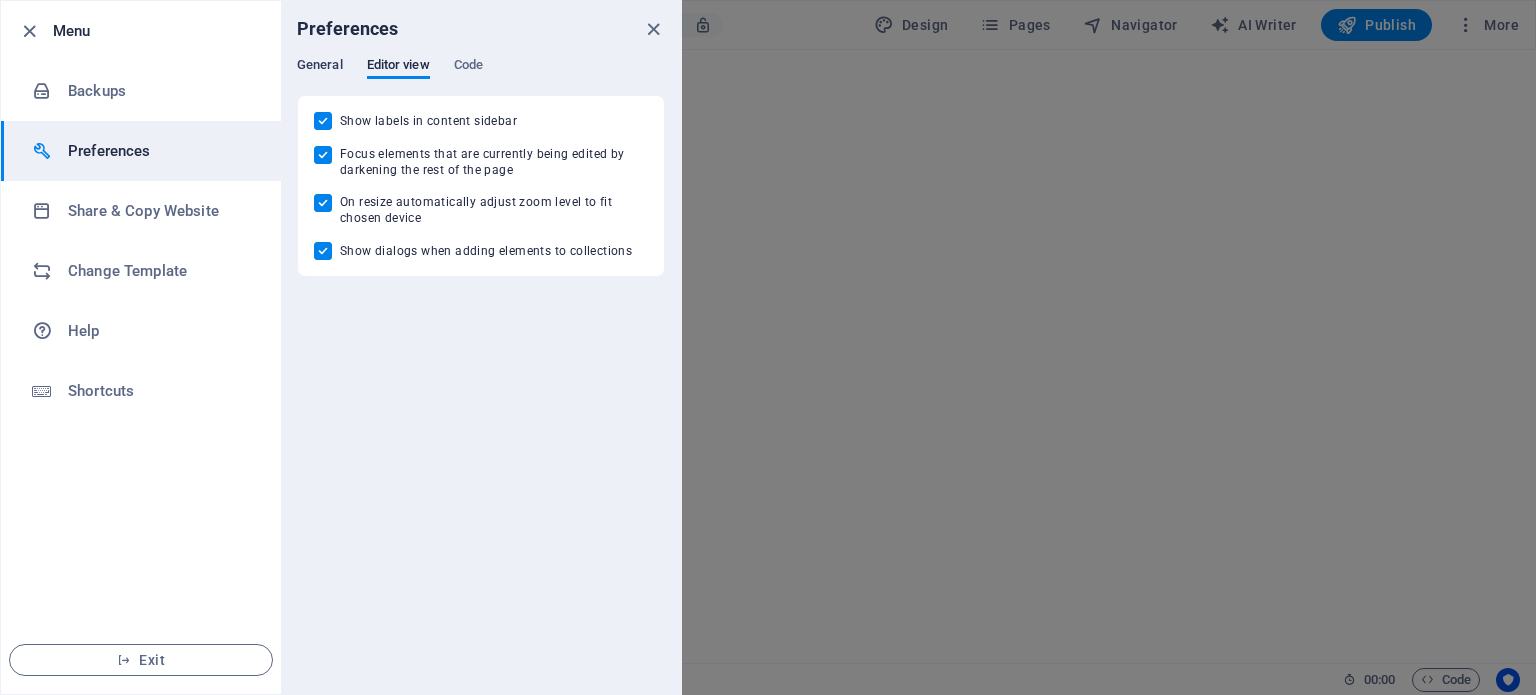 click on "General" at bounding box center [320, 67] 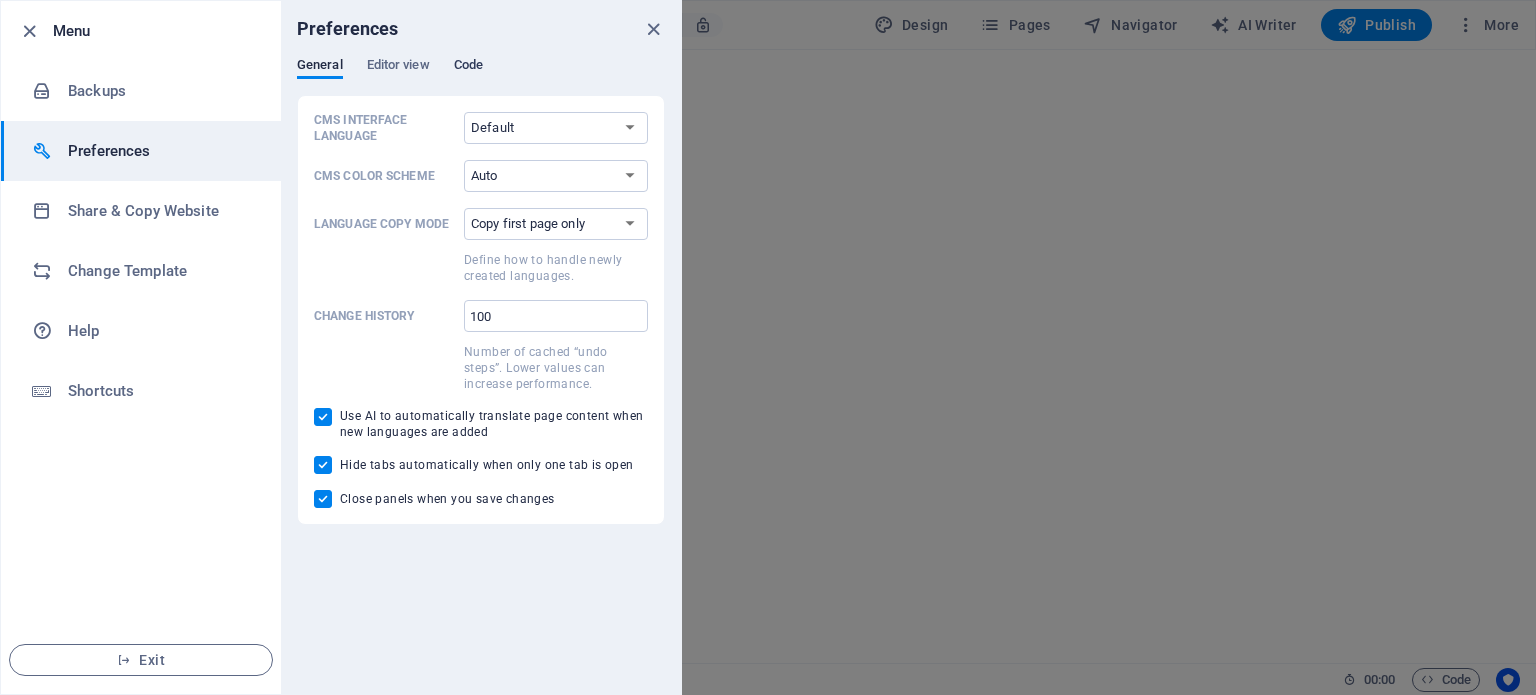 click on "Code" at bounding box center [468, 67] 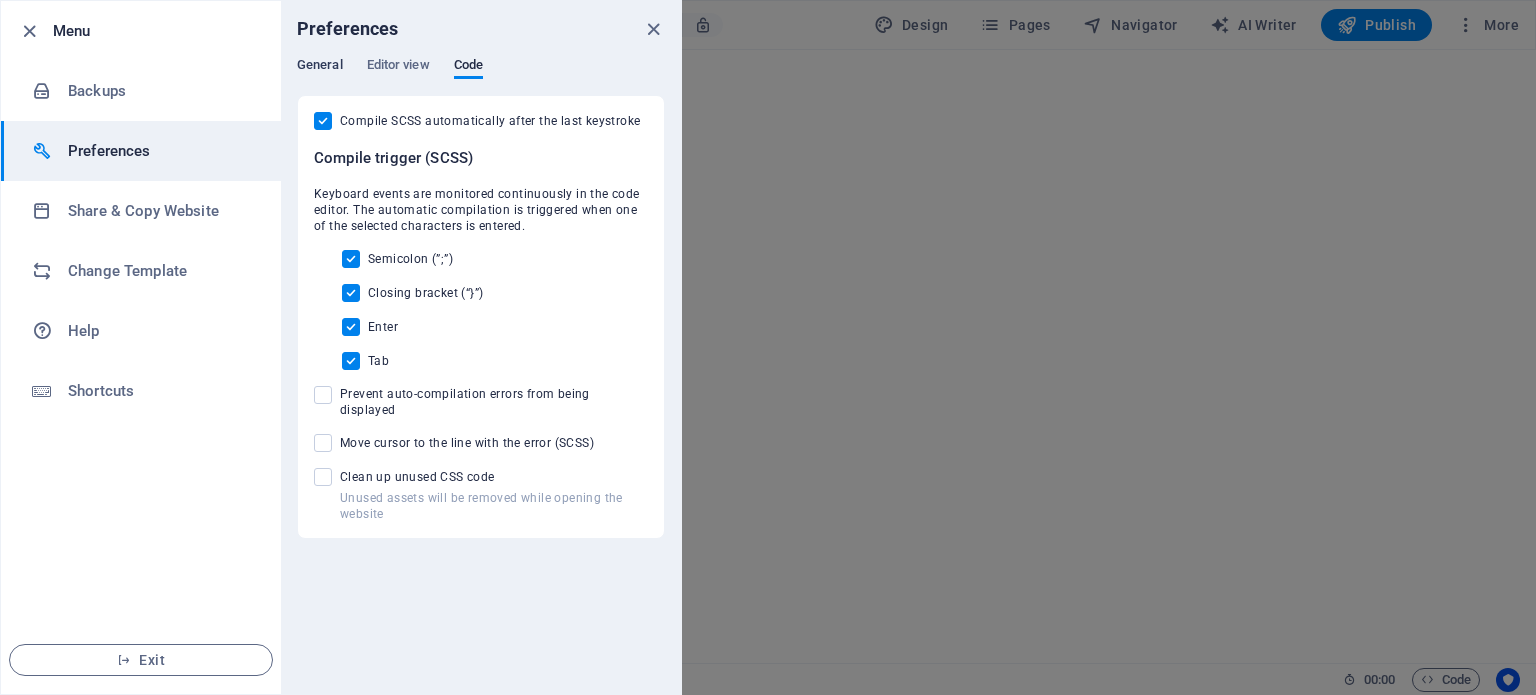 click on "General" at bounding box center [320, 67] 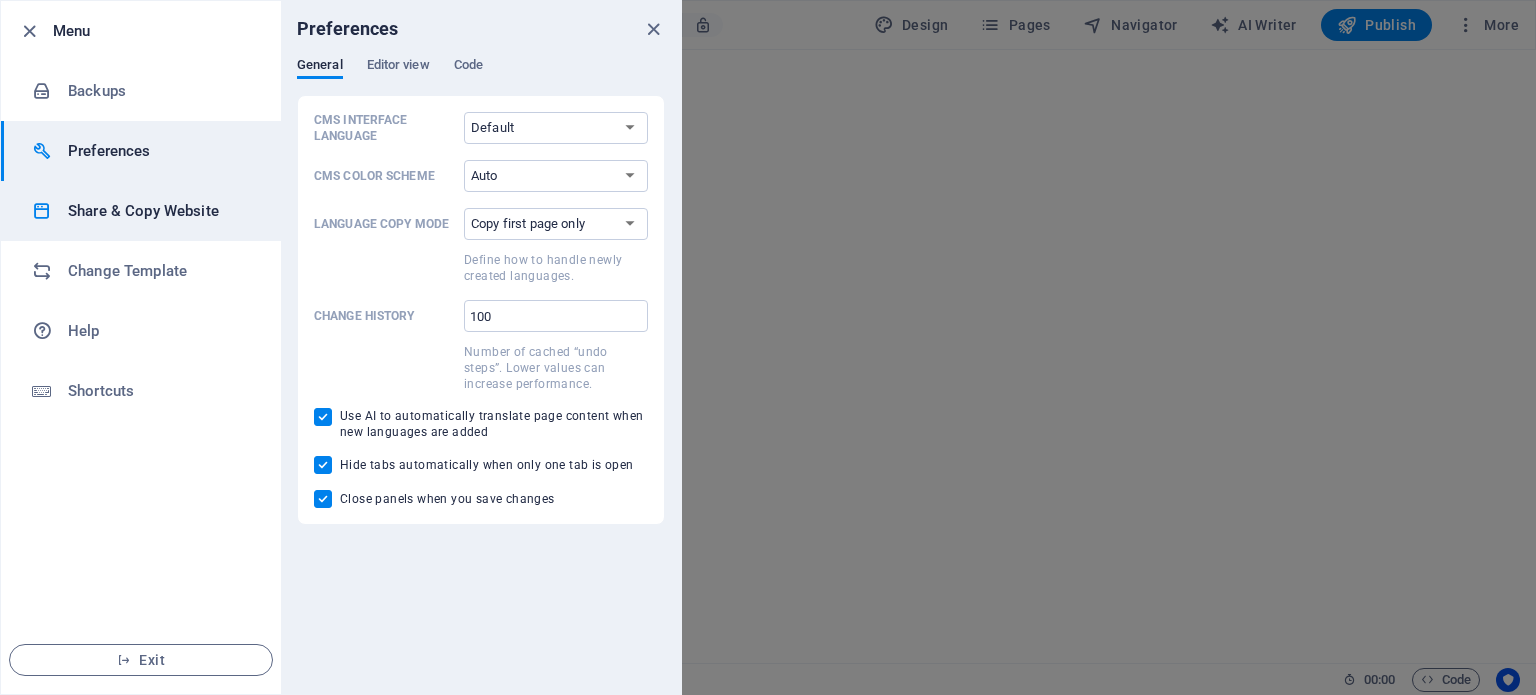 click on "Share & Copy Website" at bounding box center (160, 211) 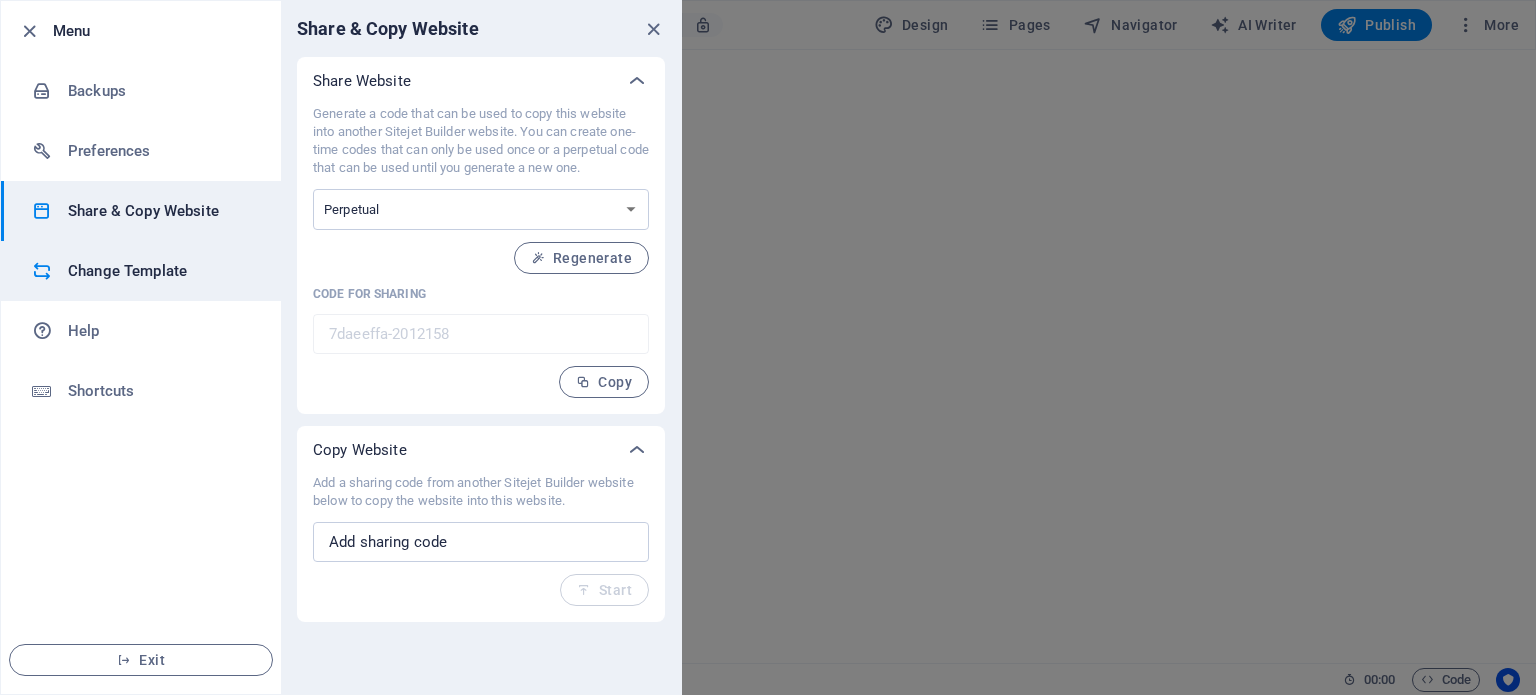 click on "Change Template" at bounding box center [160, 271] 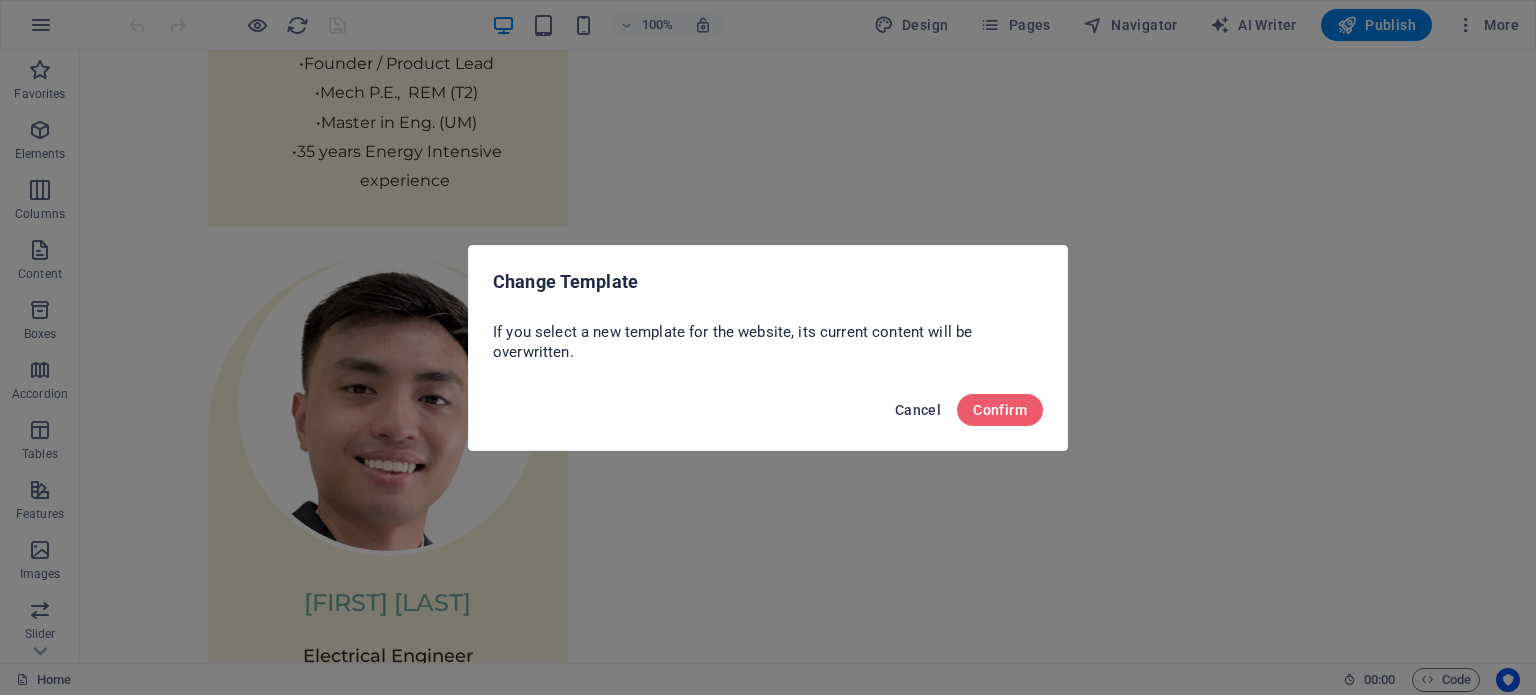 click on "Cancel" at bounding box center [918, 410] 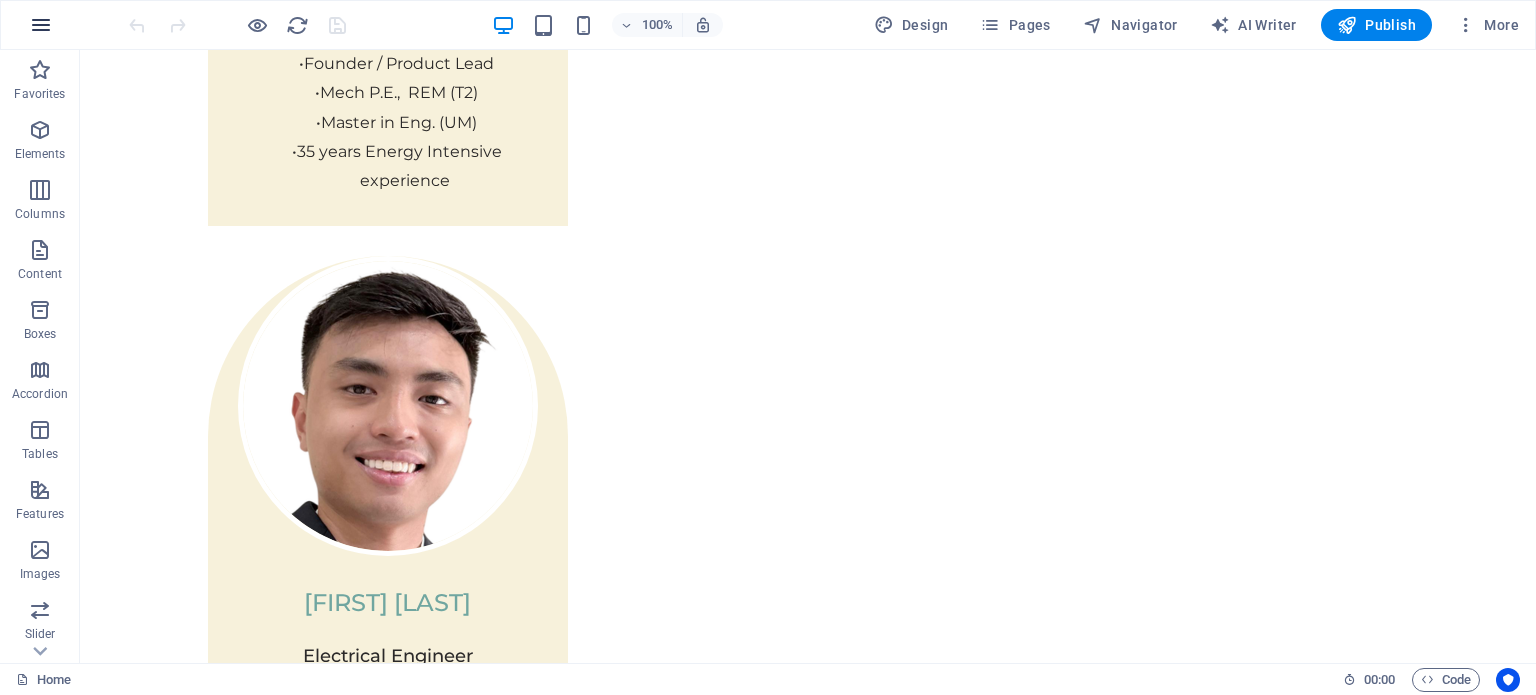 click at bounding box center [41, 25] 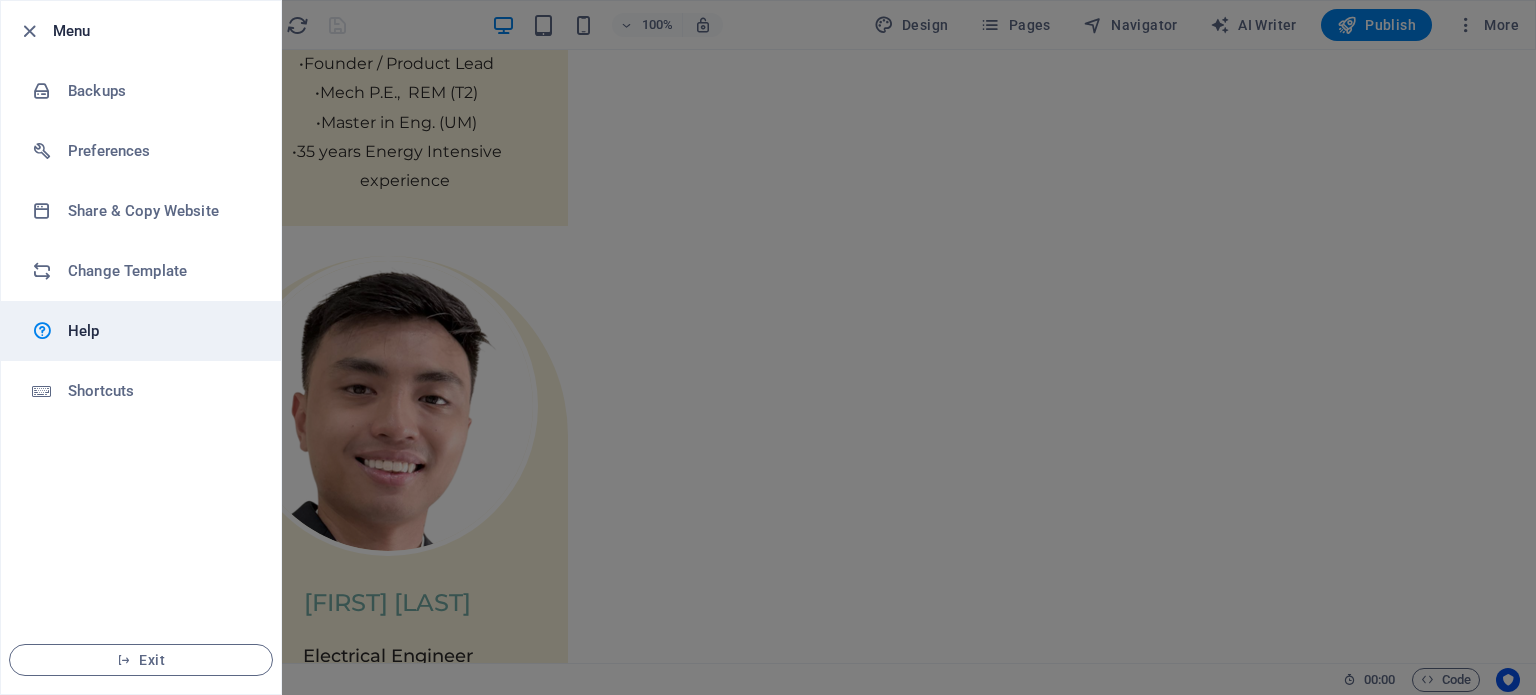 click on "Help" at bounding box center (160, 331) 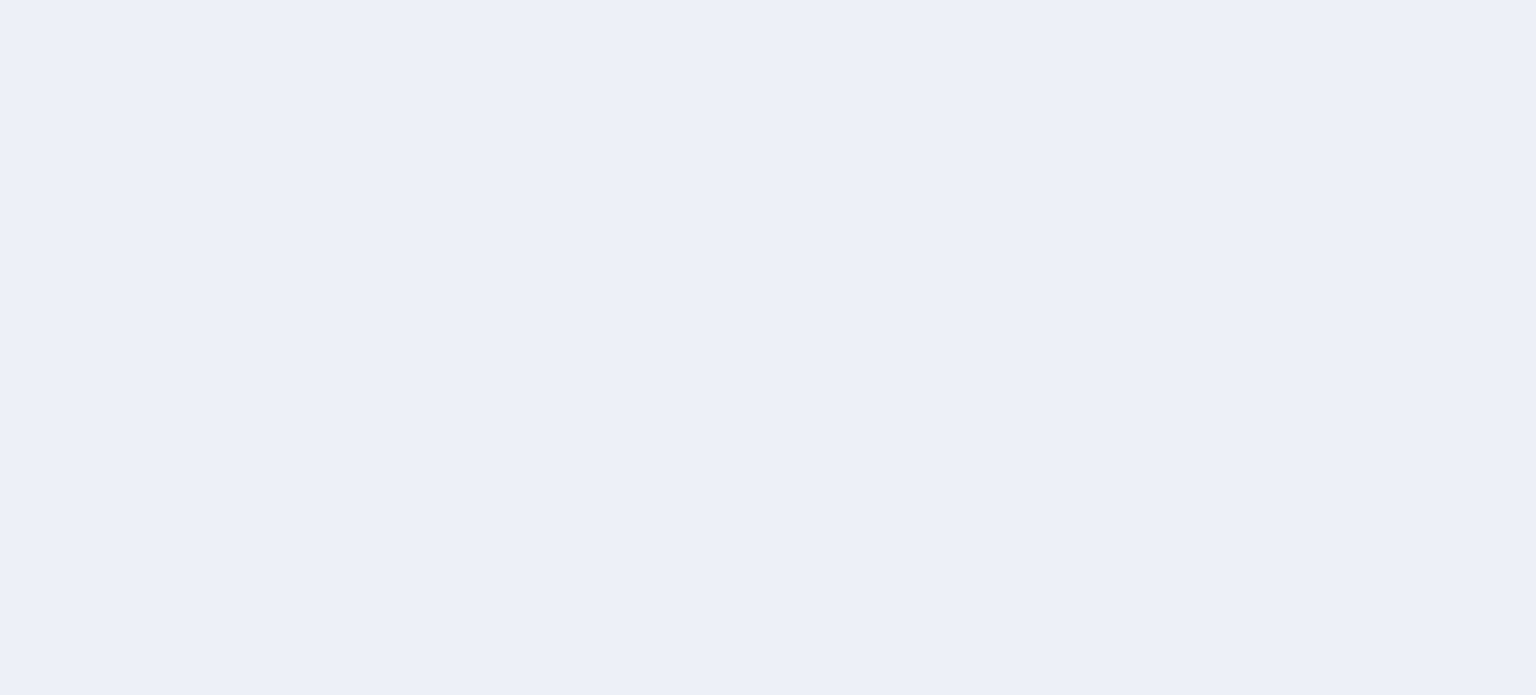scroll, scrollTop: 0, scrollLeft: 0, axis: both 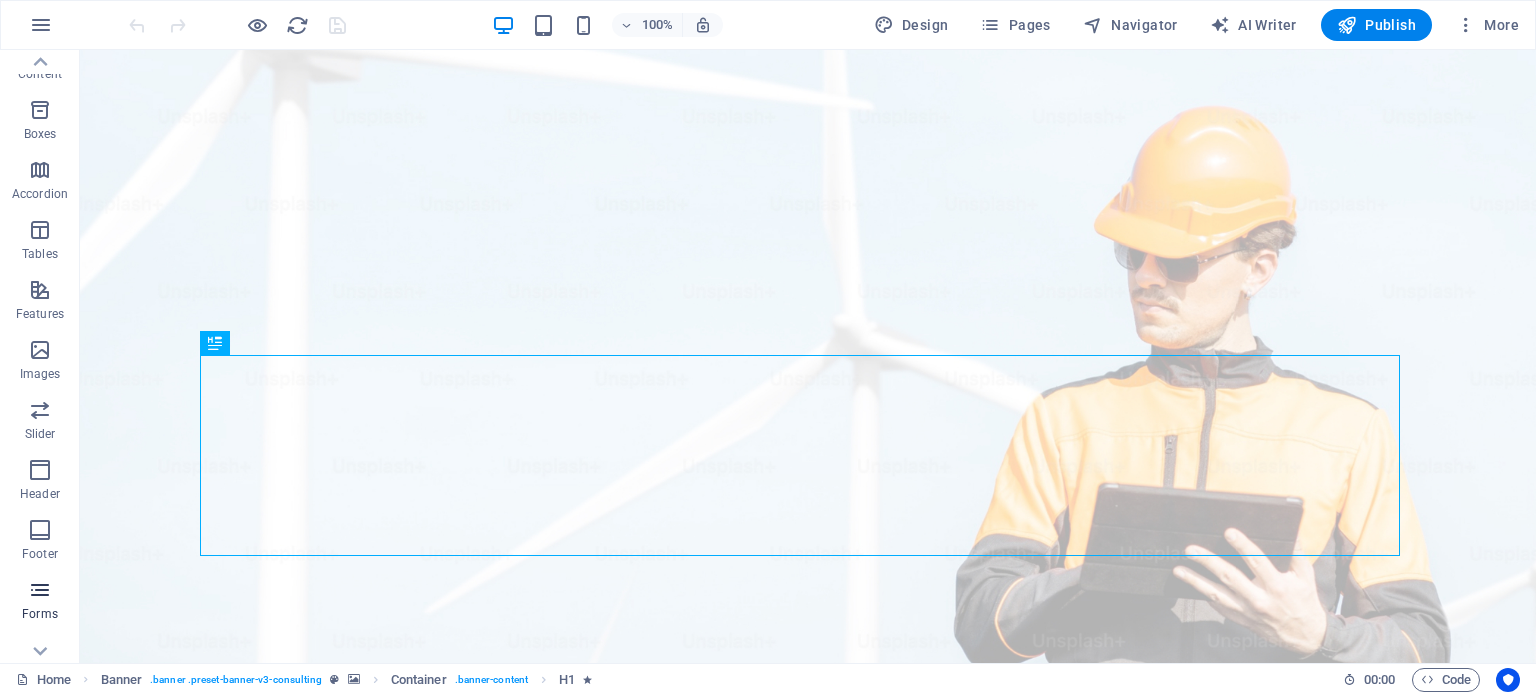 click at bounding box center [40, 590] 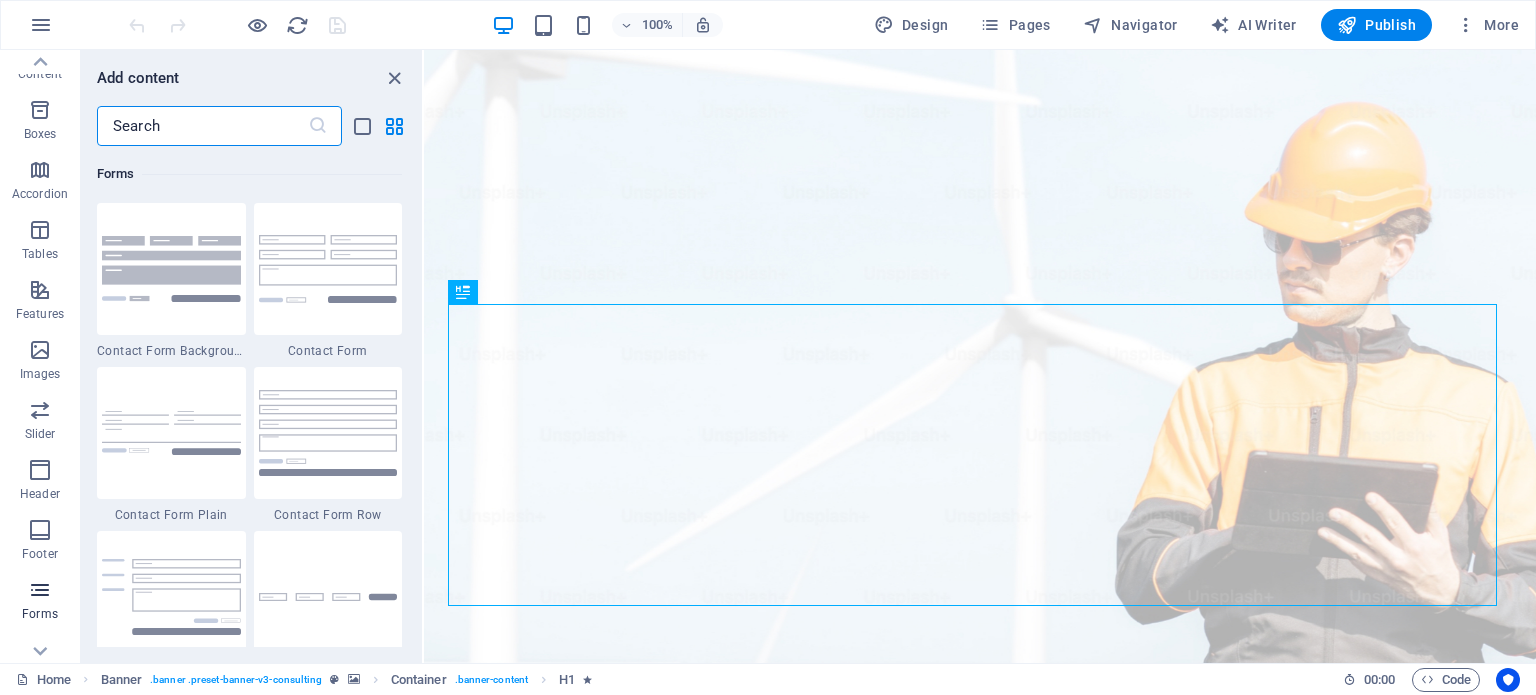 scroll, scrollTop: 14600, scrollLeft: 0, axis: vertical 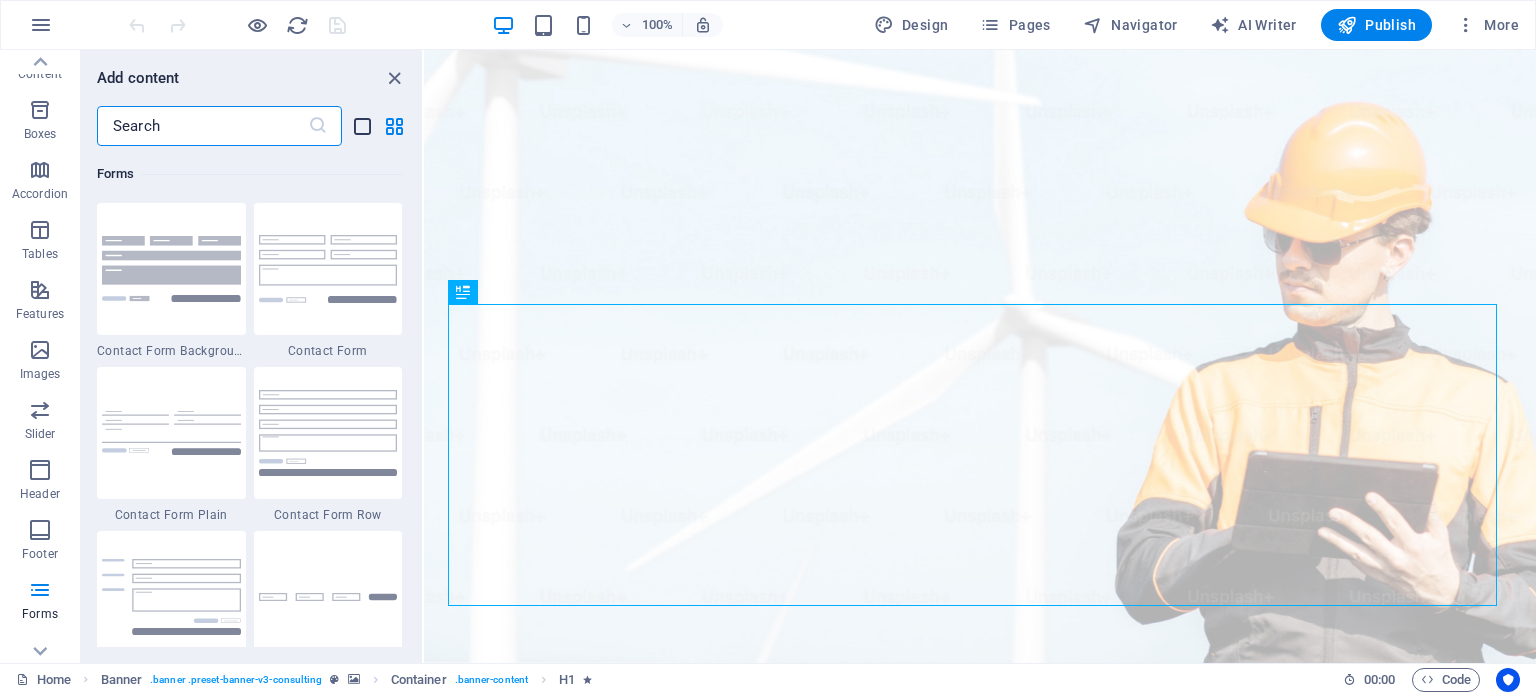 click at bounding box center [362, 126] 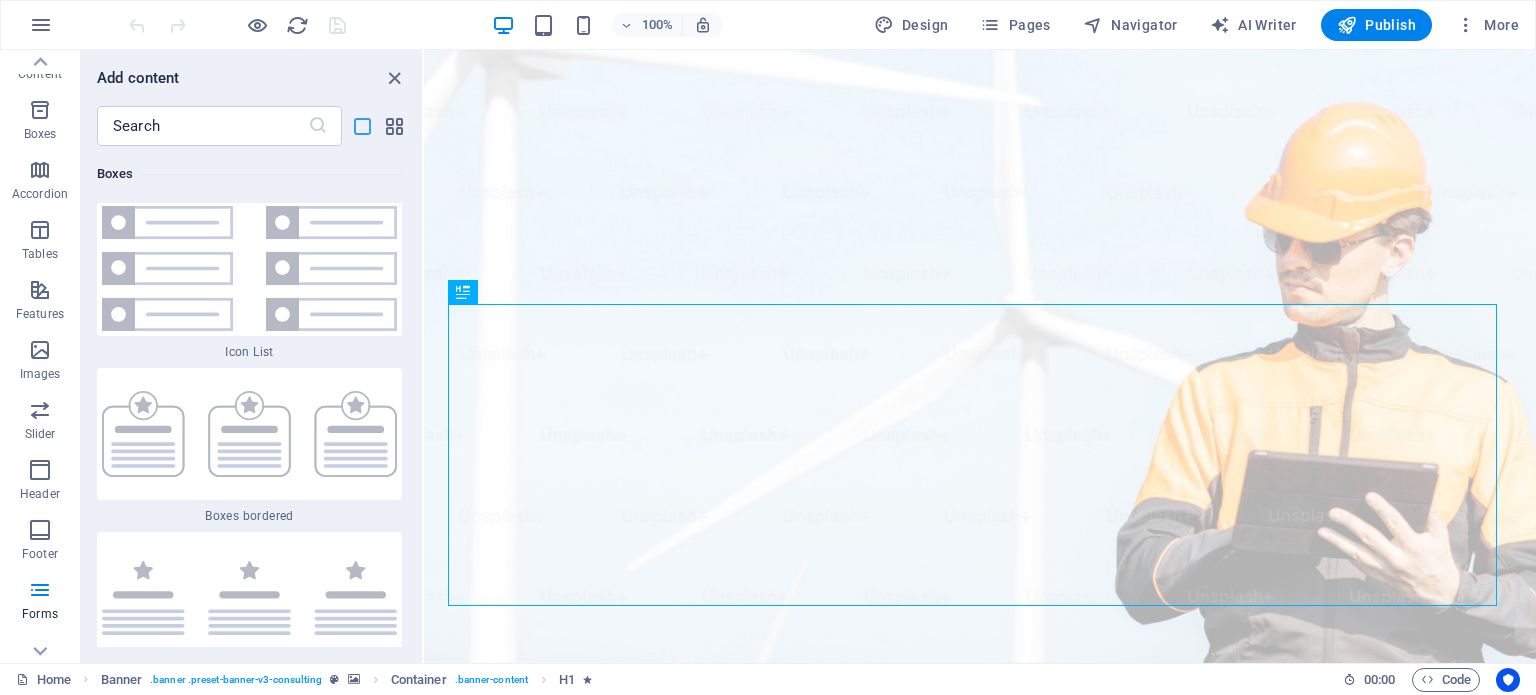 scroll, scrollTop: 33332, scrollLeft: 0, axis: vertical 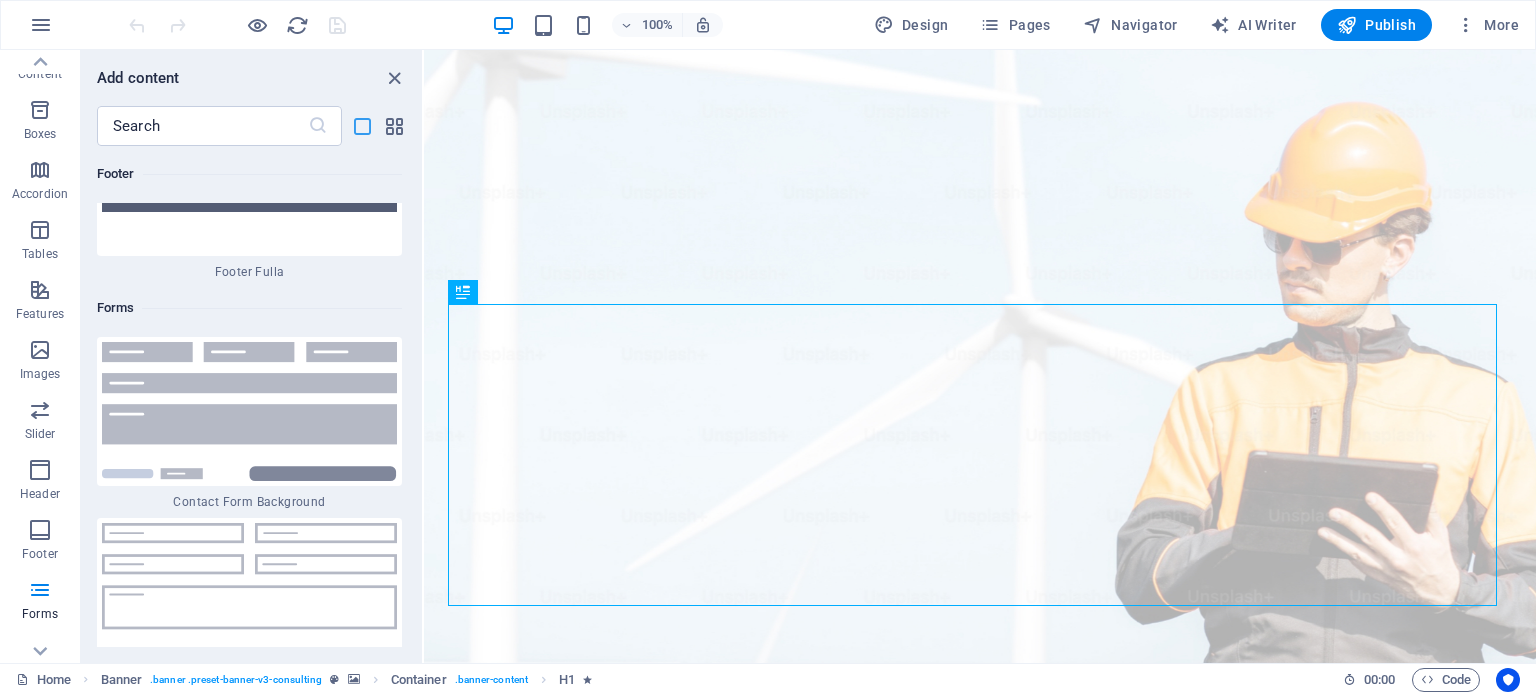 click at bounding box center [362, 126] 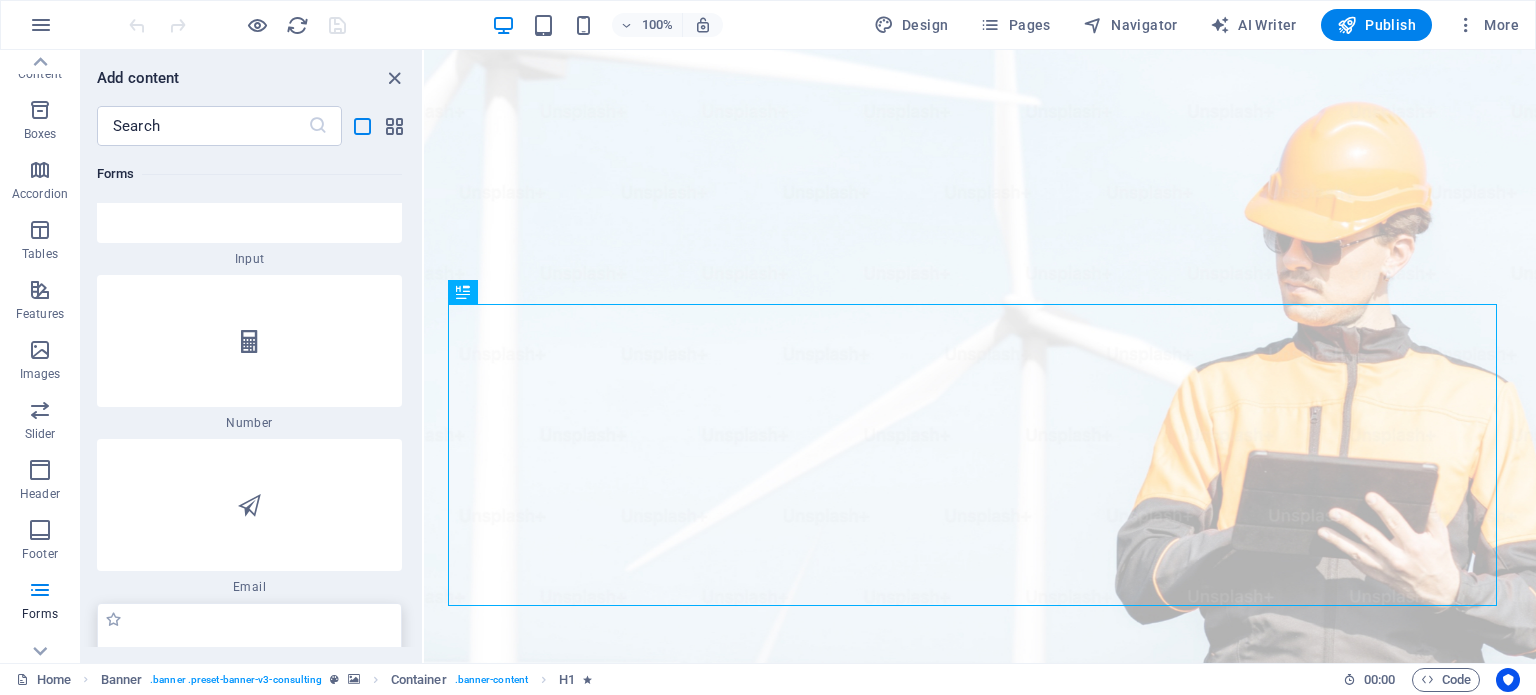 scroll, scrollTop: 34832, scrollLeft: 0, axis: vertical 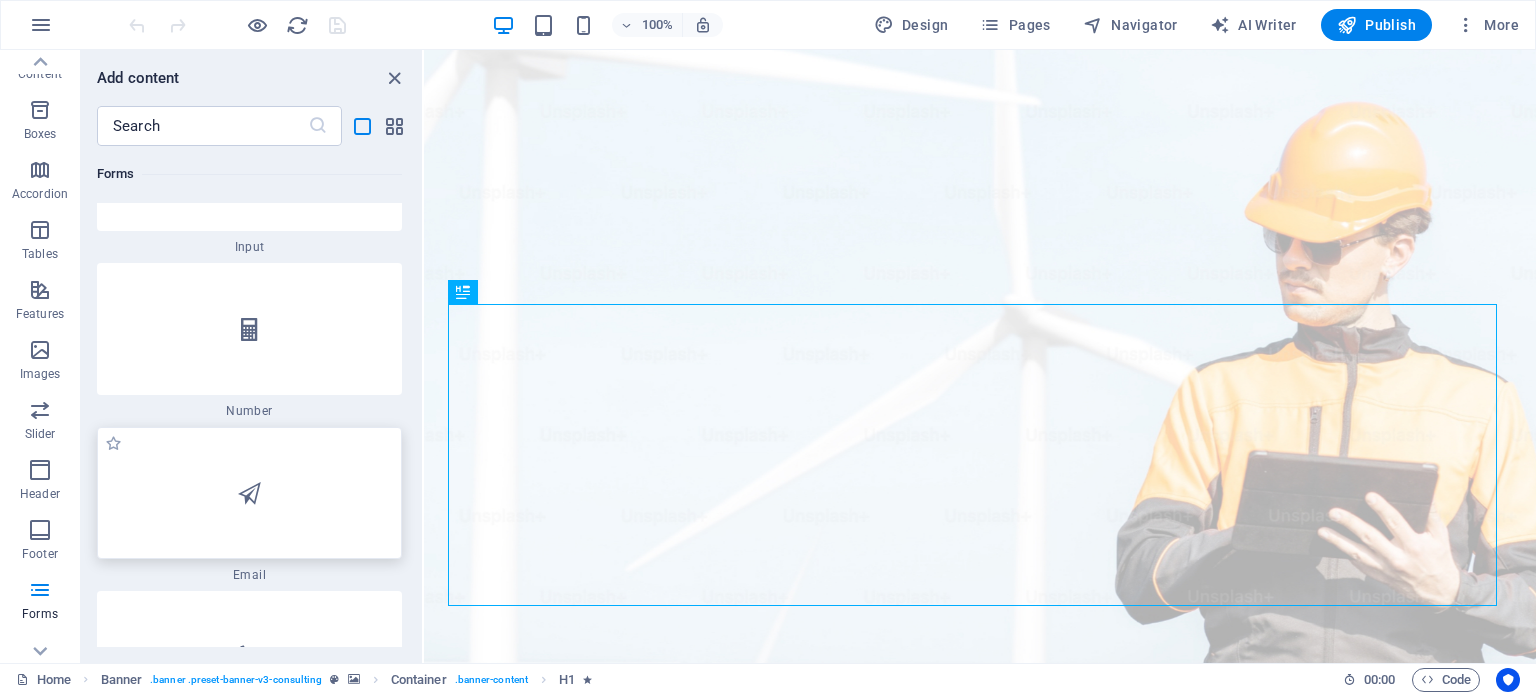 click at bounding box center [249, 493] 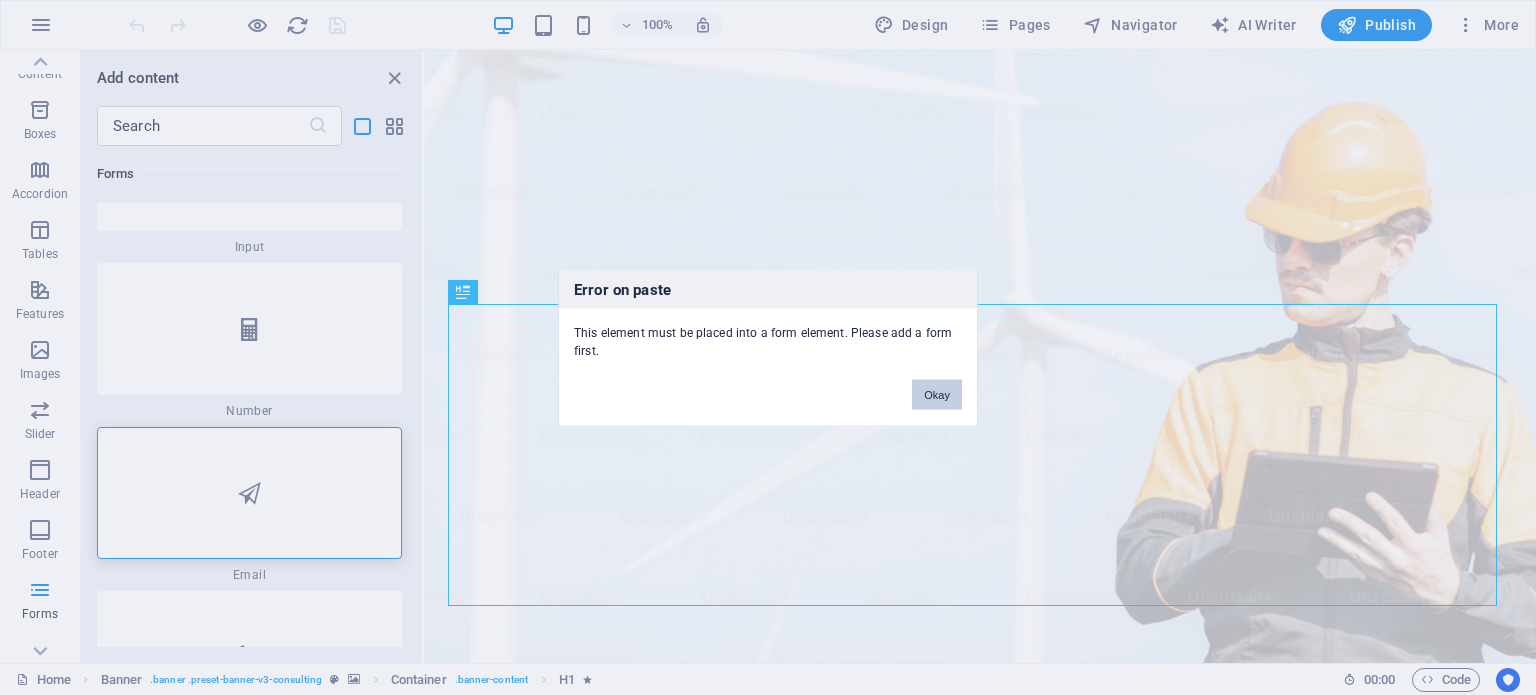 click on "Okay" at bounding box center [937, 394] 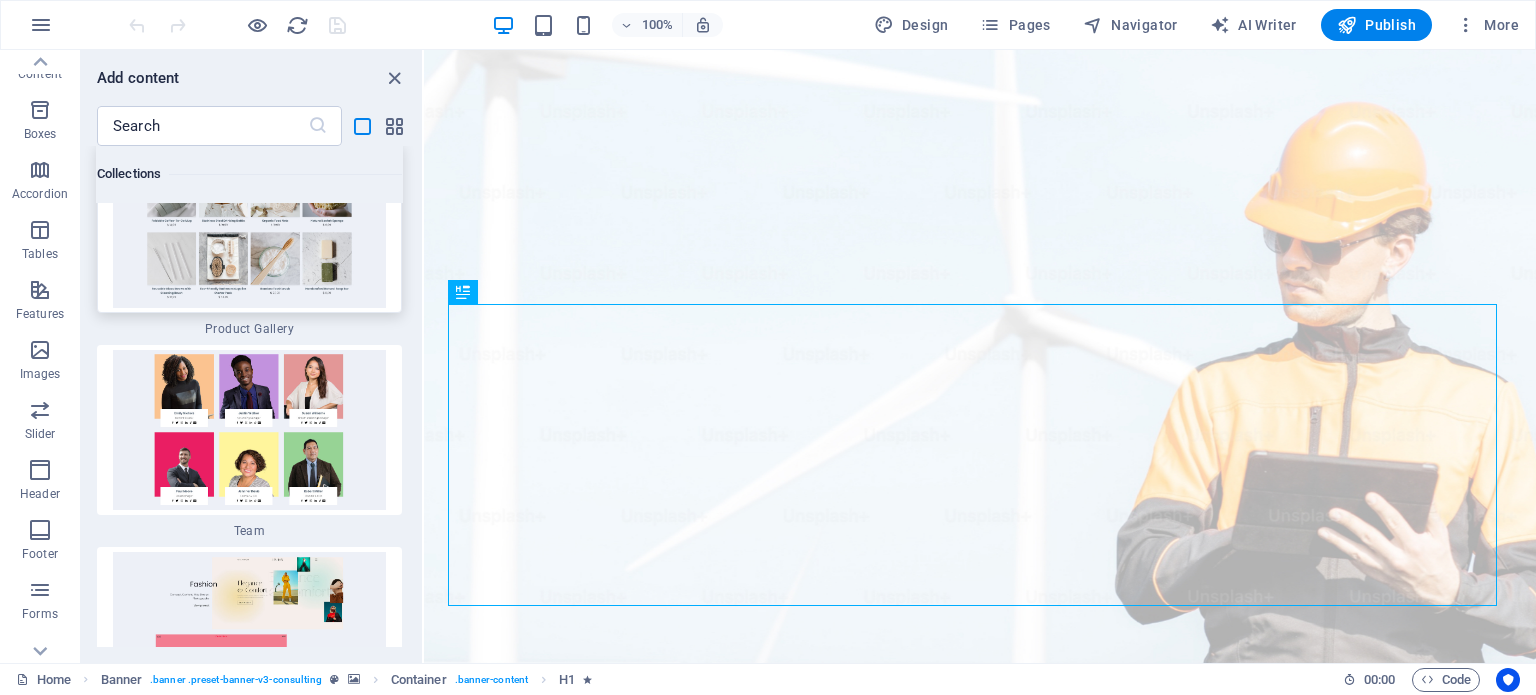 scroll, scrollTop: 41792, scrollLeft: 0, axis: vertical 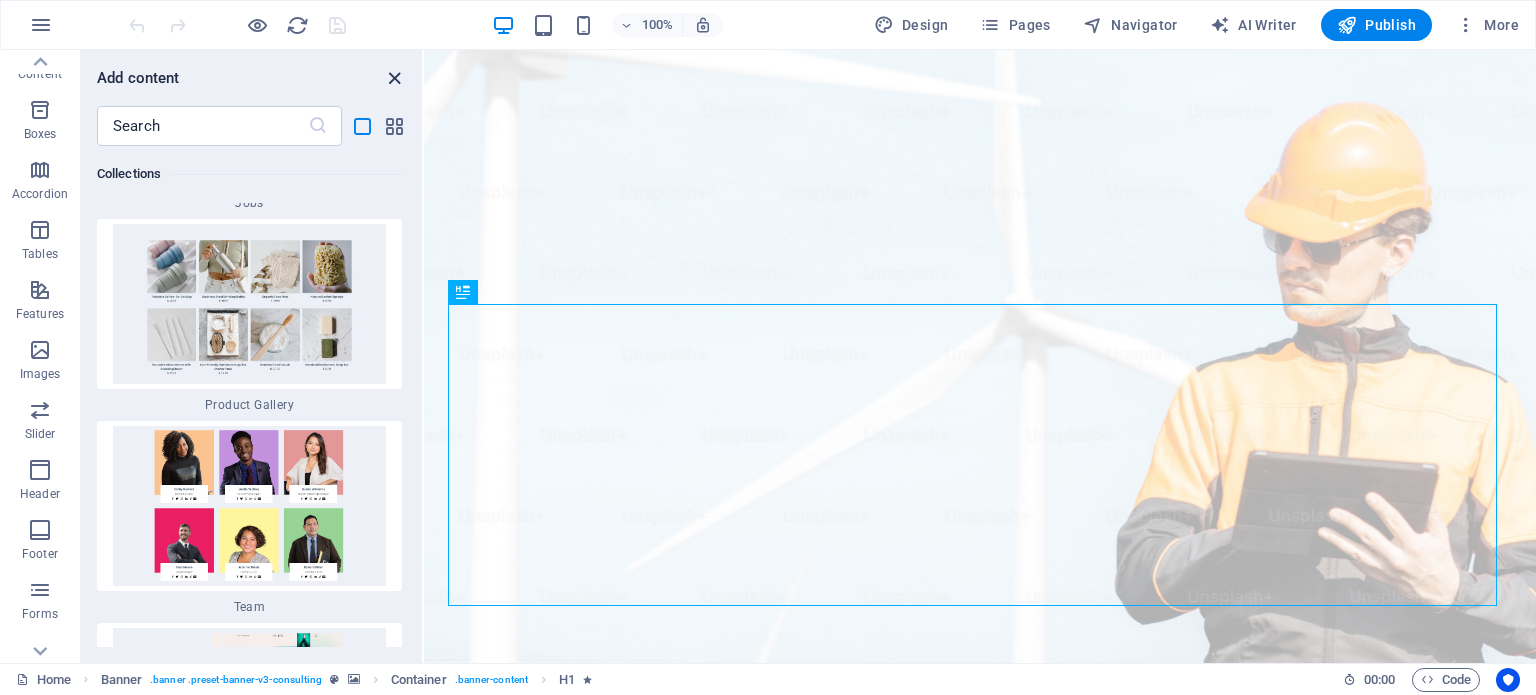 click at bounding box center (394, 78) 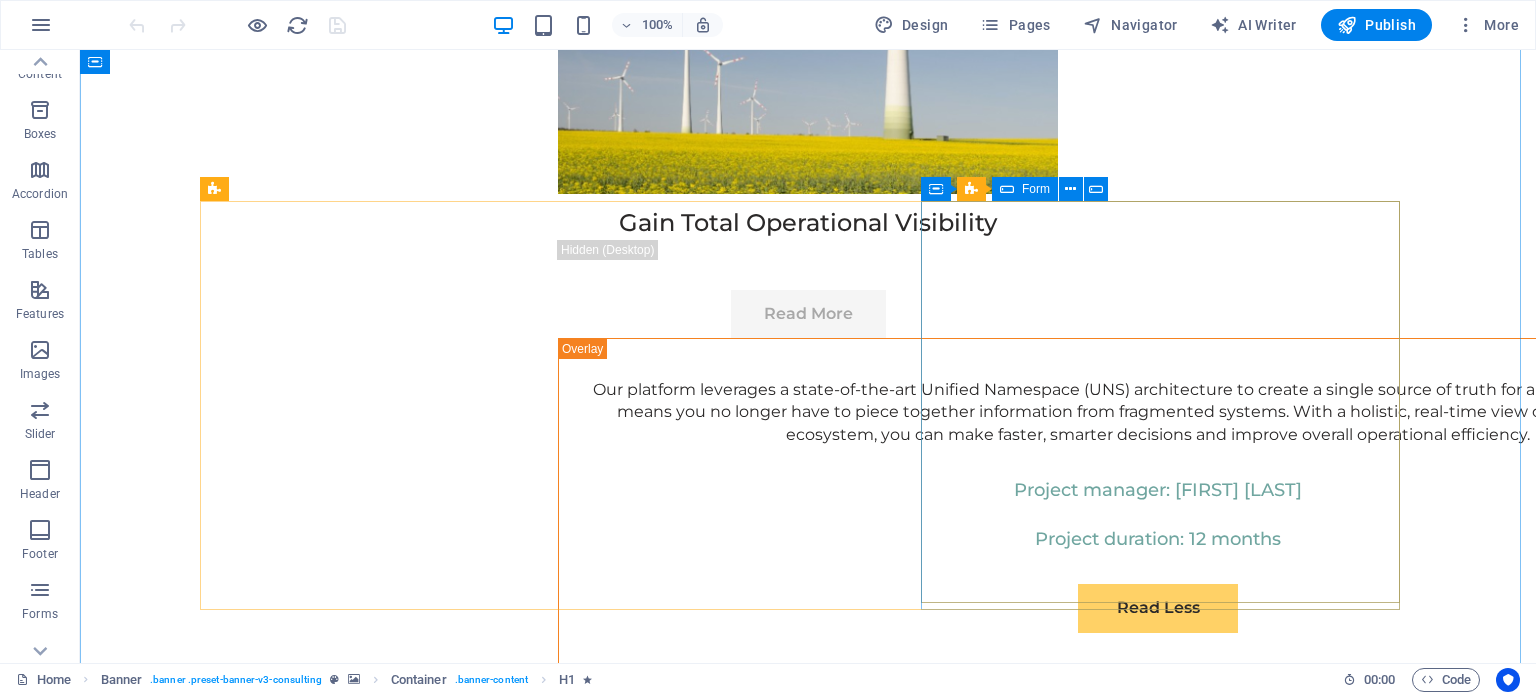 scroll, scrollTop: 11600, scrollLeft: 0, axis: vertical 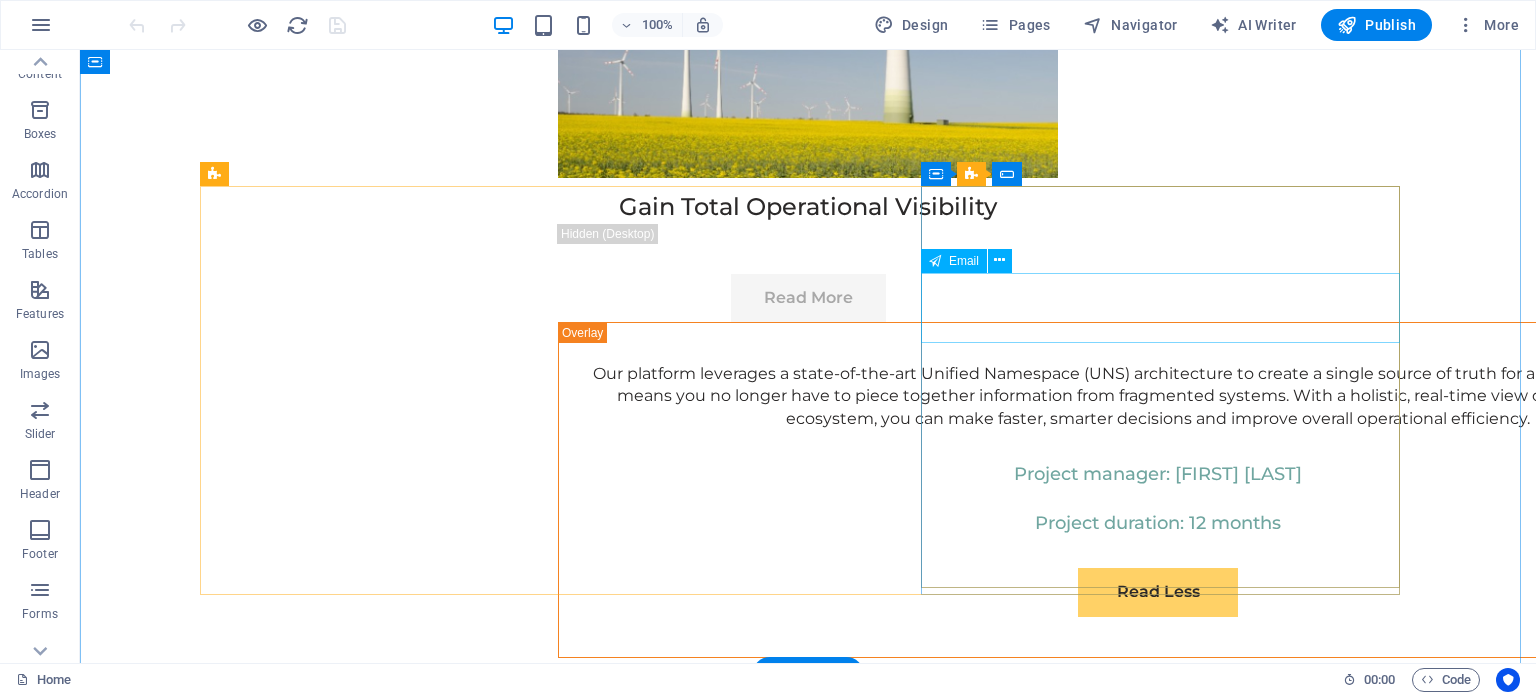 click on "E-mail" at bounding box center [808, 7751] 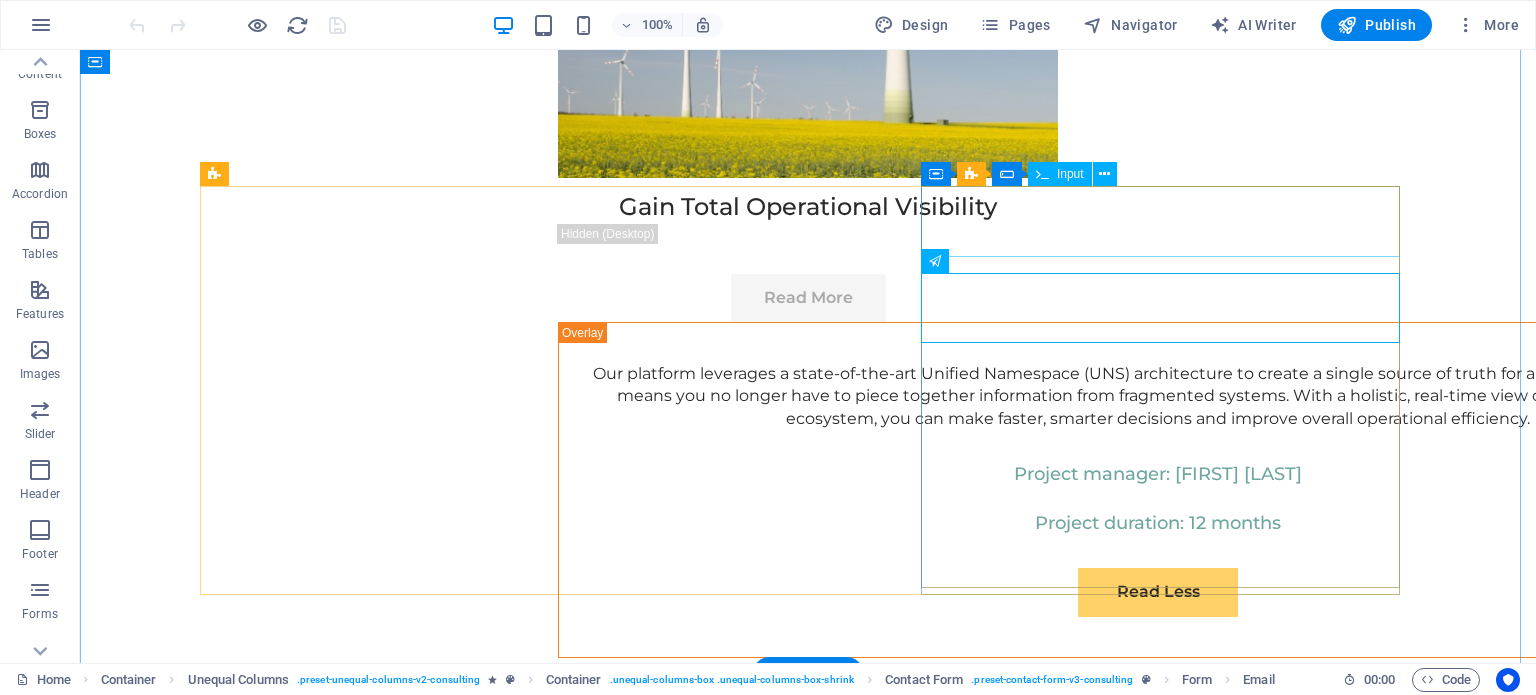 click on "Full Name" at bounding box center (808, 7695) 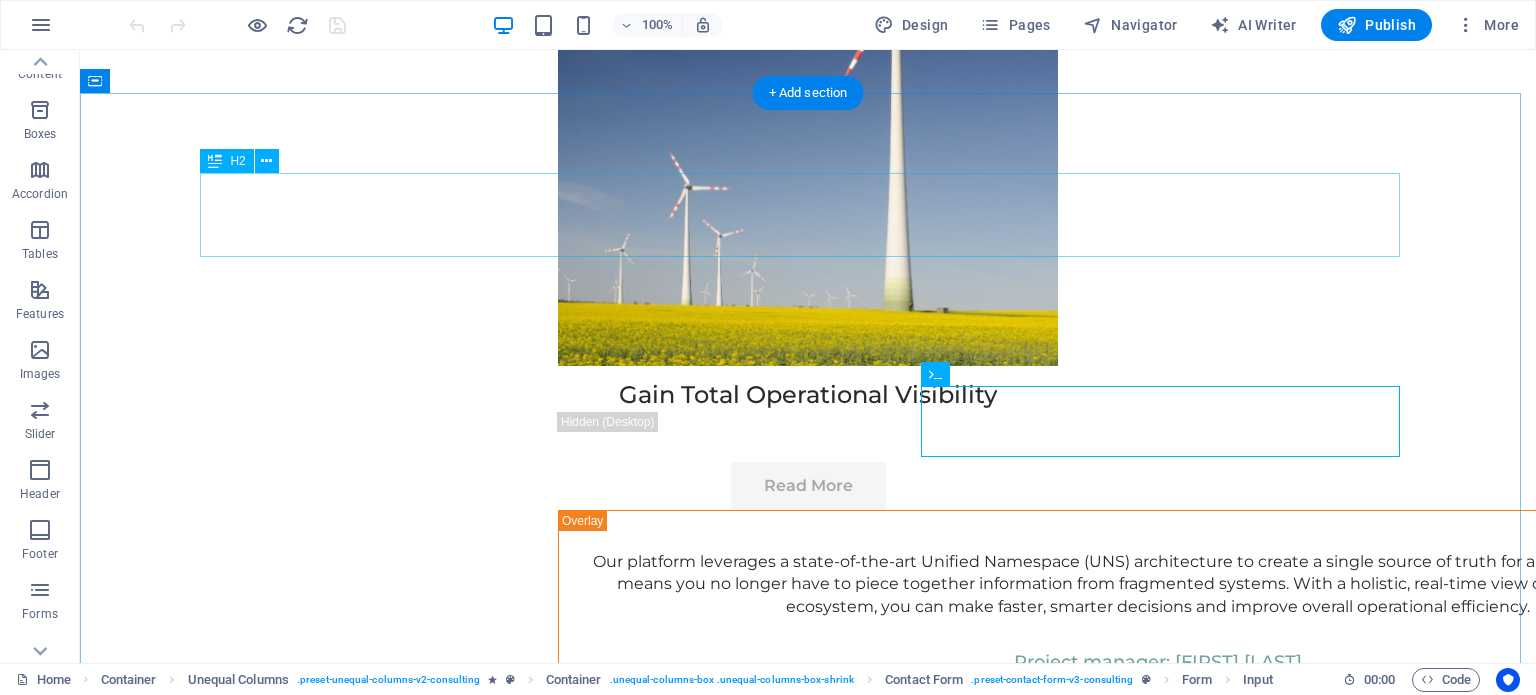 scroll, scrollTop: 11400, scrollLeft: 0, axis: vertical 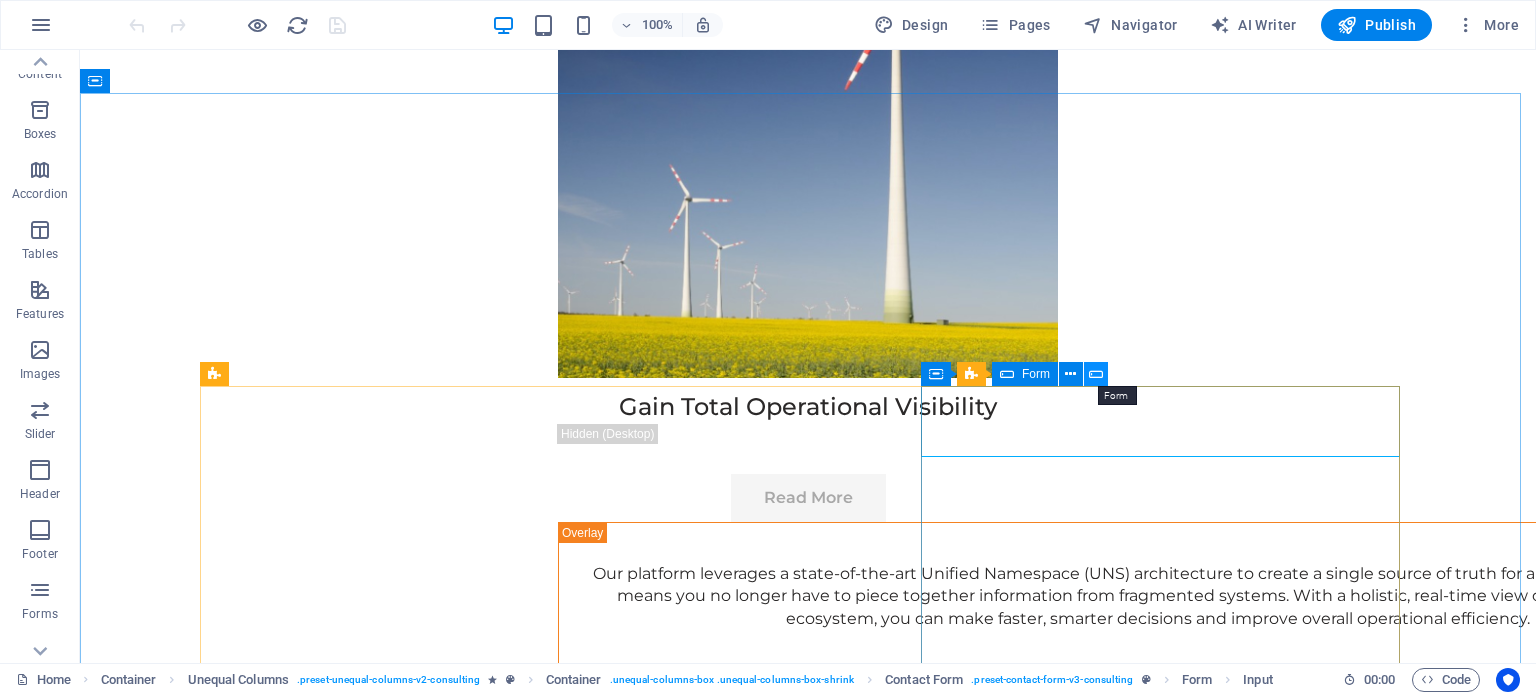 click at bounding box center [1096, 374] 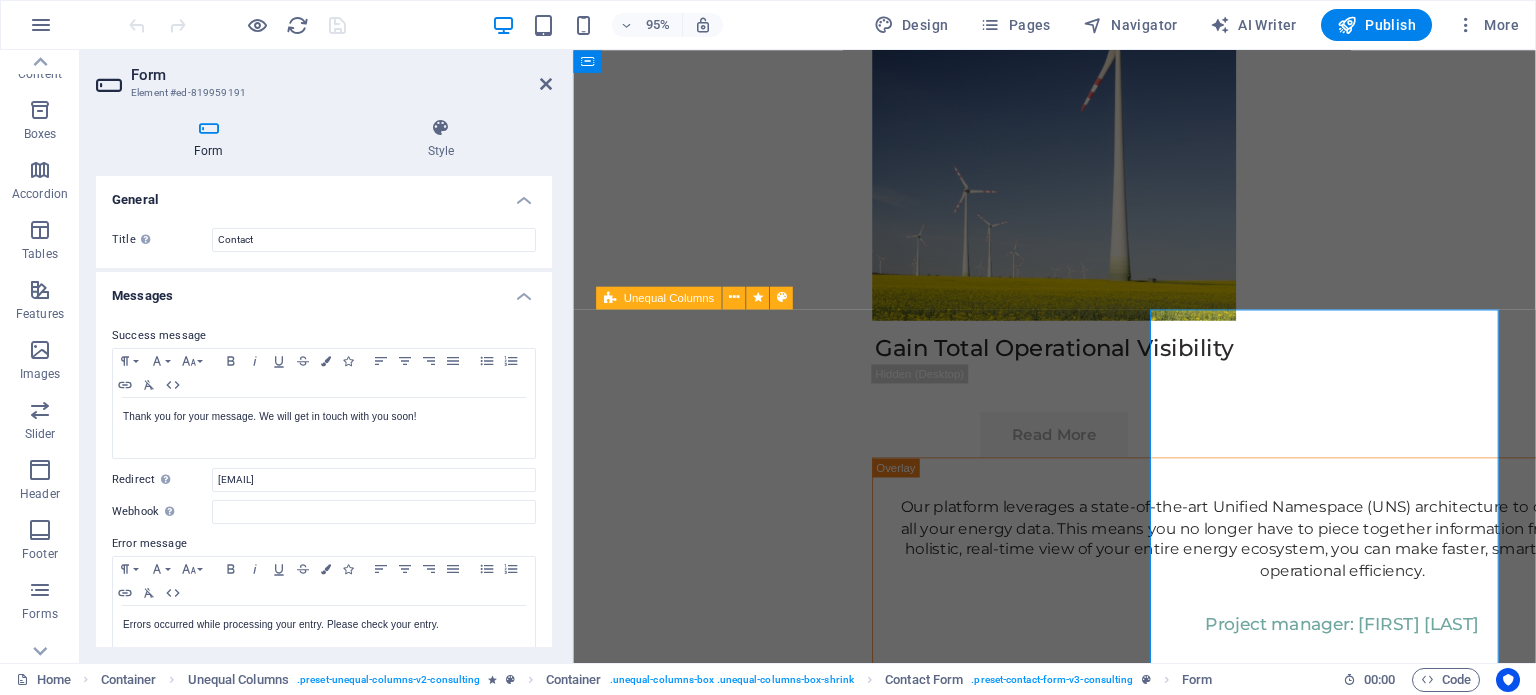 scroll, scrollTop: 12160, scrollLeft: 0, axis: vertical 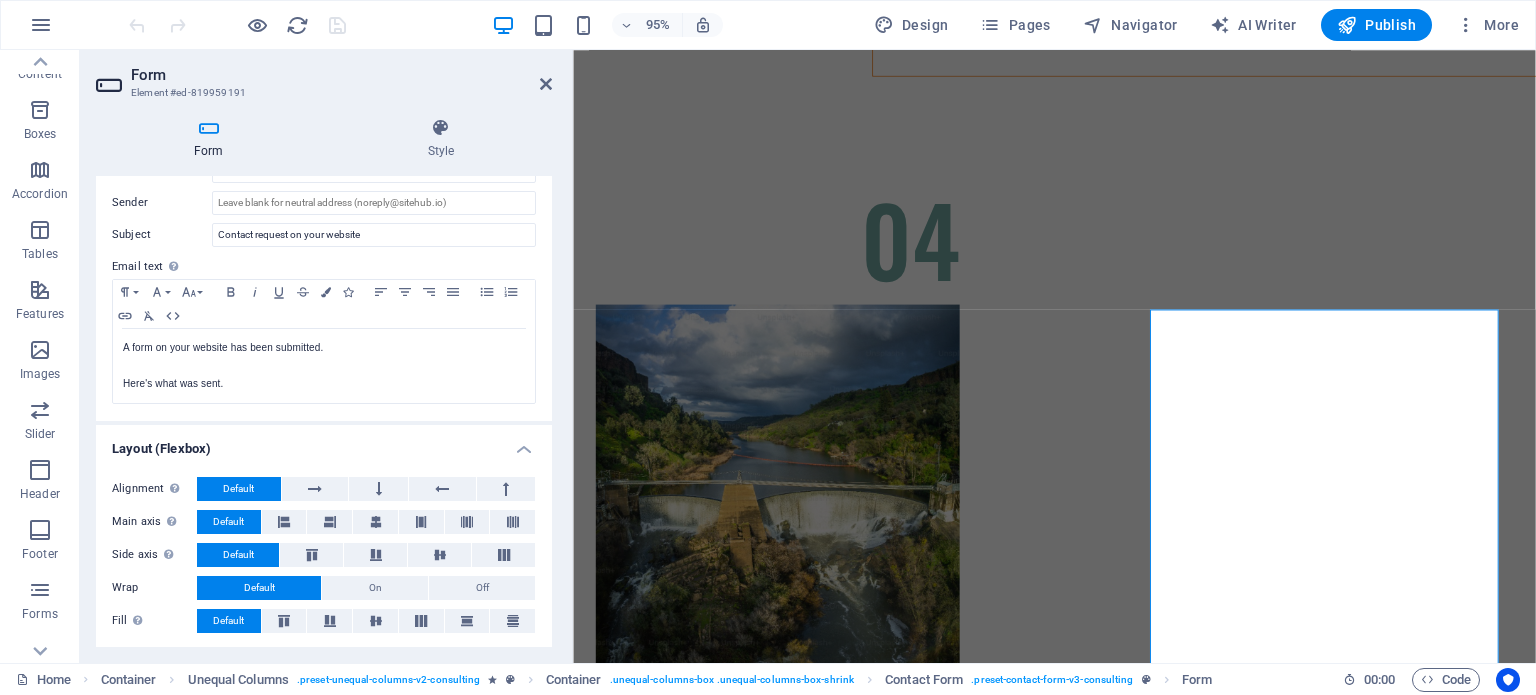 click on "Form" at bounding box center [341, 75] 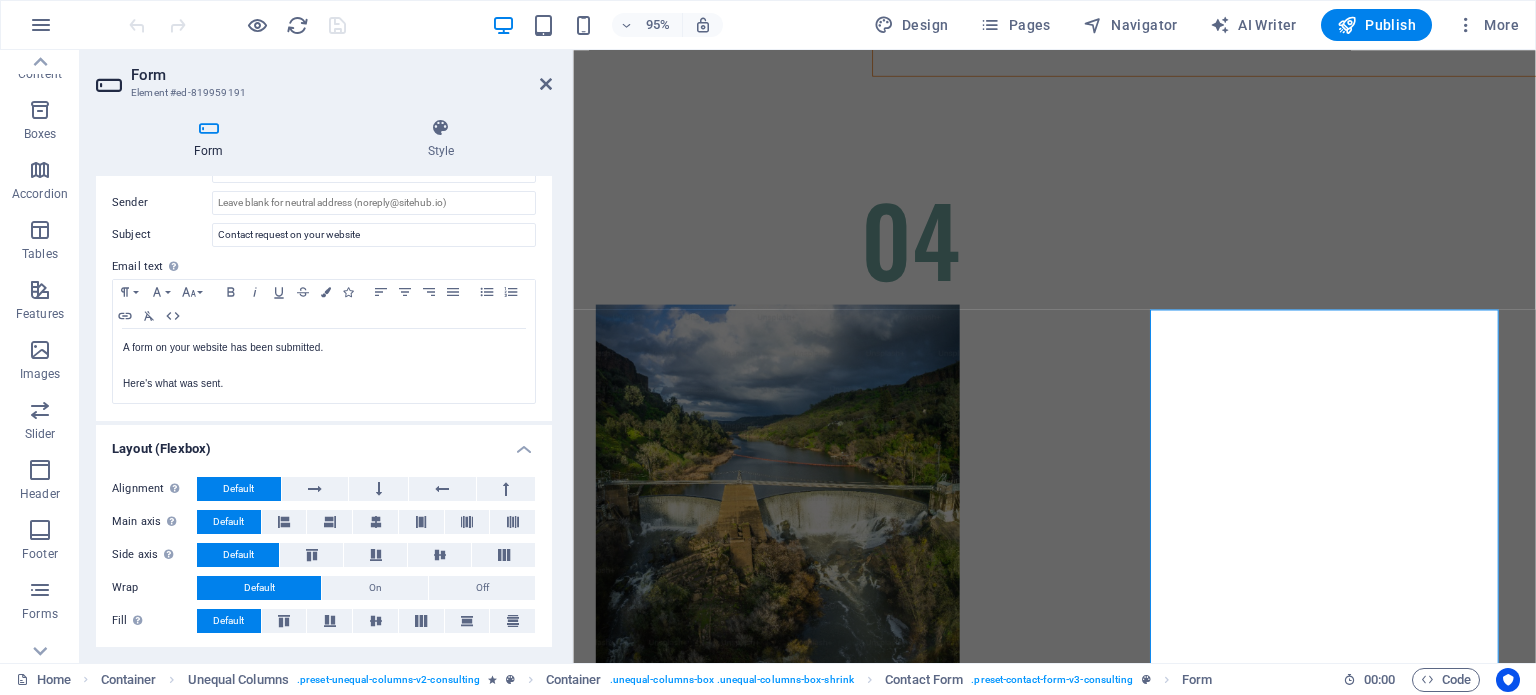 click at bounding box center [209, 128] 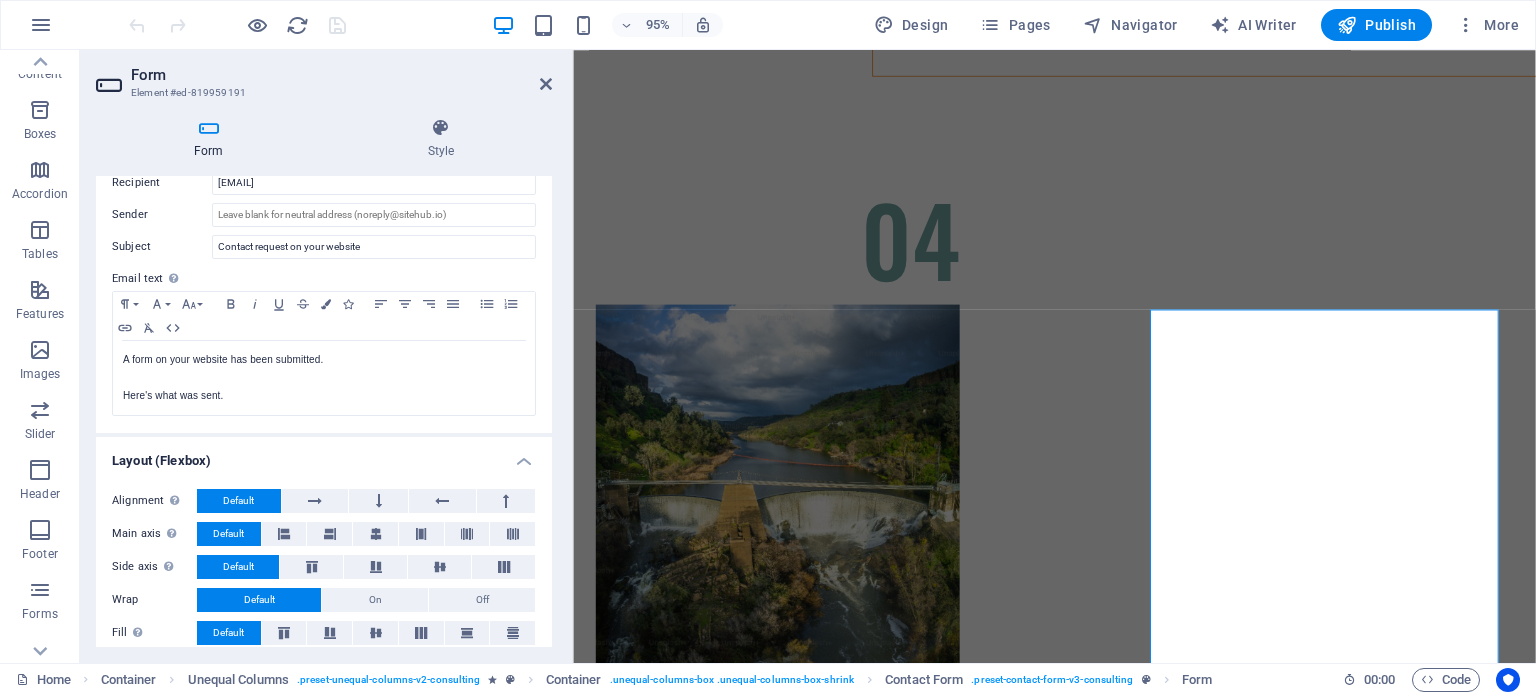 scroll, scrollTop: 645, scrollLeft: 0, axis: vertical 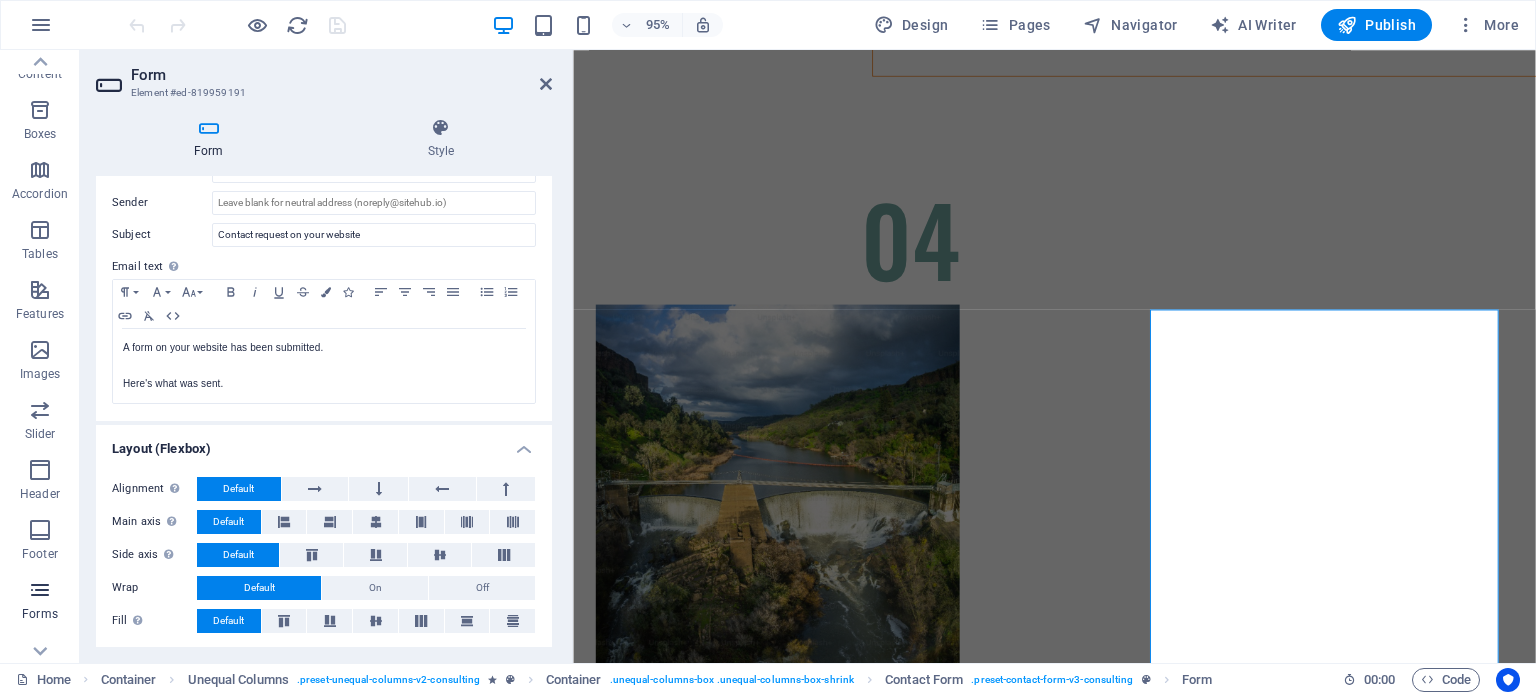 click at bounding box center [40, 590] 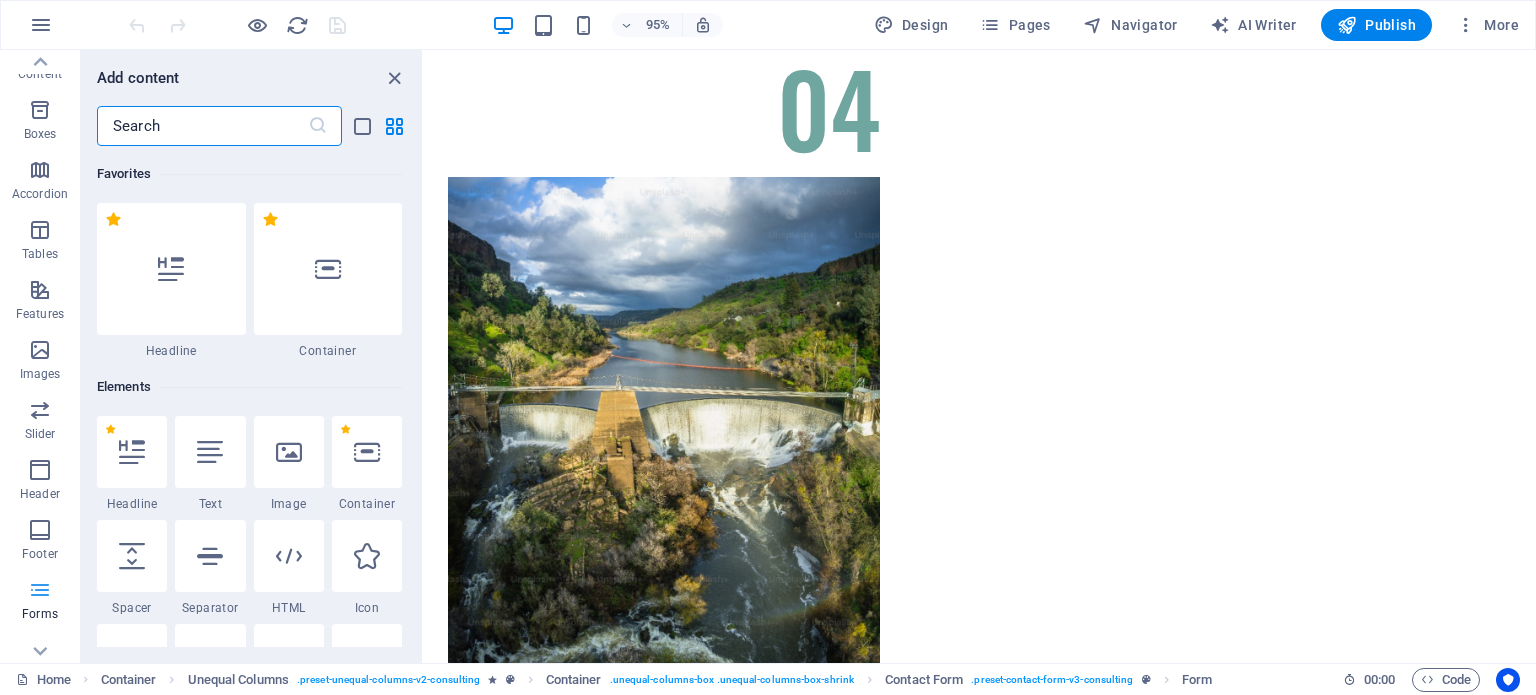 scroll, scrollTop: 11773, scrollLeft: 0, axis: vertical 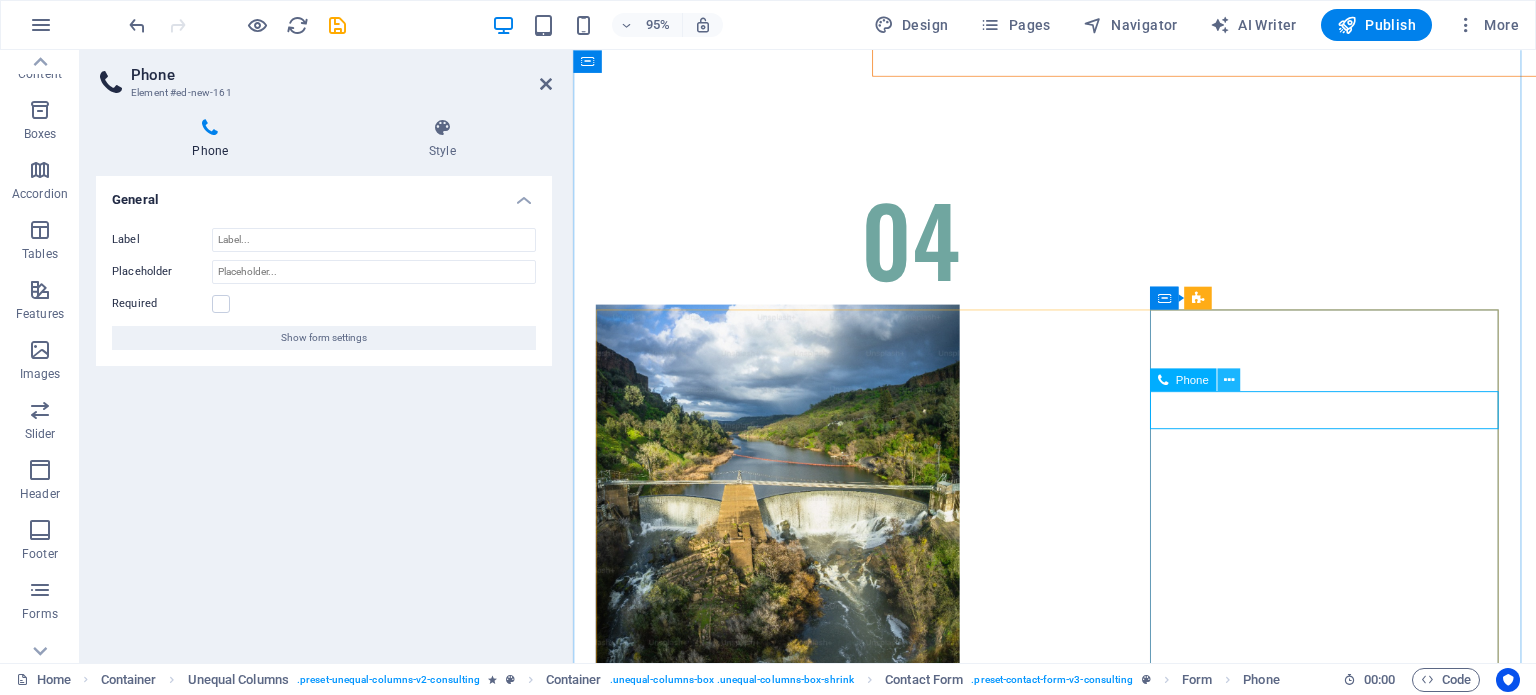 click at bounding box center [1228, 380] 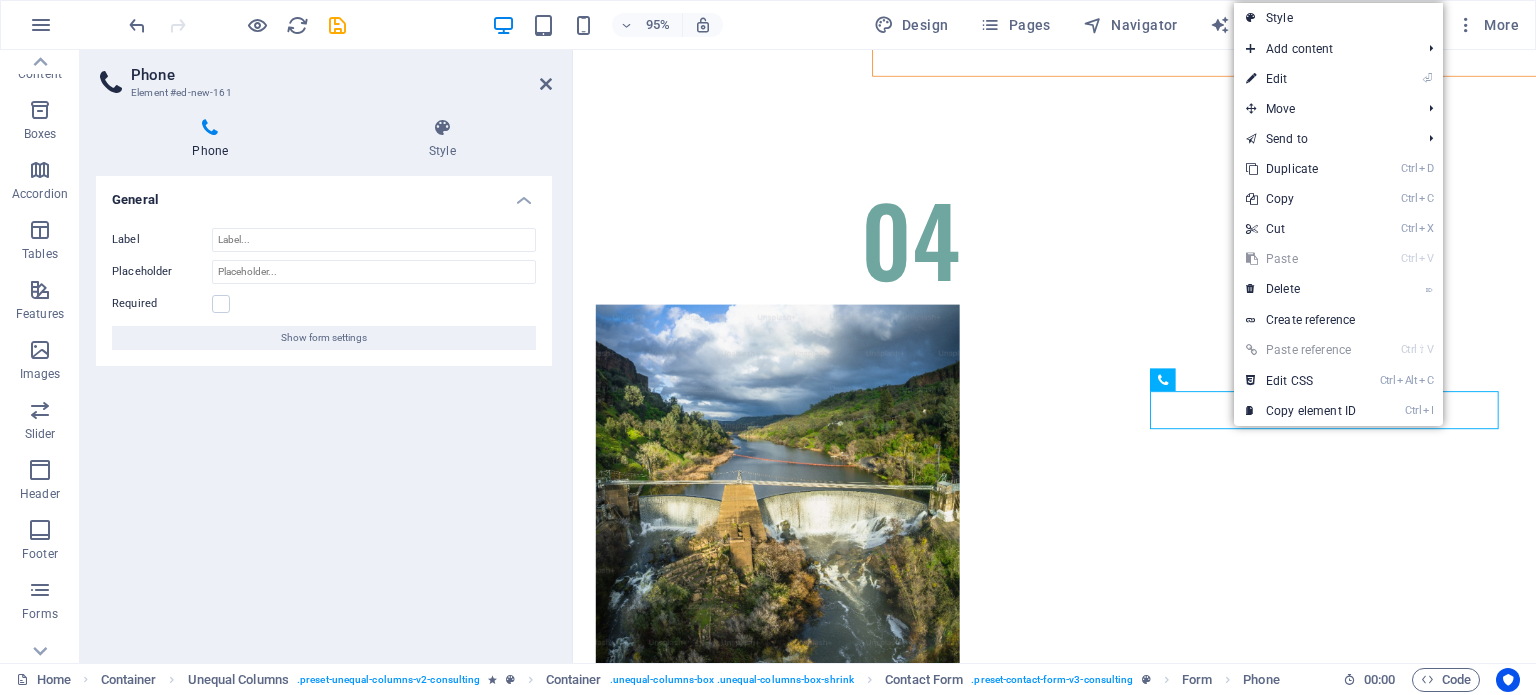 click on "General Label Placeholder Required Show form settings" at bounding box center (324, 411) 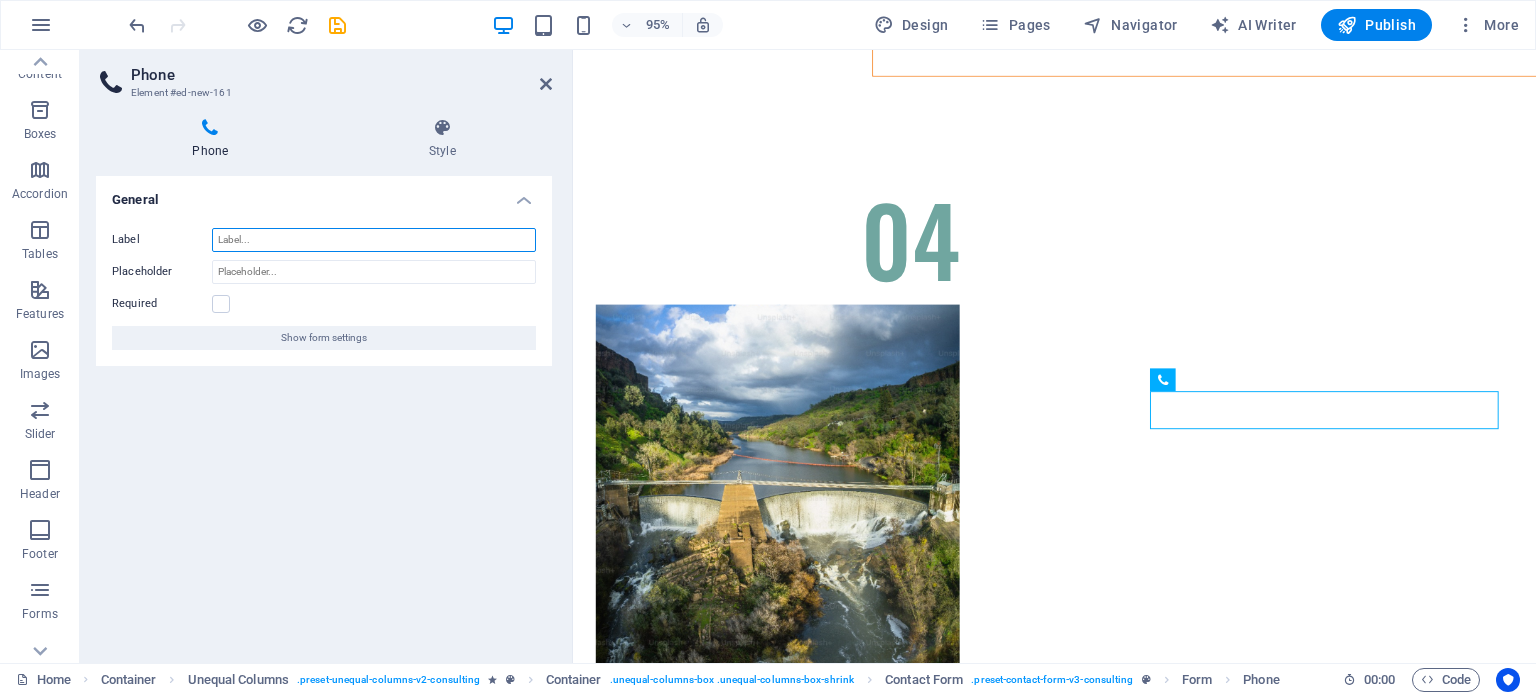 click on "Label" at bounding box center (374, 240) 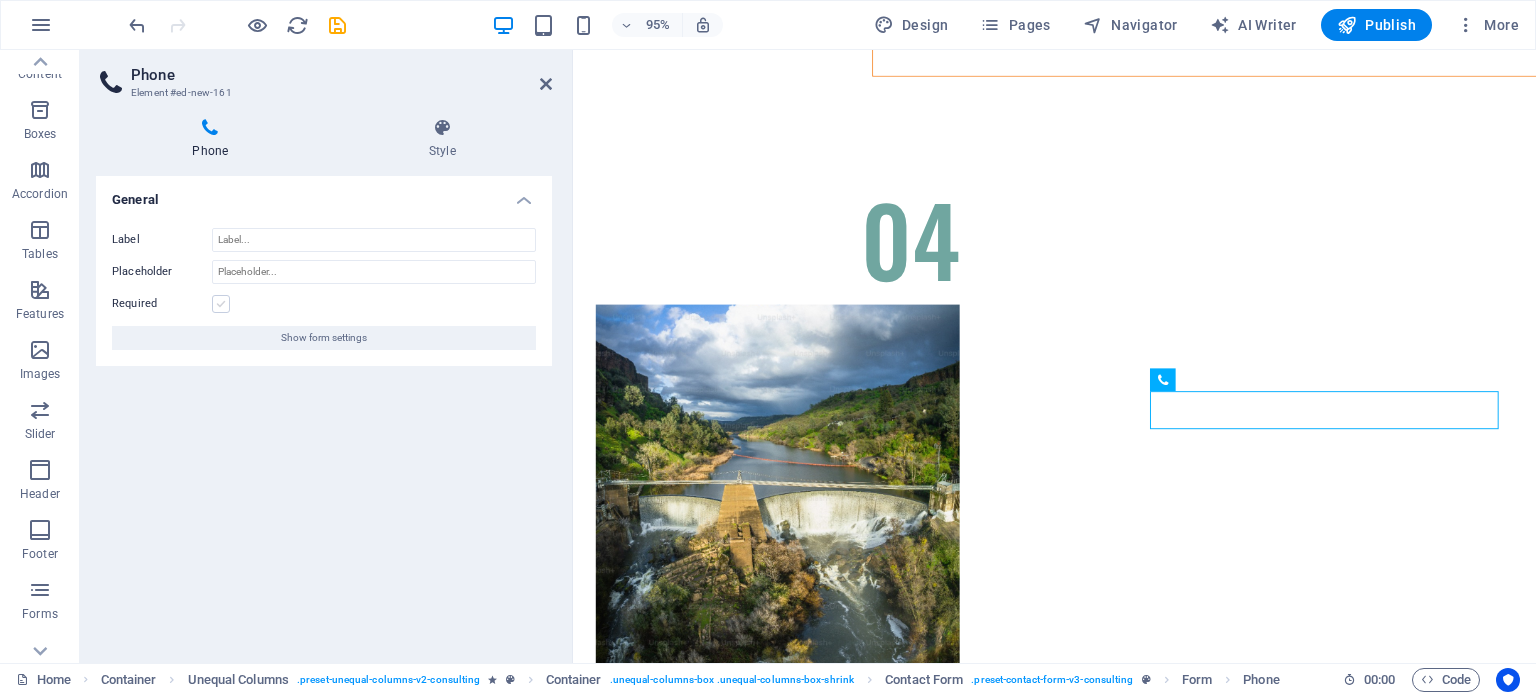 click at bounding box center (221, 304) 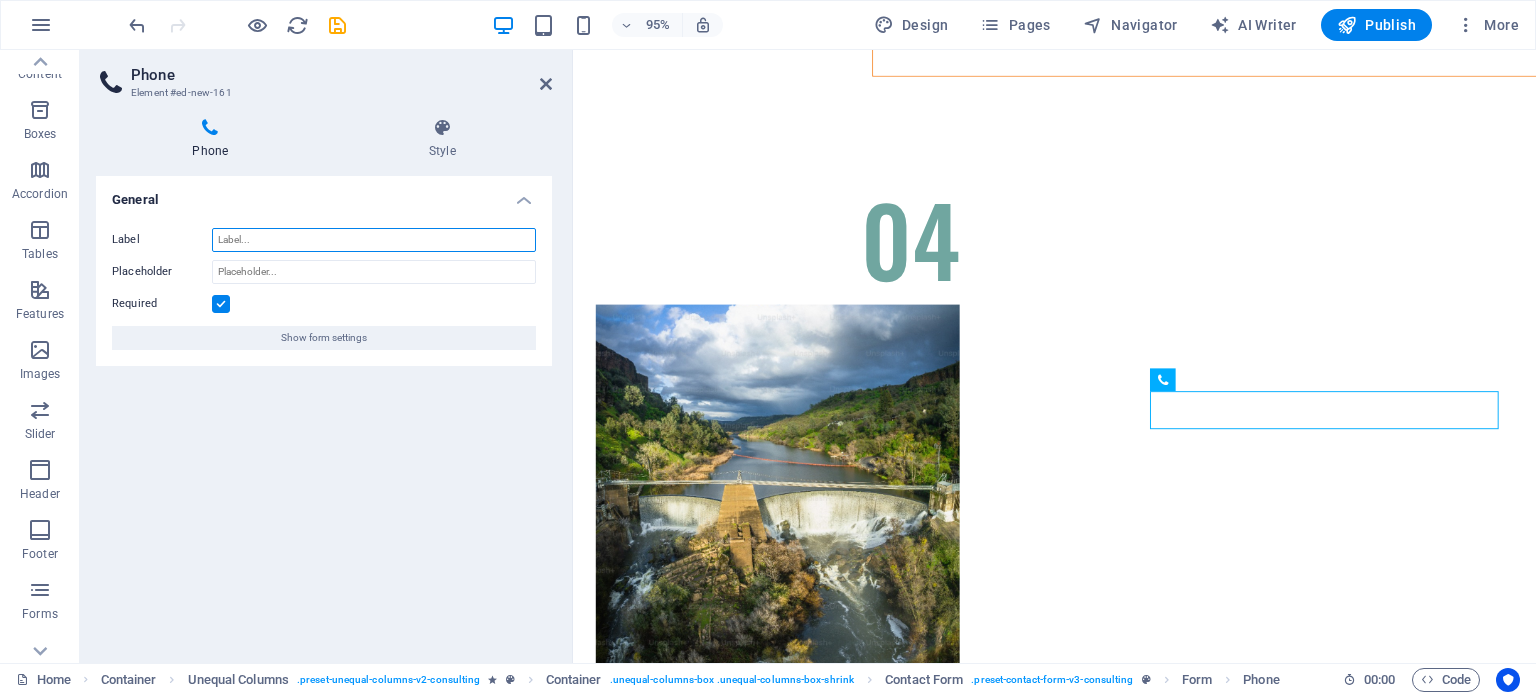 click on "Label" at bounding box center (374, 240) 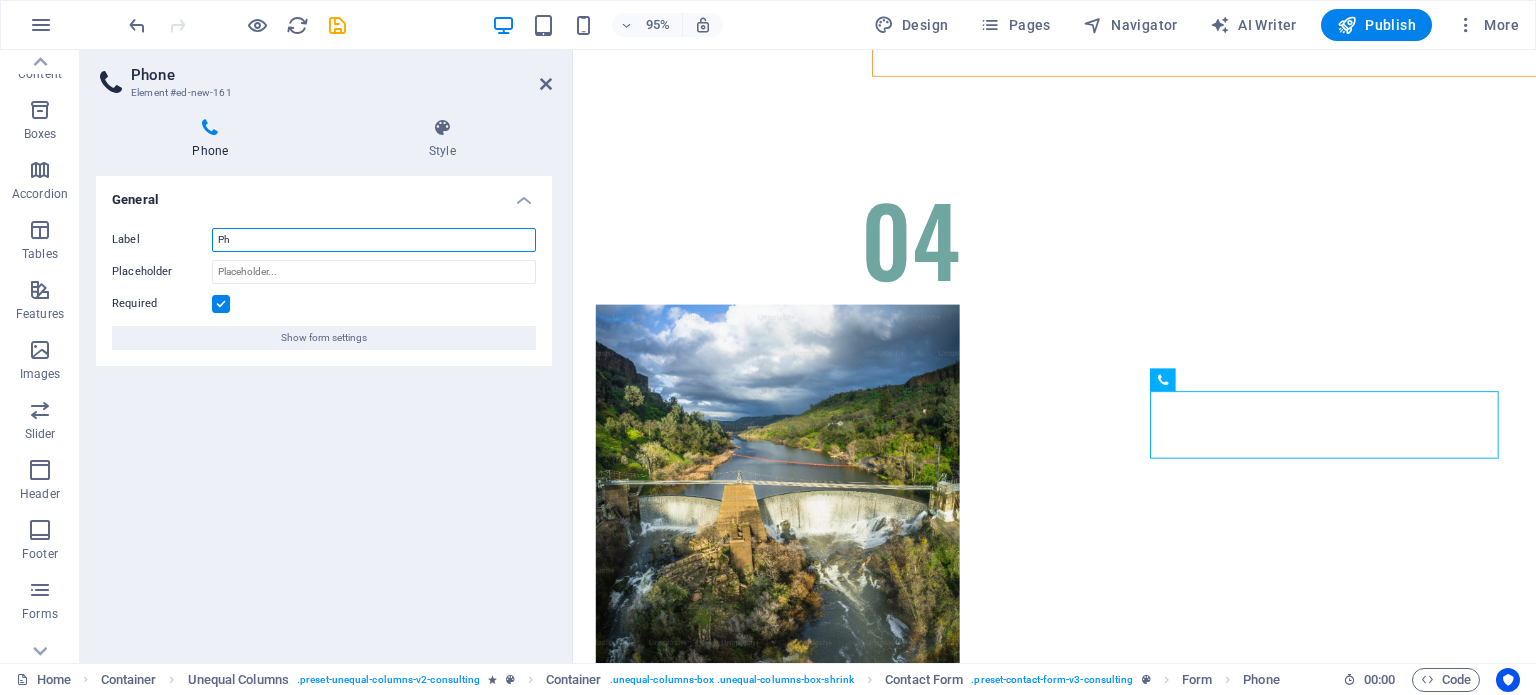 type on "P" 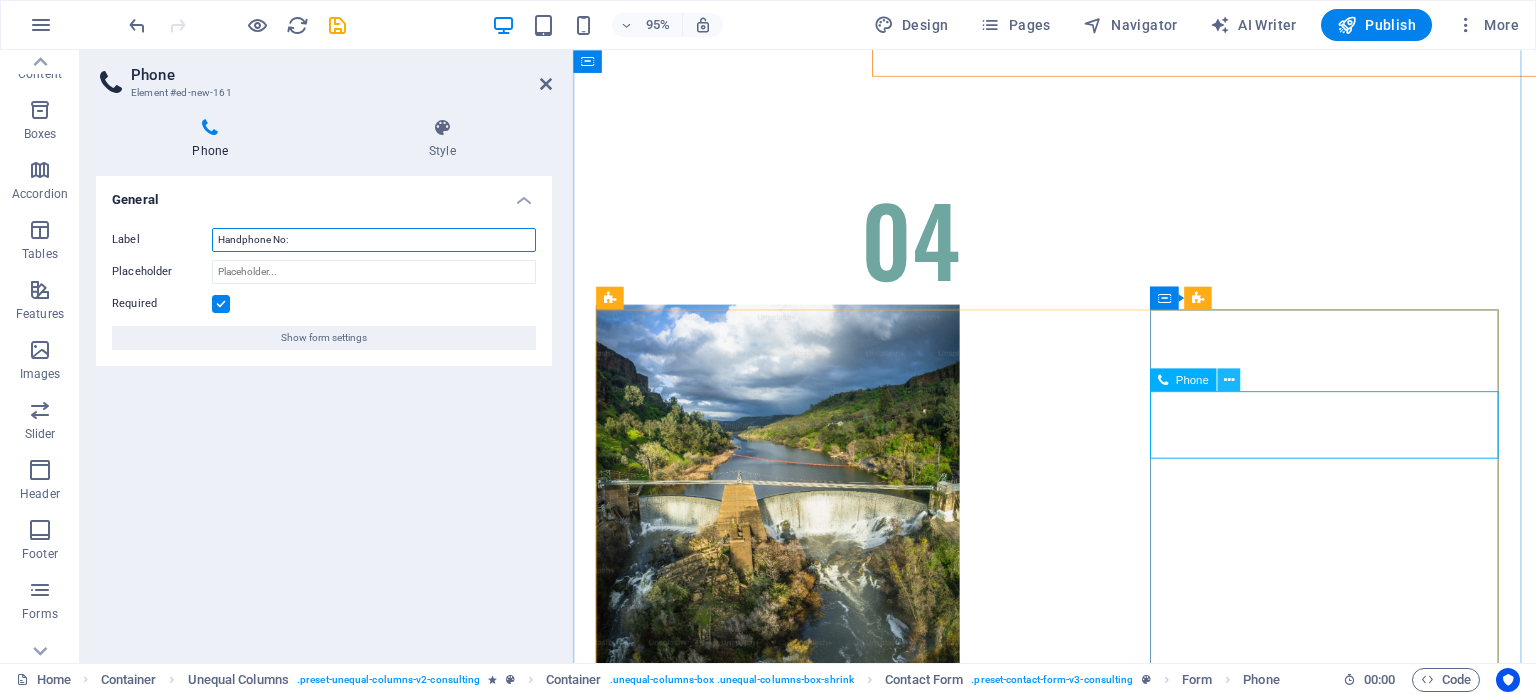 type on "Handphone No:" 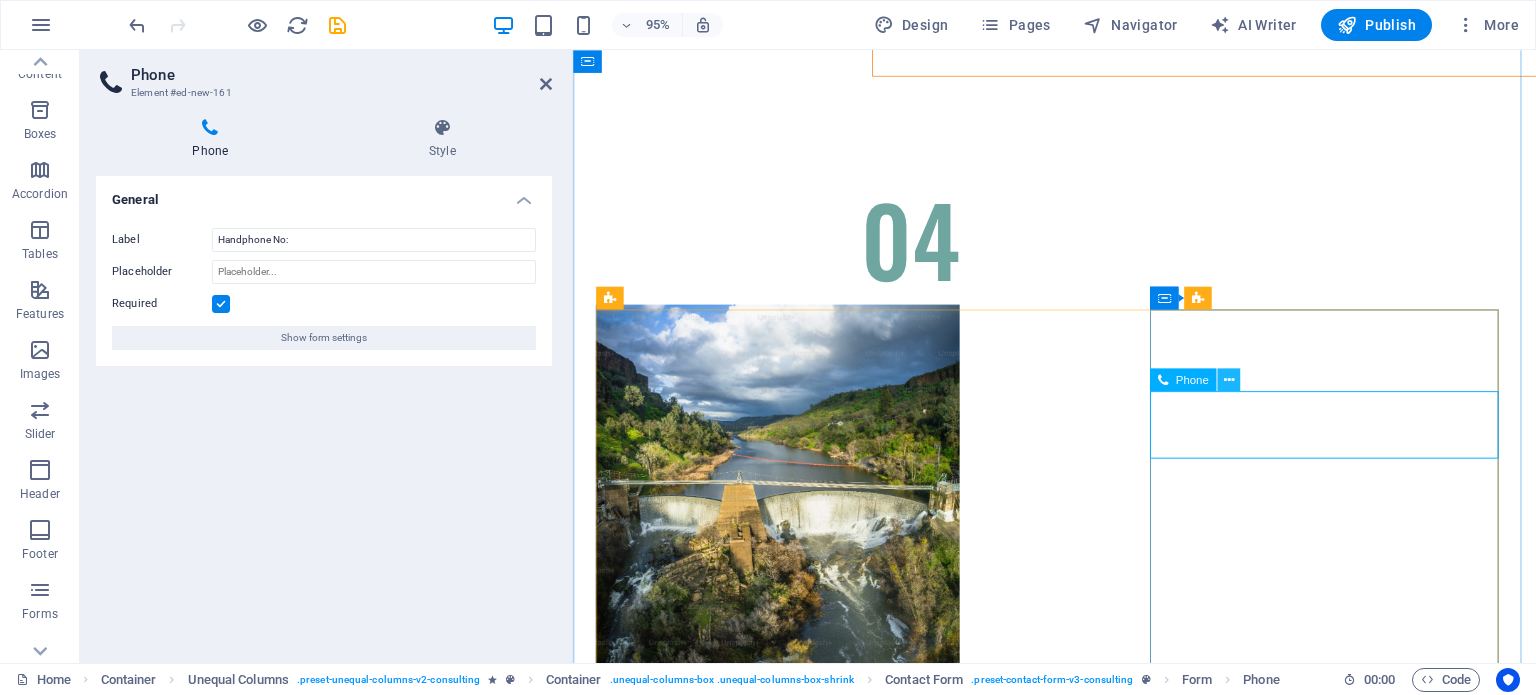 click at bounding box center (1228, 380) 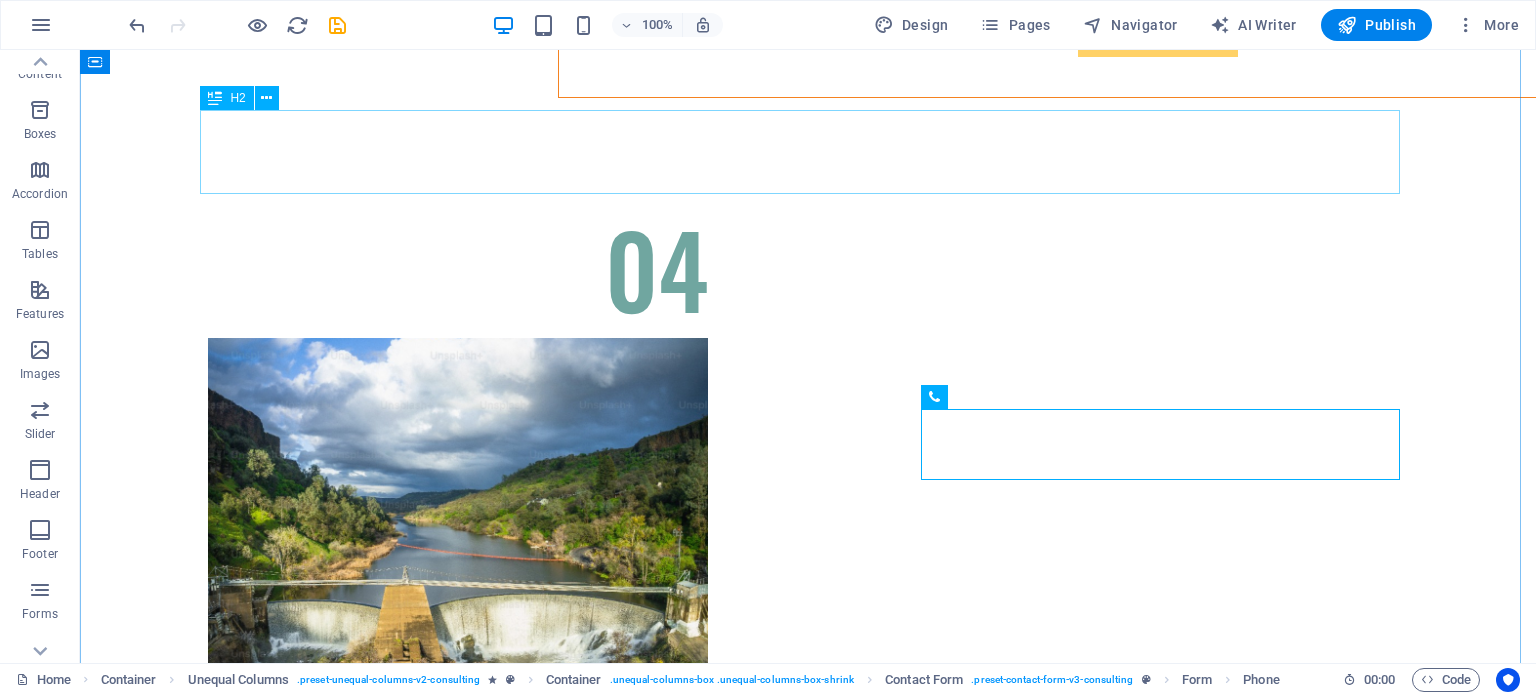 scroll, scrollTop: 11463, scrollLeft: 0, axis: vertical 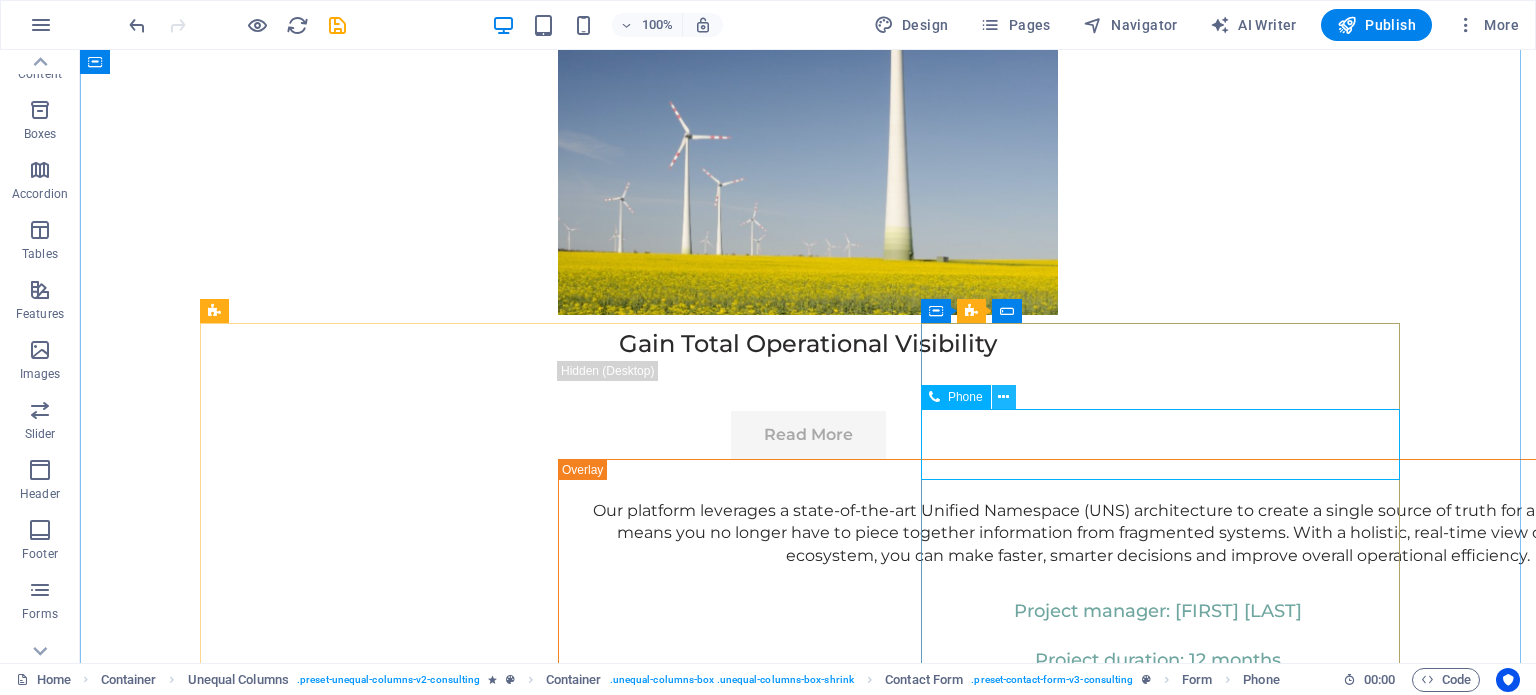 click at bounding box center (1004, 397) 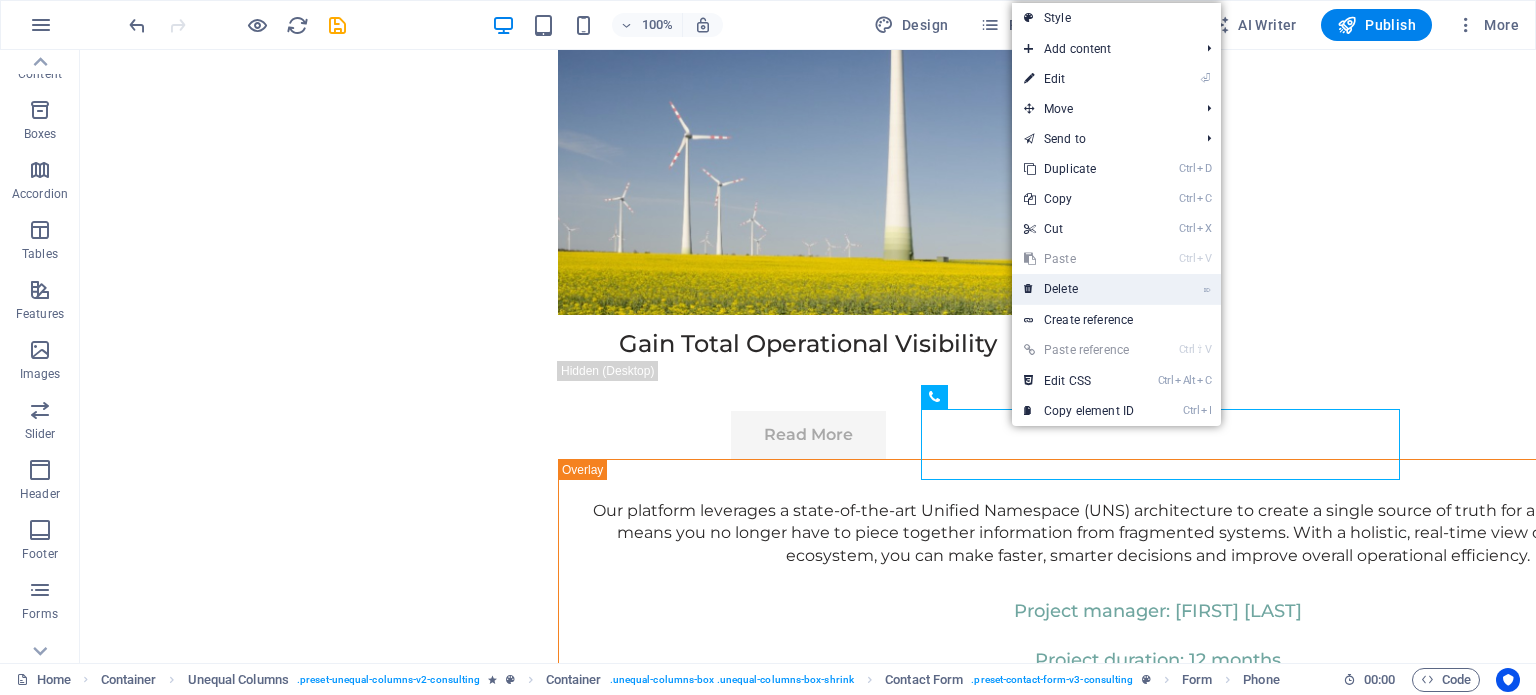 click on "⌦  Delete" at bounding box center (1079, 289) 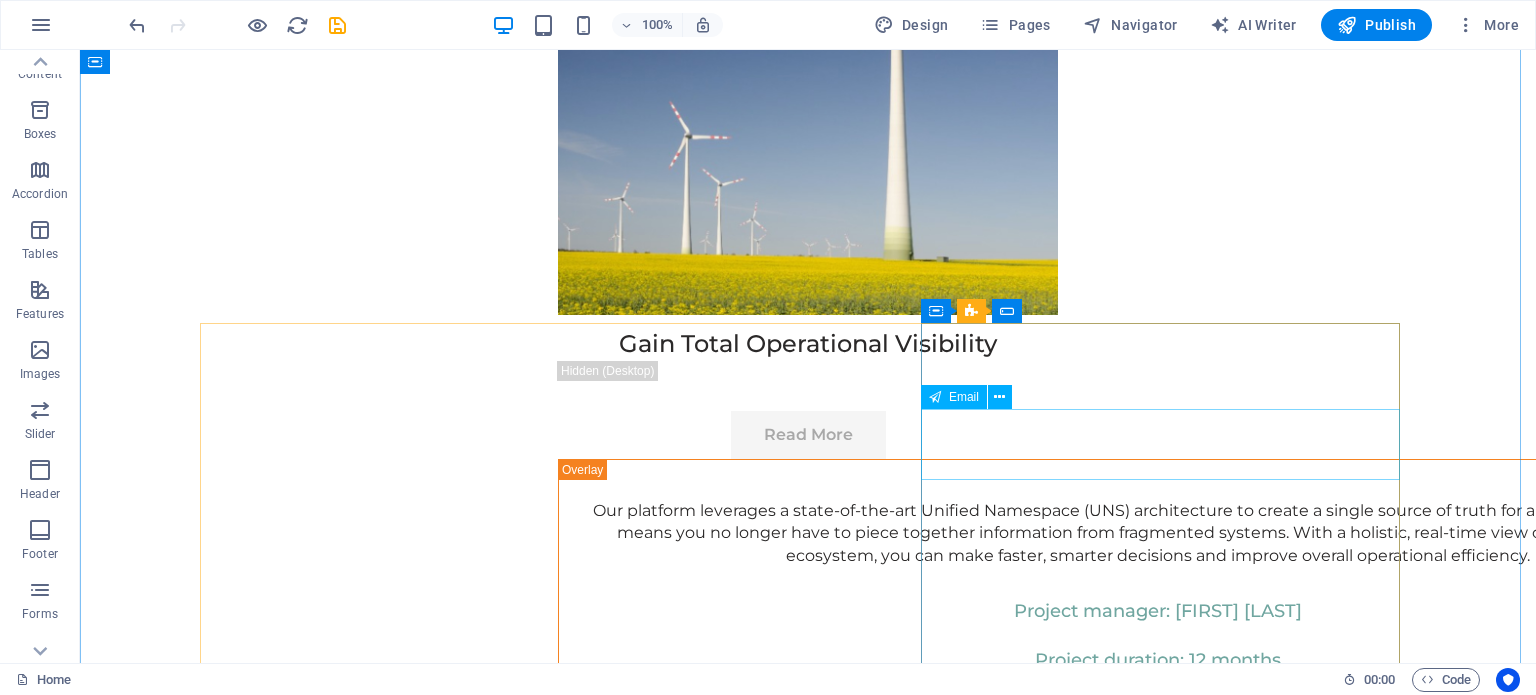click on "E-mail" at bounding box center (808, 7888) 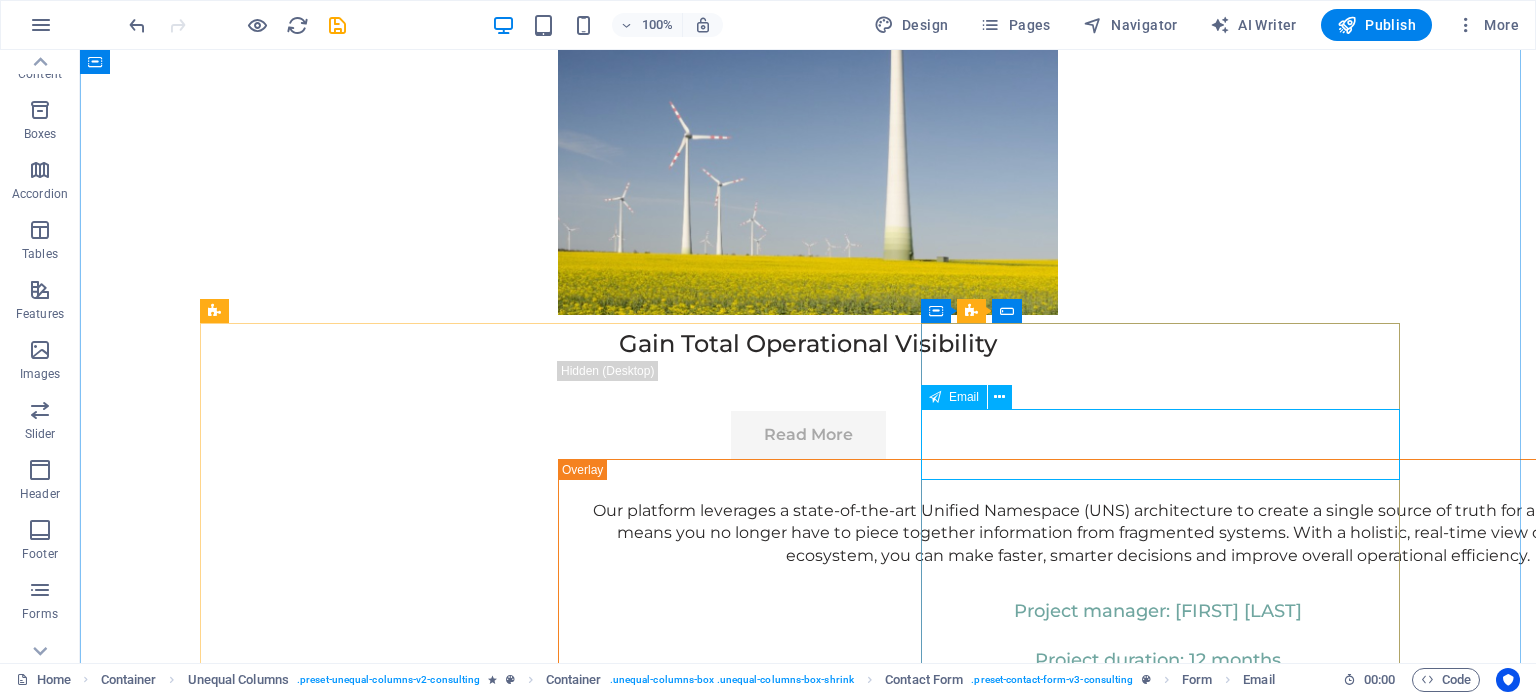 click on "E-mail" at bounding box center (808, 7888) 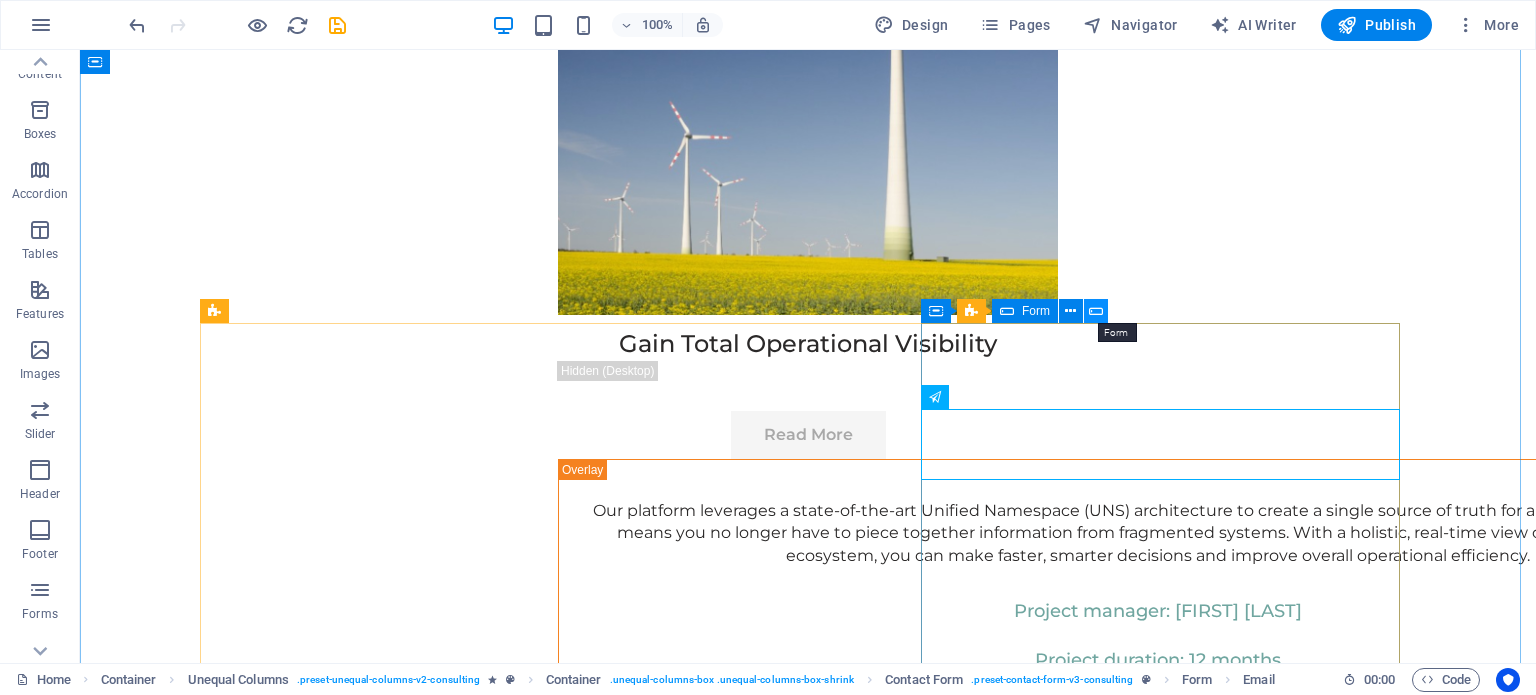 click at bounding box center [1096, 311] 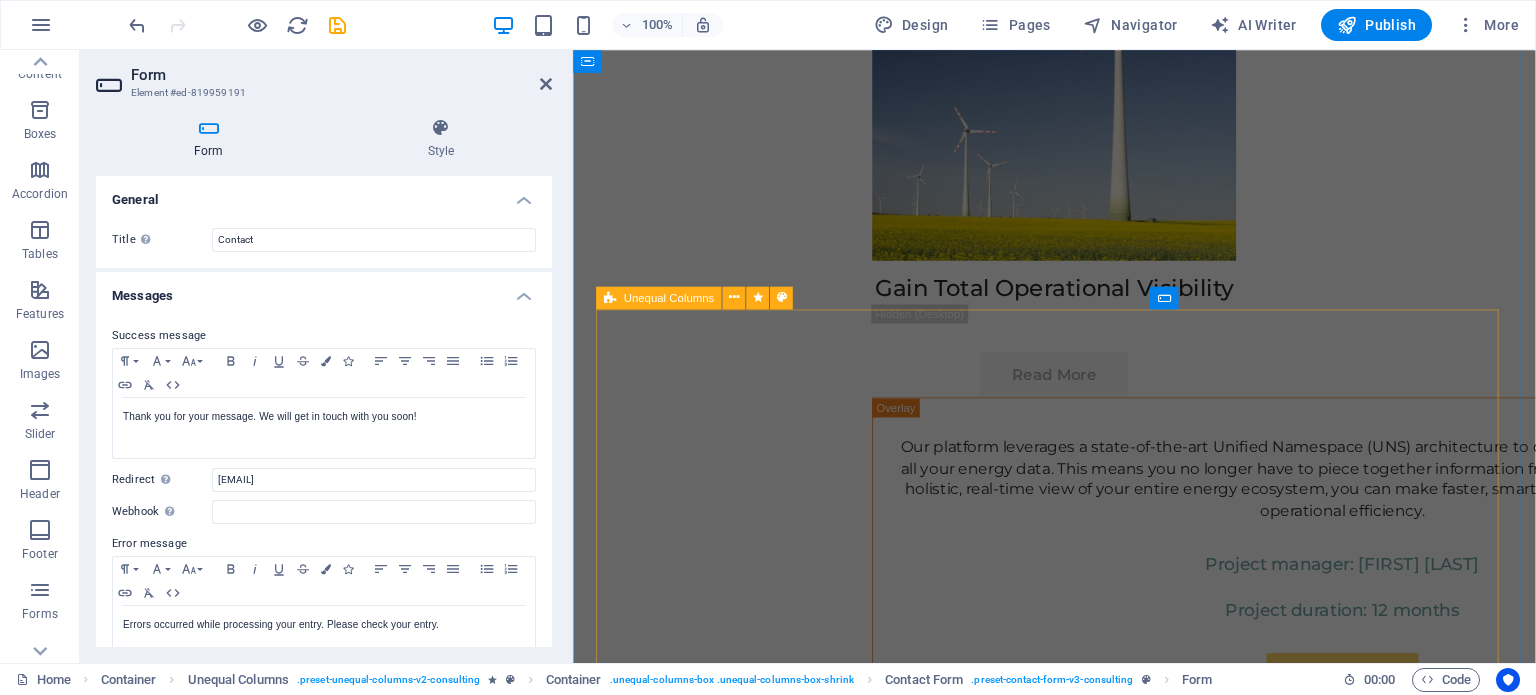 scroll, scrollTop: 12160, scrollLeft: 0, axis: vertical 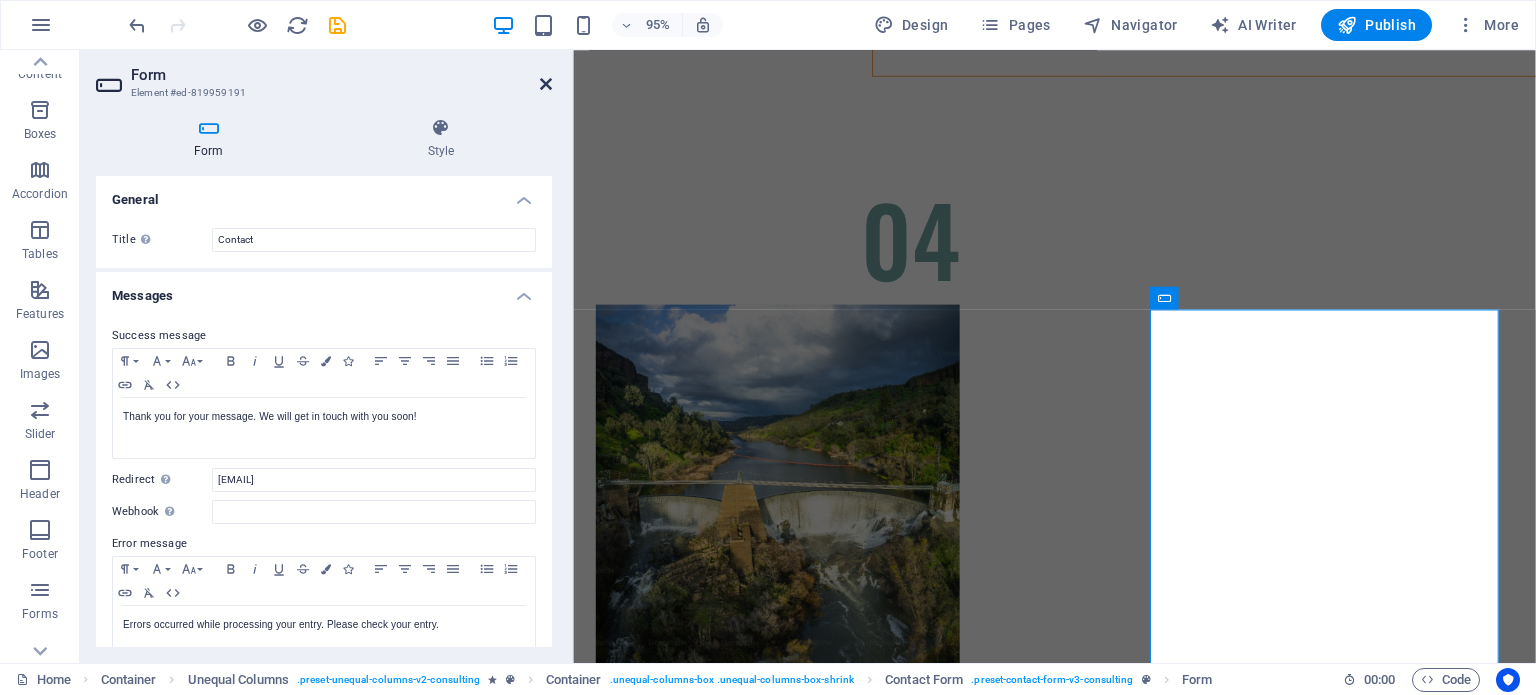 click at bounding box center (546, 84) 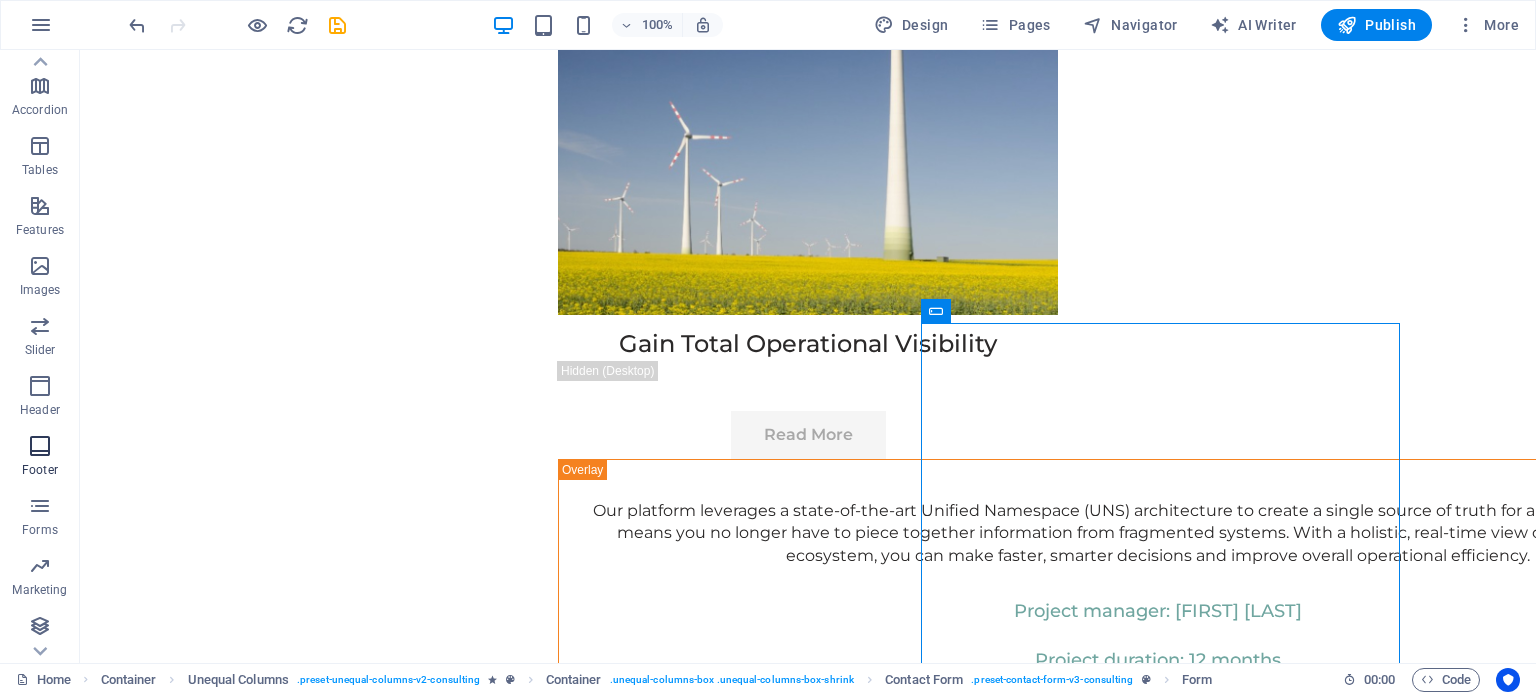 scroll, scrollTop: 286, scrollLeft: 0, axis: vertical 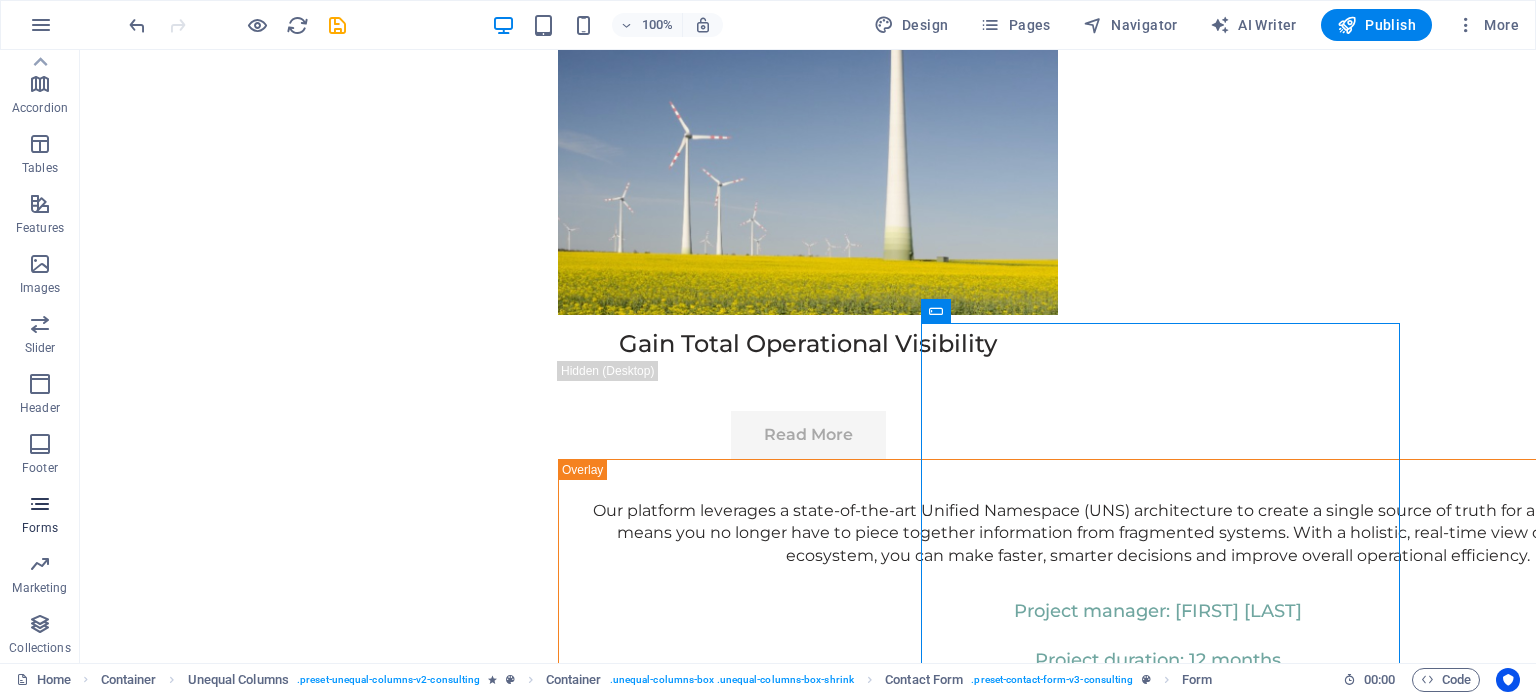 click at bounding box center [40, 504] 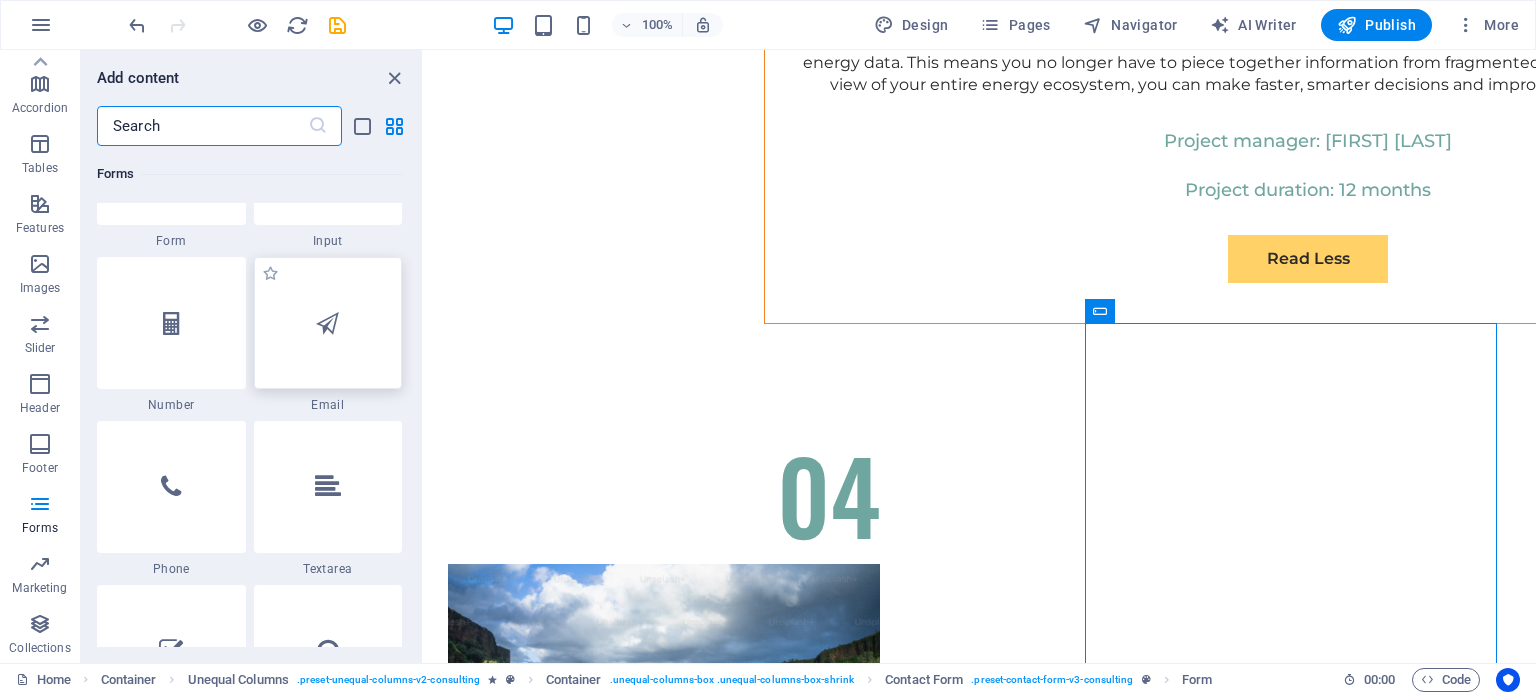 scroll, scrollTop: 15200, scrollLeft: 0, axis: vertical 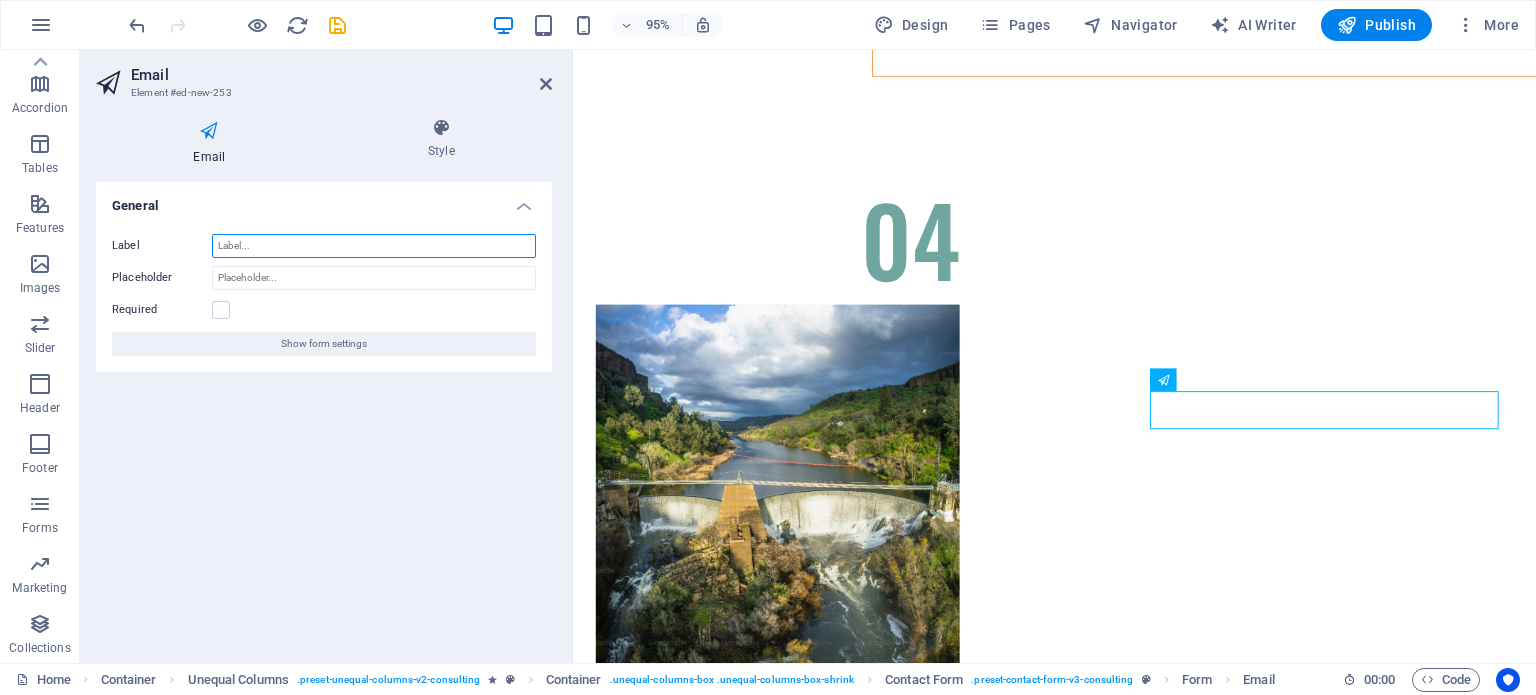 click on "Label" at bounding box center [374, 246] 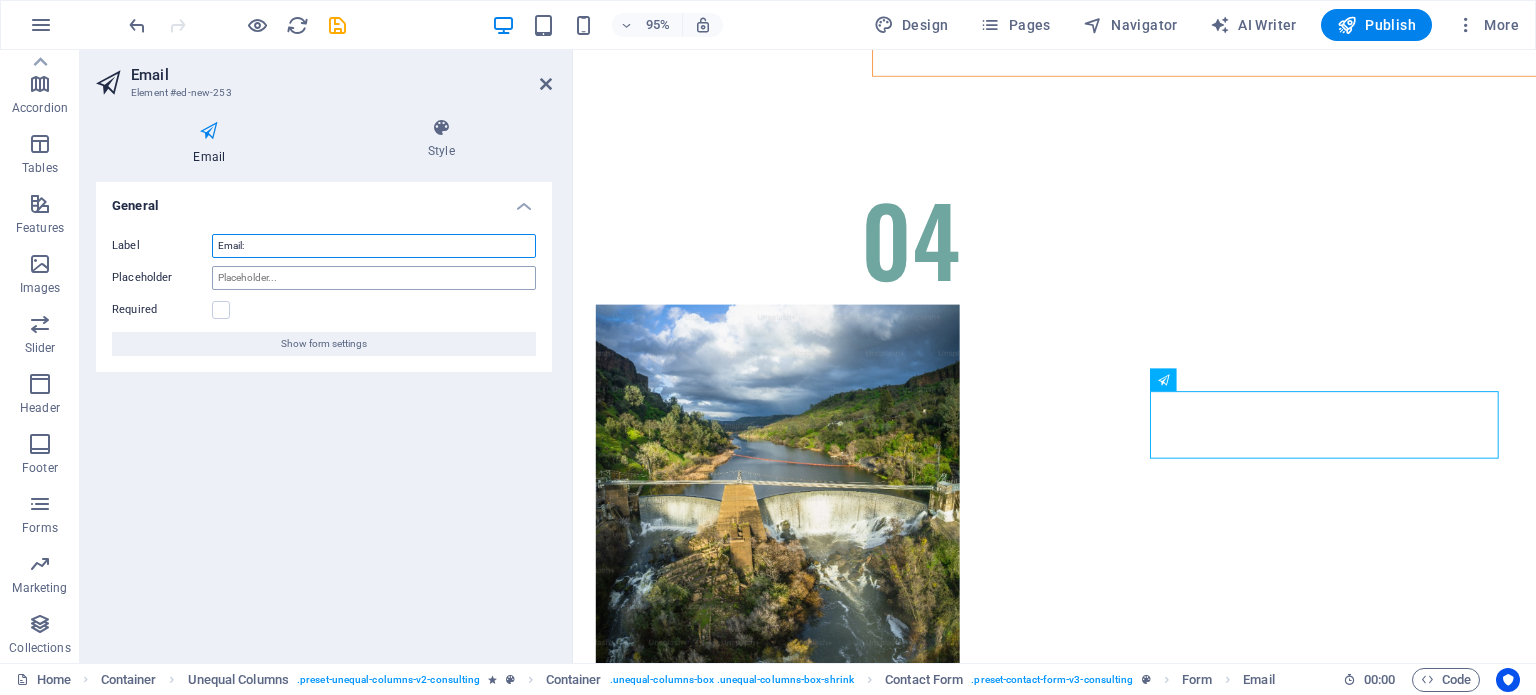 type on "Email:" 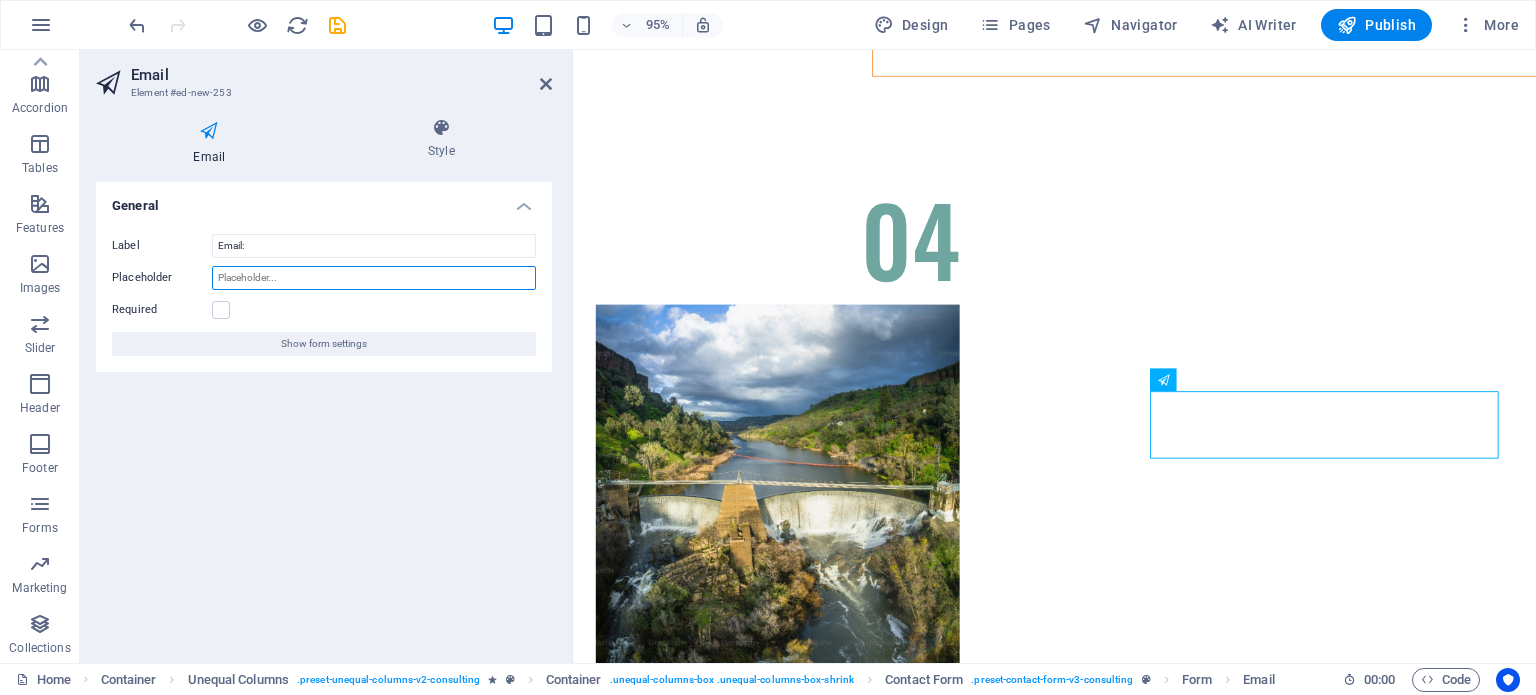 click on "Placeholder" at bounding box center (374, 278) 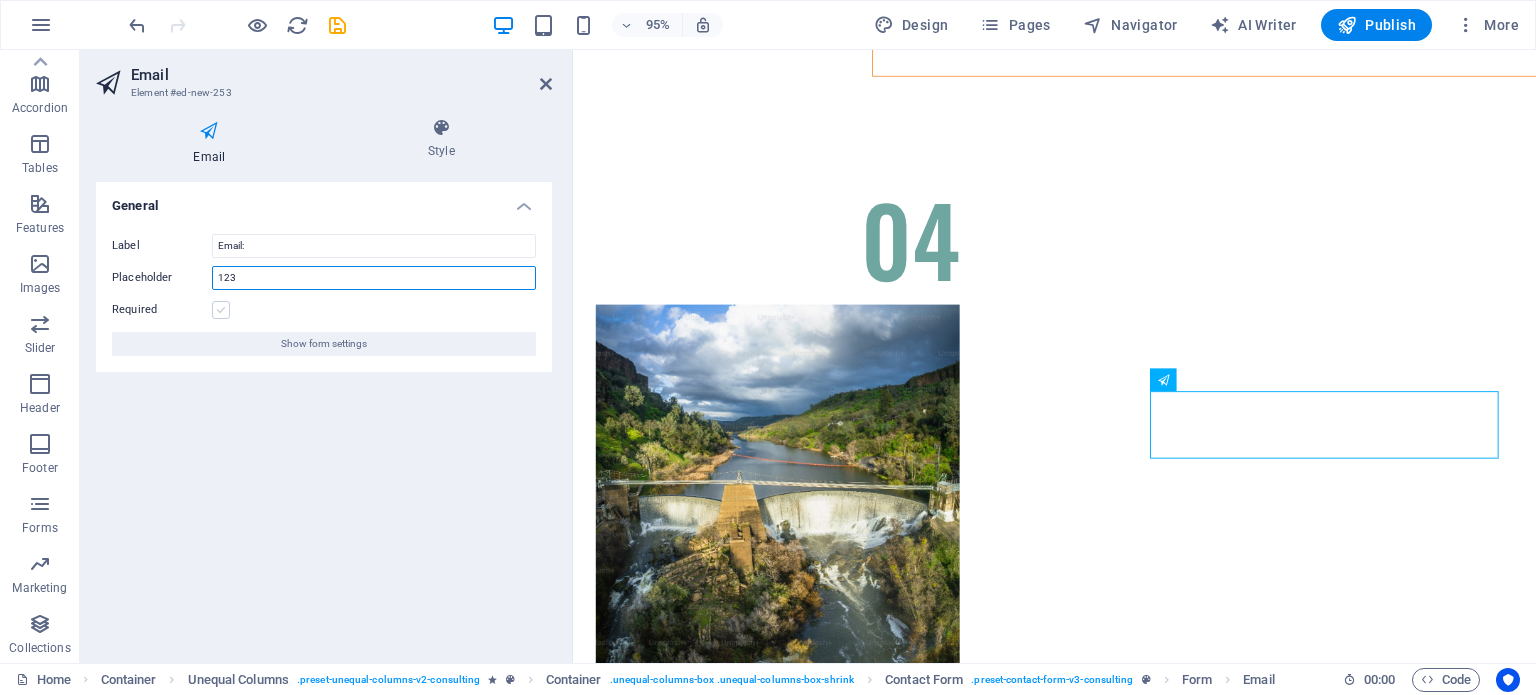 type on "123" 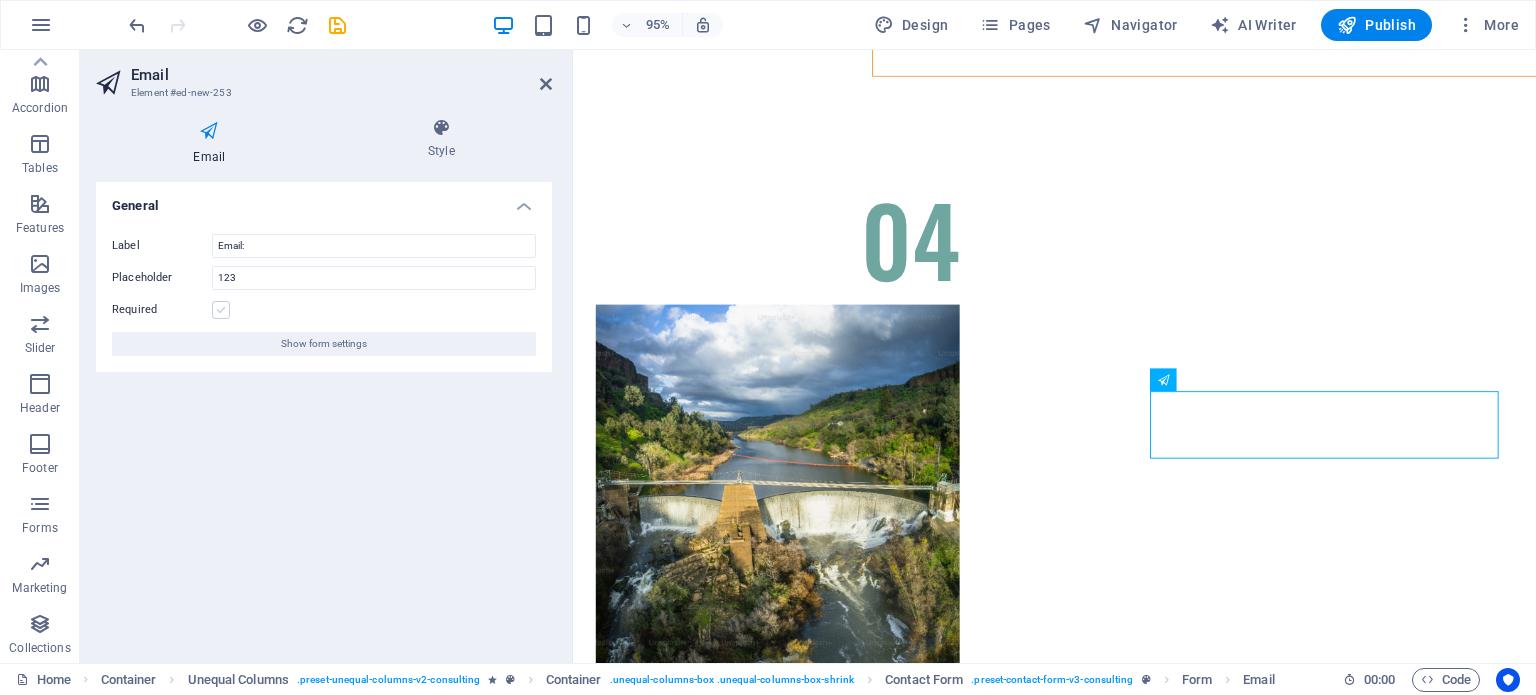 click at bounding box center [221, 310] 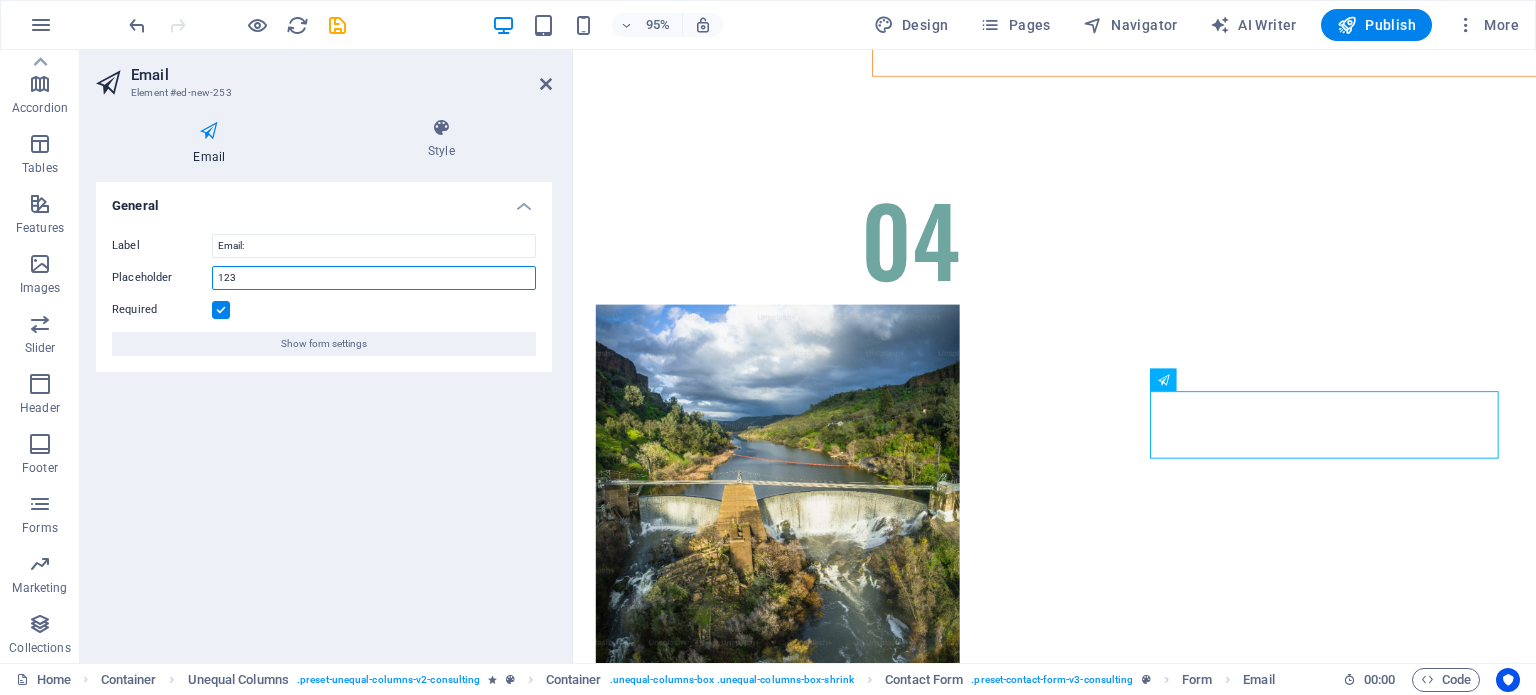 drag, startPoint x: 239, startPoint y: 271, endPoint x: 175, endPoint y: 274, distance: 64.070274 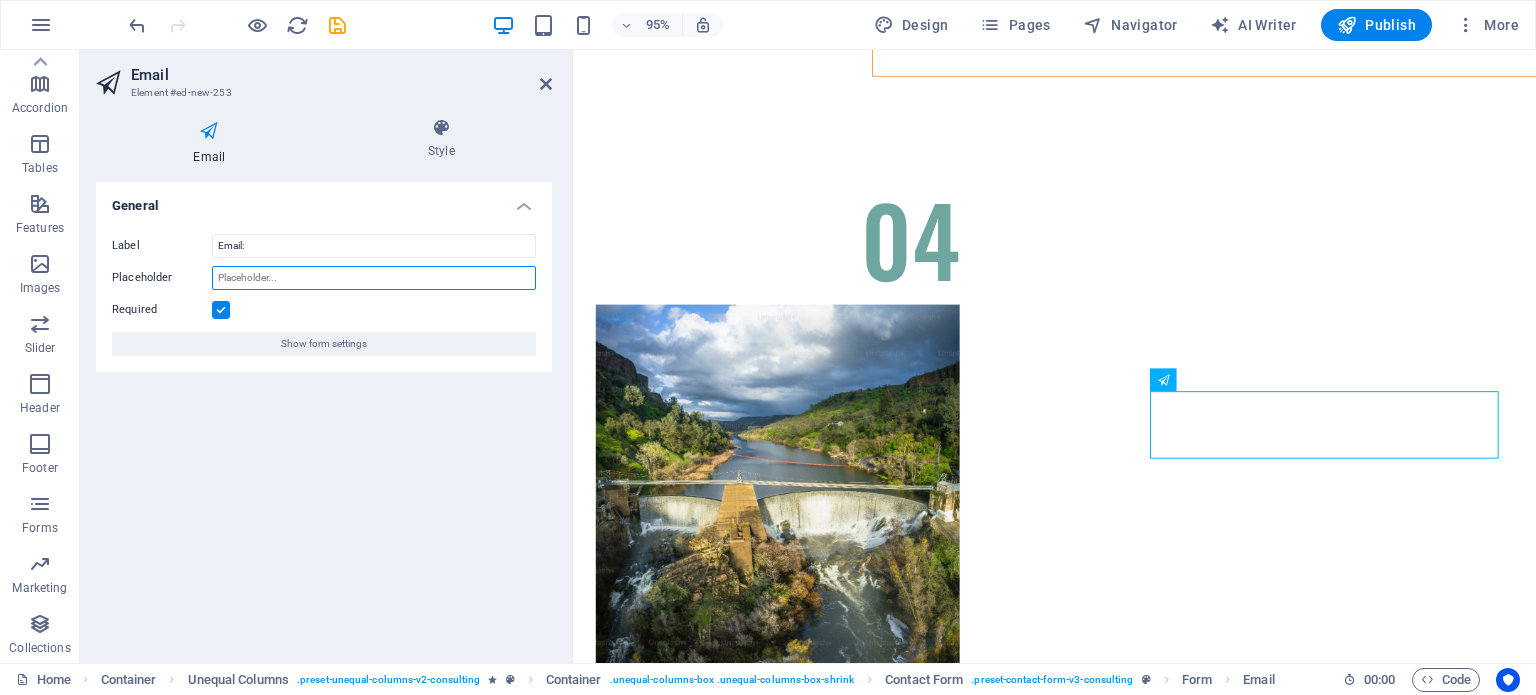 type 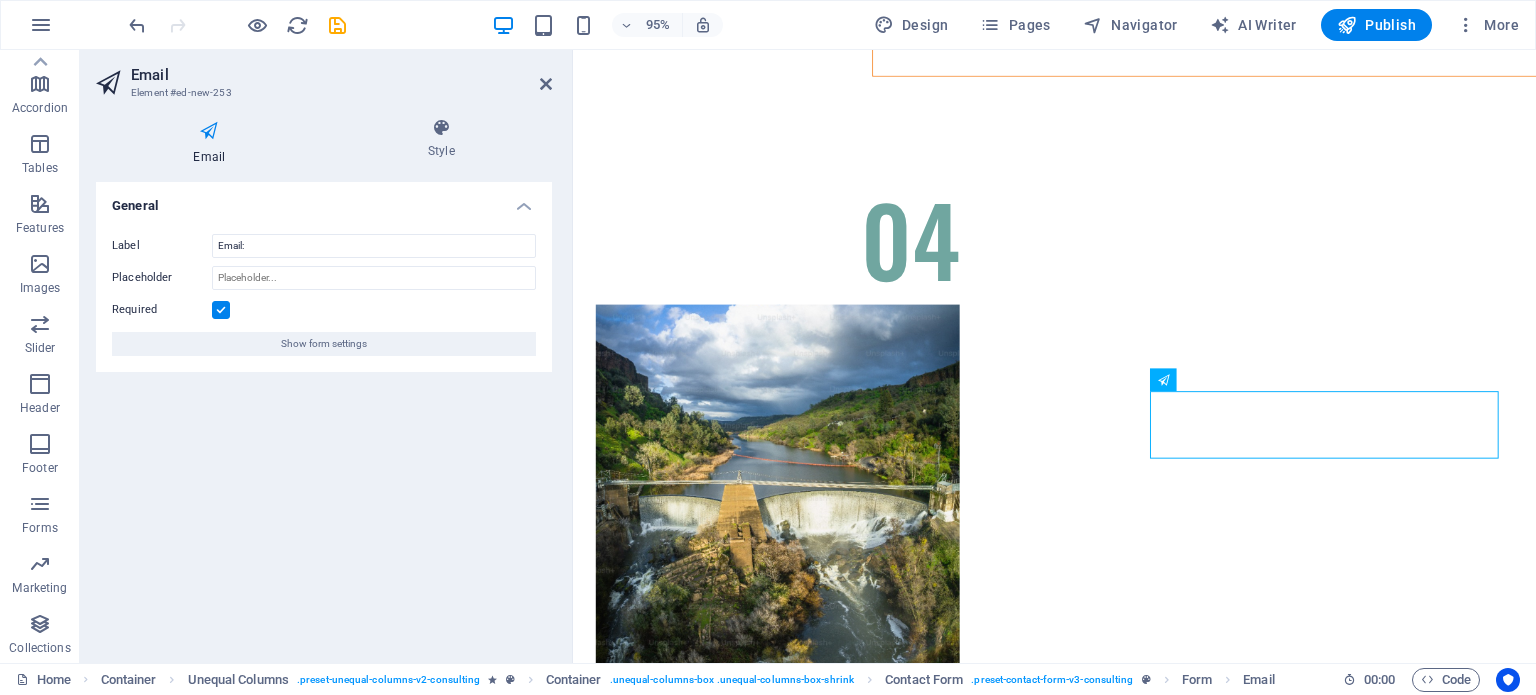 click on "Required" at bounding box center (324, 310) 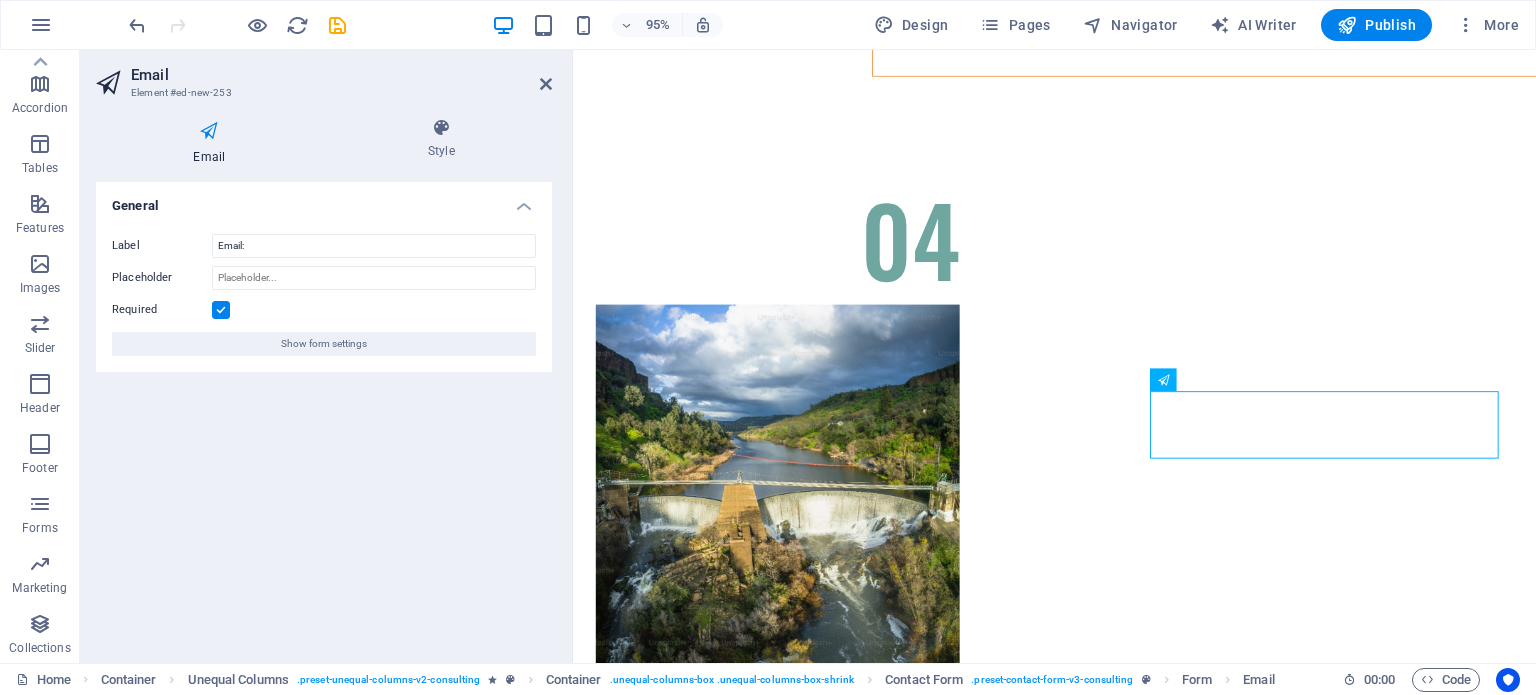 click at bounding box center (209, 131) 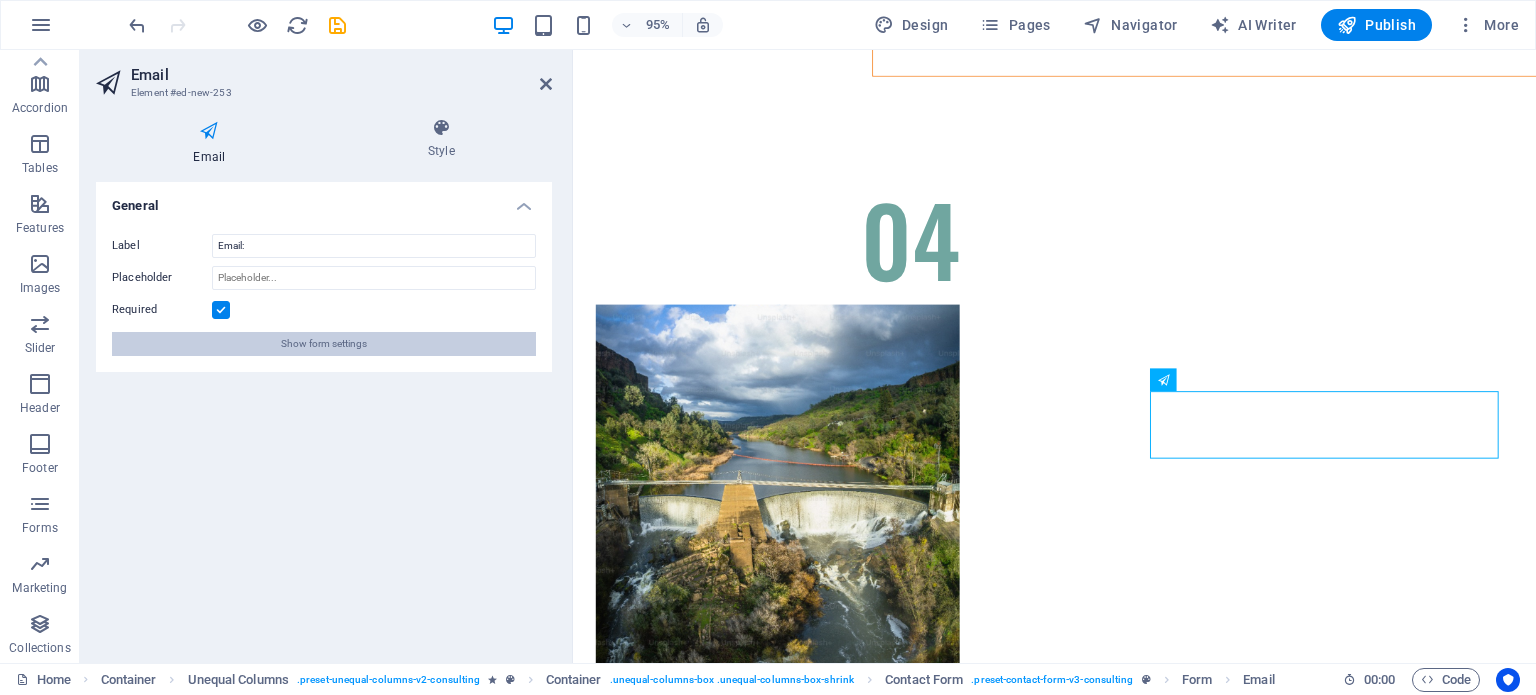 click on "Show form settings" at bounding box center [324, 344] 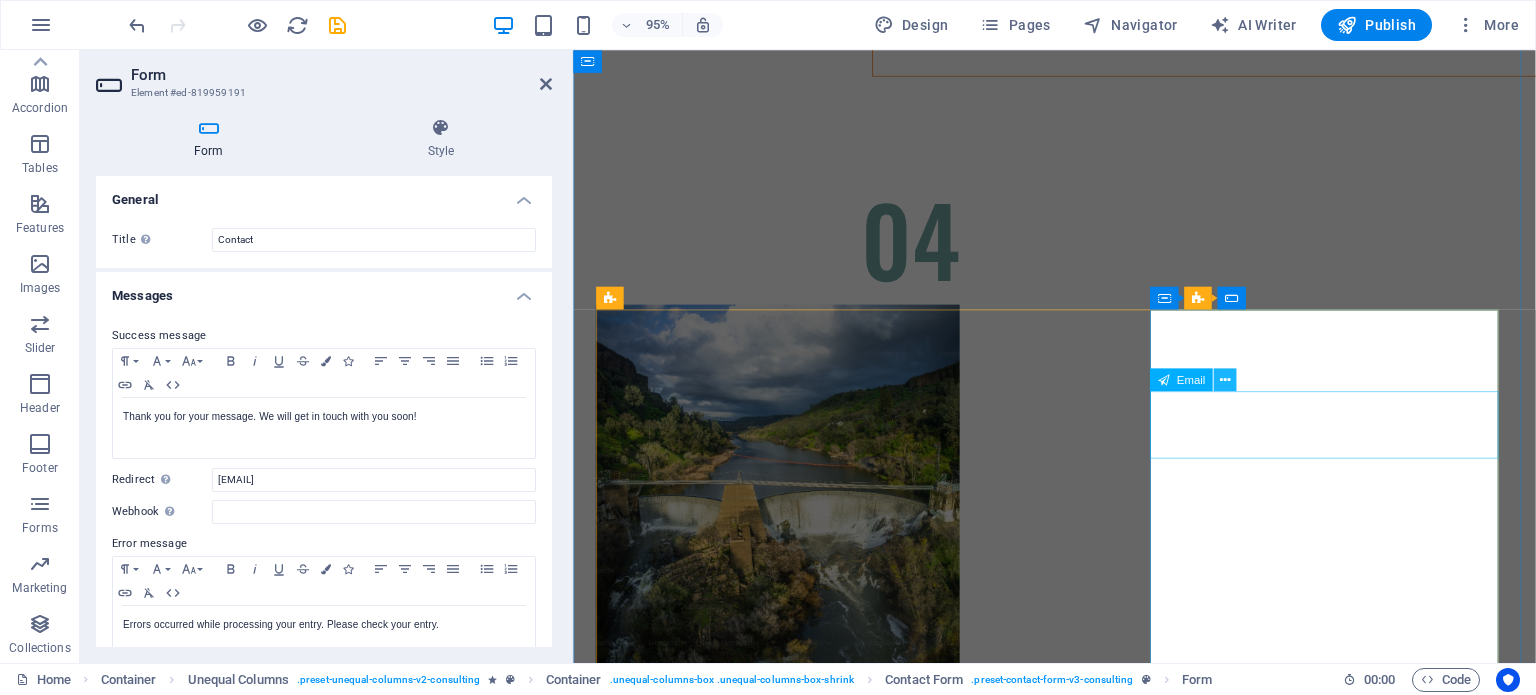 click at bounding box center (1225, 380) 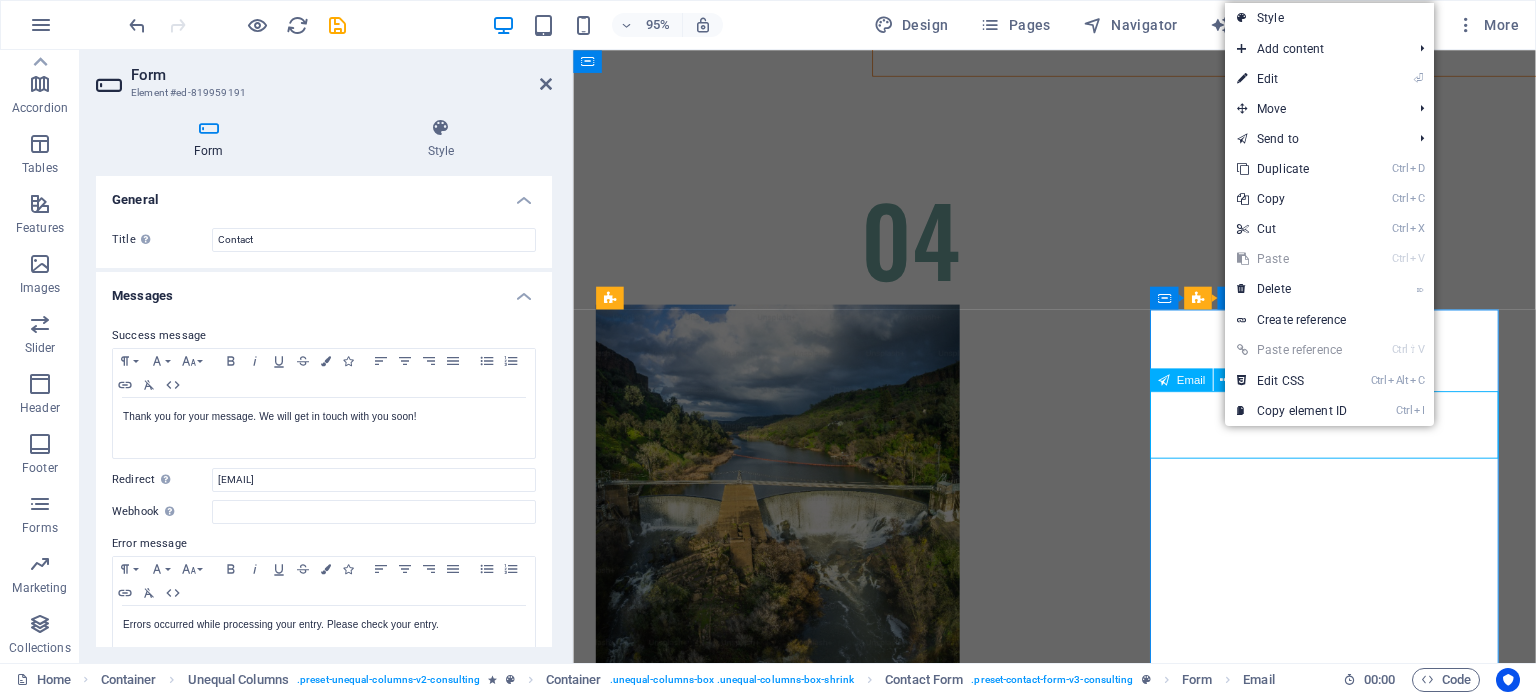 click on "Email" at bounding box center [1191, 379] 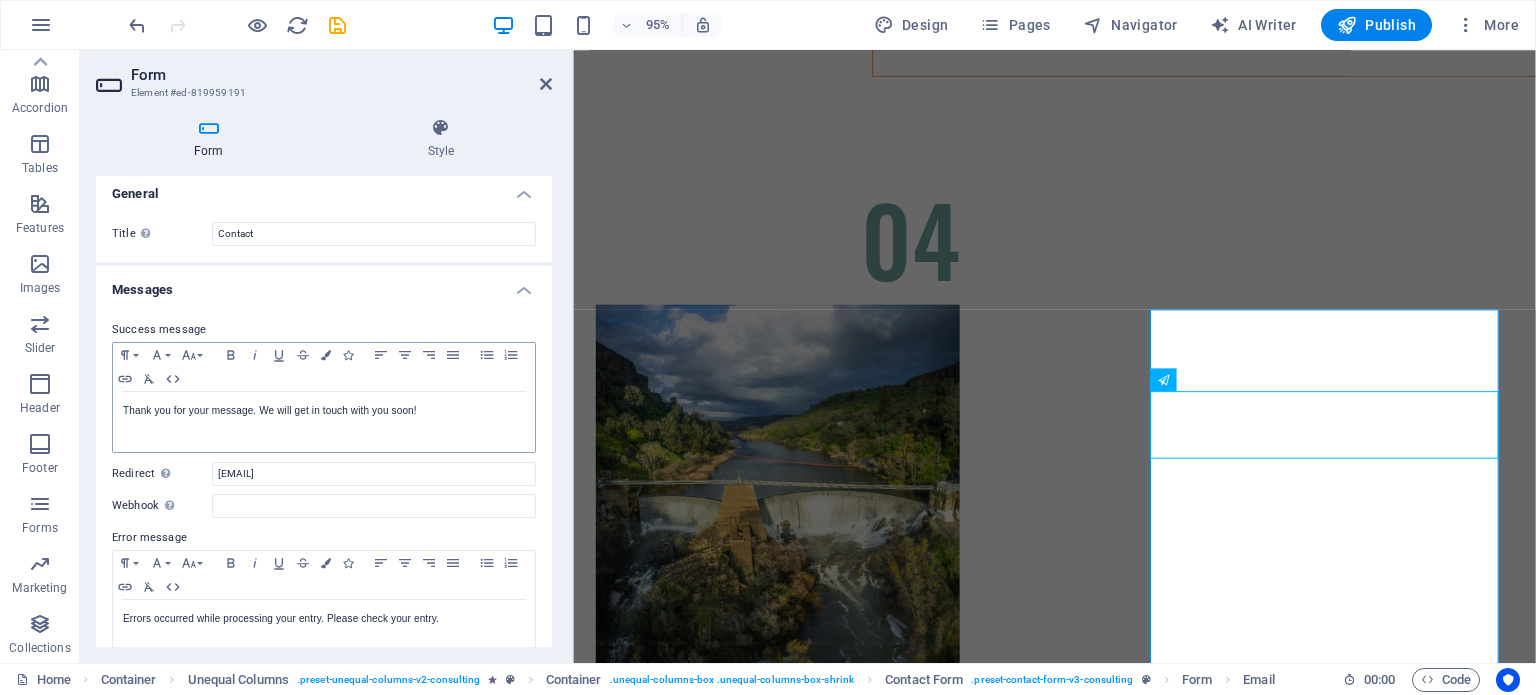scroll, scrollTop: 0, scrollLeft: 0, axis: both 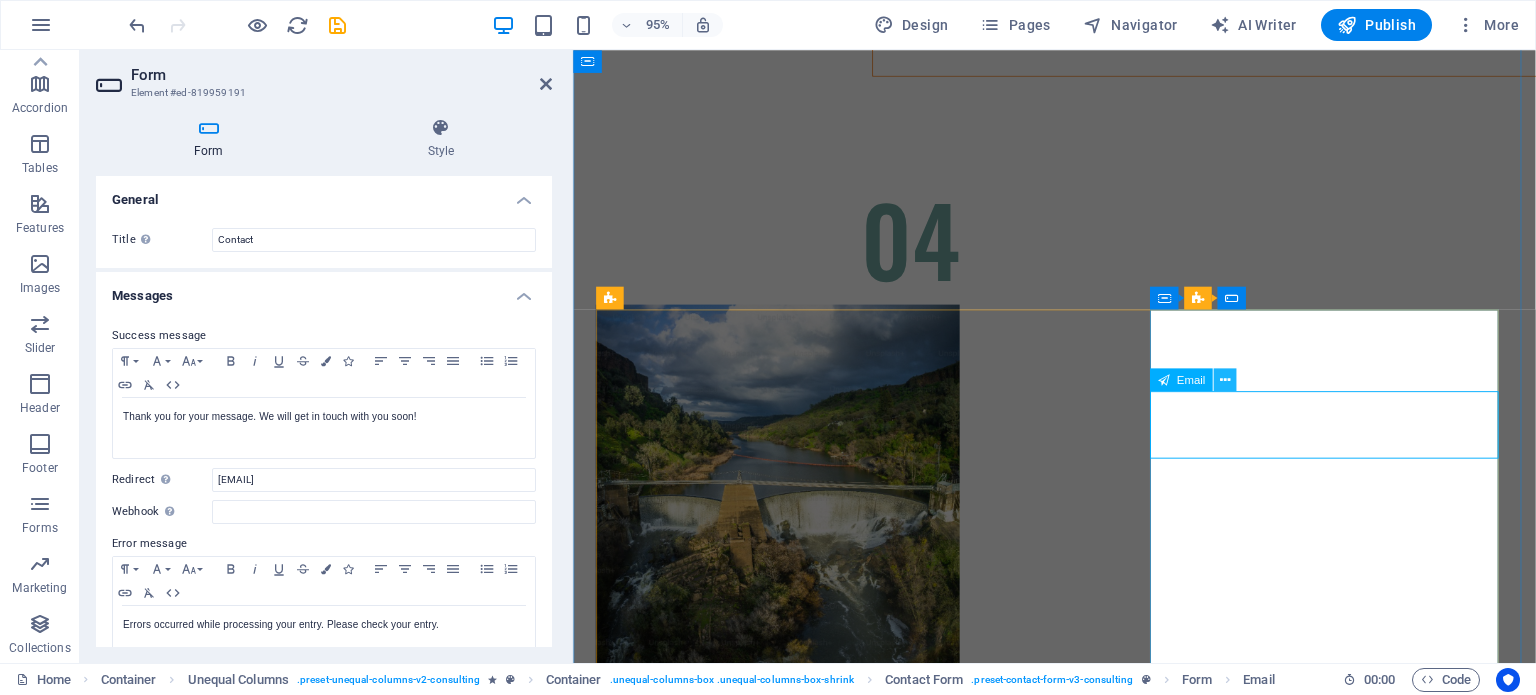 click at bounding box center (1225, 380) 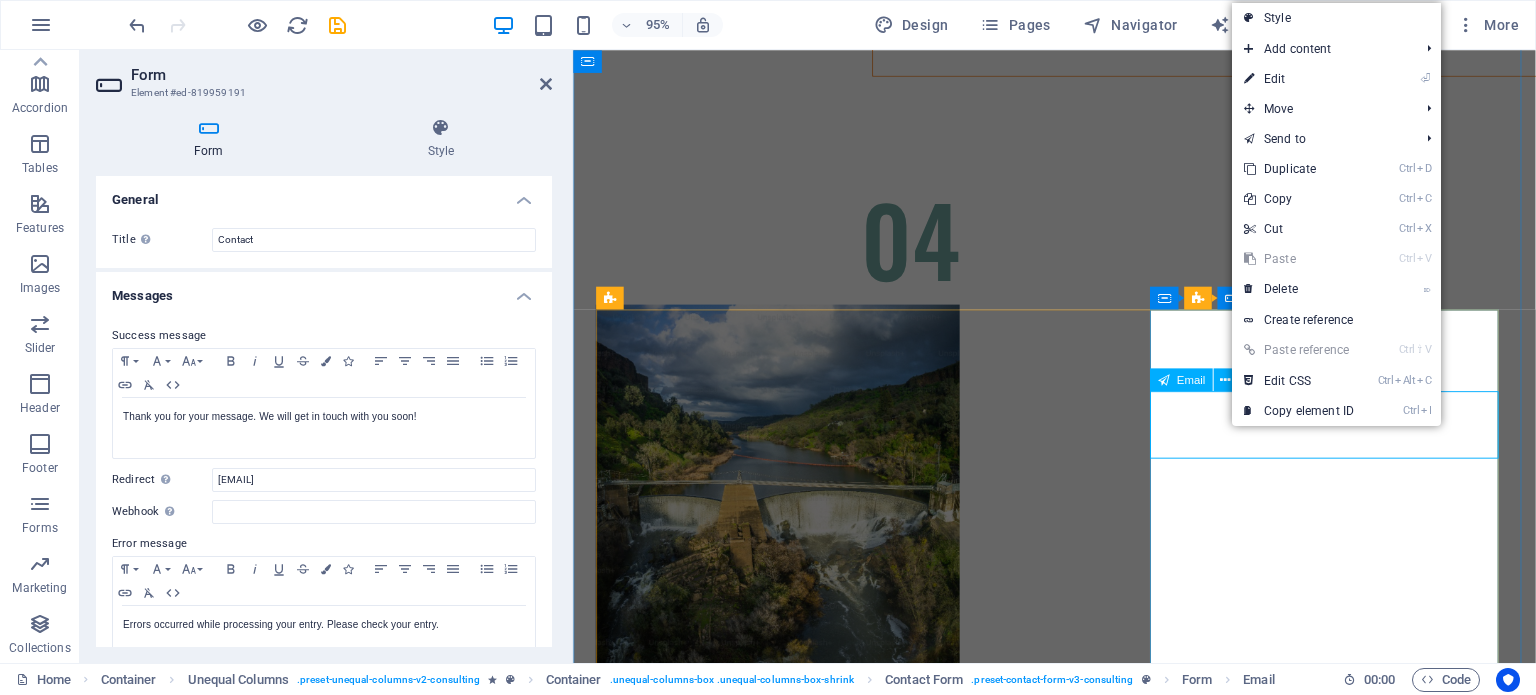 click on "Email" at bounding box center (1191, 379) 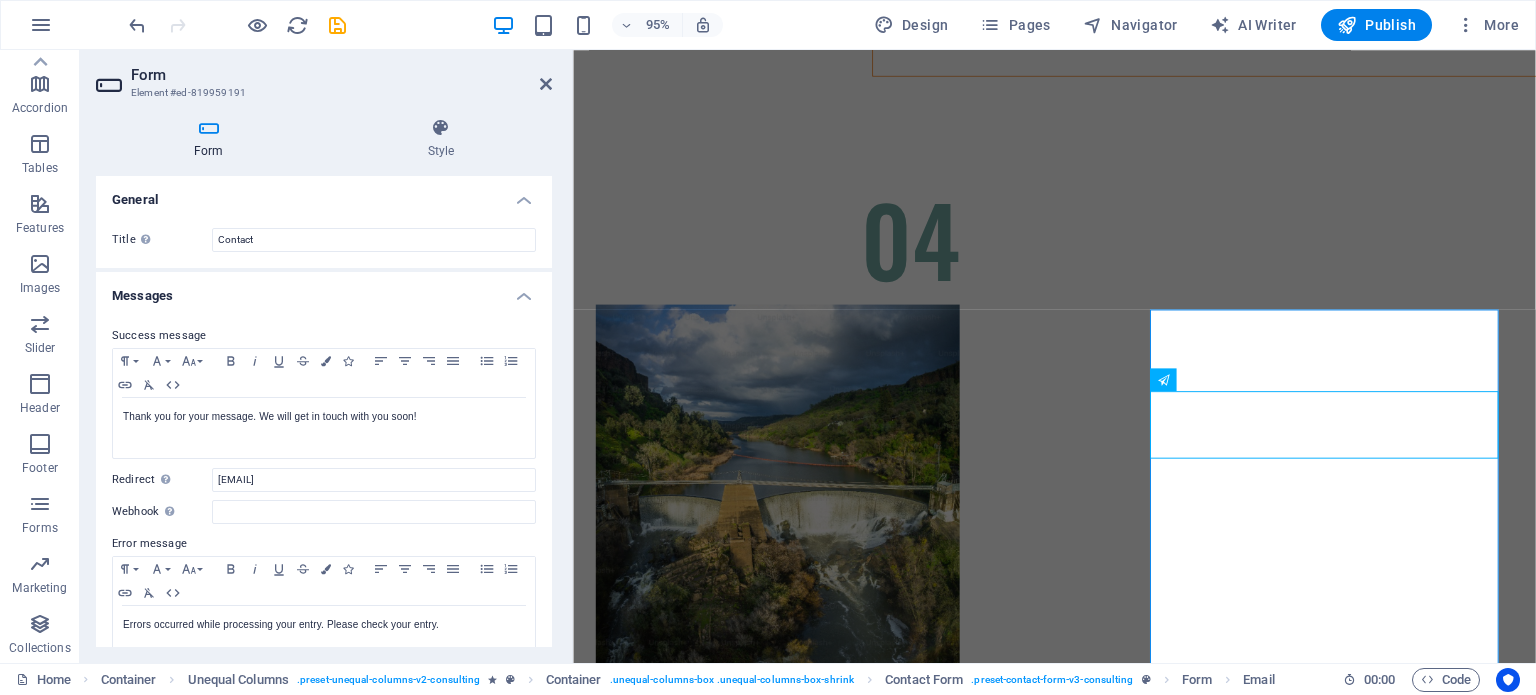 click on "Form" at bounding box center [341, 75] 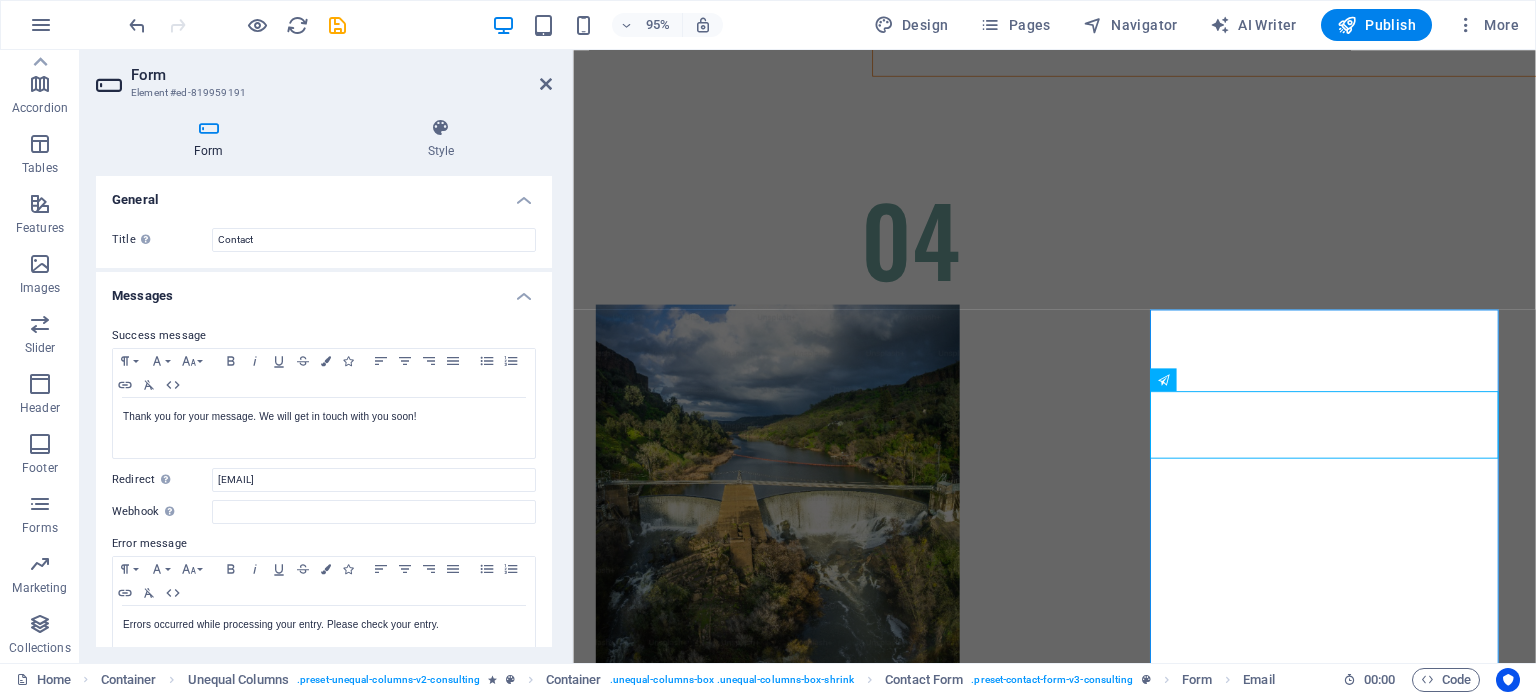 click at bounding box center (209, 128) 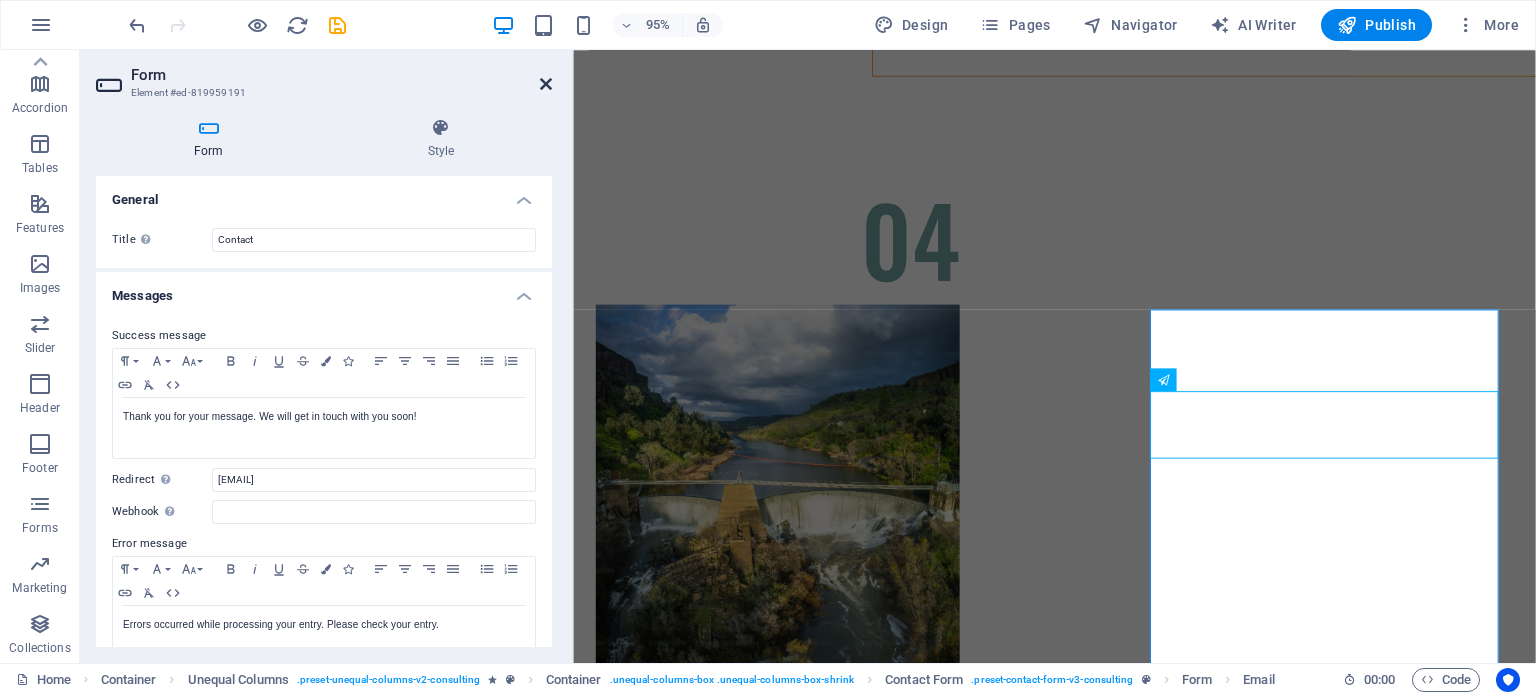 click at bounding box center (546, 84) 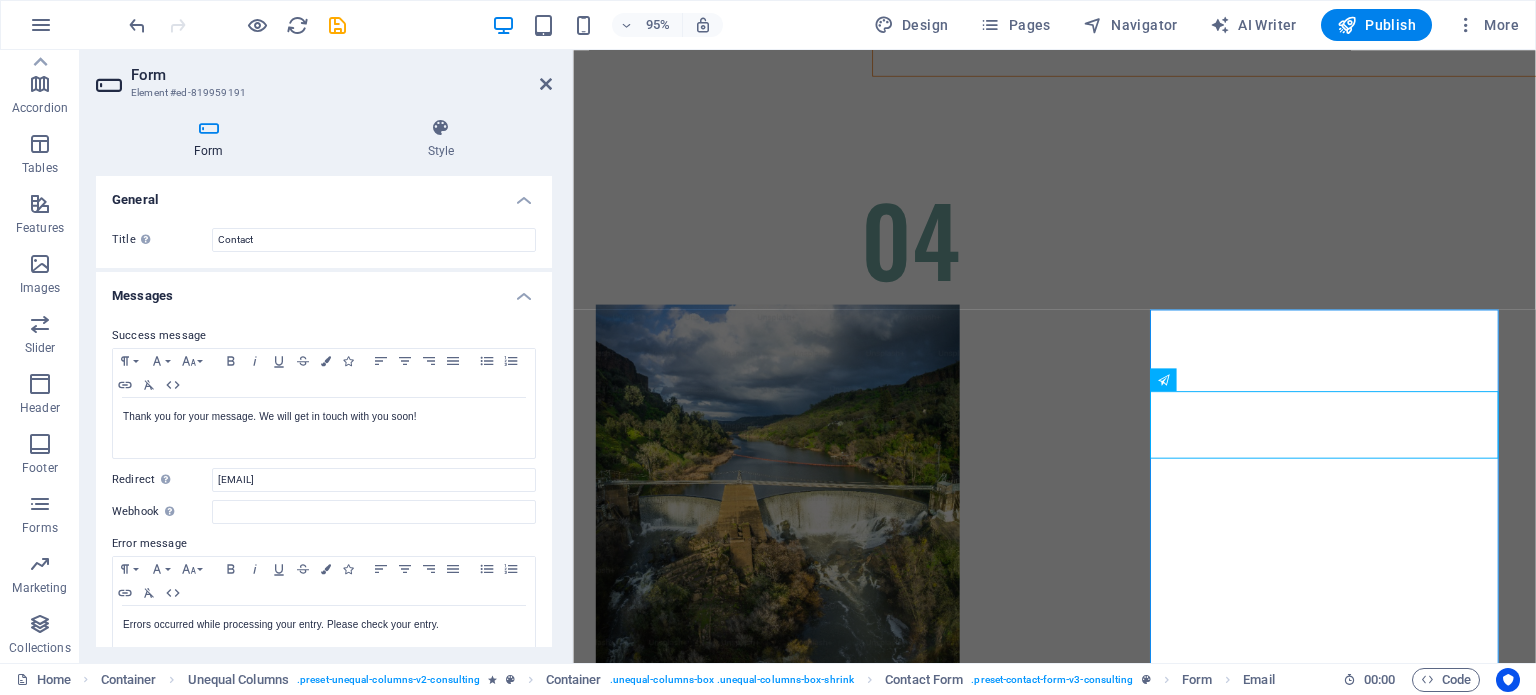 scroll, scrollTop: 11463, scrollLeft: 0, axis: vertical 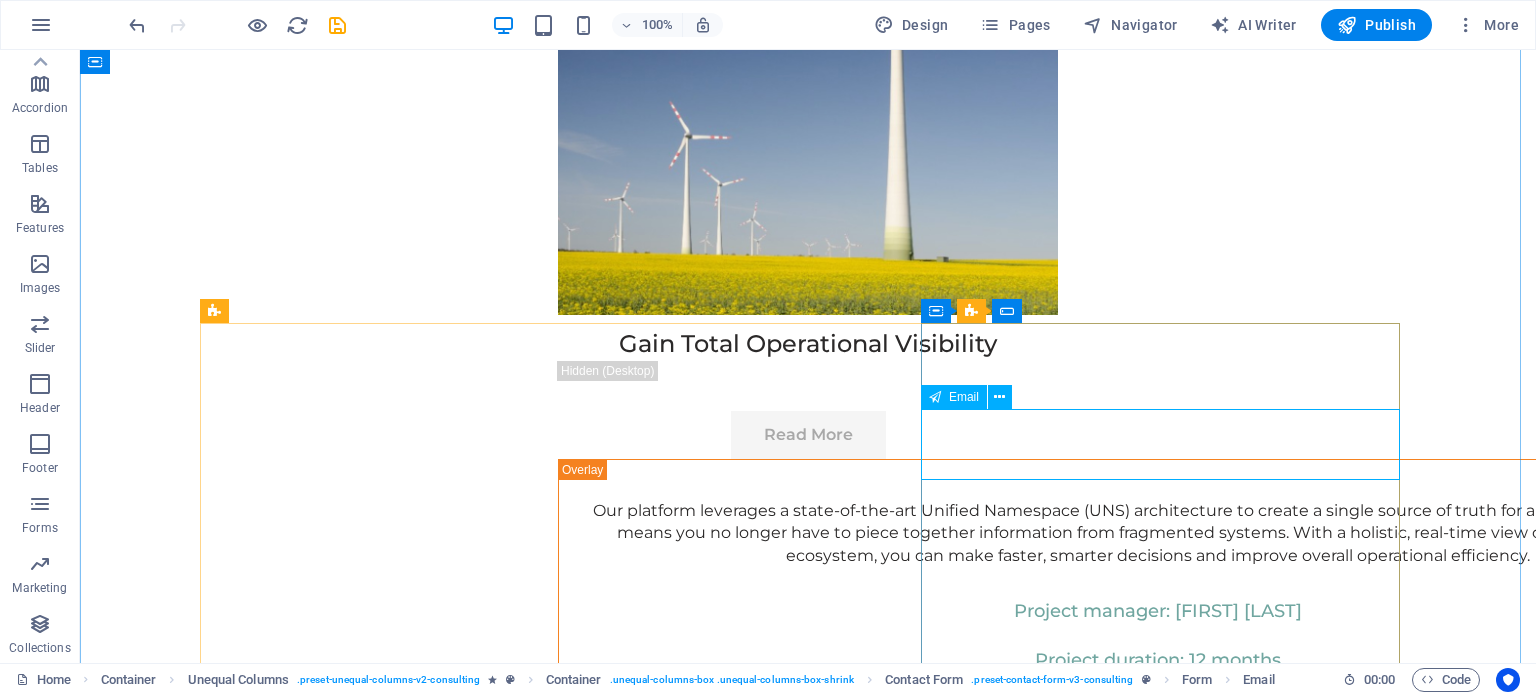 click on "Email" at bounding box center [964, 397] 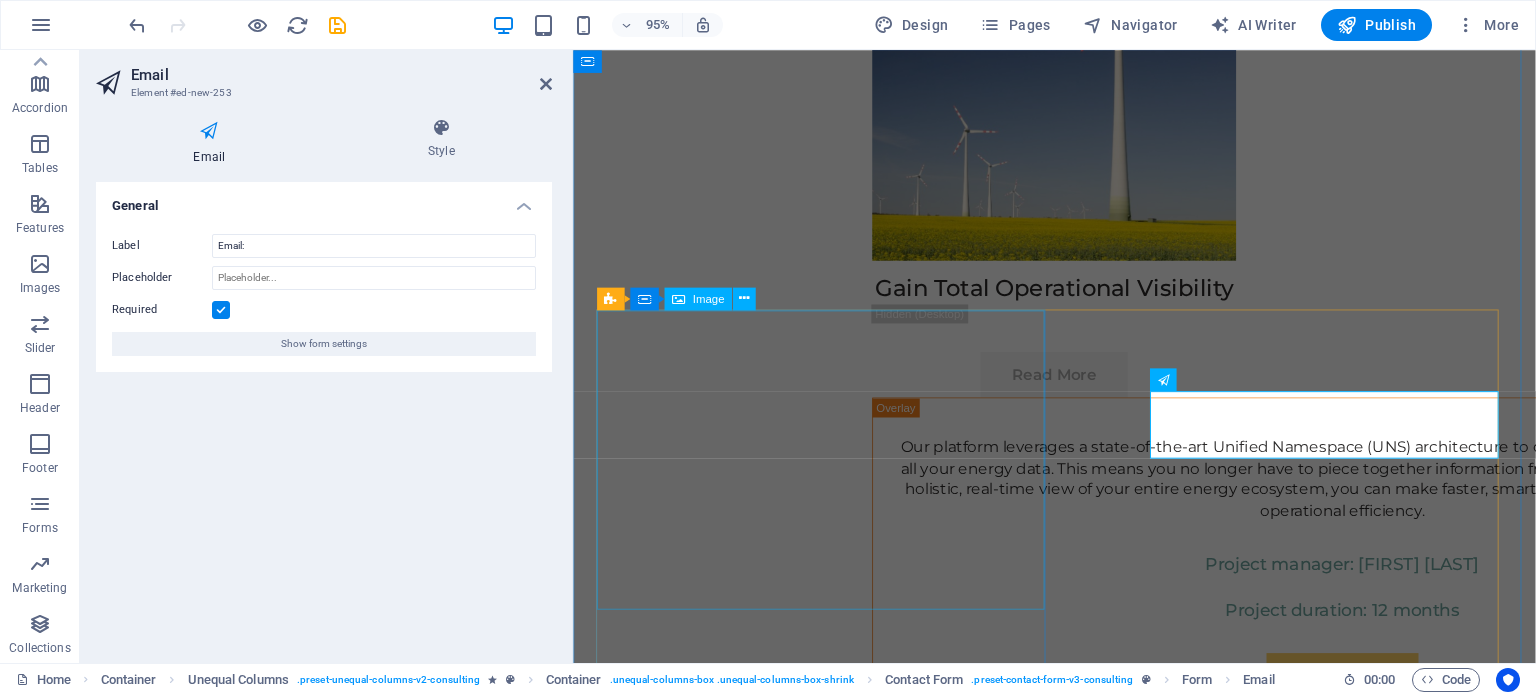 scroll, scrollTop: 12160, scrollLeft: 0, axis: vertical 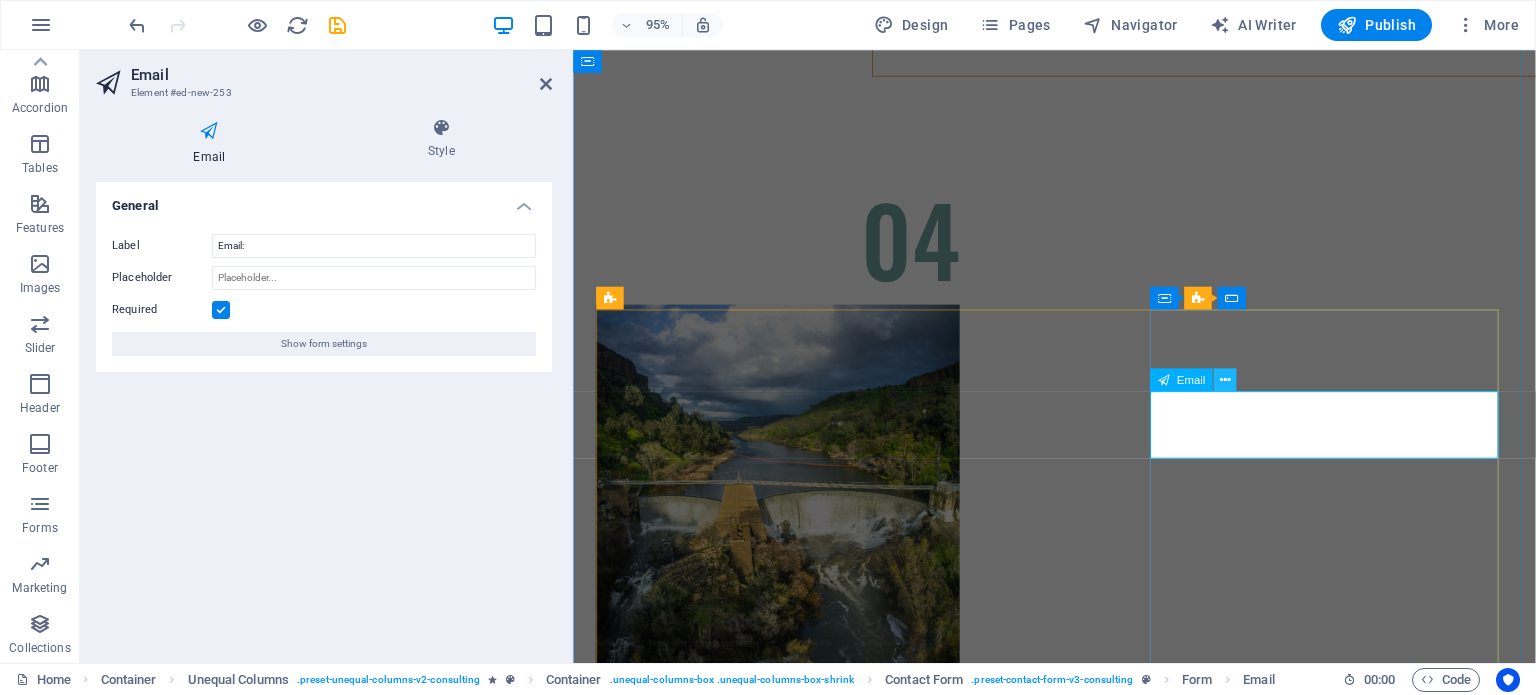 click at bounding box center [1225, 380] 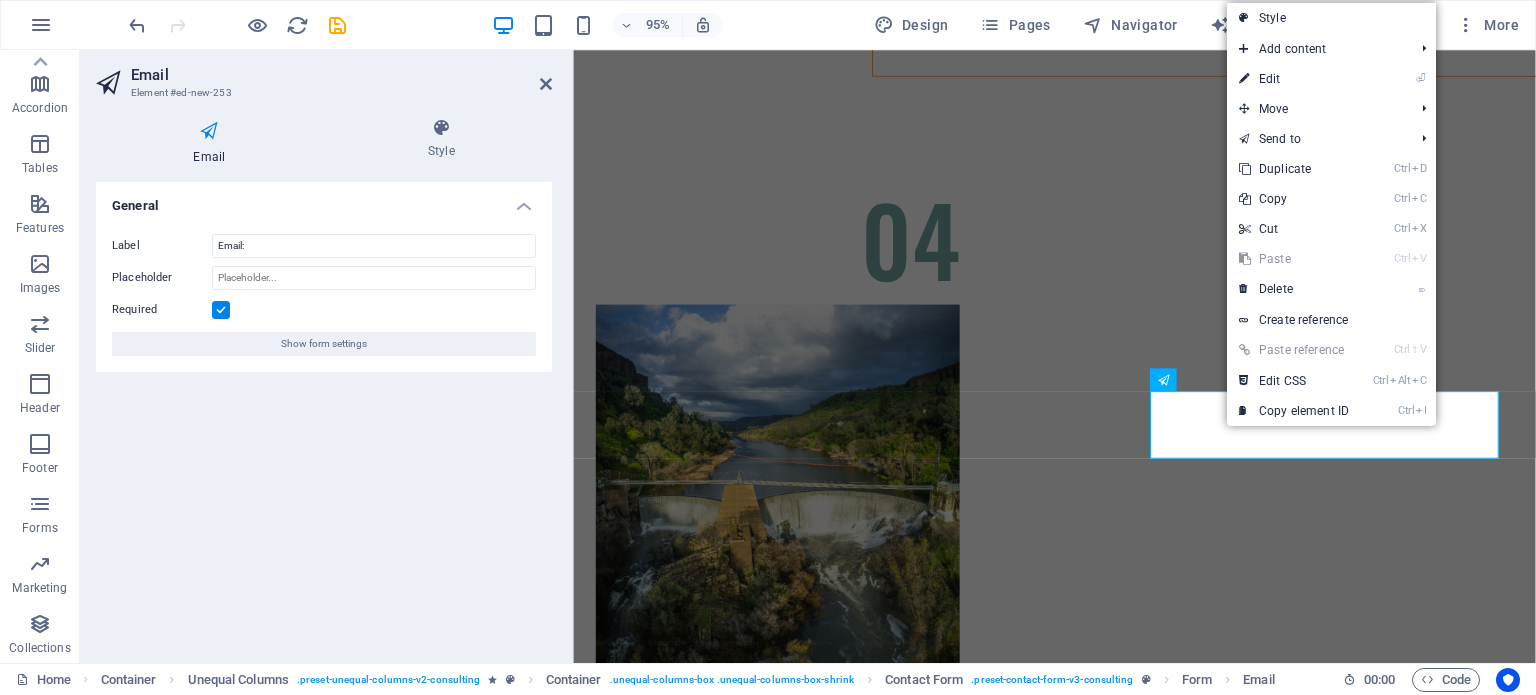 click on "Email" at bounding box center [213, 142] 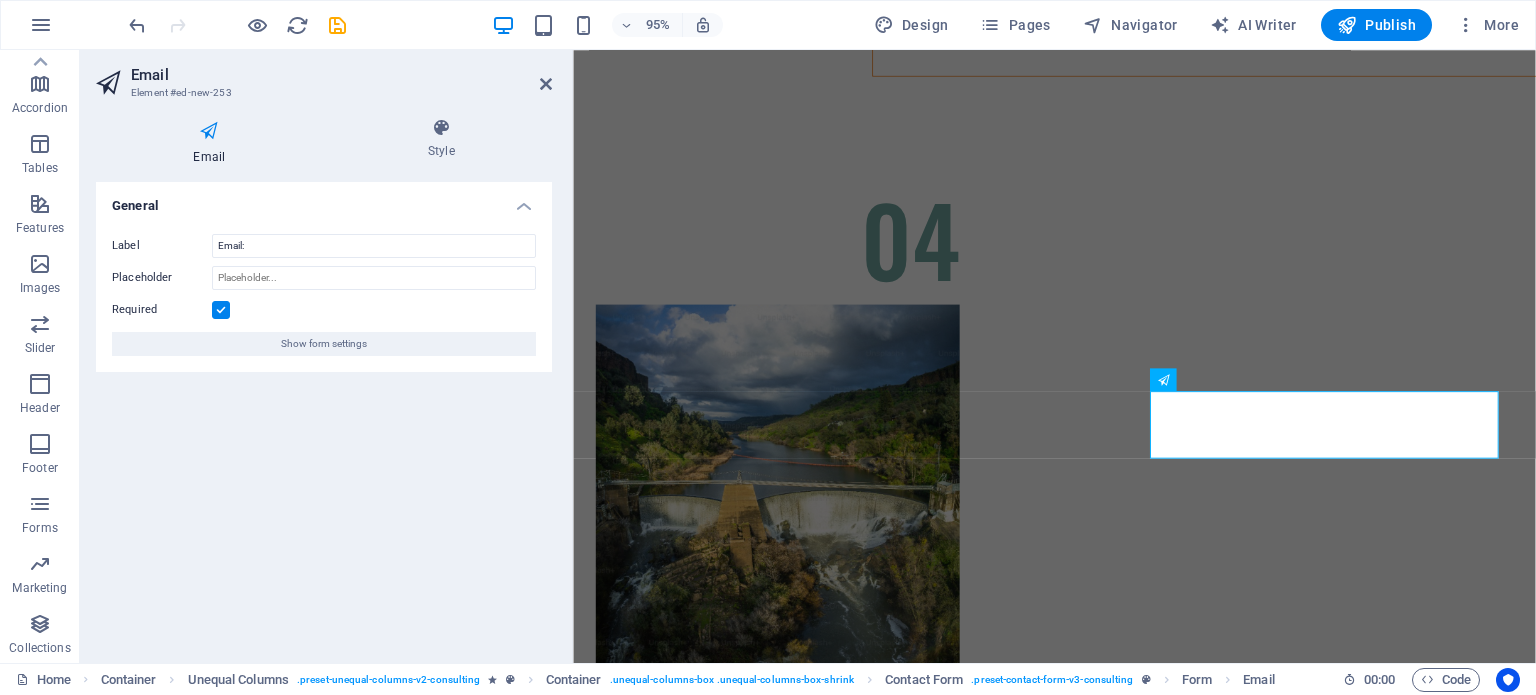 click on "Email" at bounding box center [213, 142] 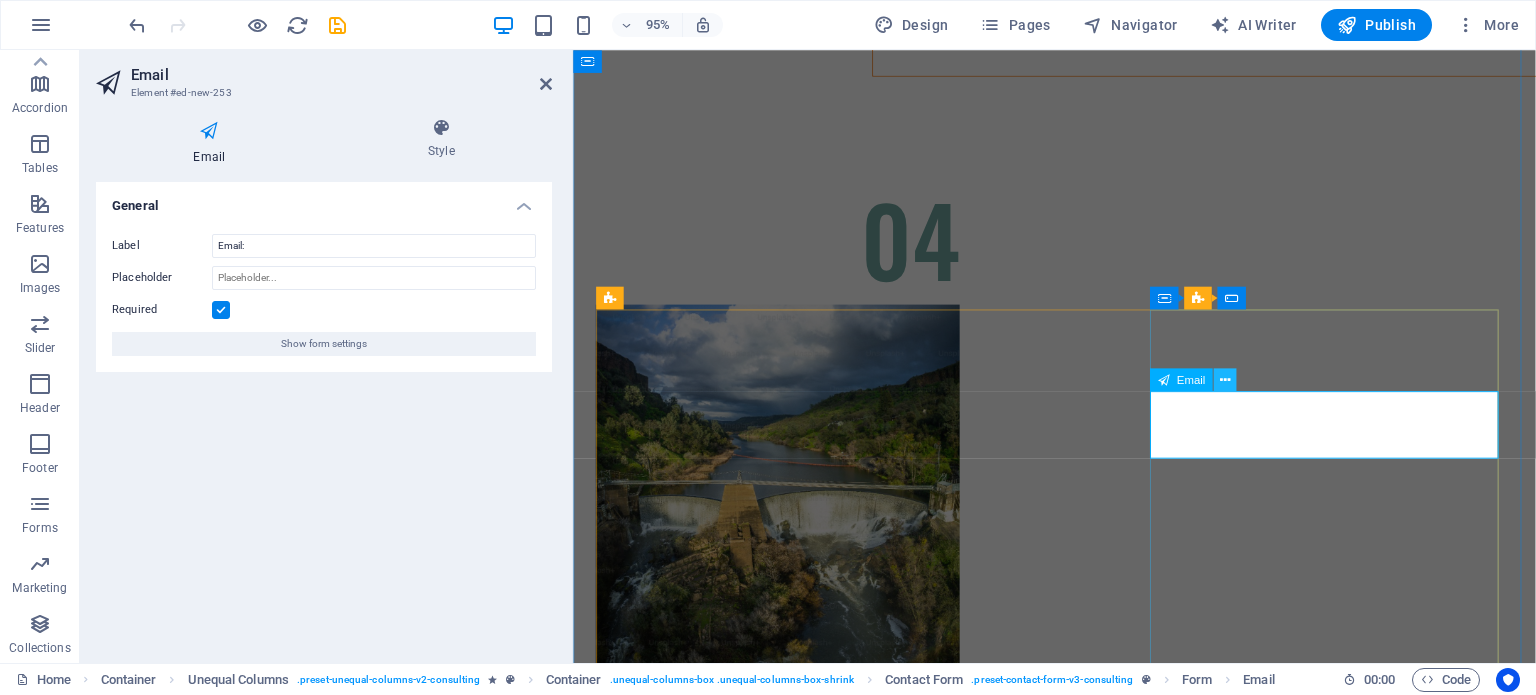 click at bounding box center (1225, 380) 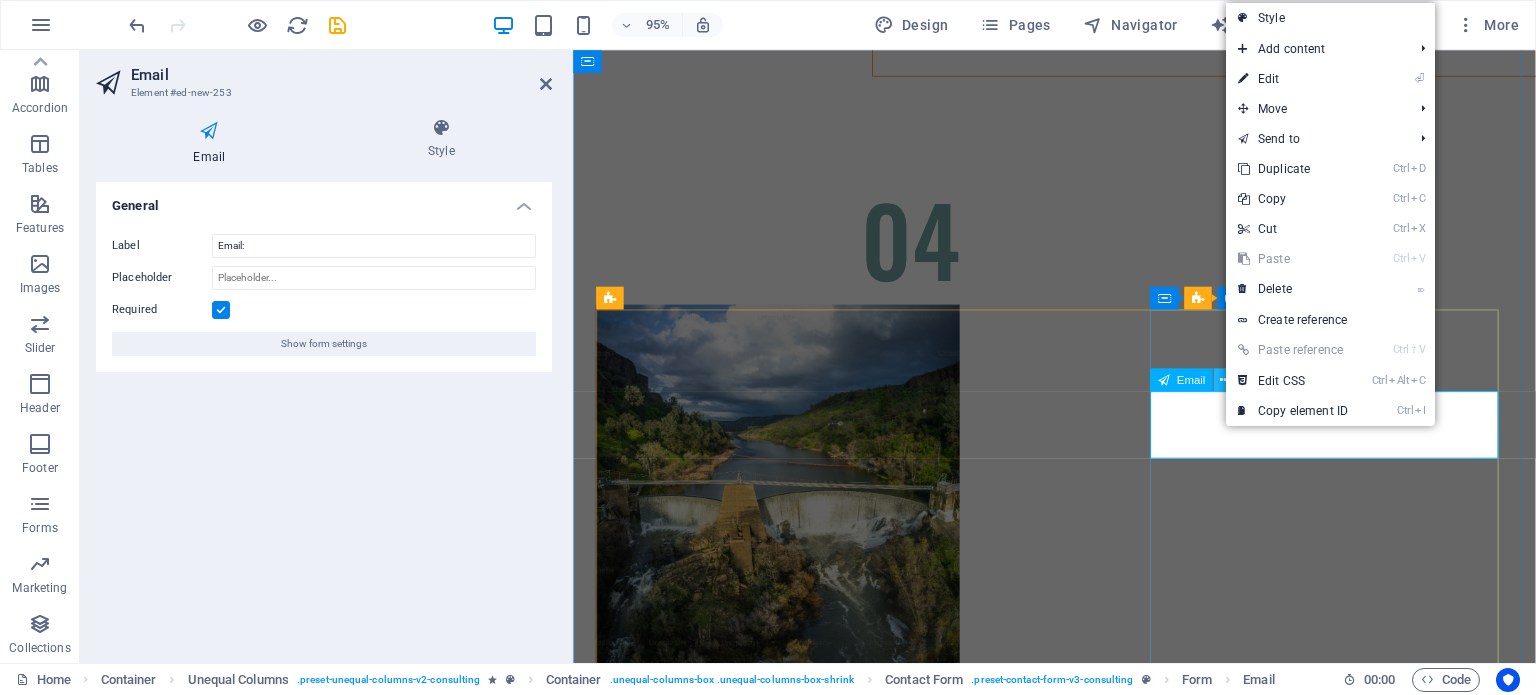 click at bounding box center (1225, 380) 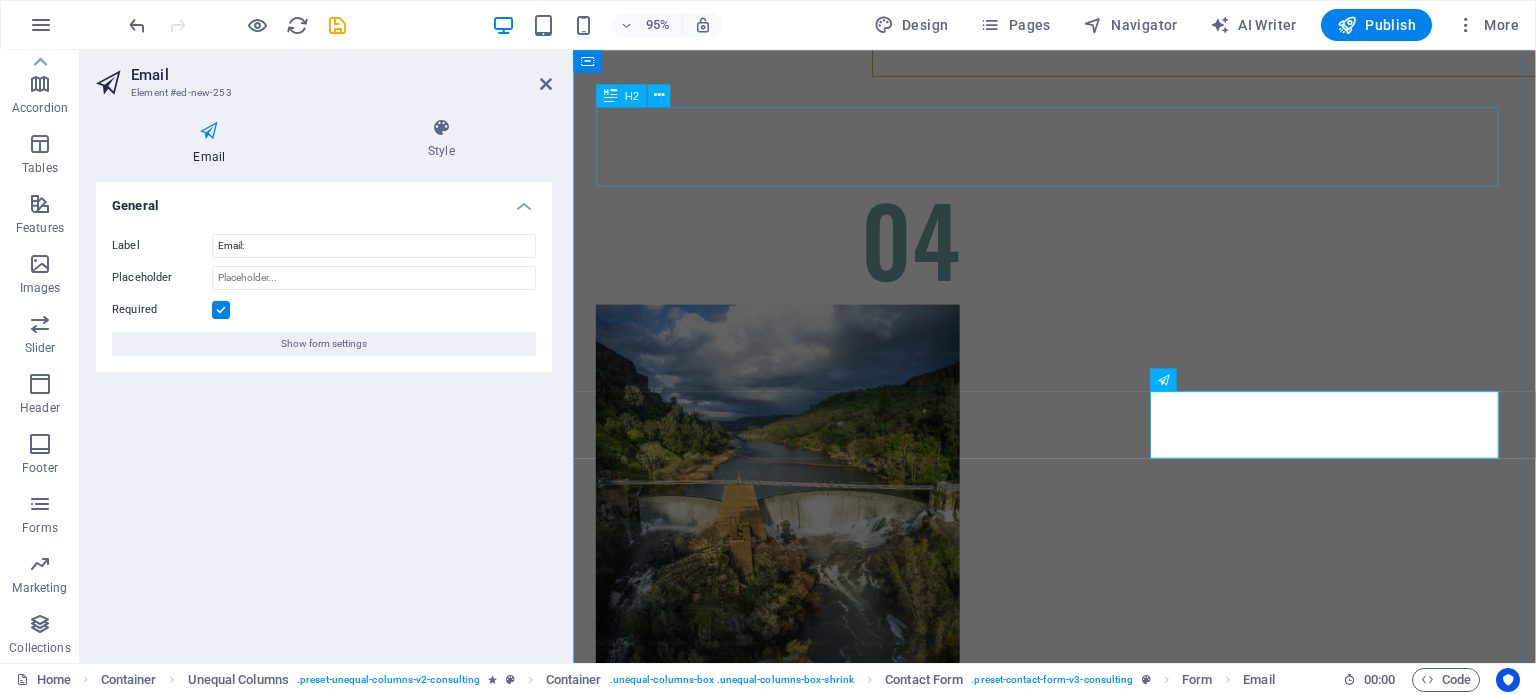 click on "Get In Touch" at bounding box center (1079, 6295) 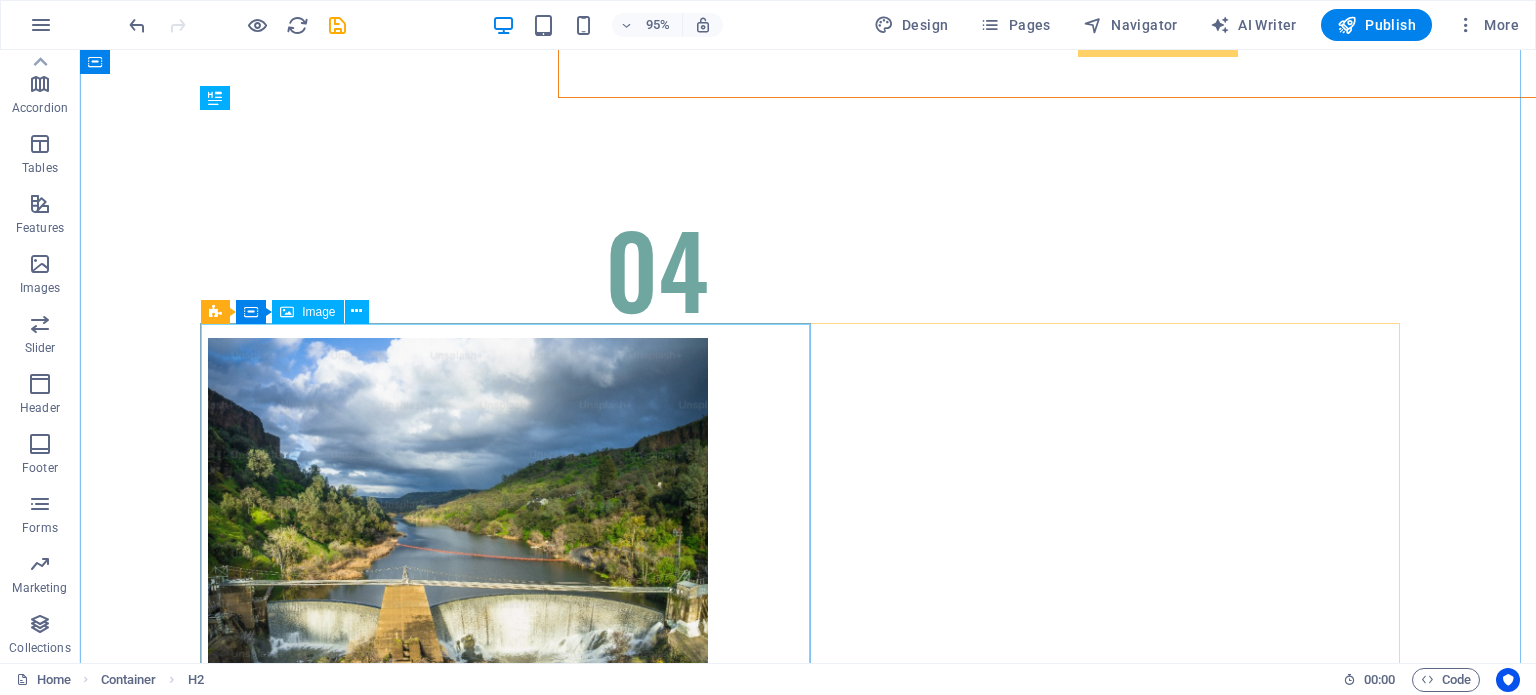 scroll, scrollTop: 11463, scrollLeft: 0, axis: vertical 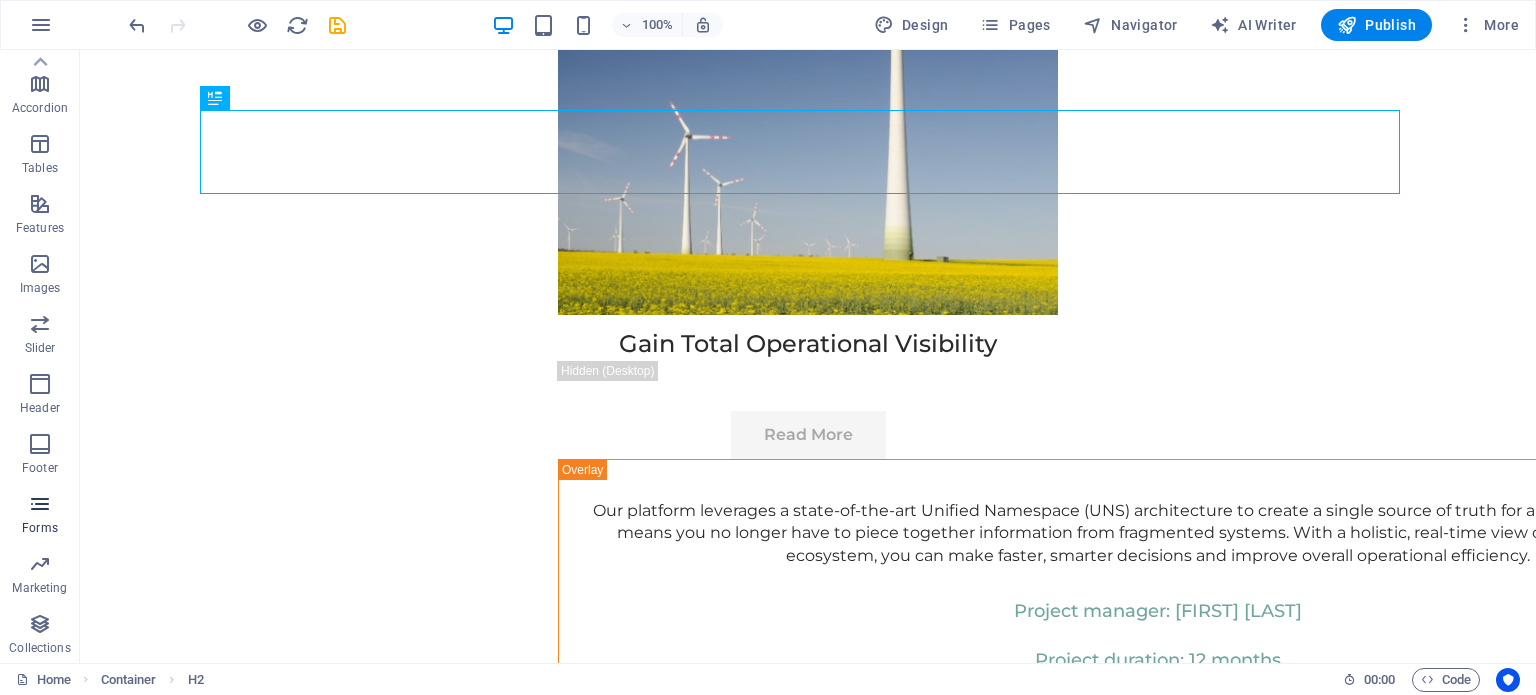 click at bounding box center (40, 504) 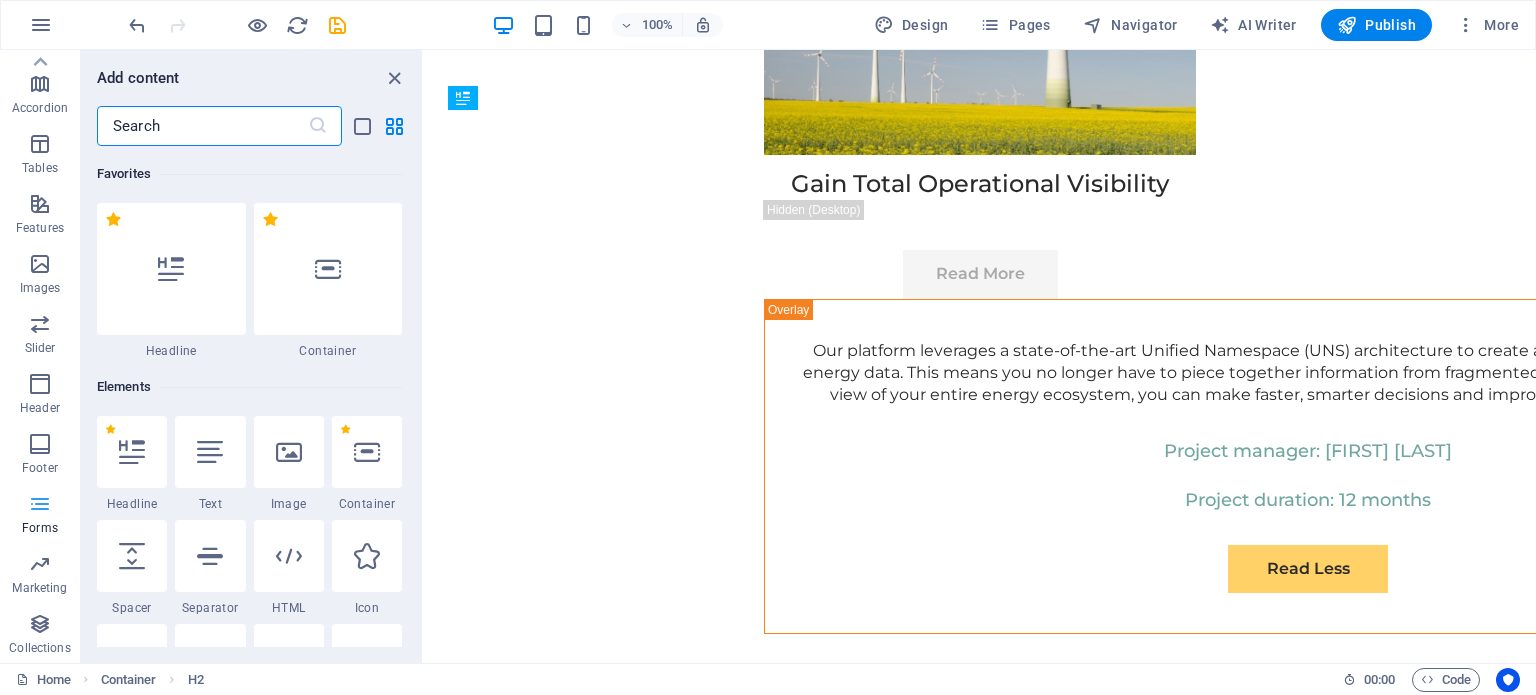 scroll, scrollTop: 11773, scrollLeft: 0, axis: vertical 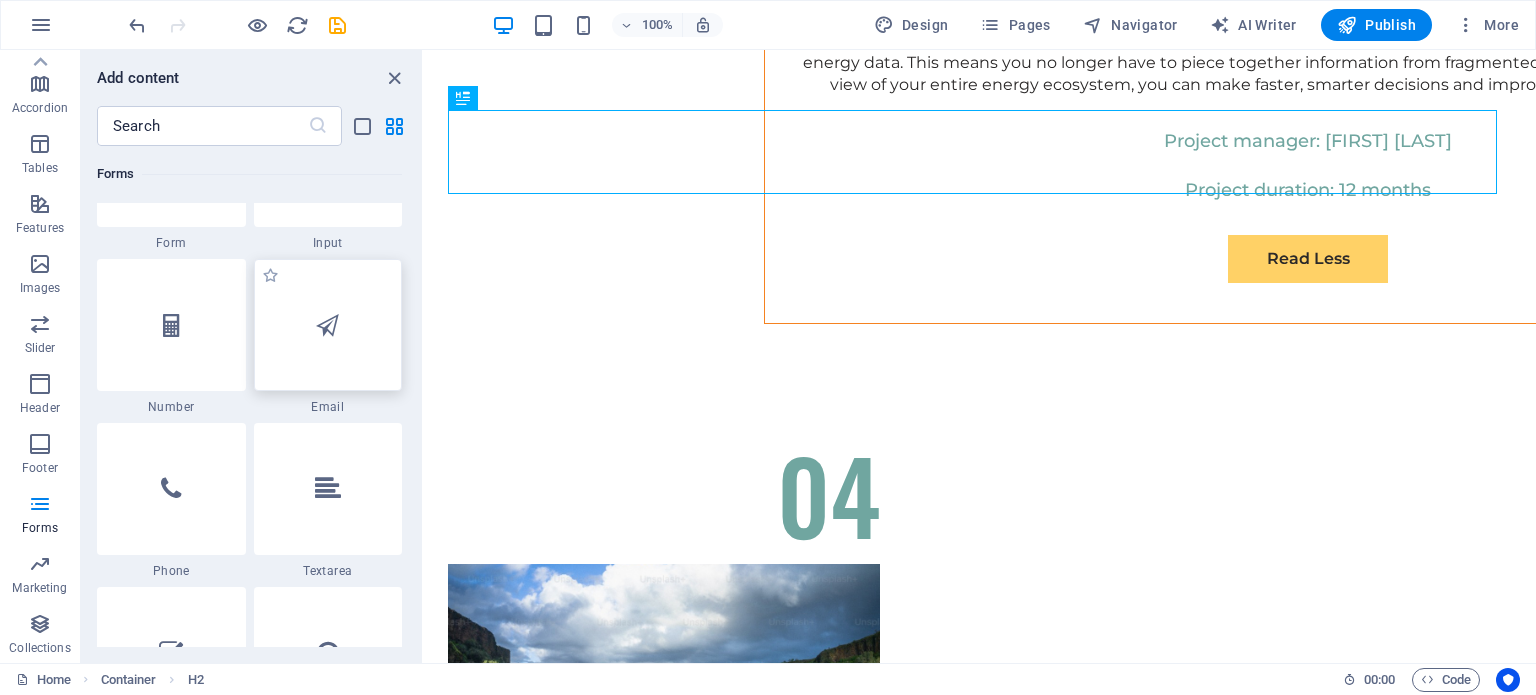 click at bounding box center [327, 325] 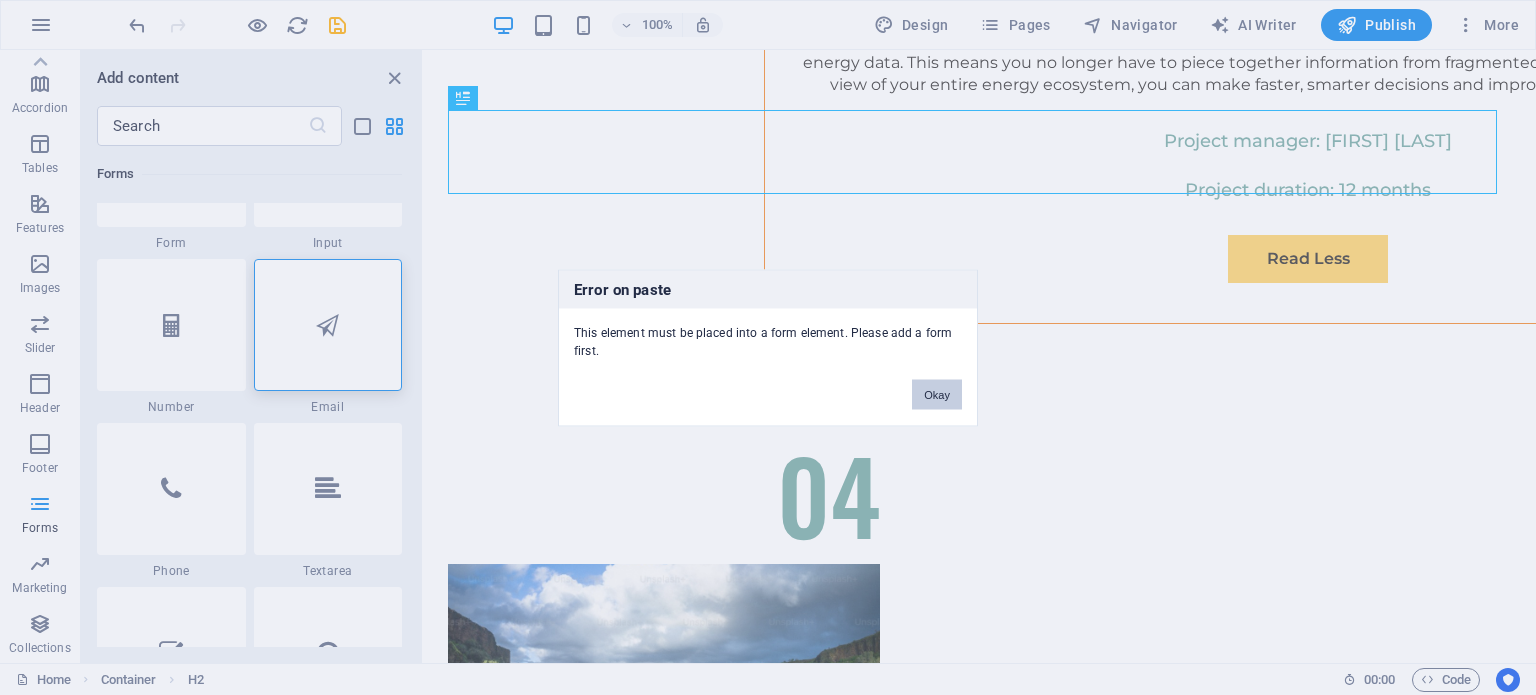 click on "Okay" at bounding box center [937, 394] 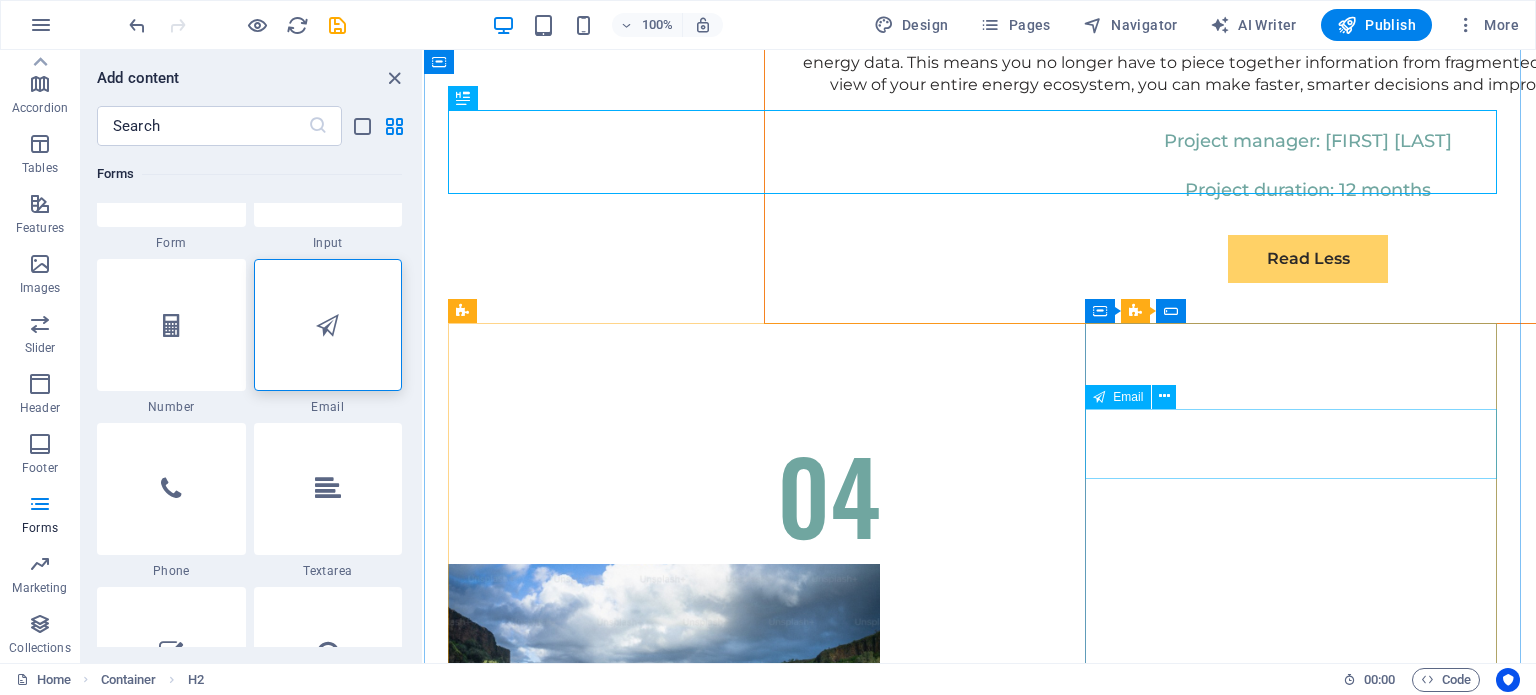 click on "Email:" at bounding box center (980, 7290) 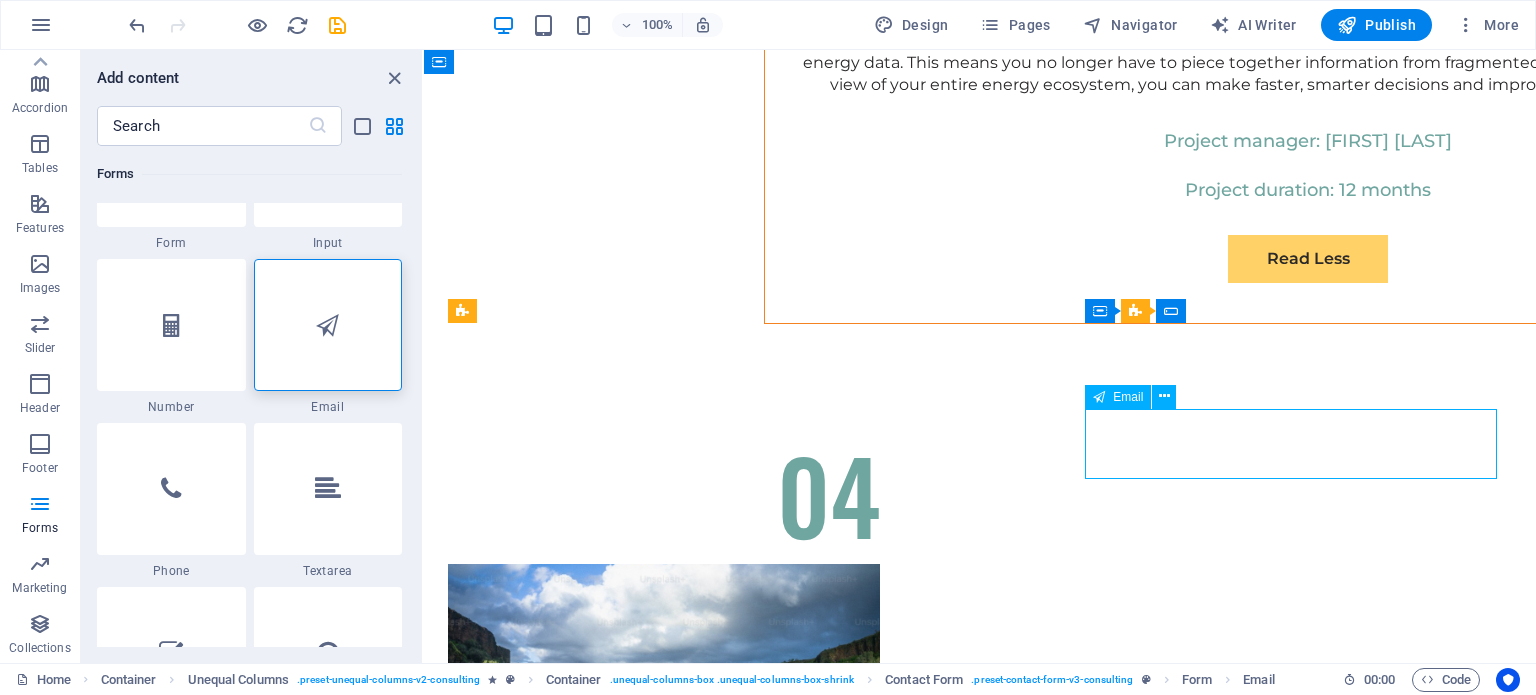 click on "Email:" at bounding box center (980, 7290) 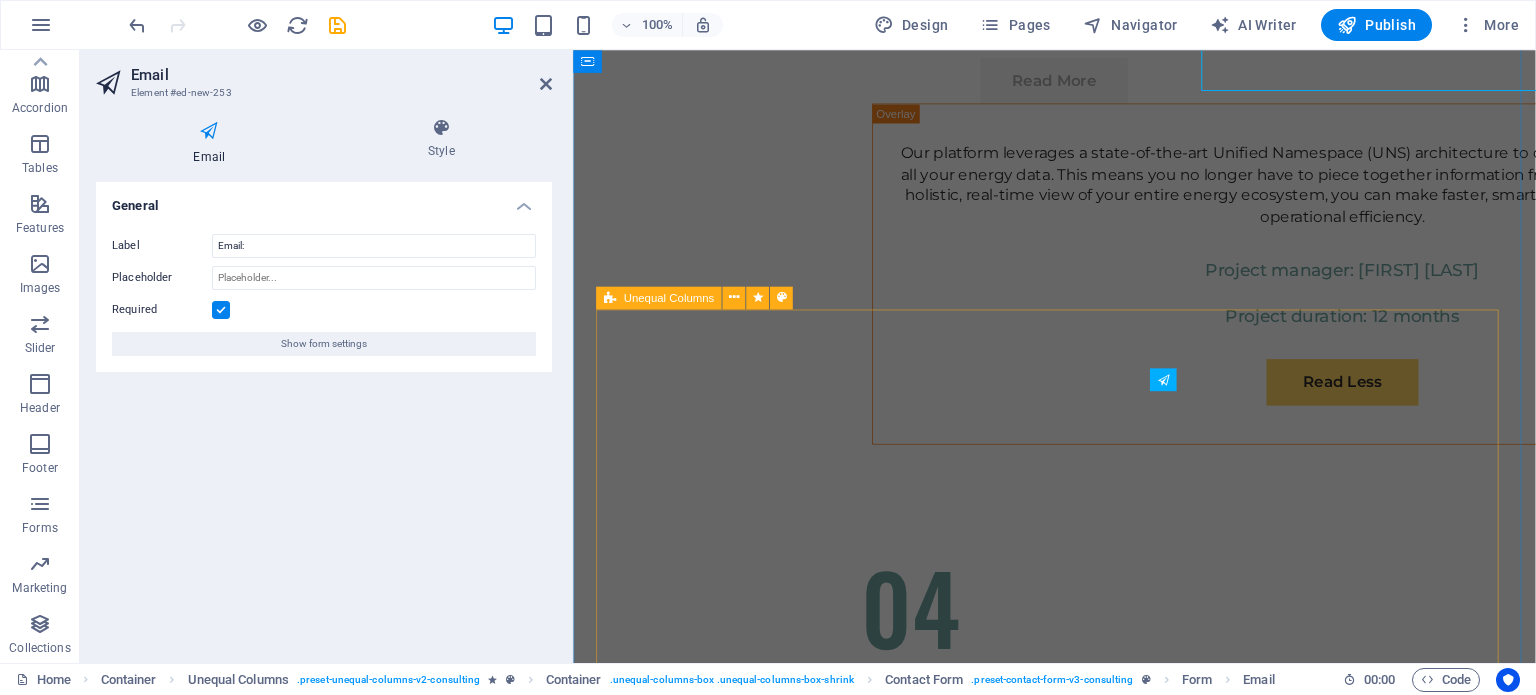 scroll, scrollTop: 12160, scrollLeft: 0, axis: vertical 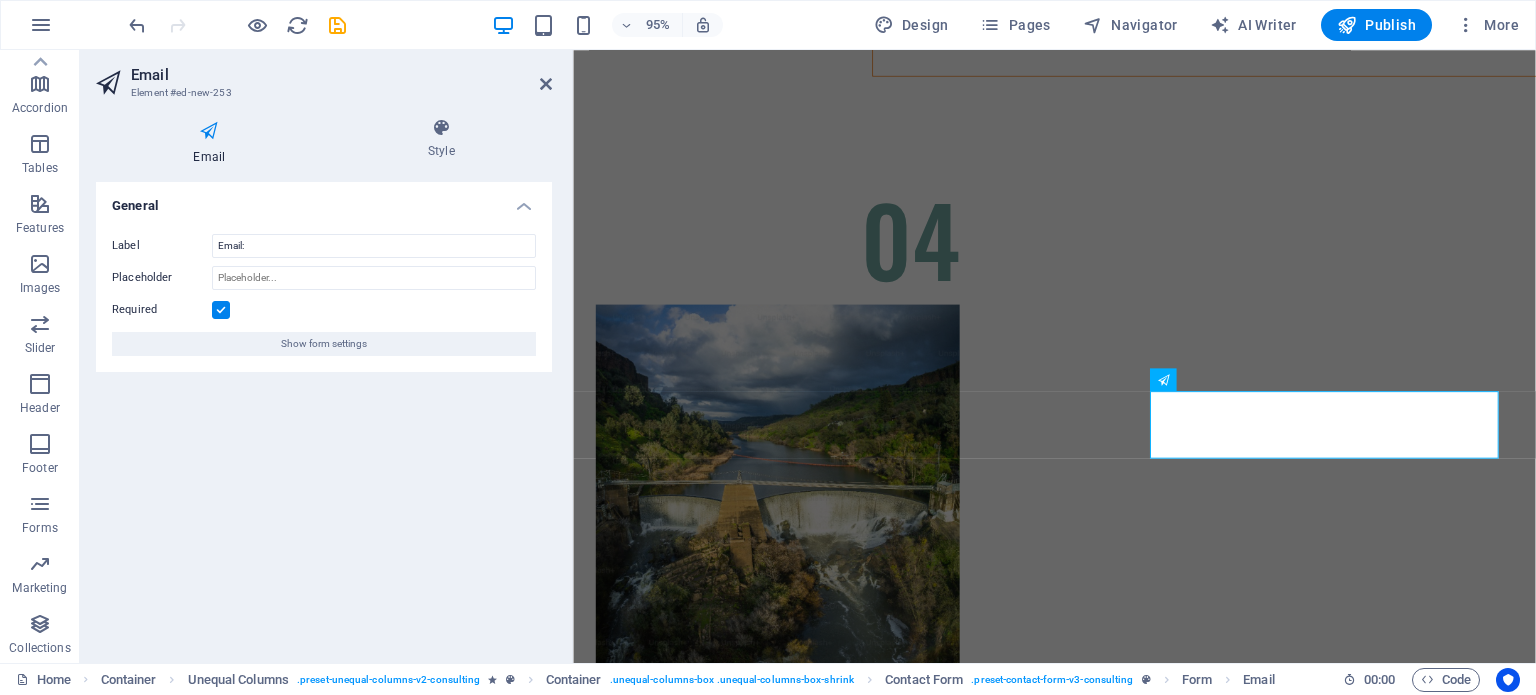 click at bounding box center [209, 131] 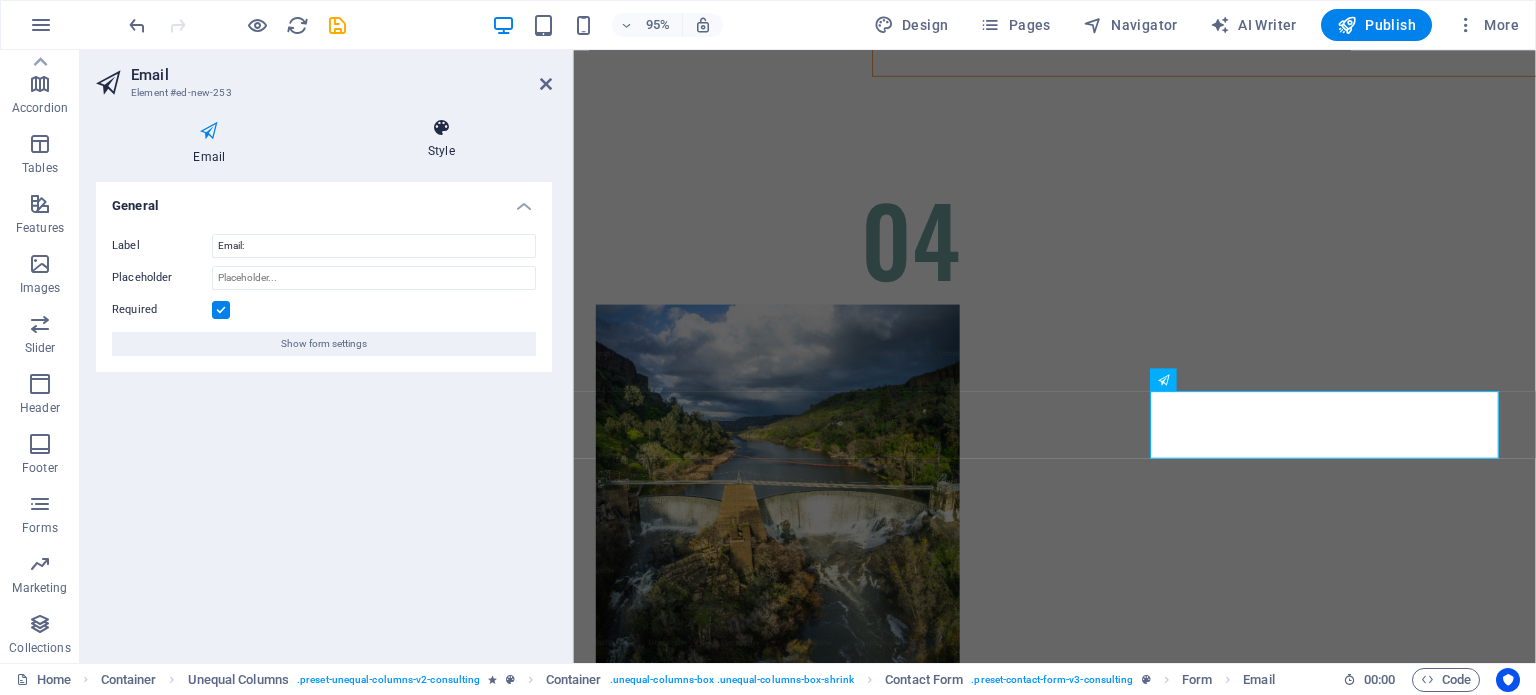 click at bounding box center [442, 128] 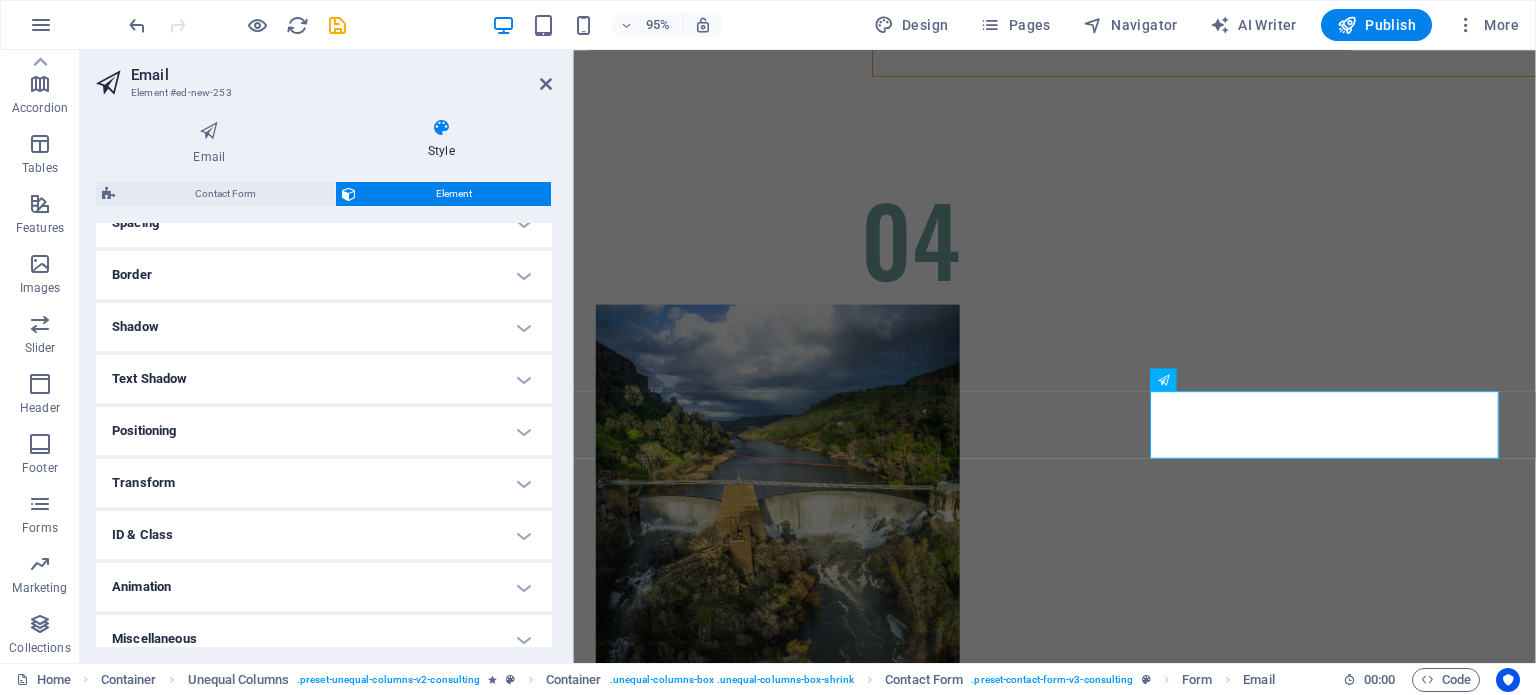 scroll, scrollTop: 420, scrollLeft: 0, axis: vertical 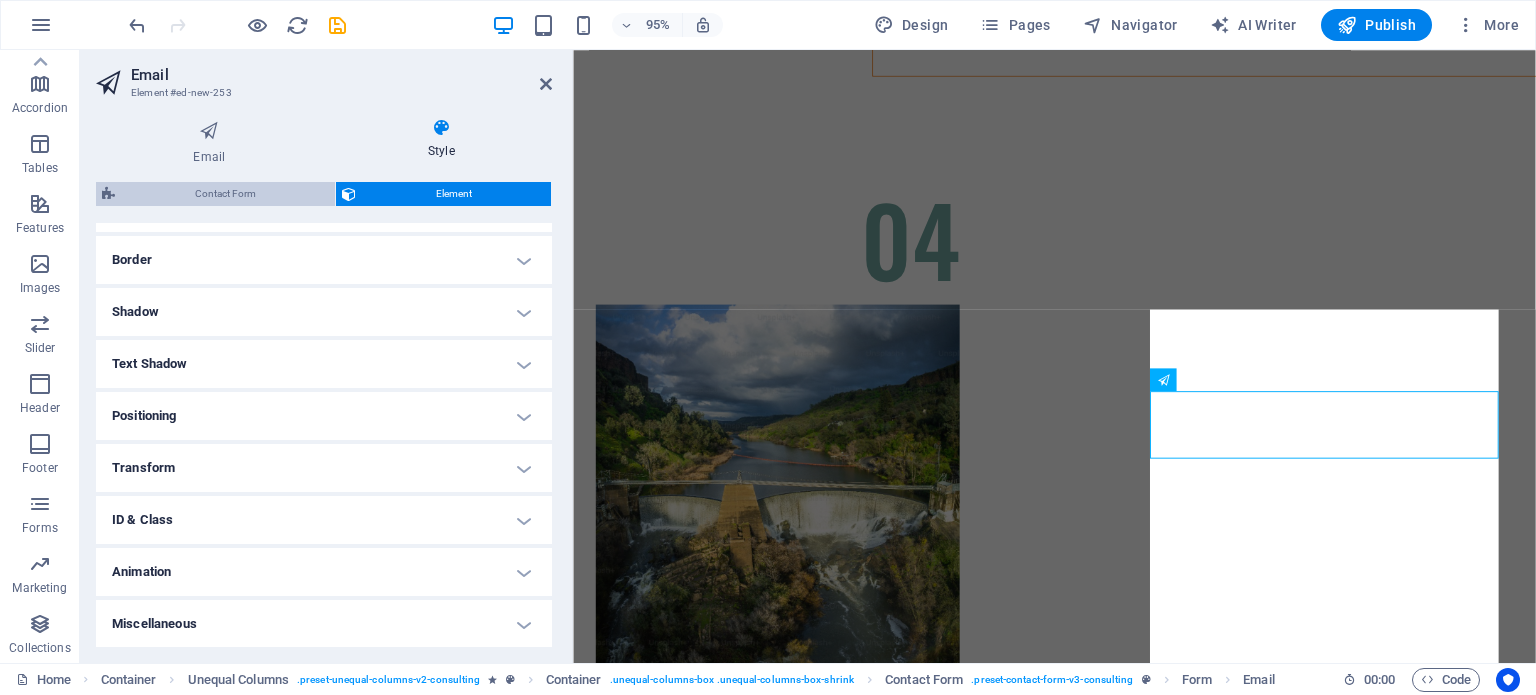 click on "Contact Form" at bounding box center (225, 194) 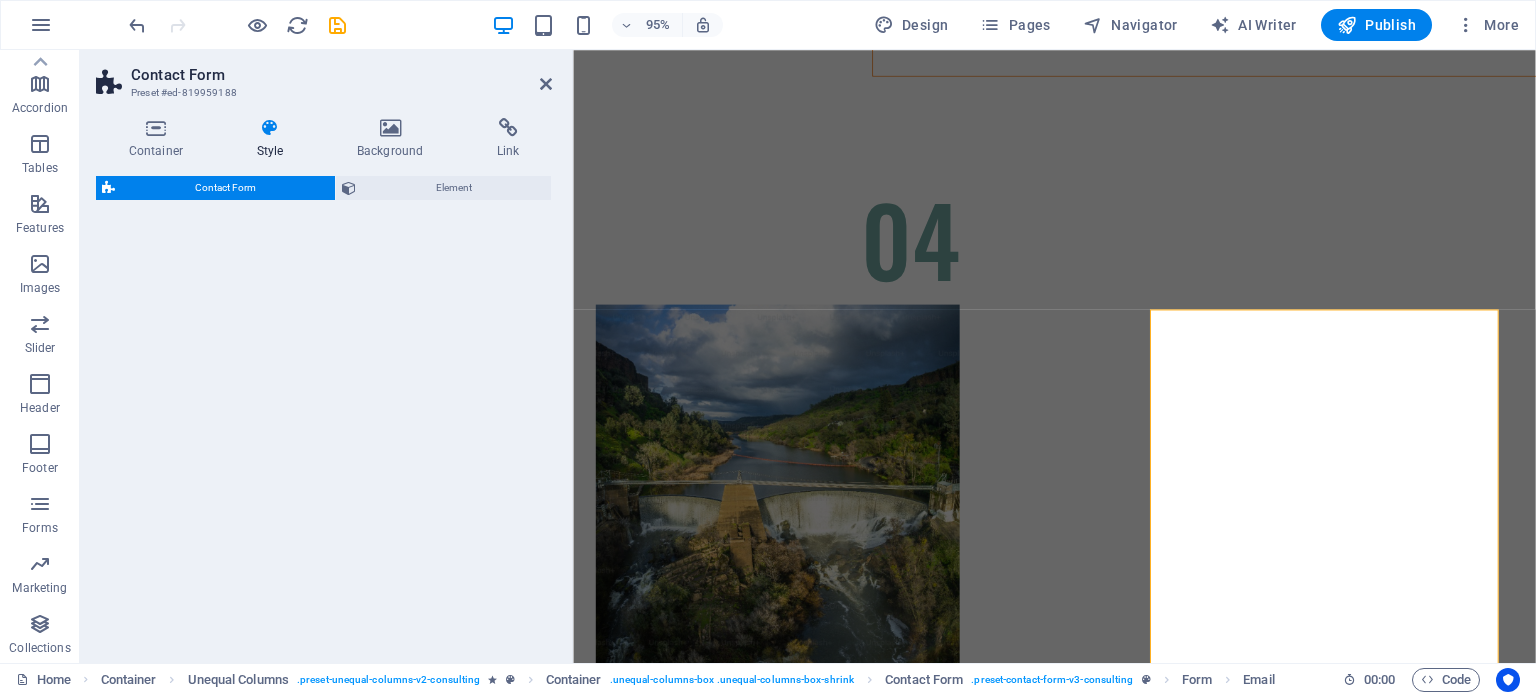 select on "rem" 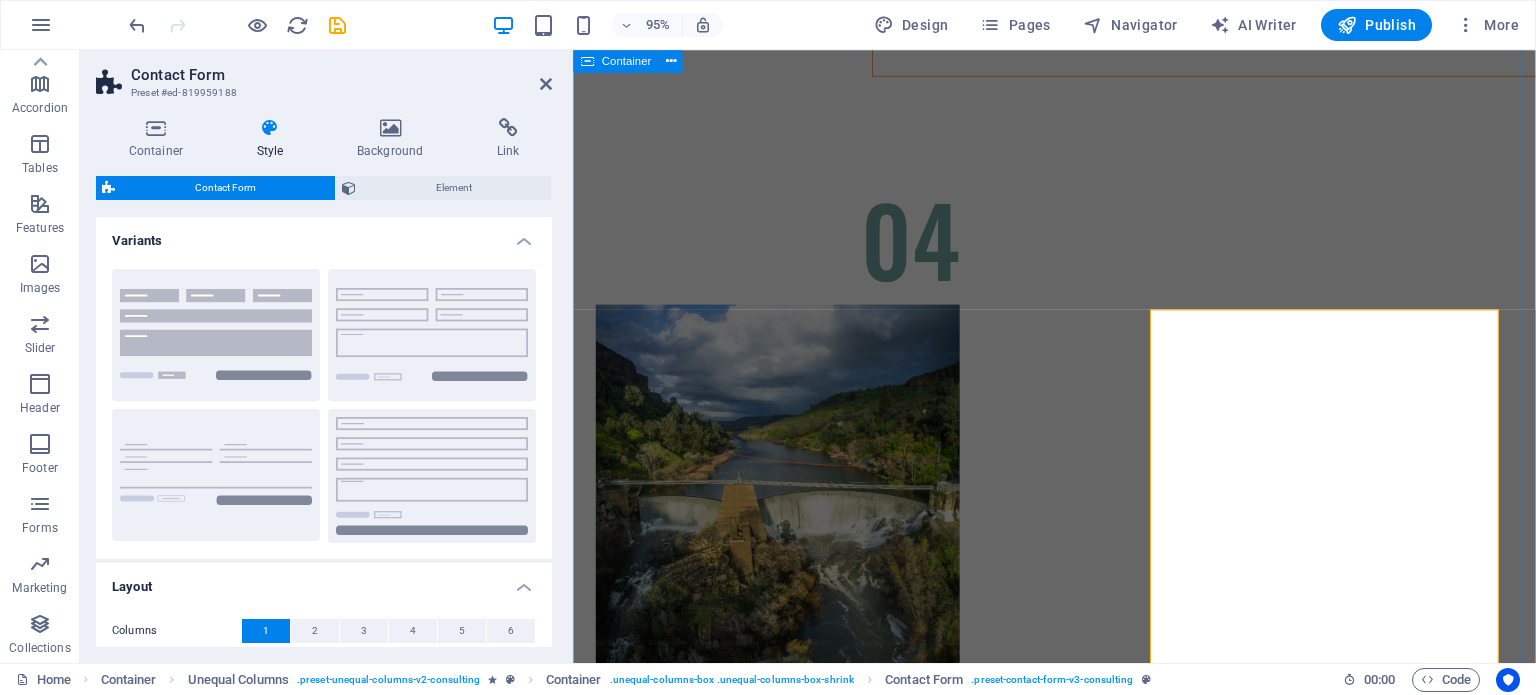 click on "Get In Touch Ready to embark on your journey towards sustainable success? Contact us today to schedule a consultation. Full Name Email: E-mail Message   I have read and understand the privacy policy. Unreadable? Load new Submit" at bounding box center [1079, 6890] 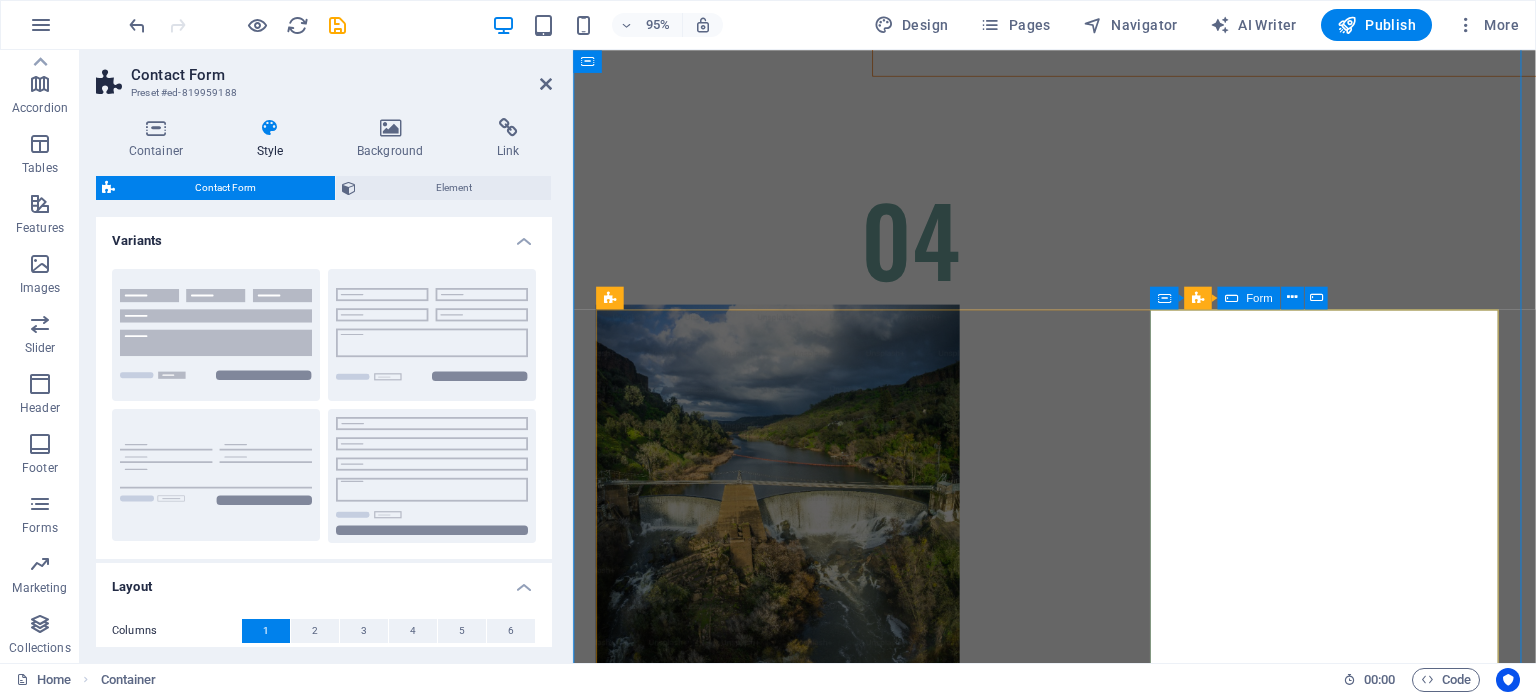 scroll, scrollTop: 11463, scrollLeft: 0, axis: vertical 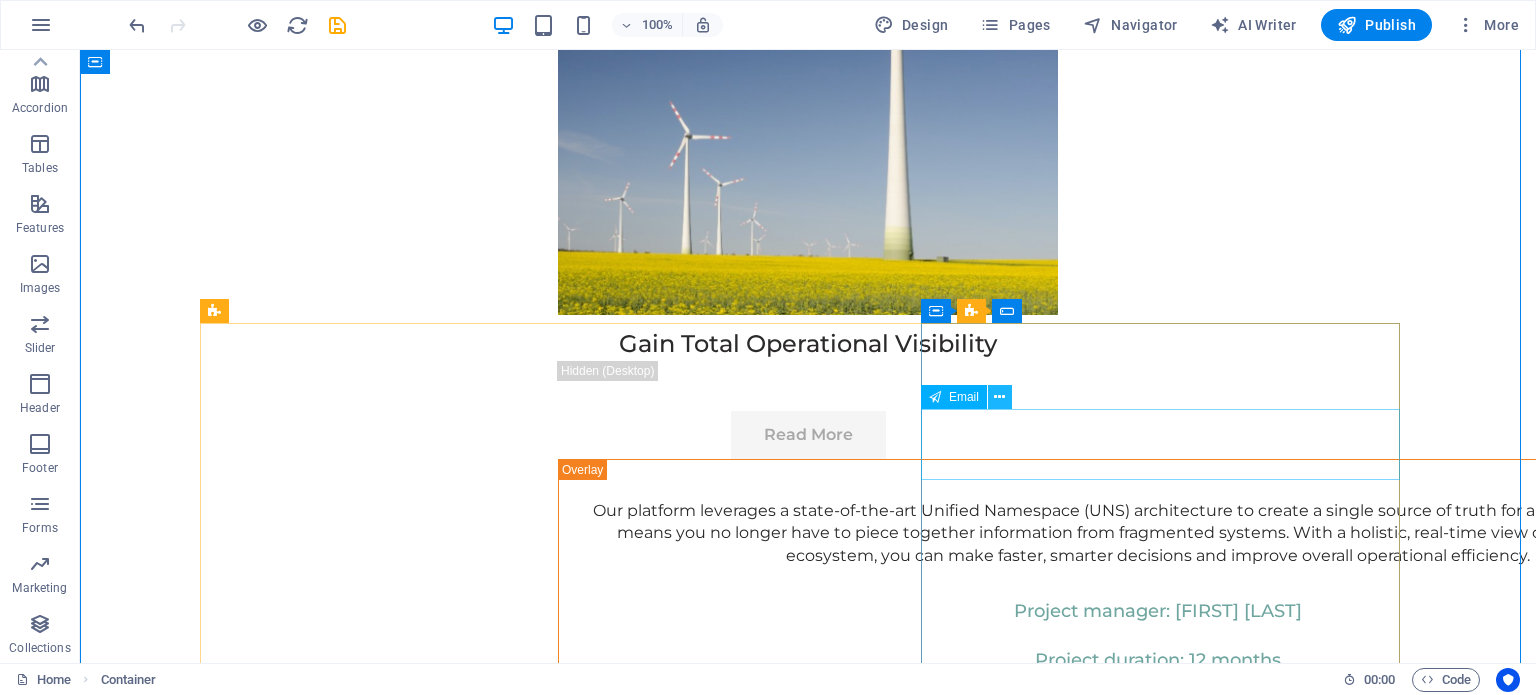 click at bounding box center [999, 397] 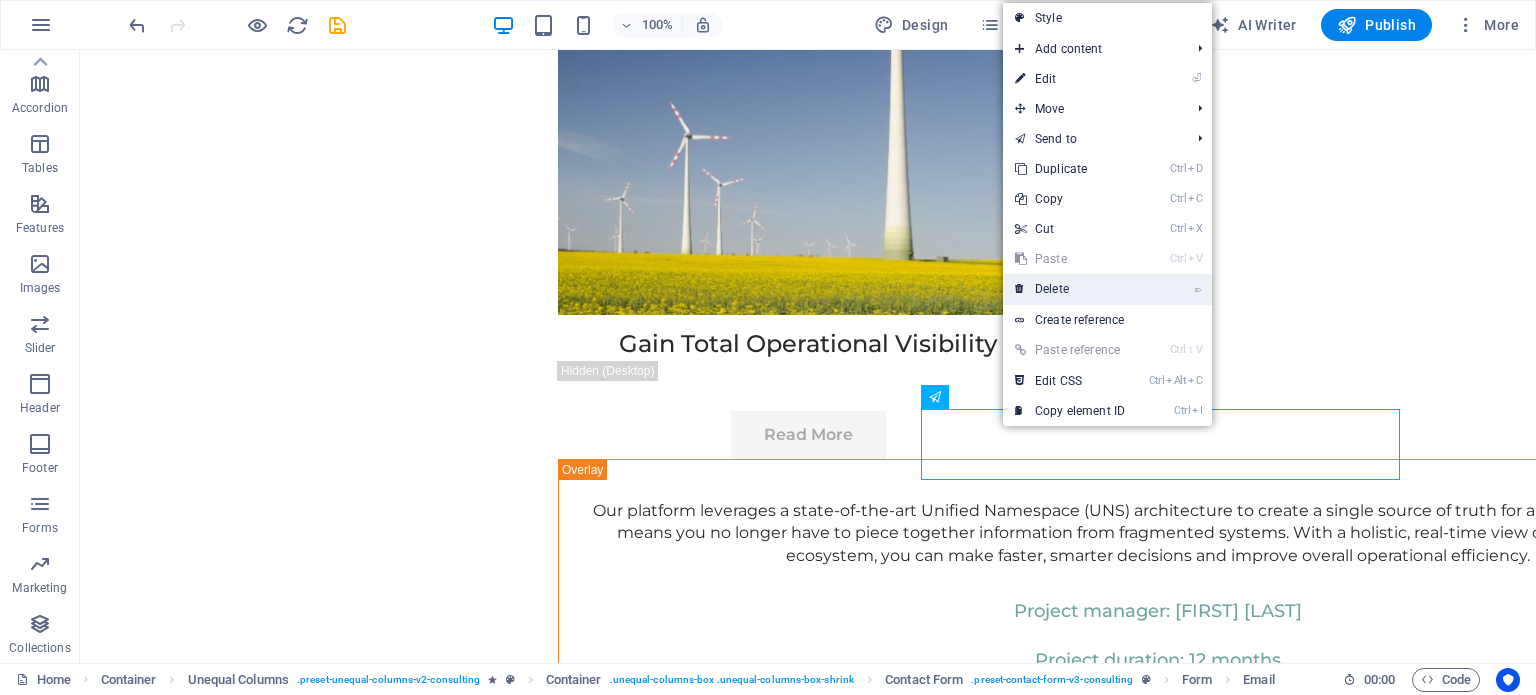 click on "⌦  Delete" at bounding box center (1070, 289) 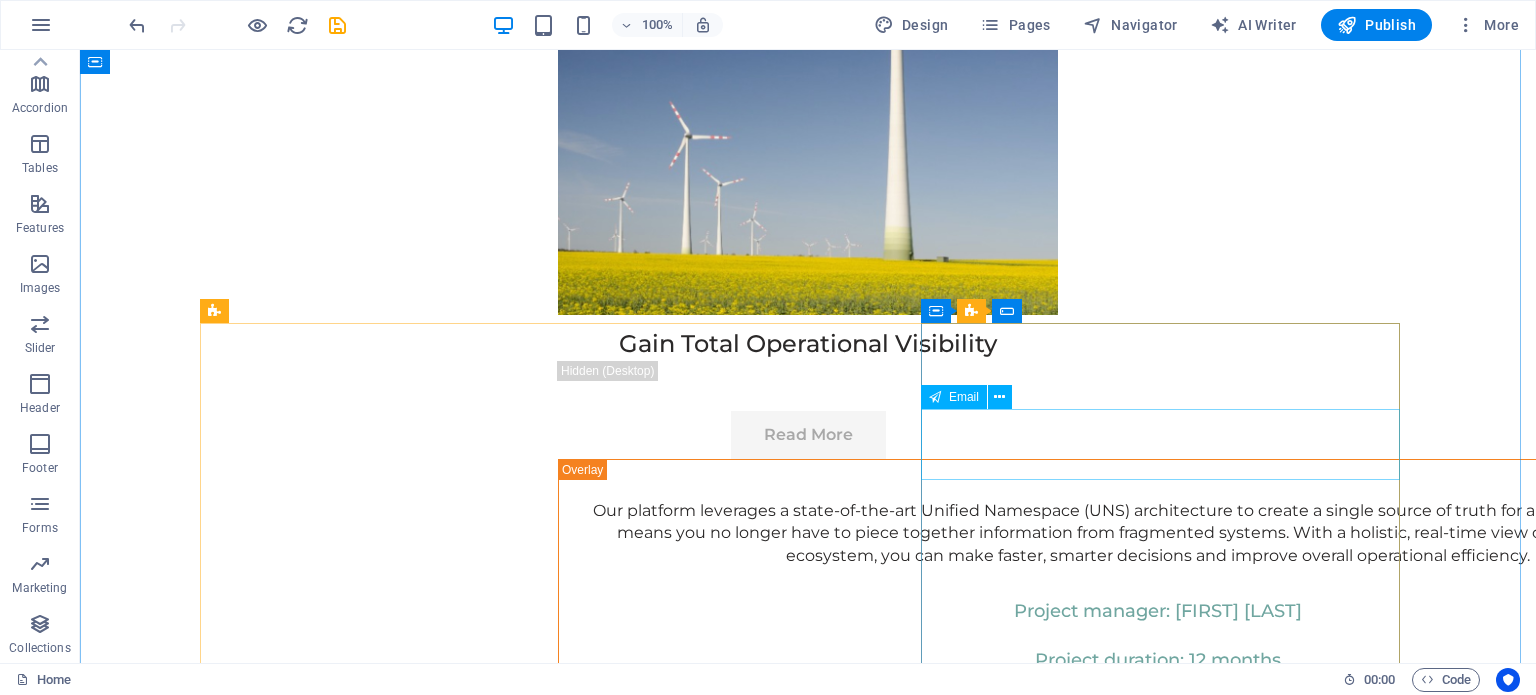 click on "E-mail" at bounding box center [808, 7888] 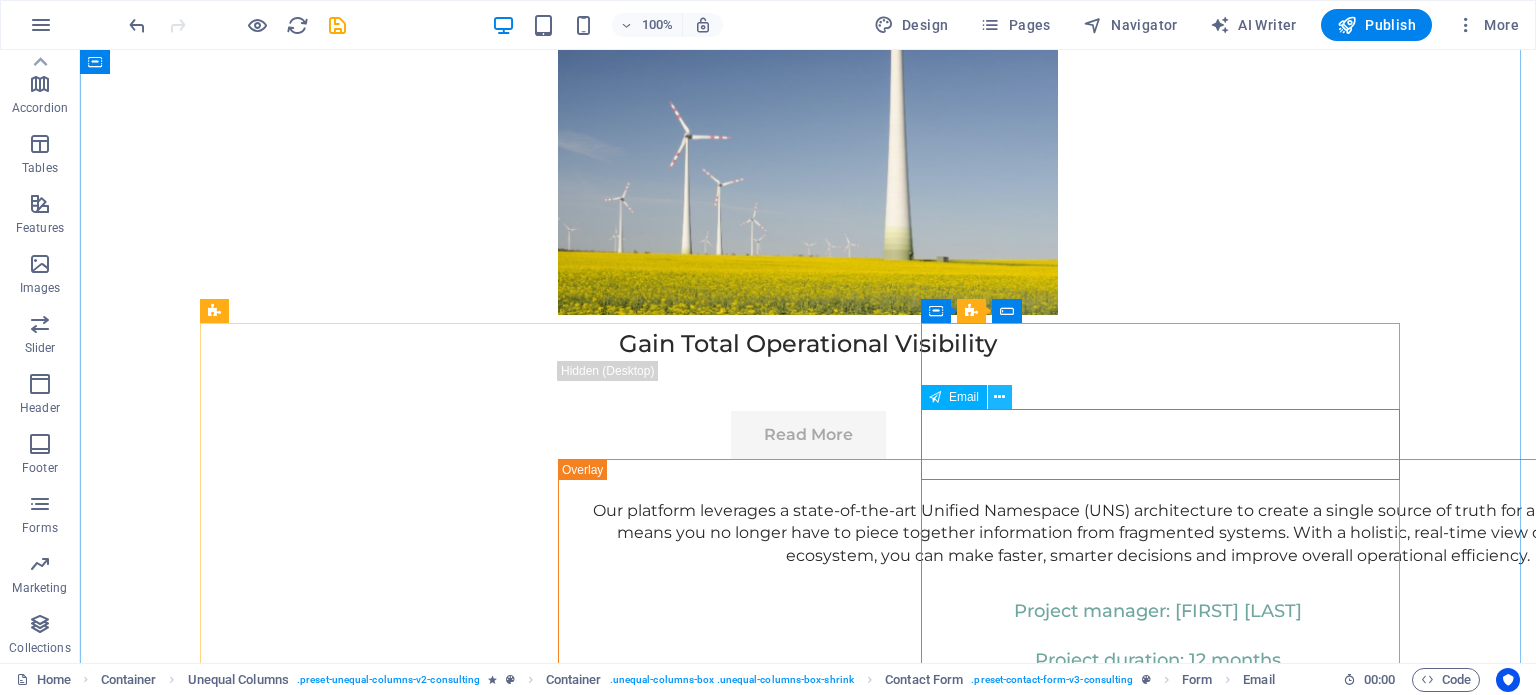 click at bounding box center (999, 397) 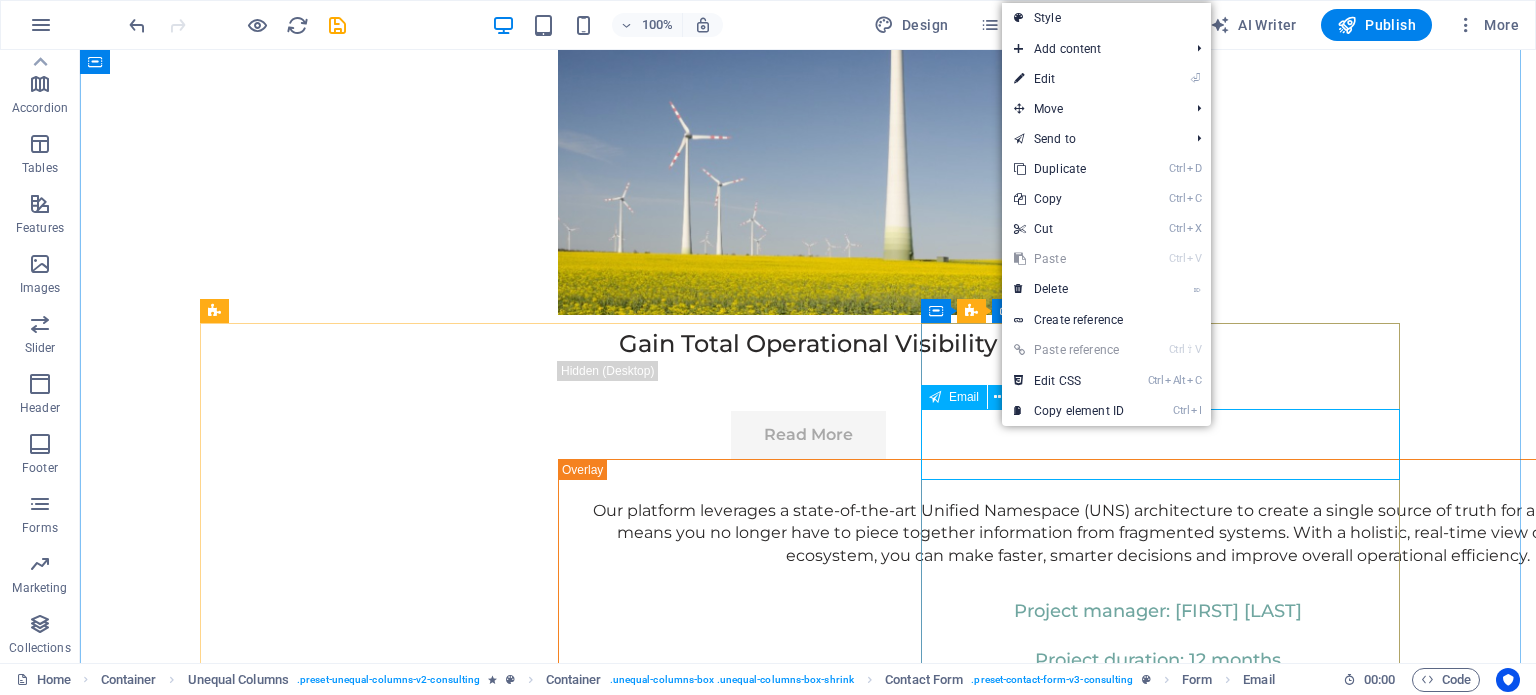 click on "Email" at bounding box center (964, 397) 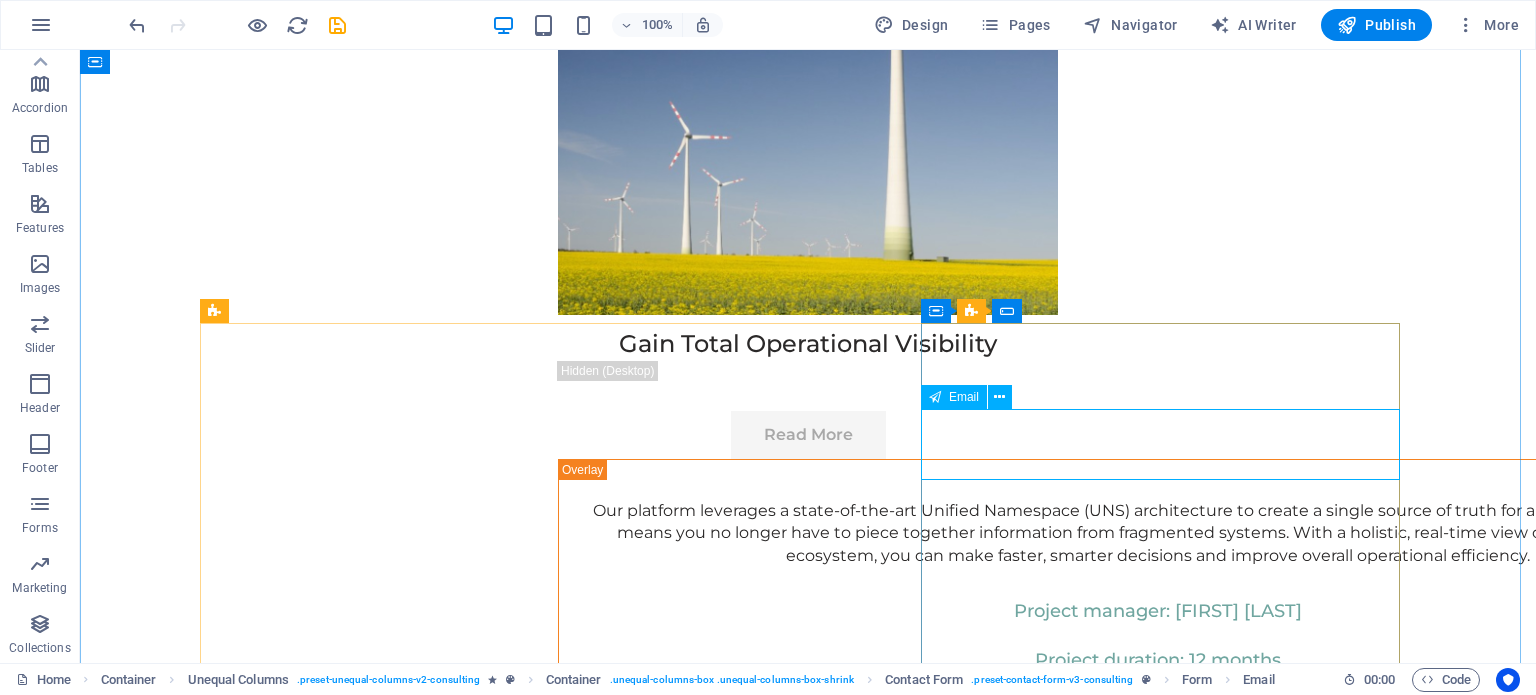 drag, startPoint x: 963, startPoint y: 397, endPoint x: 410, endPoint y: 366, distance: 553.8682 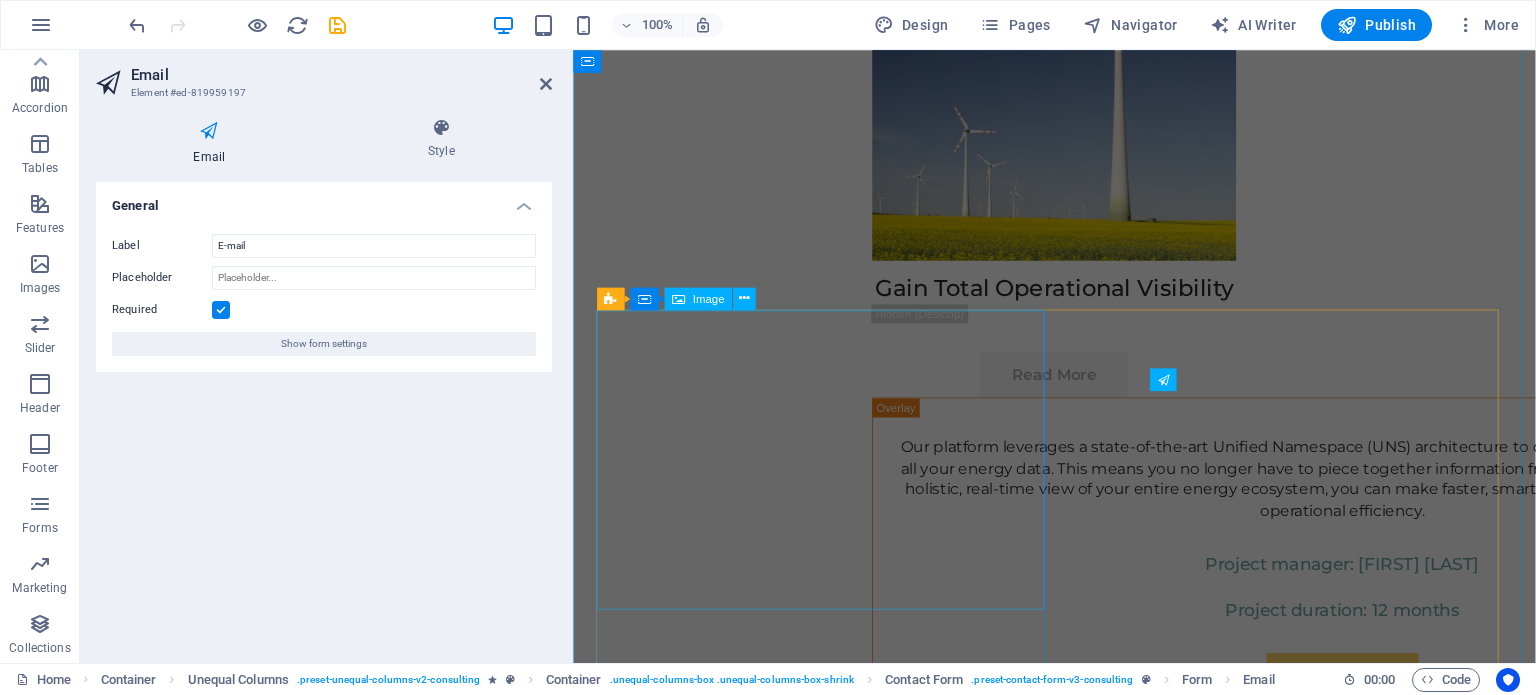 scroll, scrollTop: 12160, scrollLeft: 0, axis: vertical 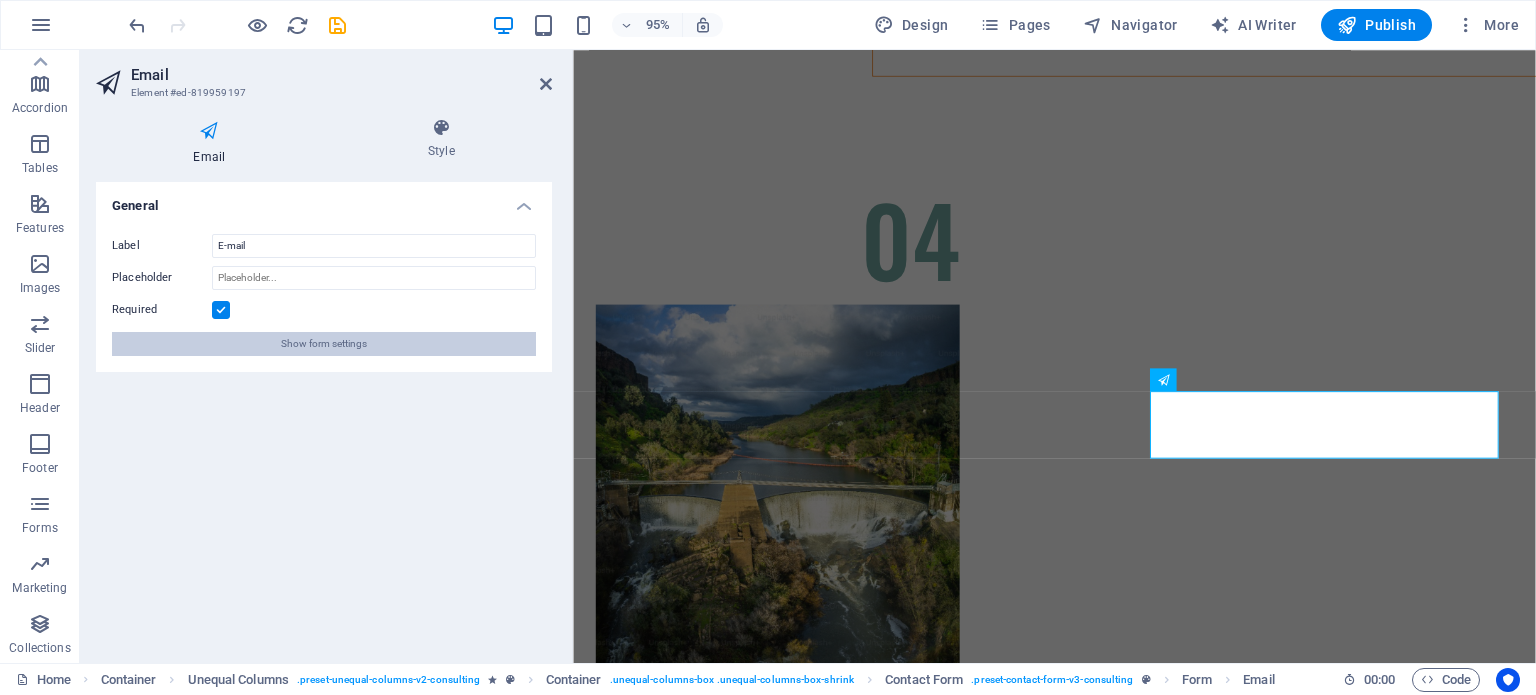 click on "Show form settings" at bounding box center (324, 344) 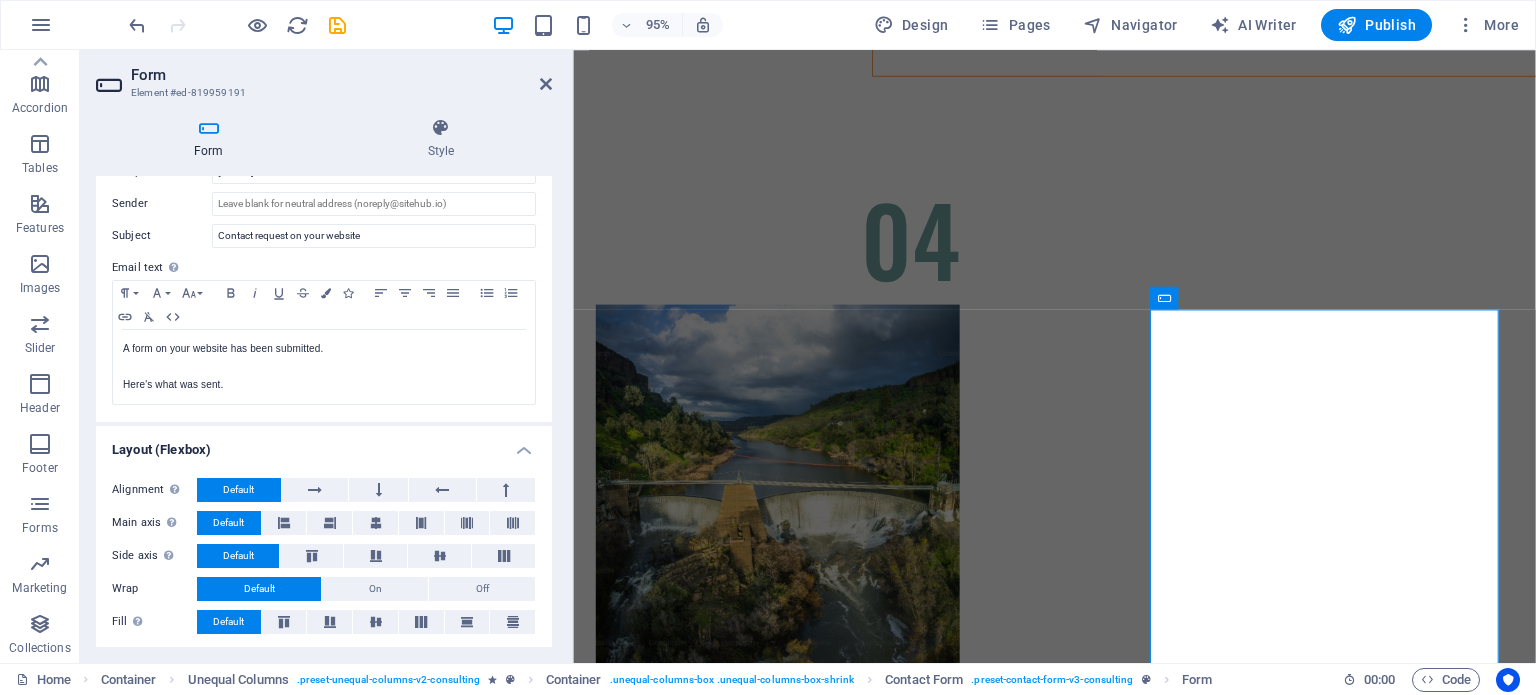 scroll, scrollTop: 645, scrollLeft: 0, axis: vertical 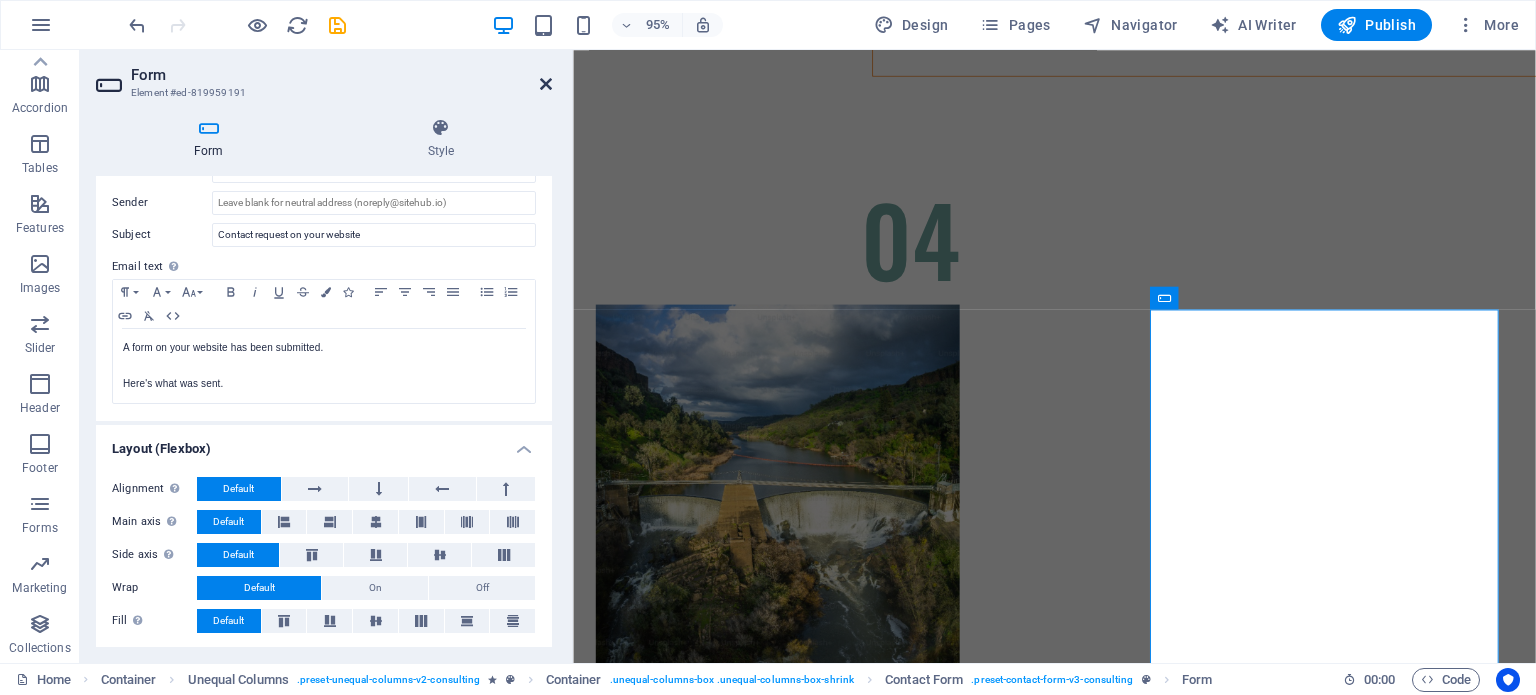 click at bounding box center (546, 84) 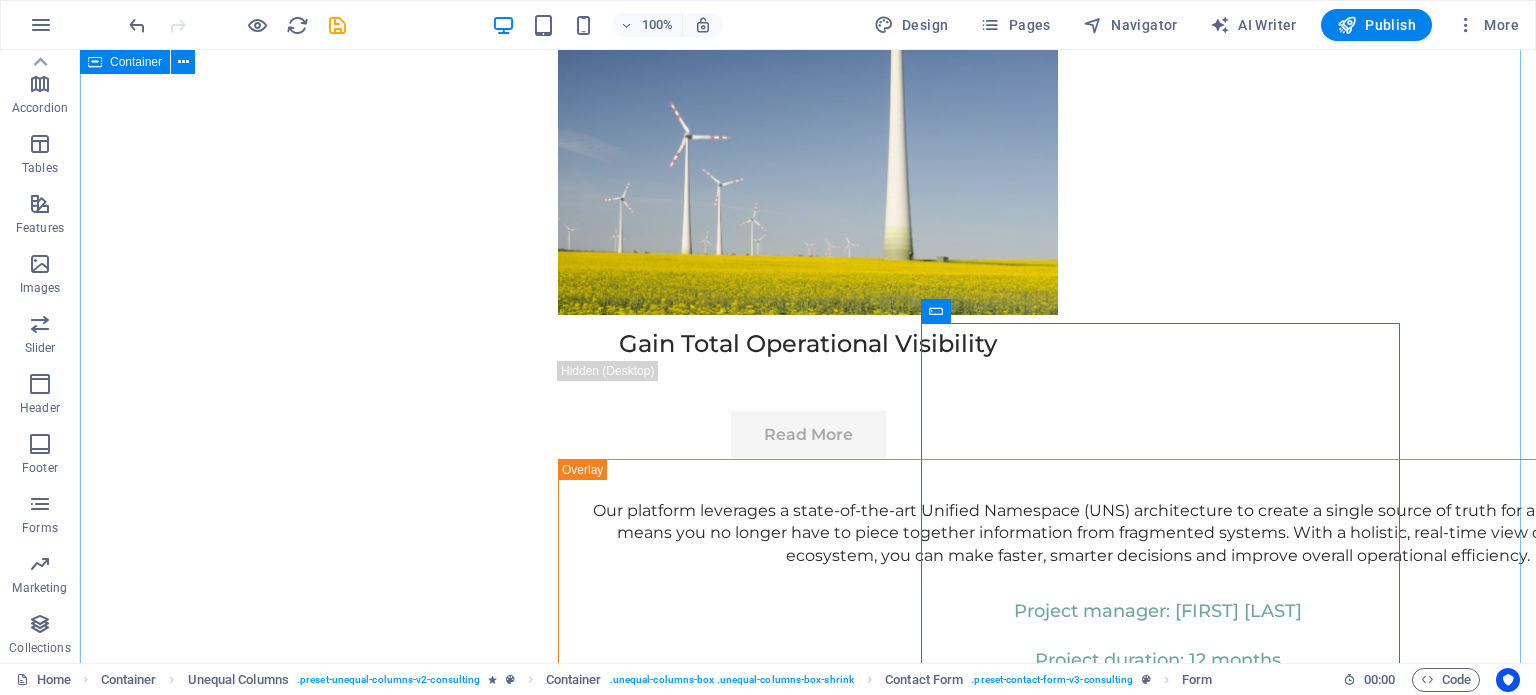 click on "Get In Touch Ready to embark on your journey towards sustainable success? Contact us today to schedule a consultation. Full Name E-mail Message   I have read and understand the privacy policy. Unreadable? Load new Submit" at bounding box center [808, 7451] 